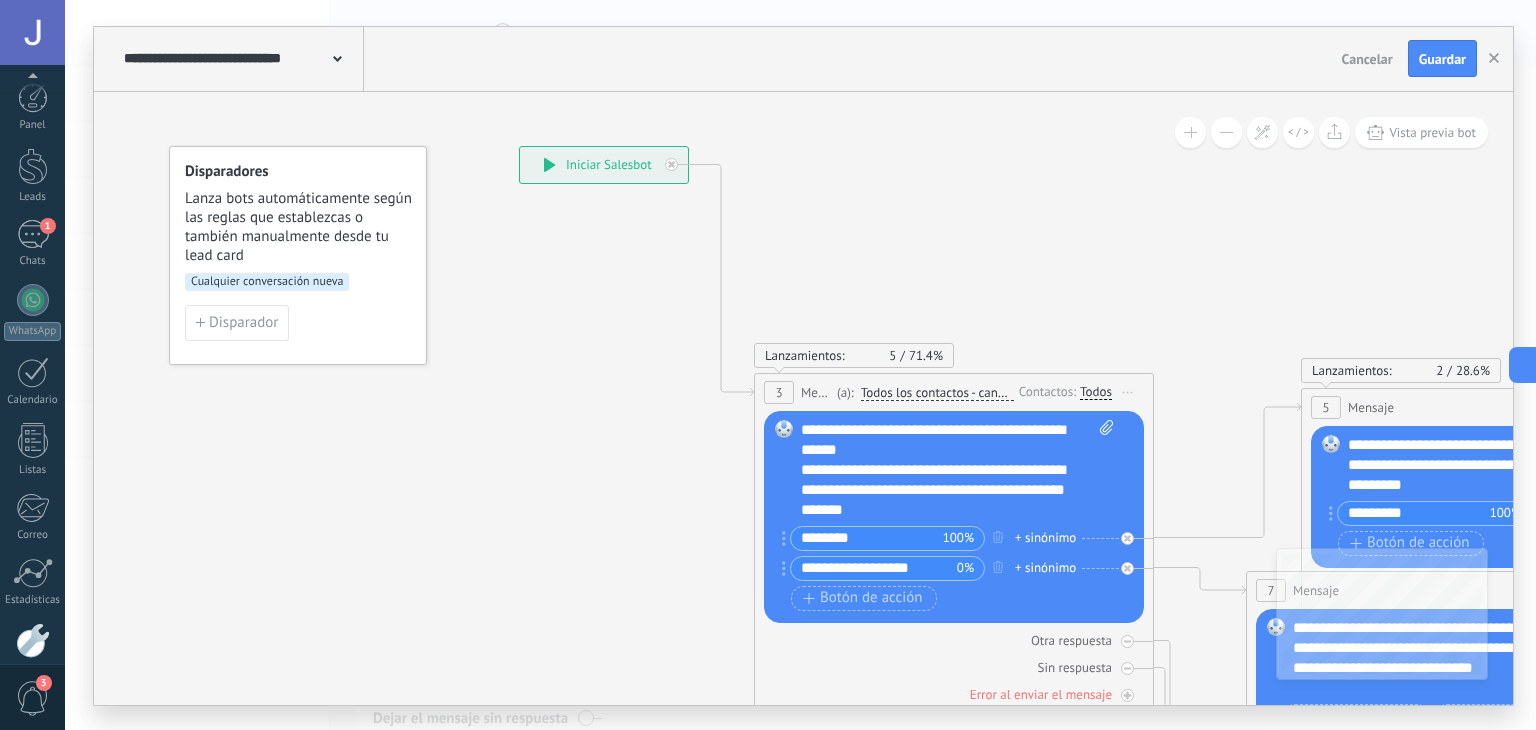 scroll, scrollTop: 0, scrollLeft: 0, axis: both 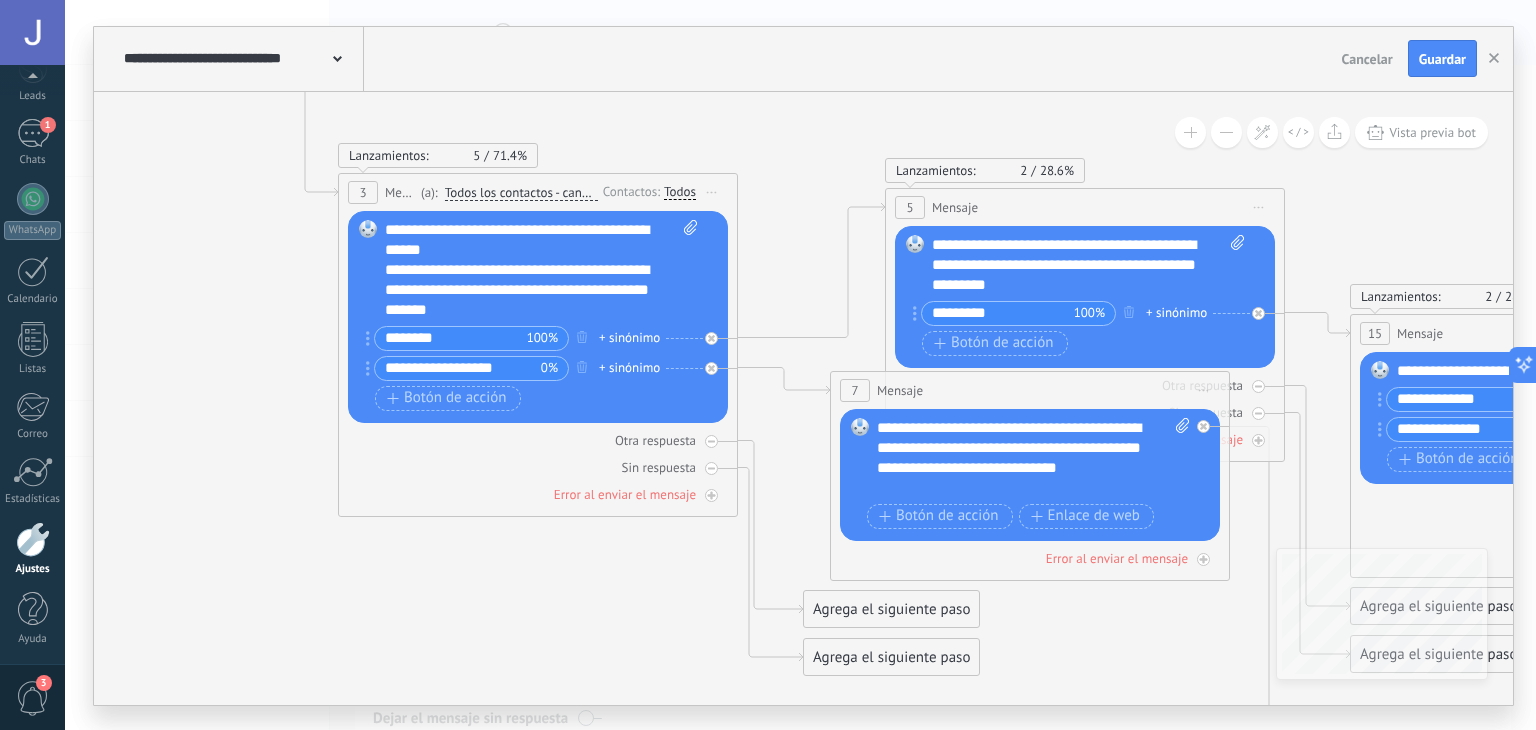 drag, startPoint x: 619, startPoint y: 505, endPoint x: 203, endPoint y: 449, distance: 419.75232 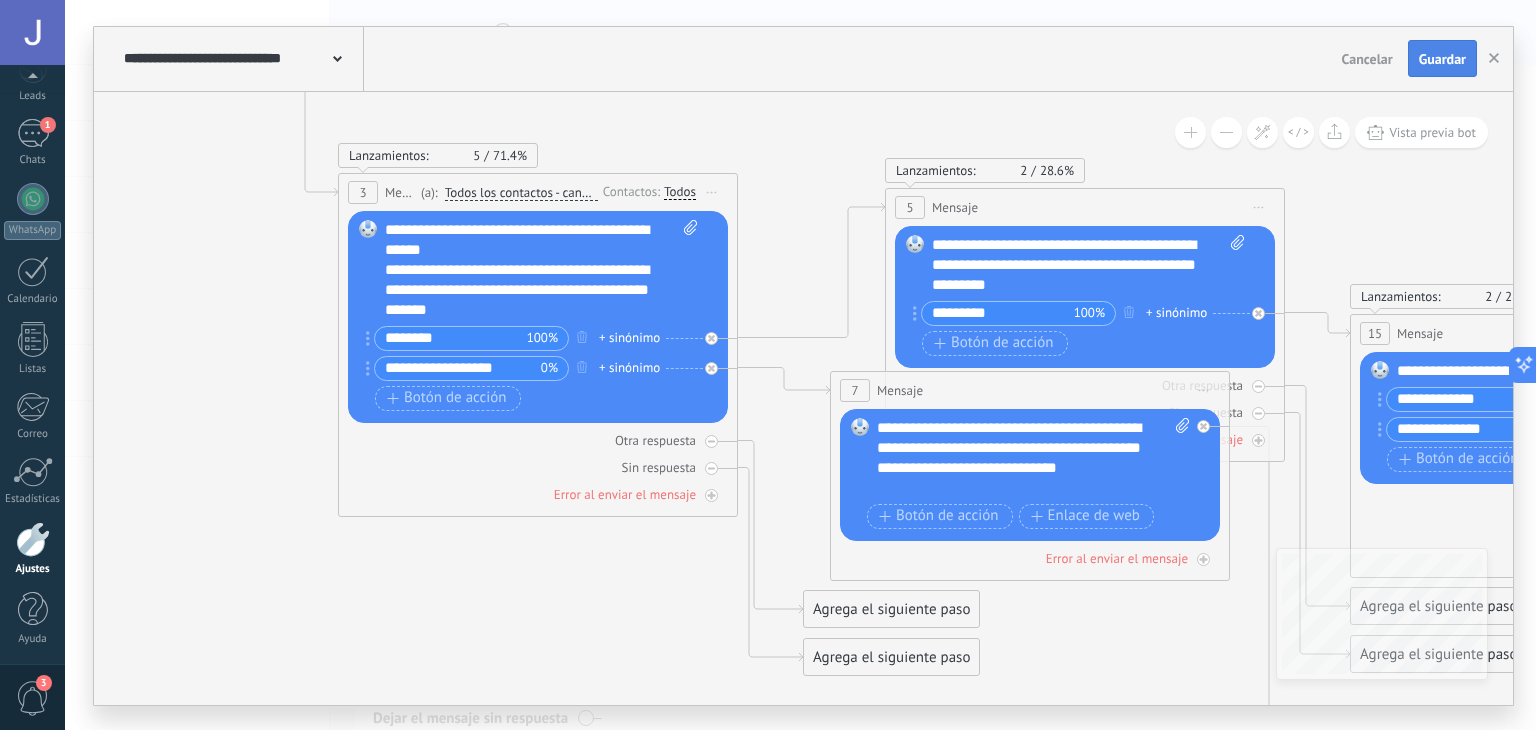 click on "Guardar" at bounding box center (1442, 59) 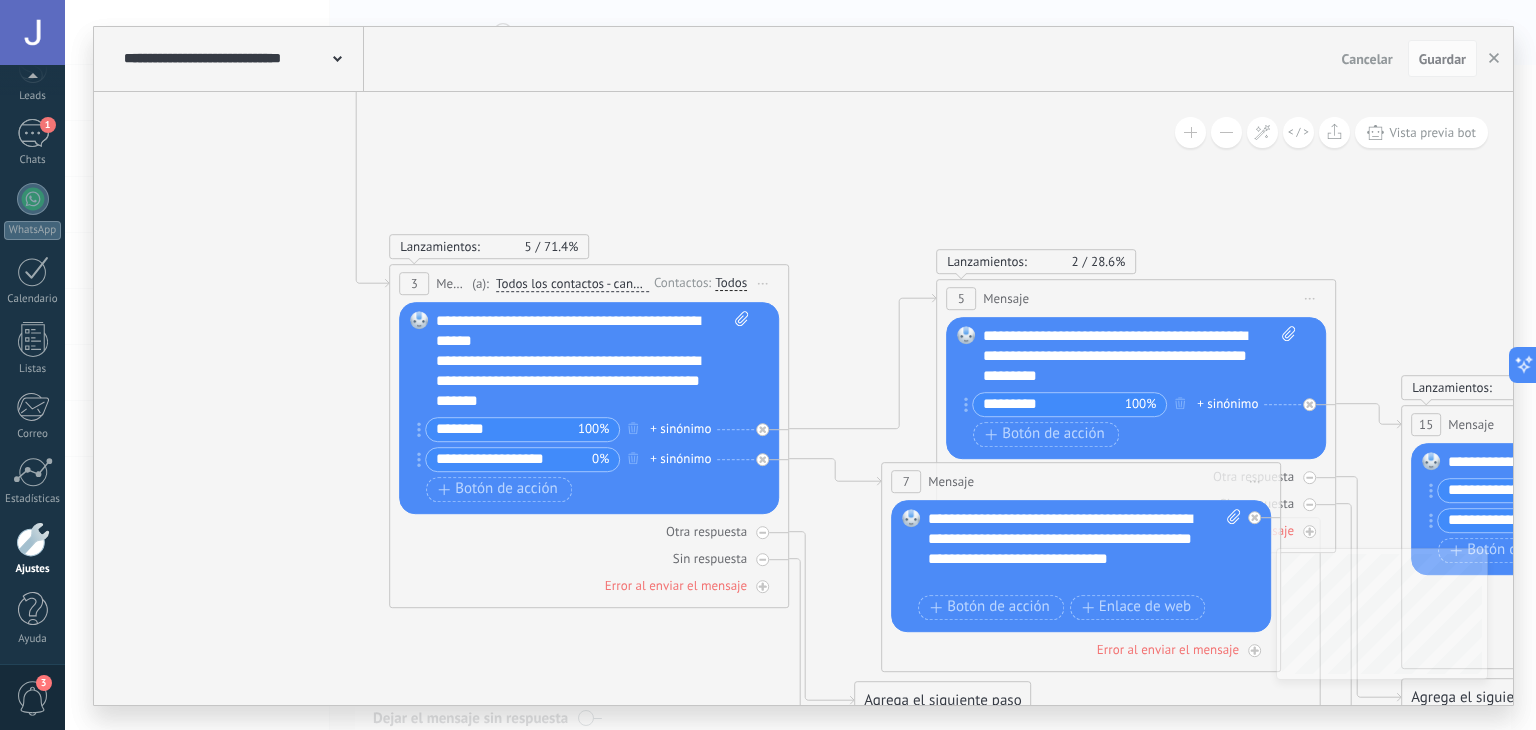 drag, startPoint x: 201, startPoint y: 270, endPoint x: 244, endPoint y: 357, distance: 97.04638 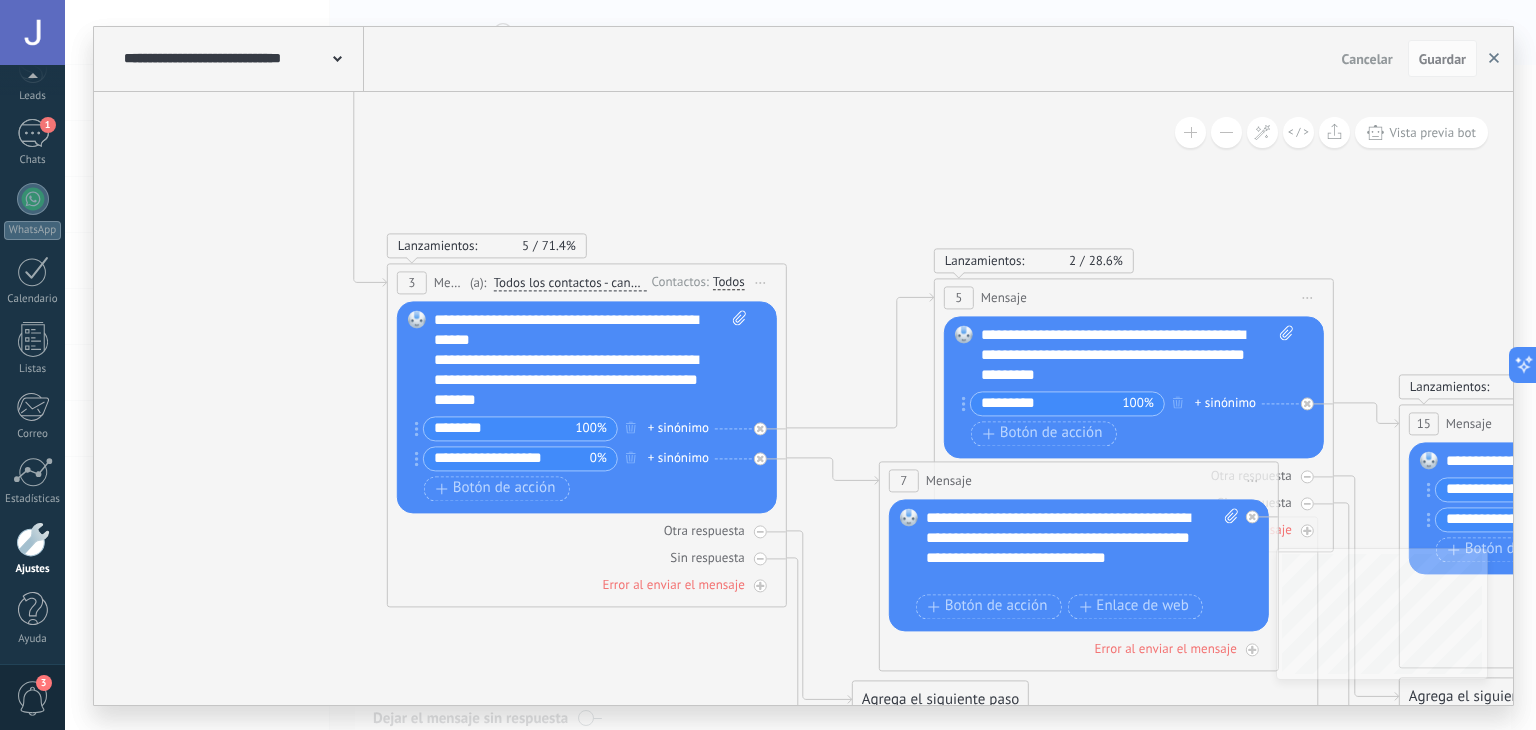 click 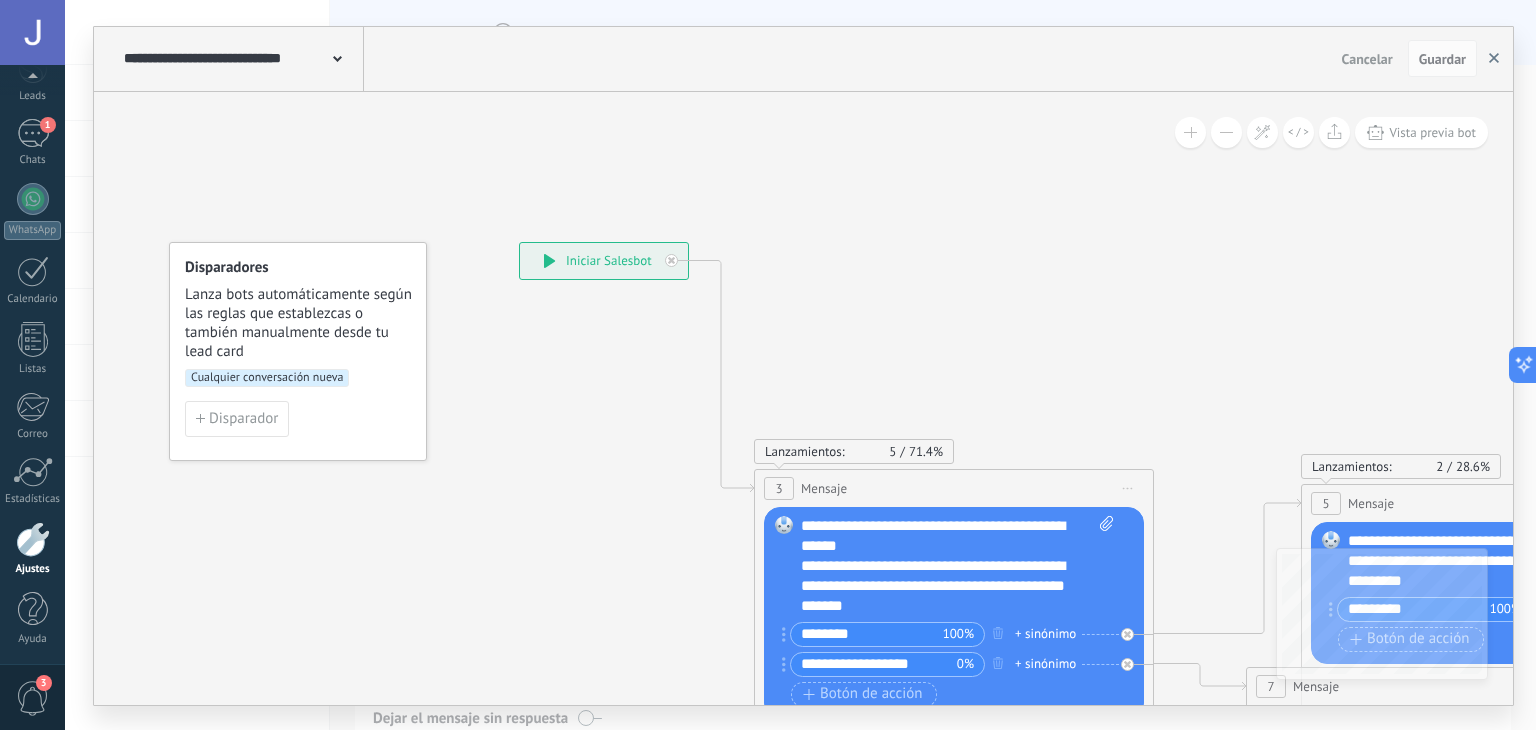 click at bounding box center [1494, 59] 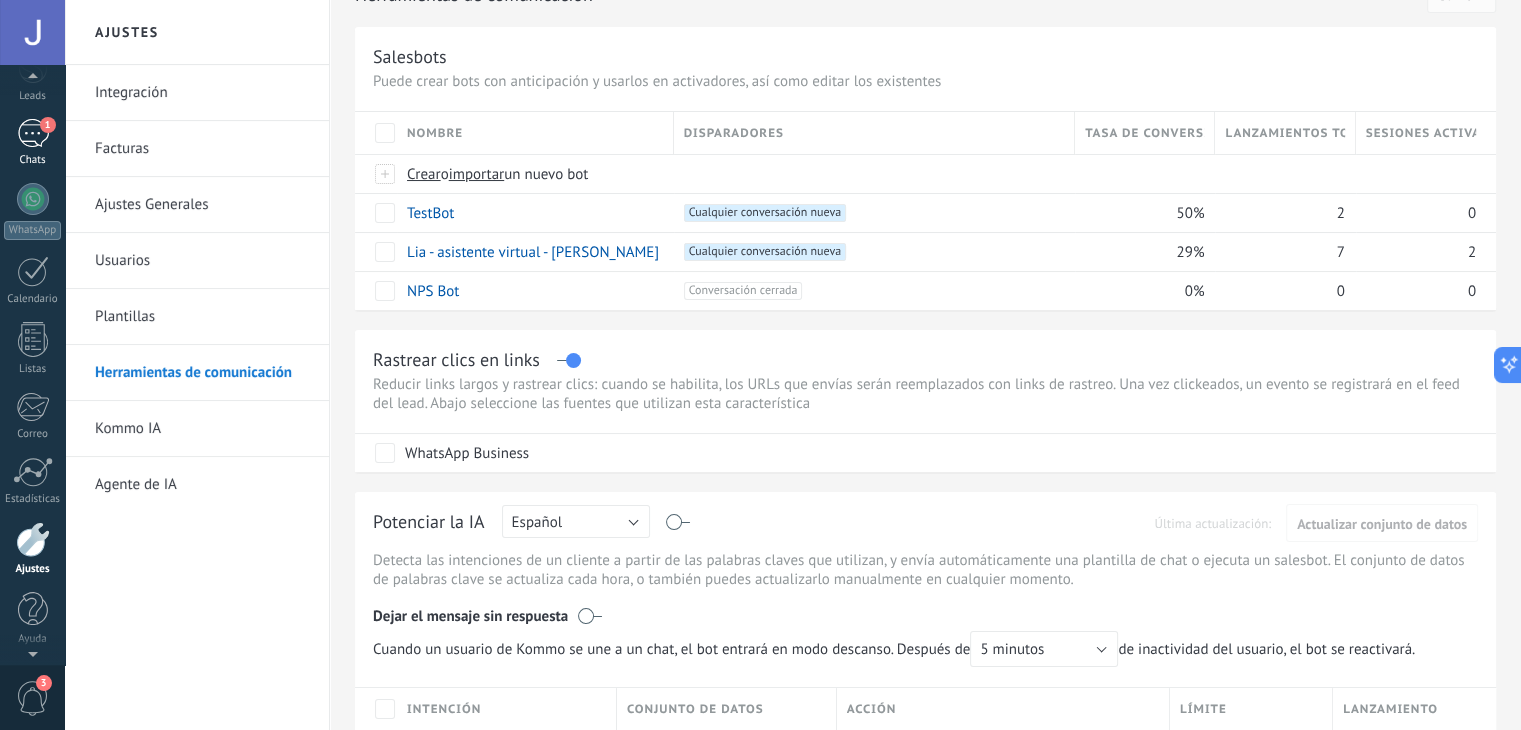 scroll, scrollTop: 0, scrollLeft: 0, axis: both 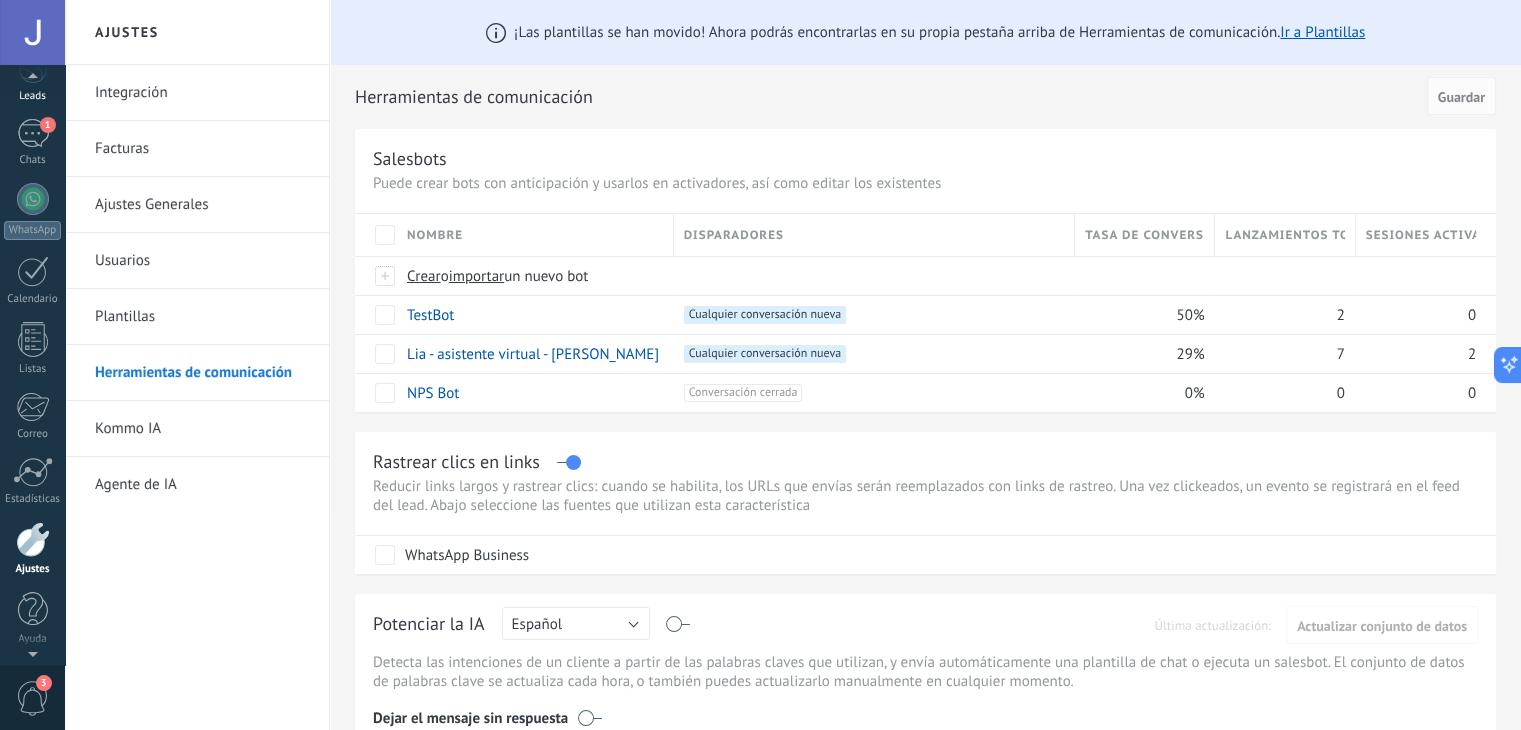click on "Leads" at bounding box center [33, 96] 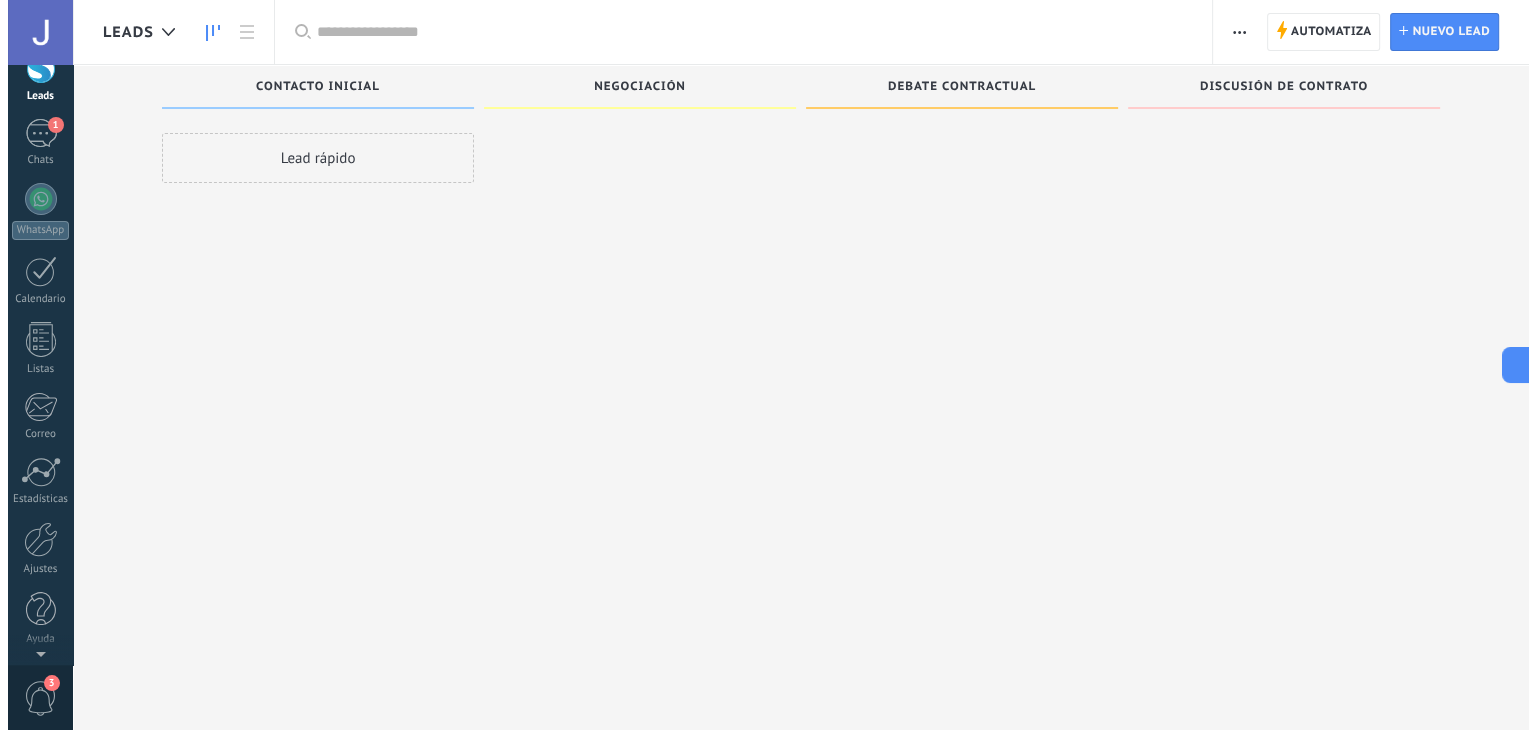 scroll, scrollTop: 0, scrollLeft: 0, axis: both 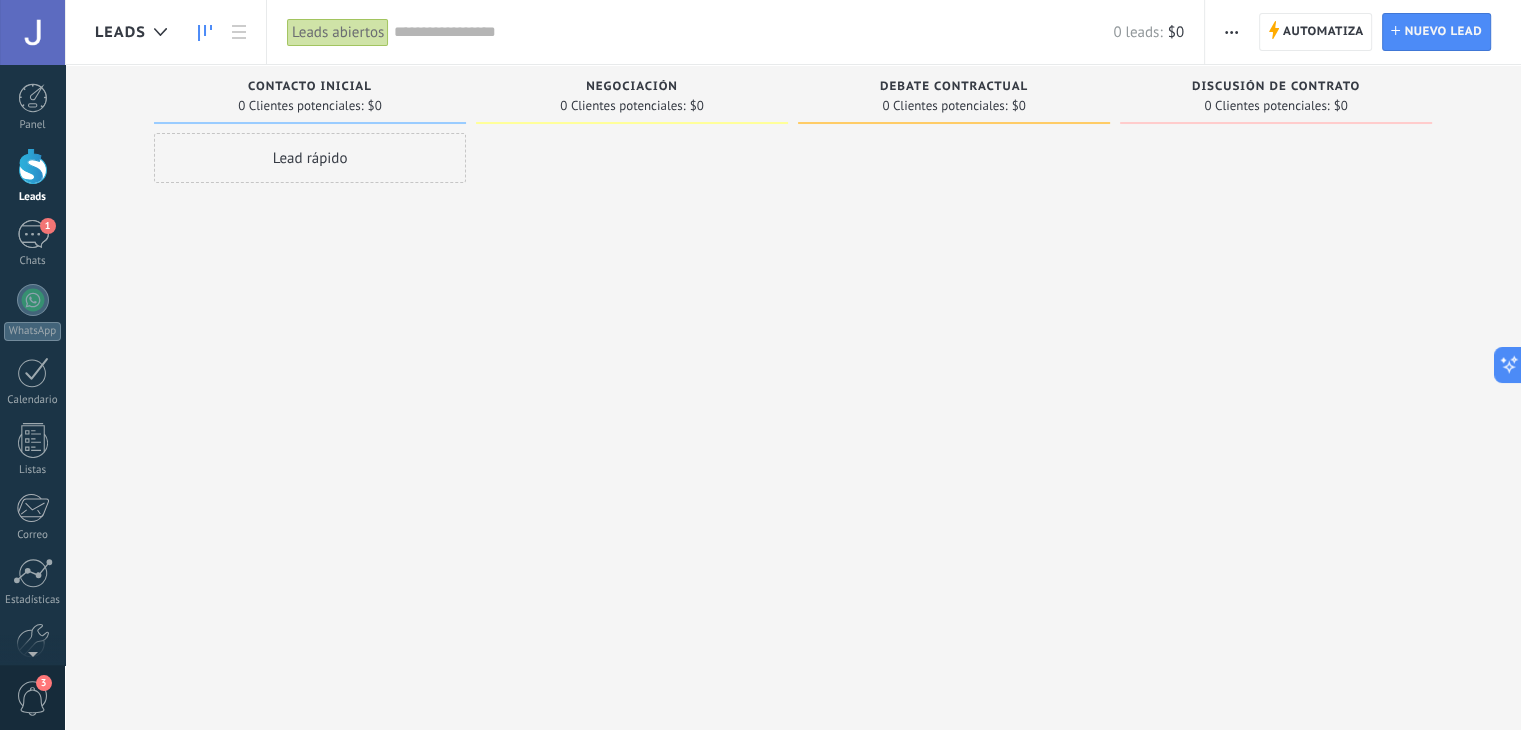 drag, startPoint x: 324, startPoint y: 78, endPoint x: 311, endPoint y: 97, distance: 23.021729 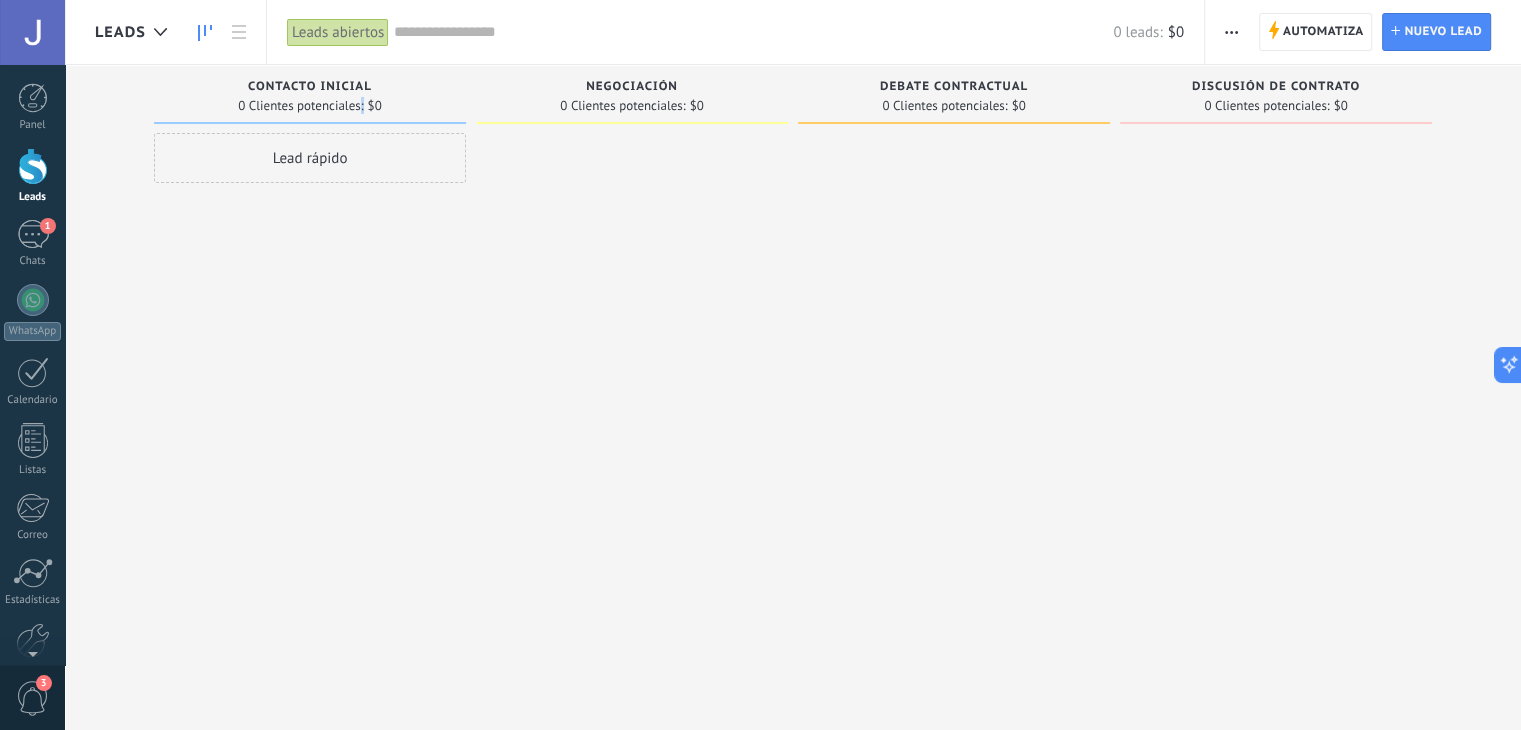 click on "0  Clientes potenciales:" at bounding box center [300, 106] 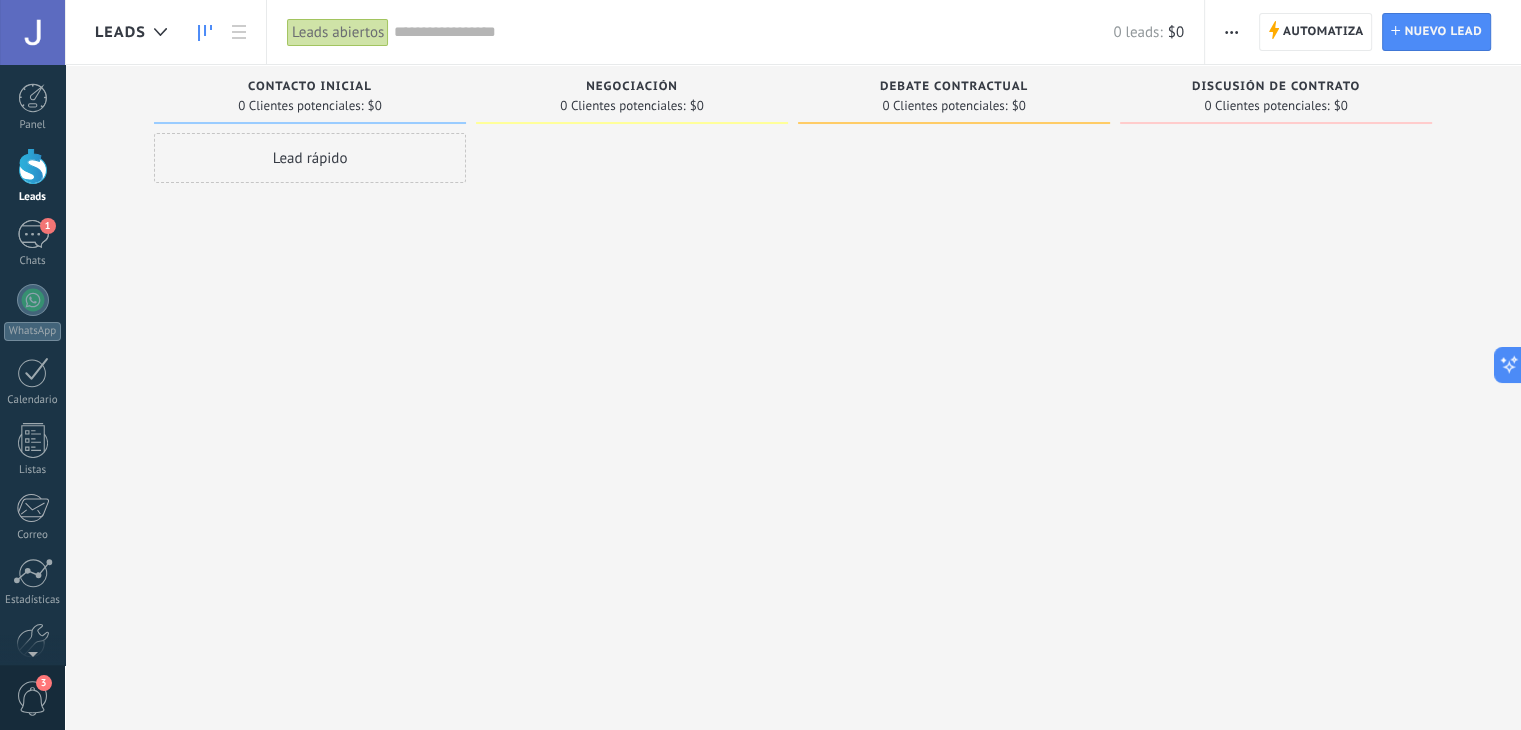 click on "Contacto inicial" at bounding box center (310, 88) 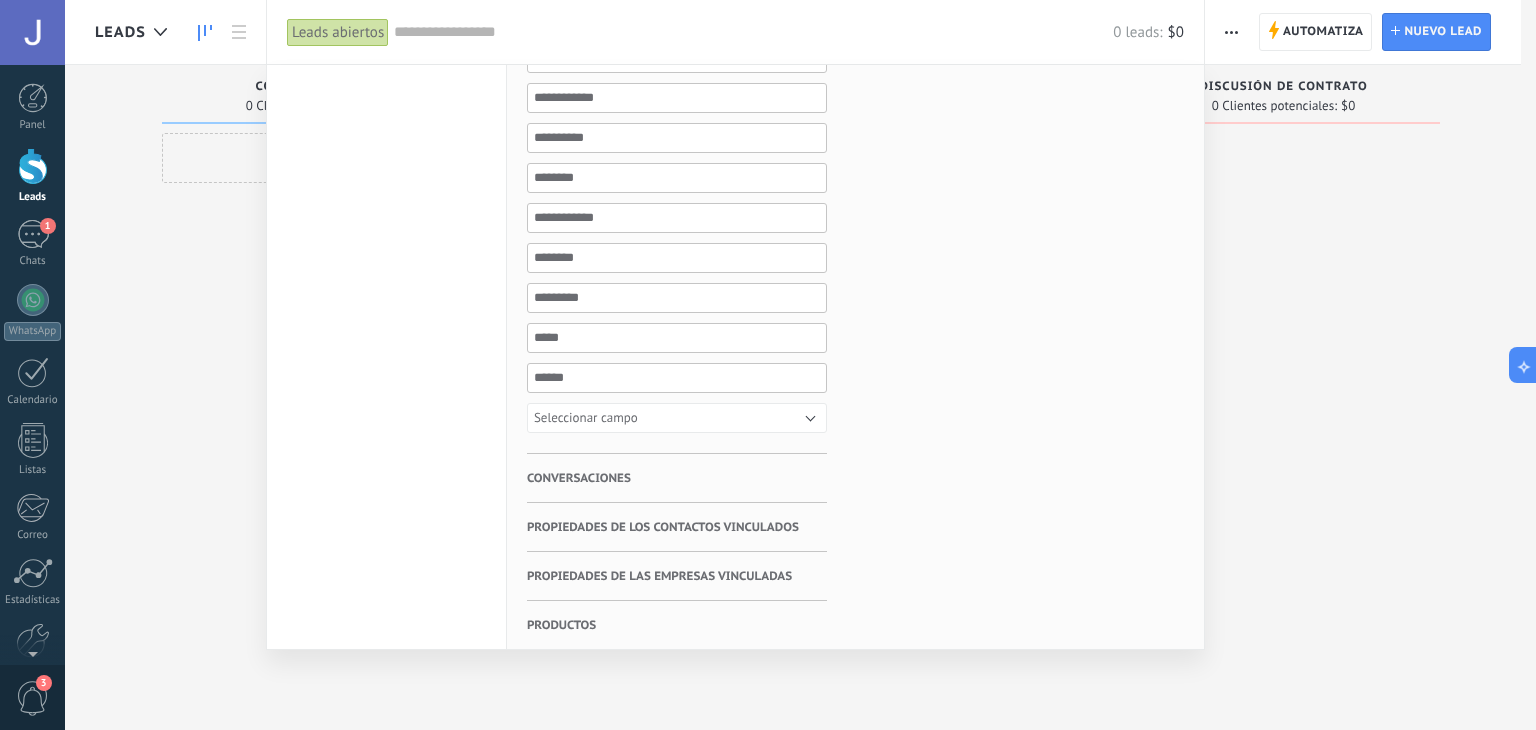 scroll, scrollTop: 578, scrollLeft: 0, axis: vertical 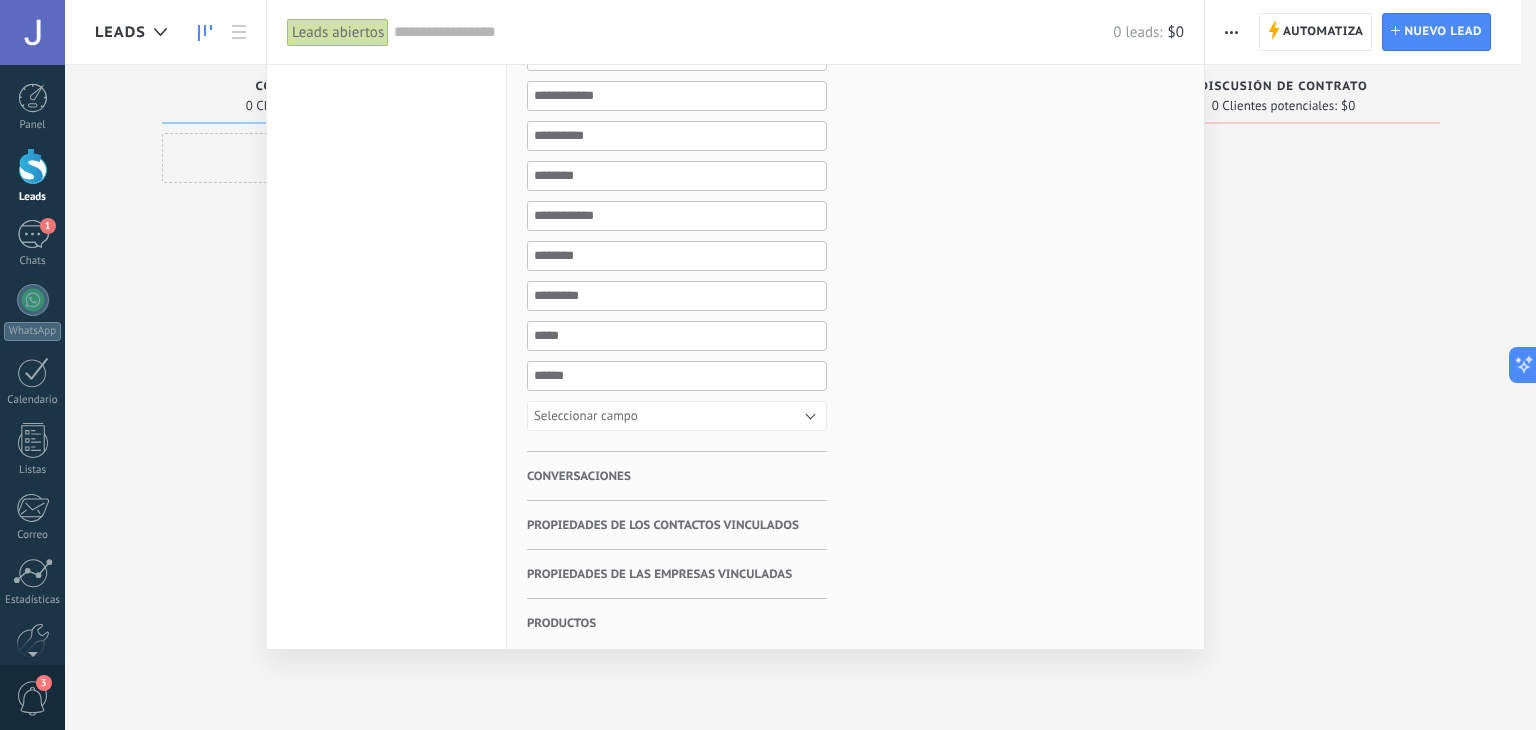 click at bounding box center (768, 365) 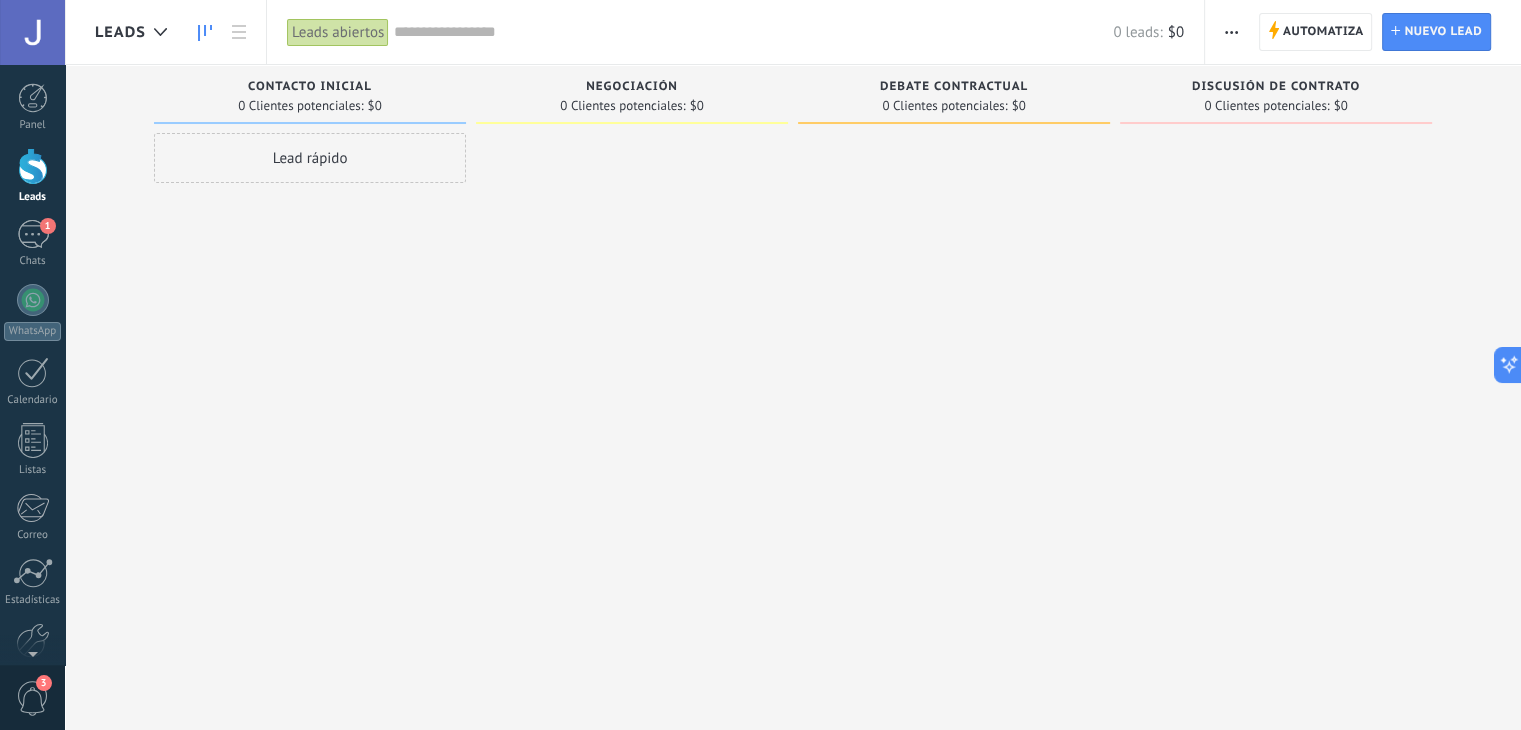 click on "0  Clientes potenciales:" at bounding box center [300, 106] 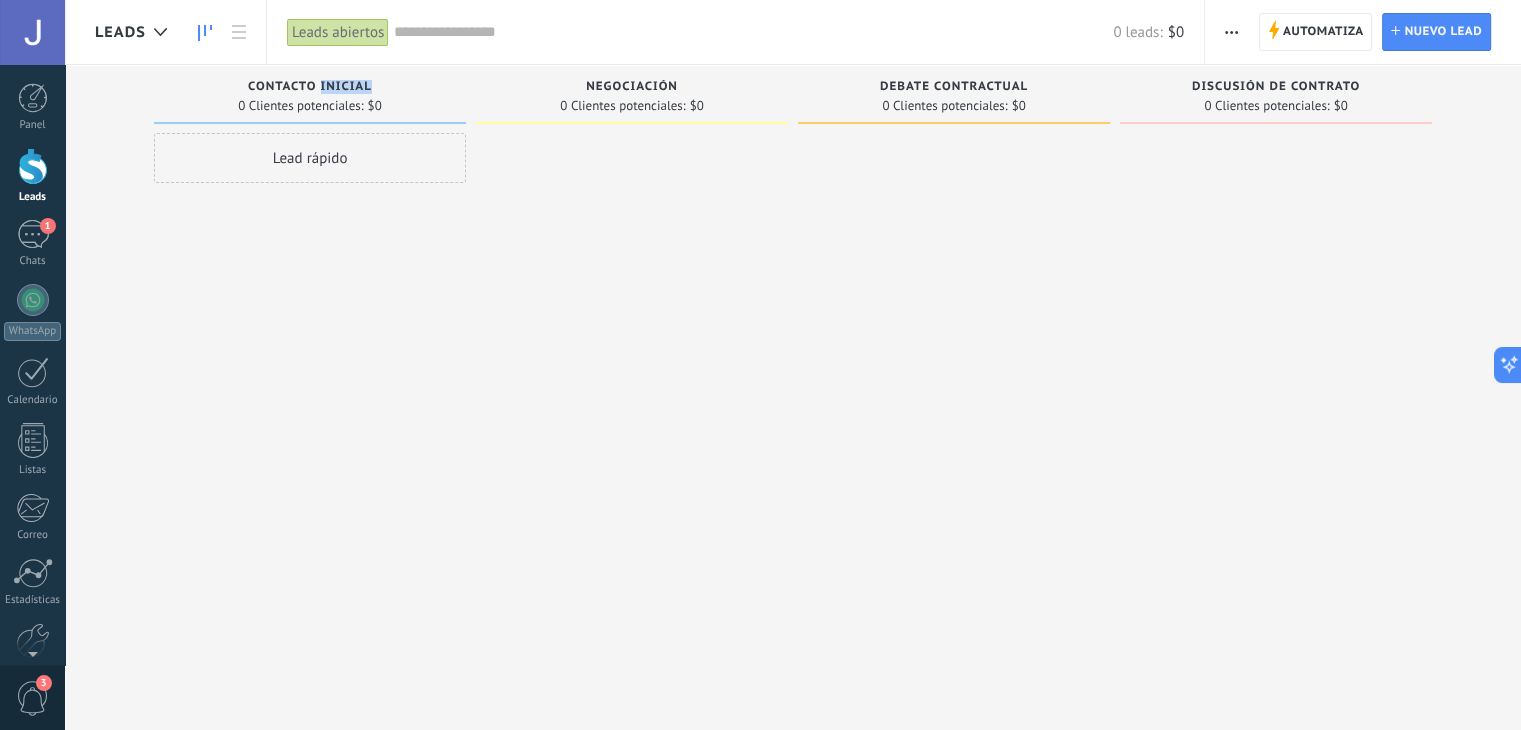 click on "Contacto inicial" at bounding box center (310, 87) 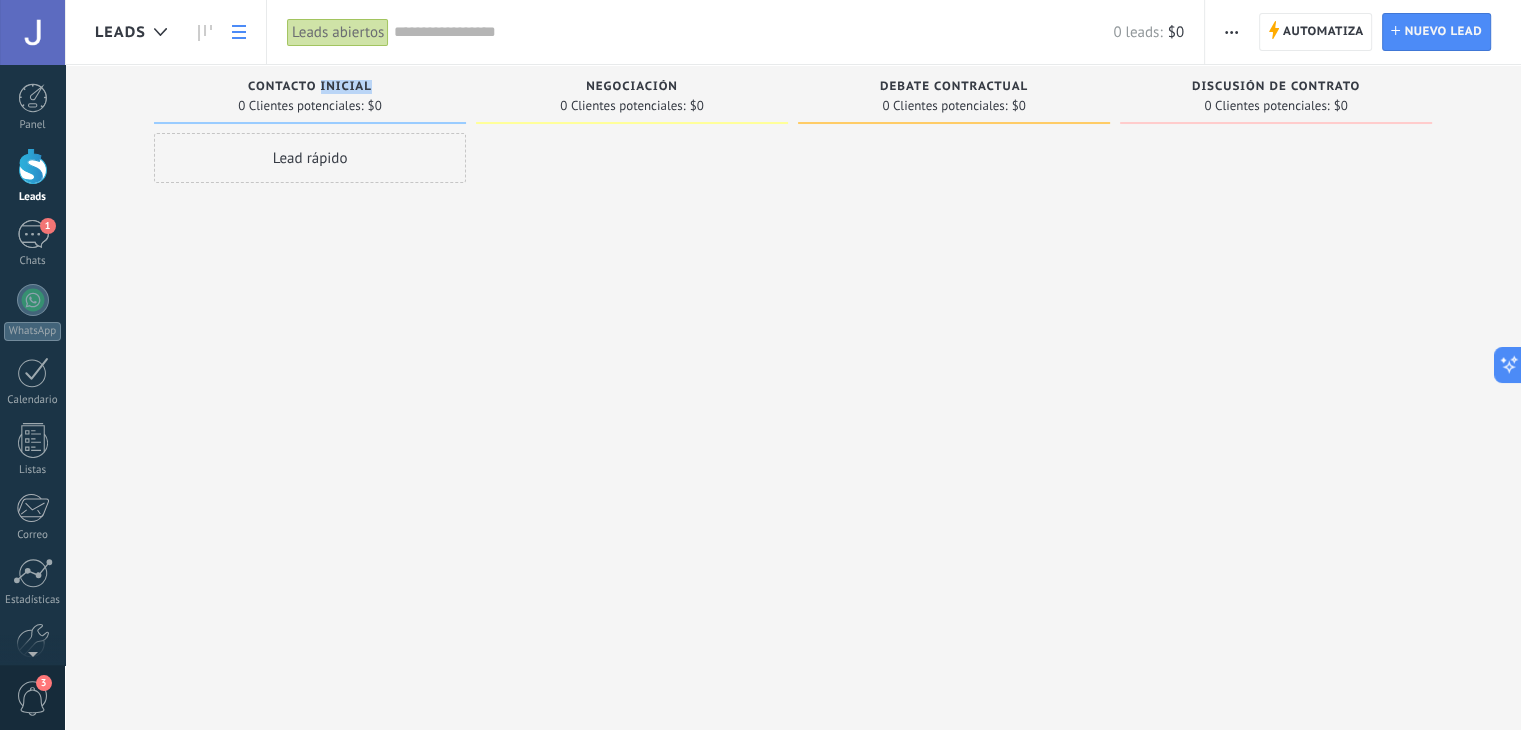 click 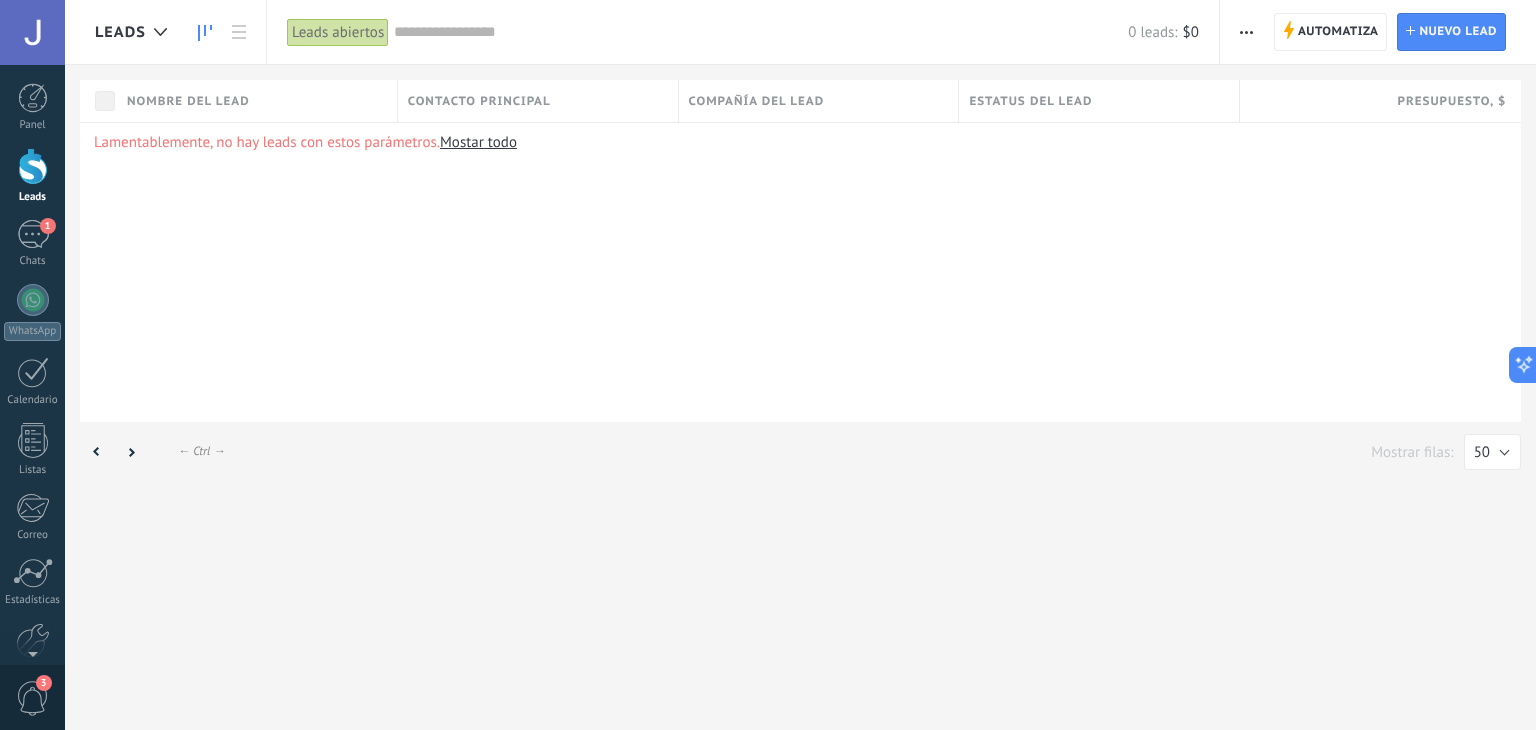 click at bounding box center (205, 32) 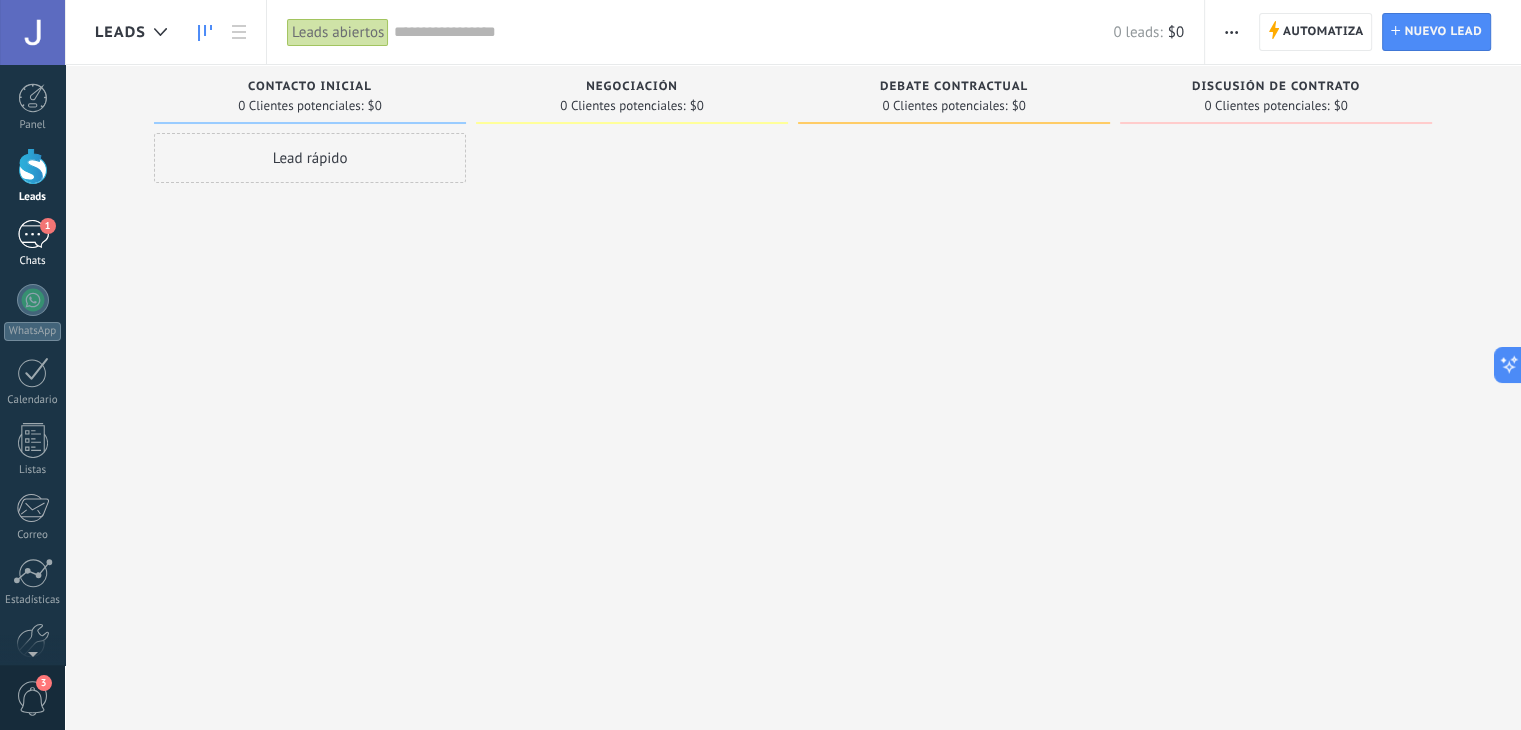 click on "1" at bounding box center [33, 234] 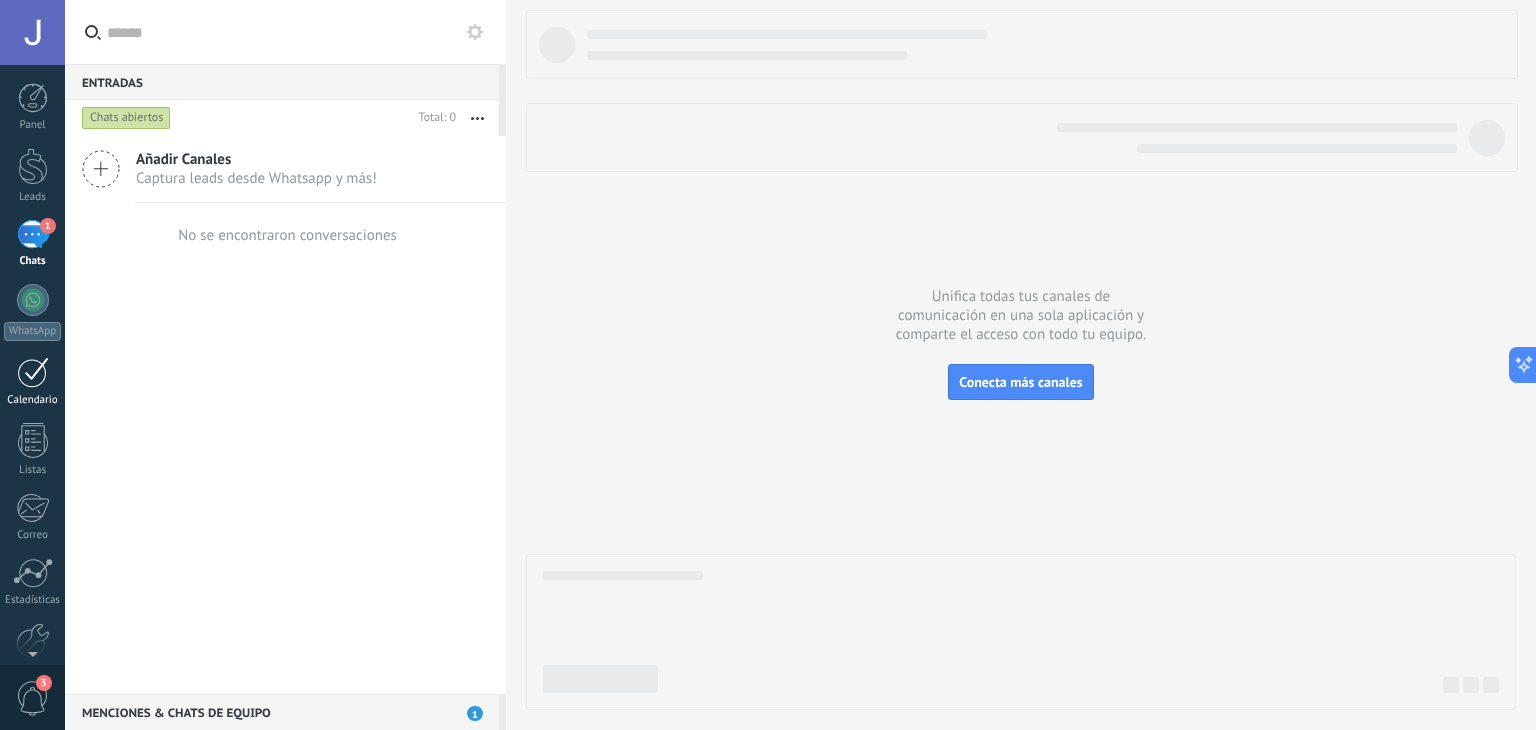 click at bounding box center (33, 372) 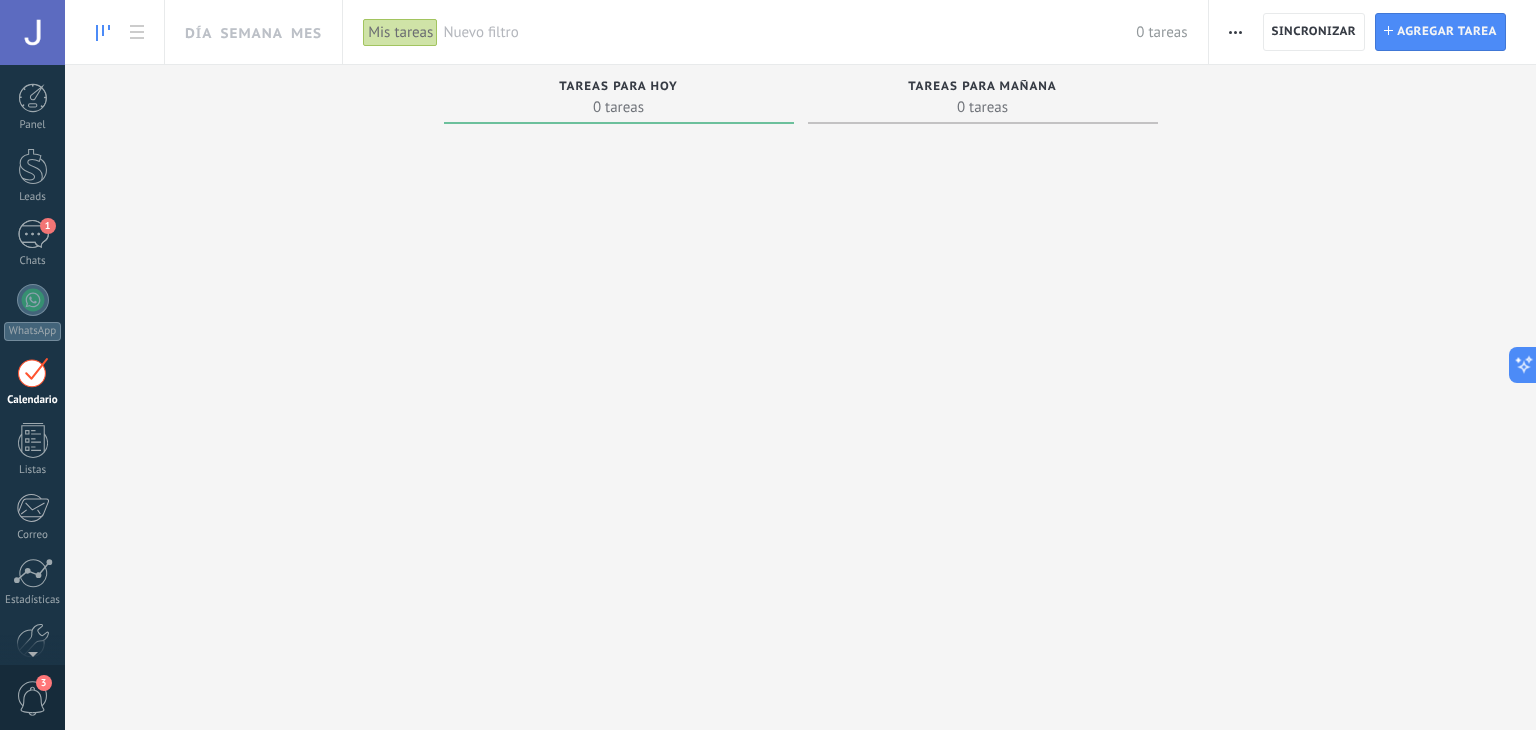click on "Mis tareas" at bounding box center (400, 32) 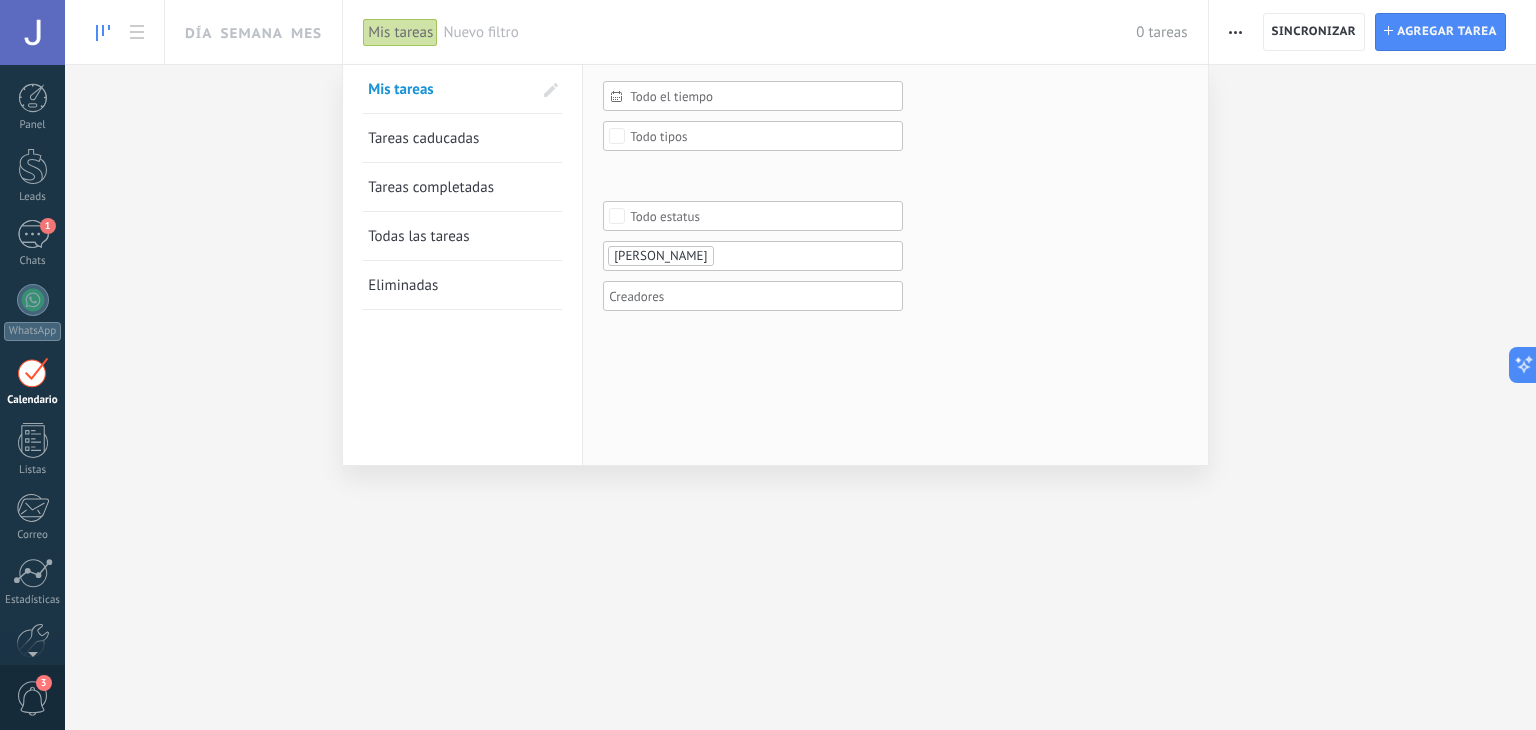 click at bounding box center (768, 365) 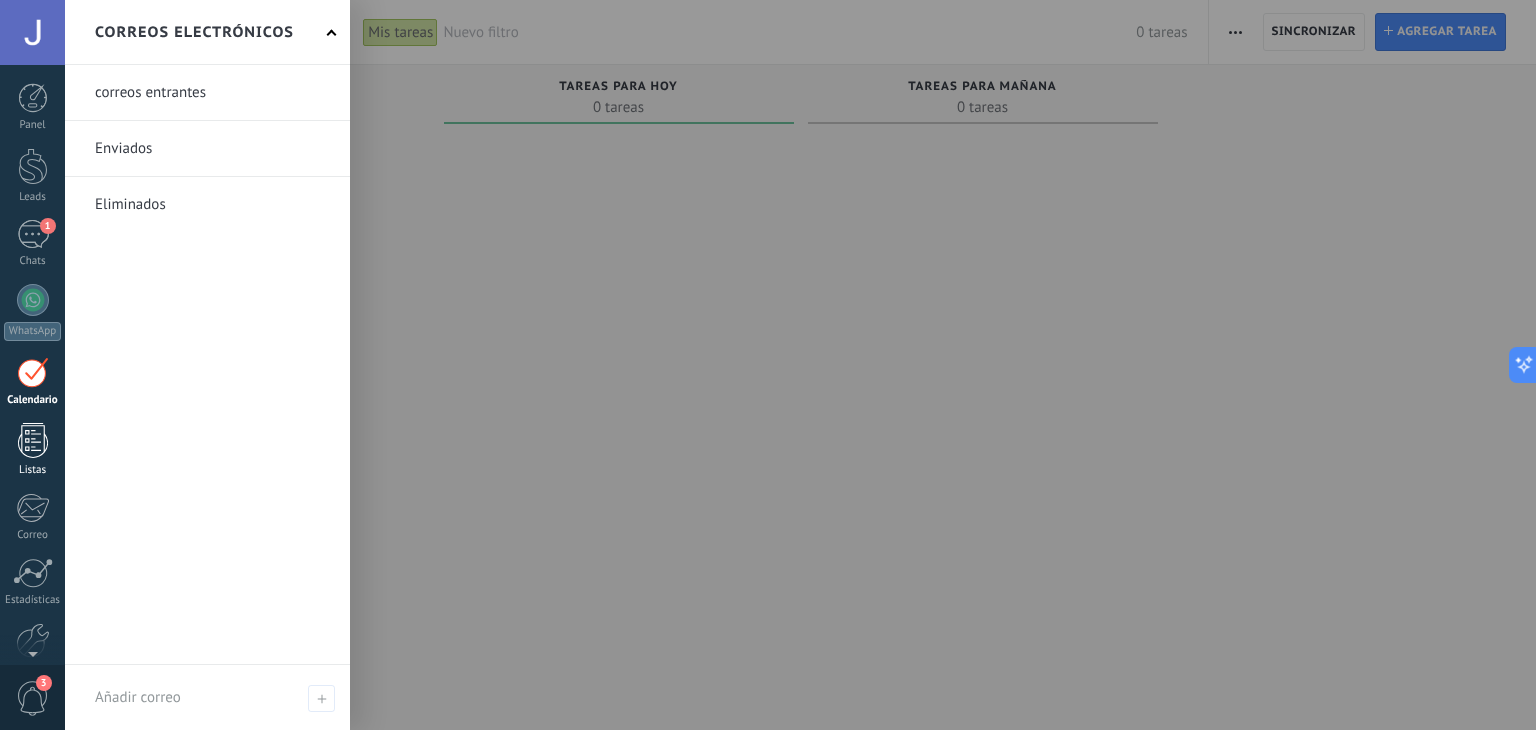 click on "Listas" at bounding box center (32, 450) 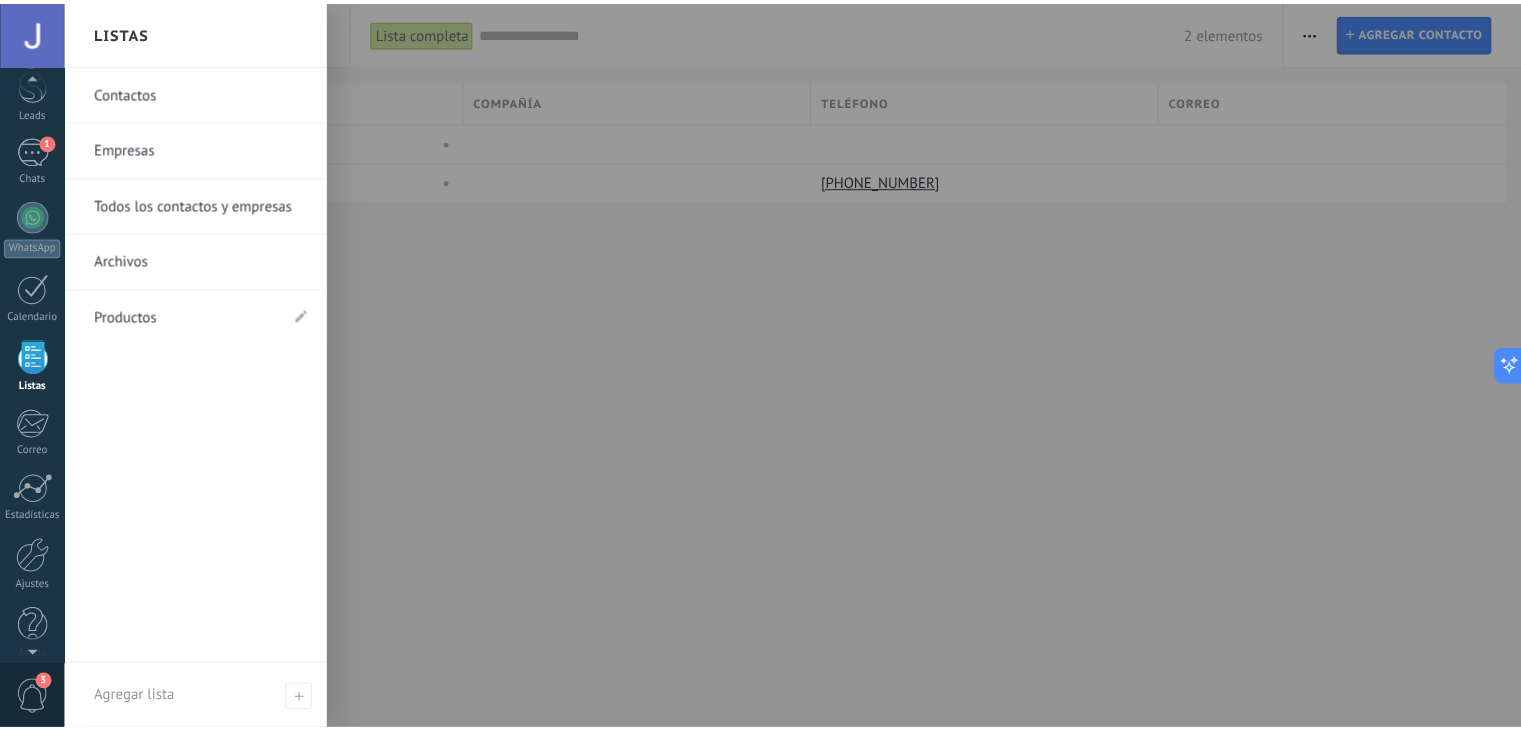 scroll, scrollTop: 101, scrollLeft: 0, axis: vertical 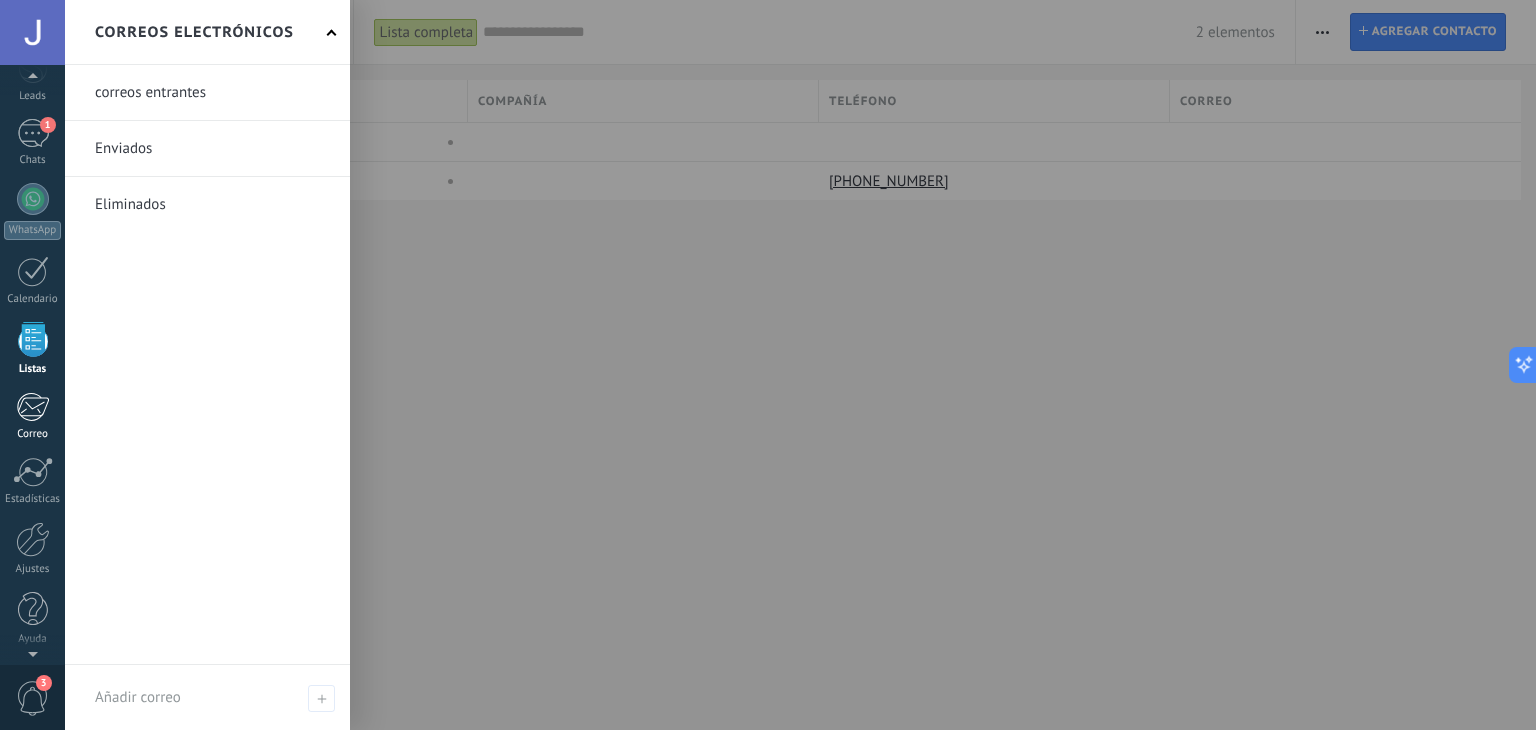 click on "Correo" at bounding box center [33, 434] 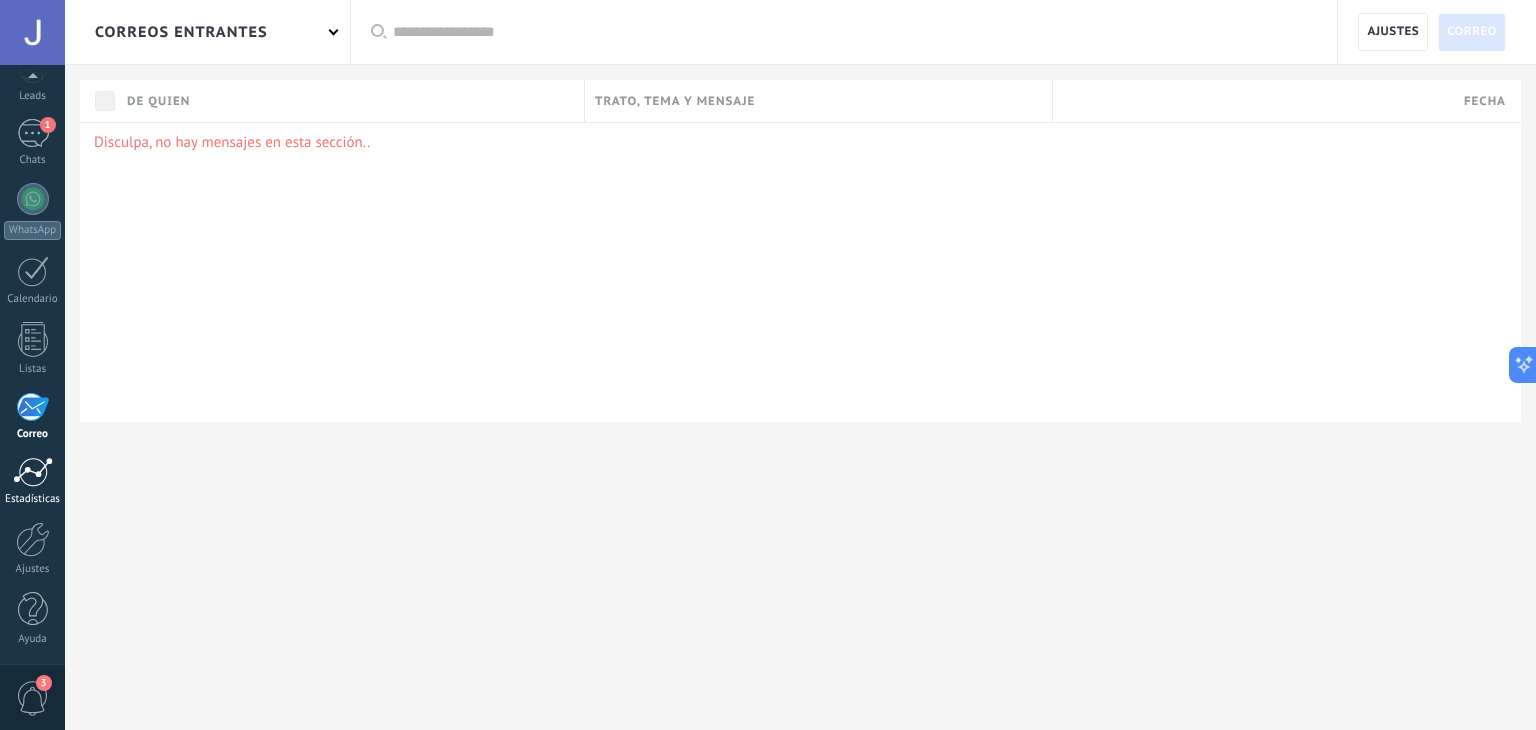 click on "Estadísticas" at bounding box center (33, 499) 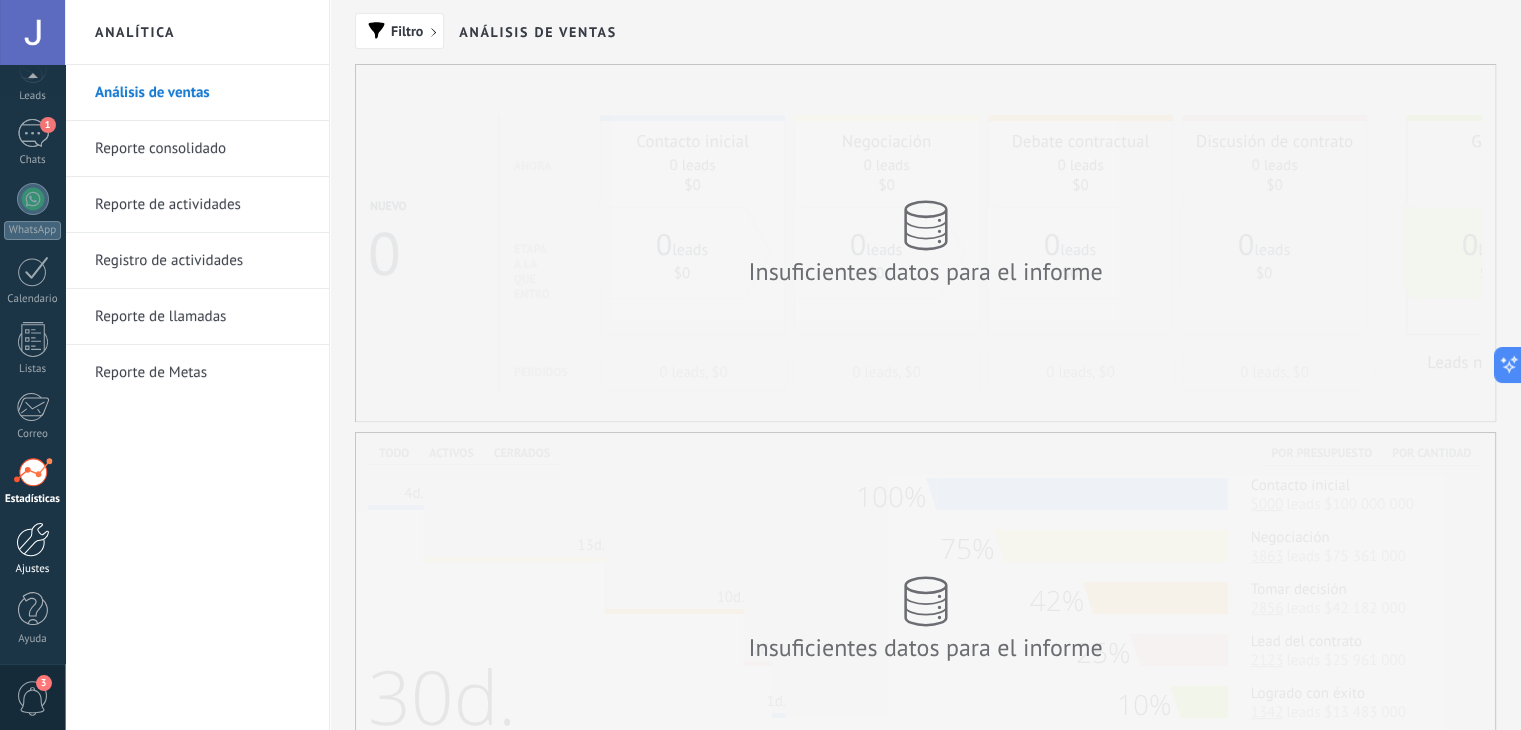 click at bounding box center [33, 539] 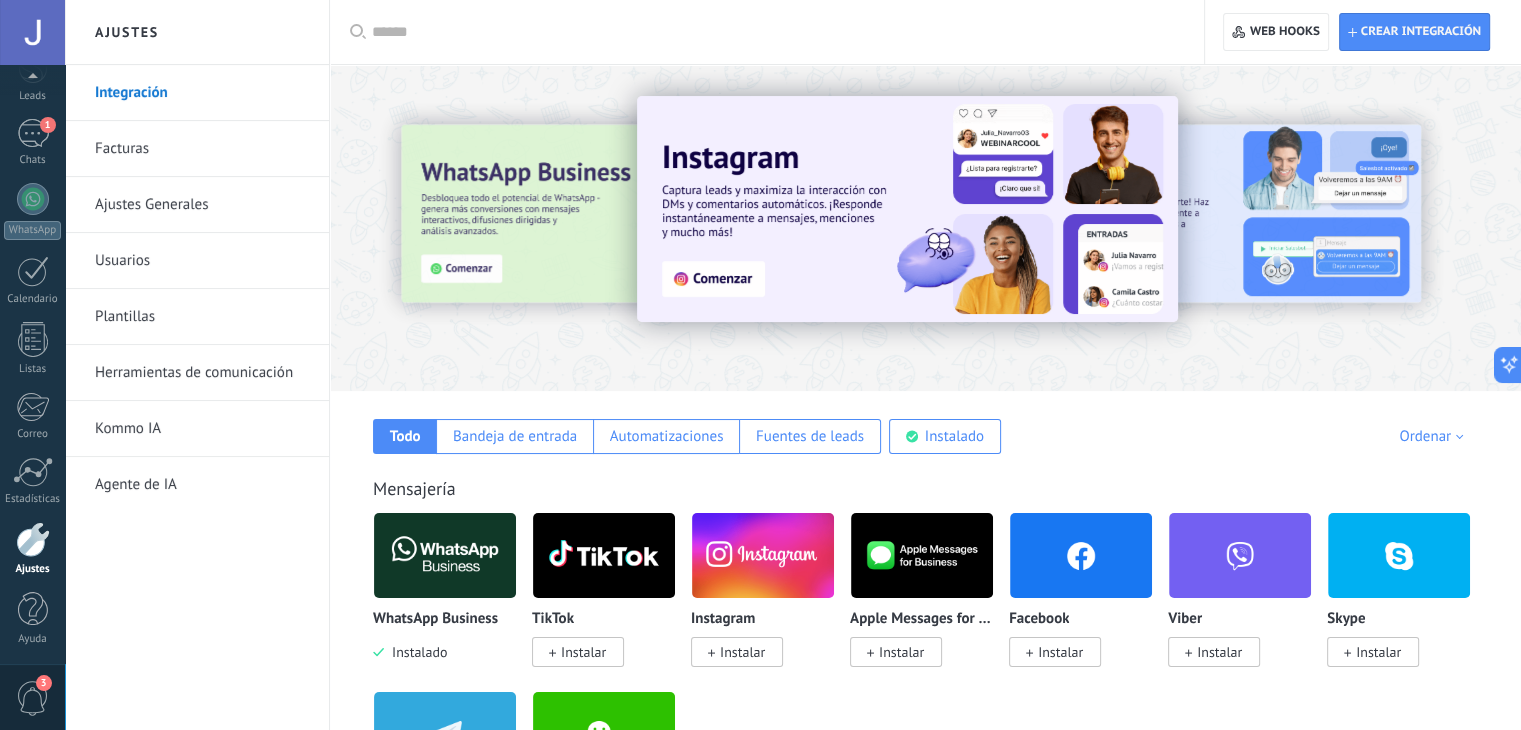 click on "Ajustes Generales" at bounding box center [202, 205] 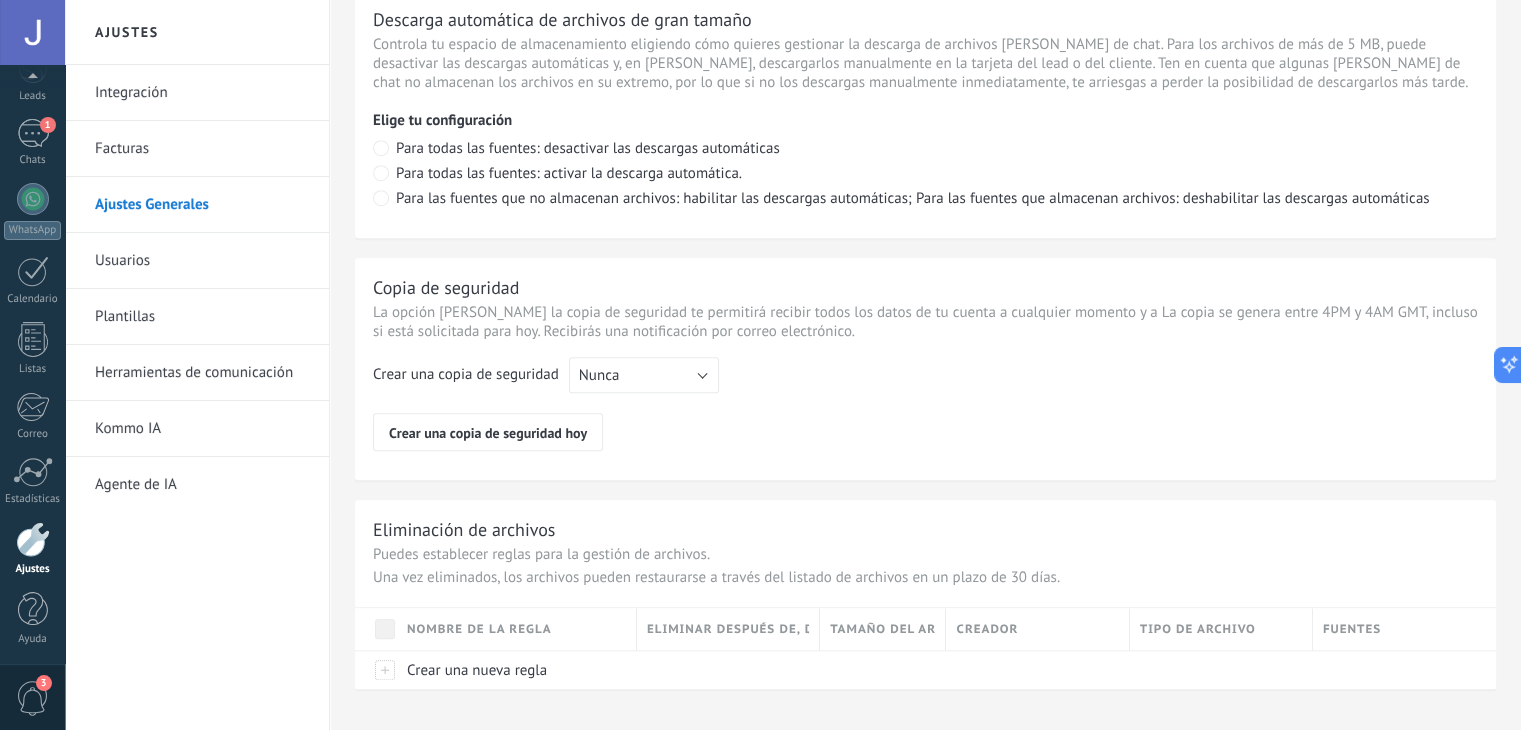 scroll, scrollTop: 1476, scrollLeft: 0, axis: vertical 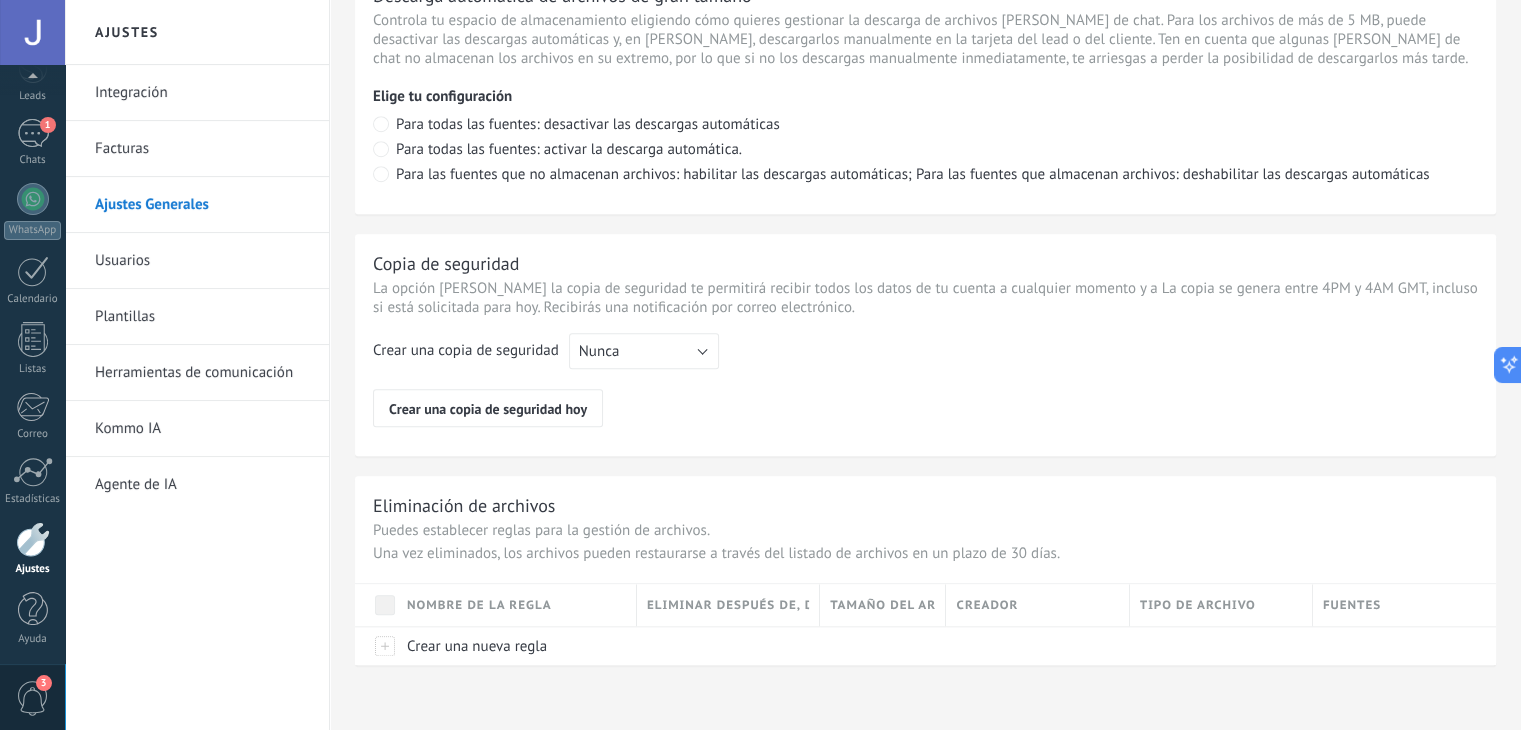 click on "Herramientas de comunicación" at bounding box center [202, 373] 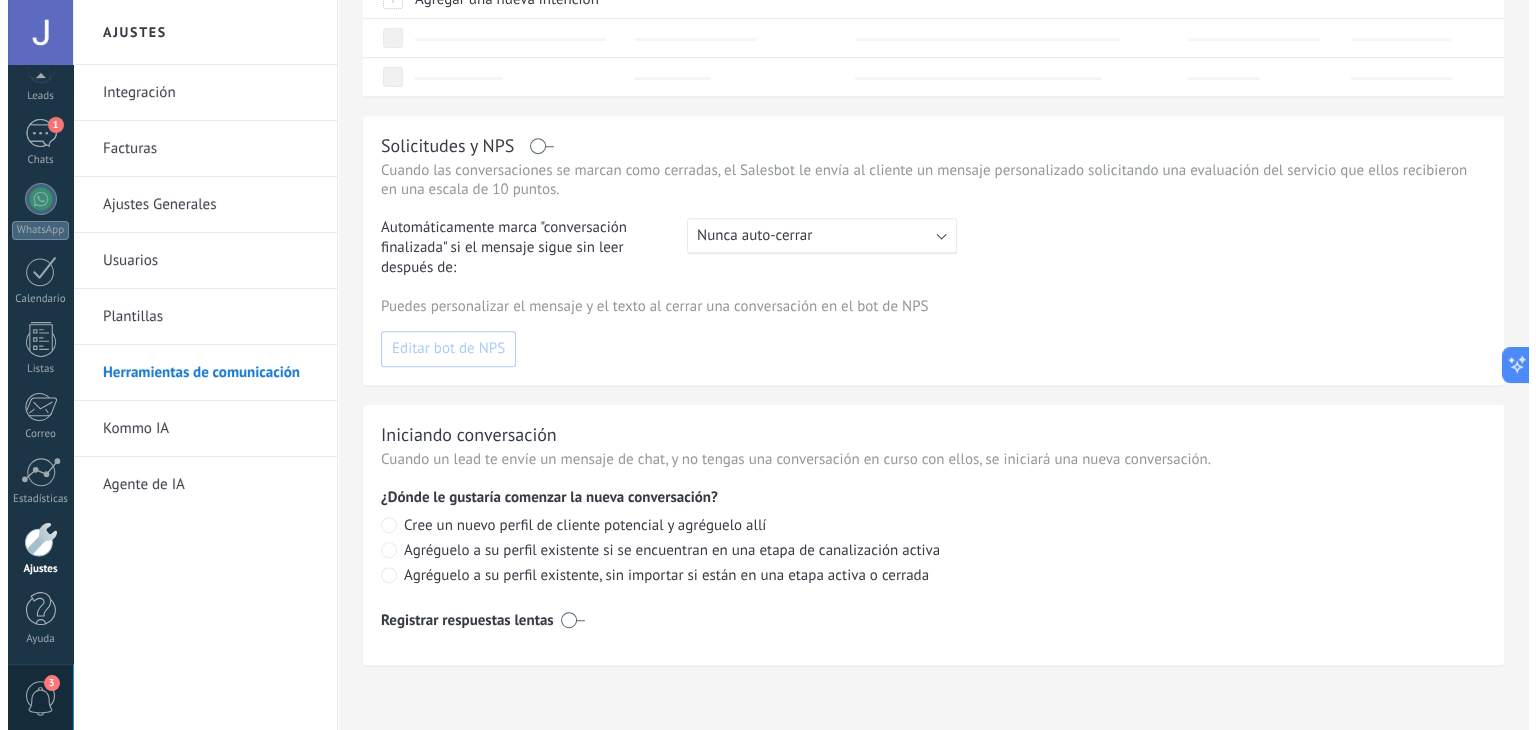 scroll, scrollTop: 0, scrollLeft: 0, axis: both 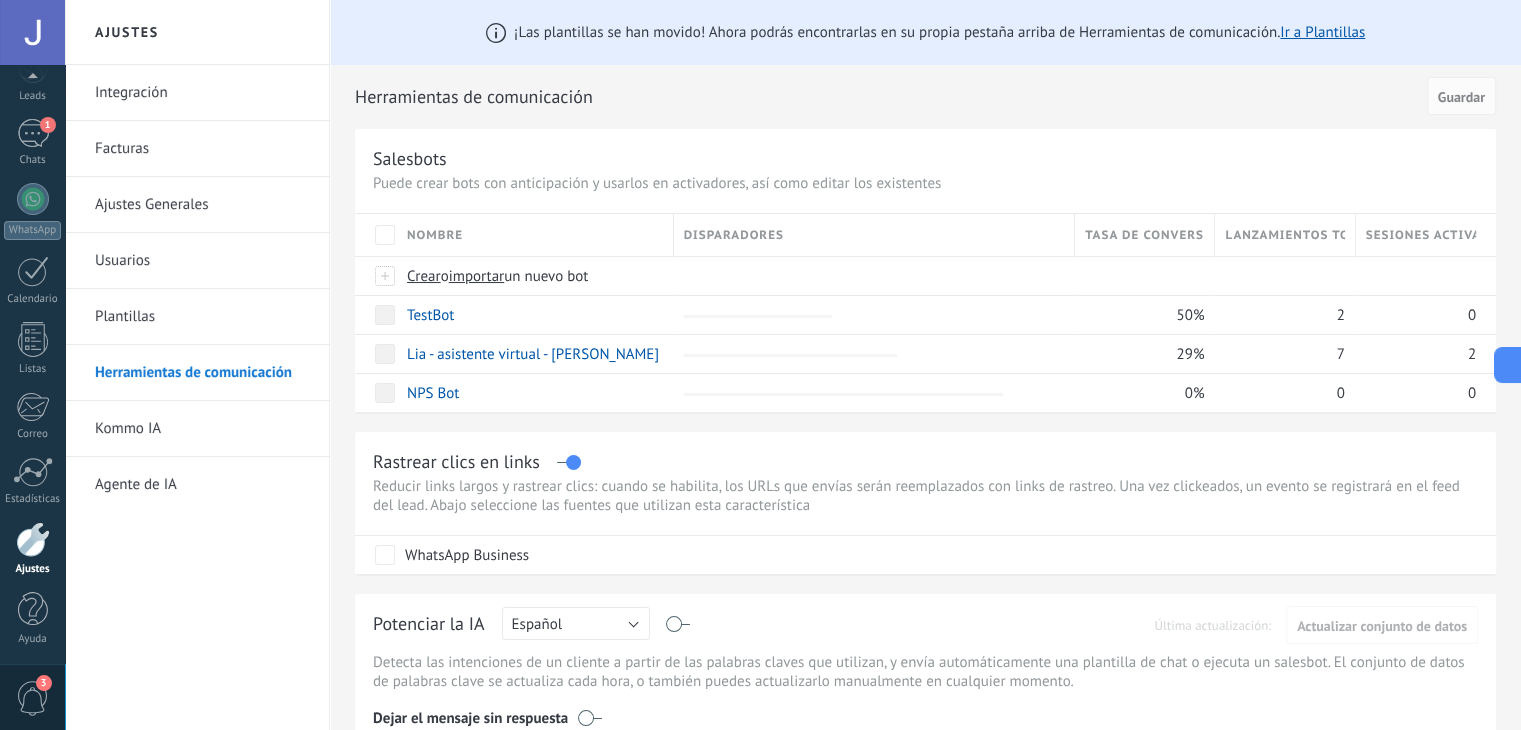 click on "Kommo IA" at bounding box center (202, 429) 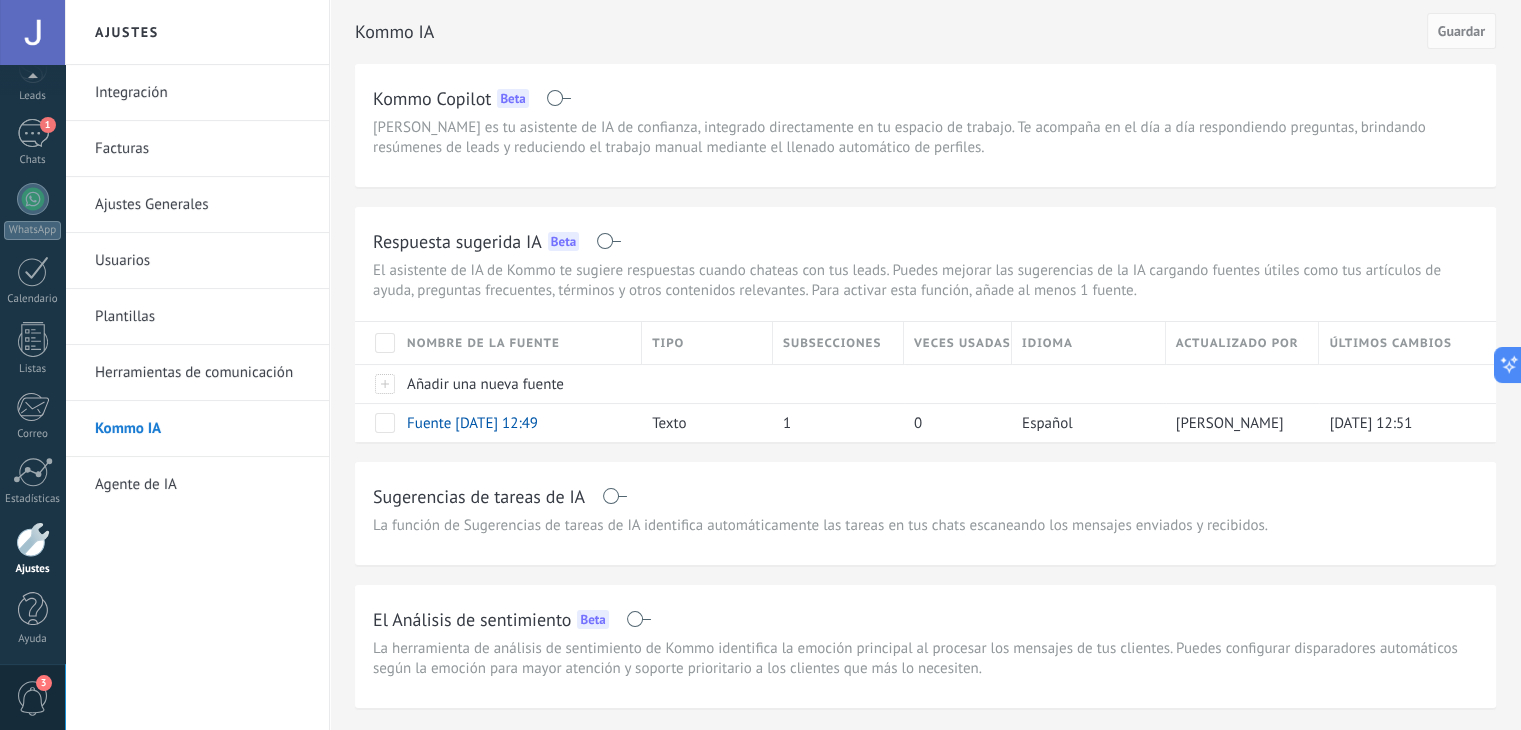 drag, startPoint x: 864, startPoint y: 465, endPoint x: 749, endPoint y: 466, distance: 115.00435 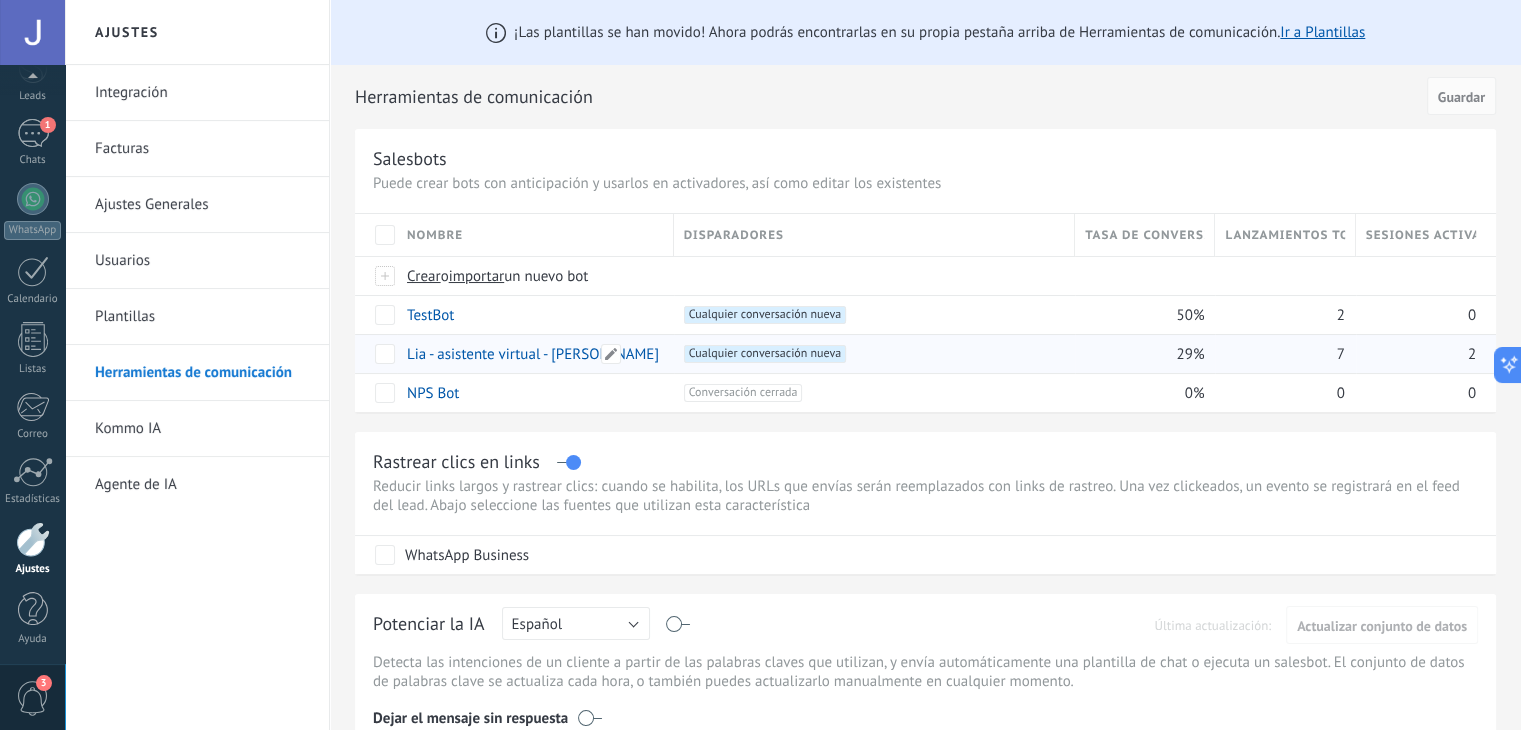 click on "Lia - asistente virtual - [PERSON_NAME]" at bounding box center (533, 354) 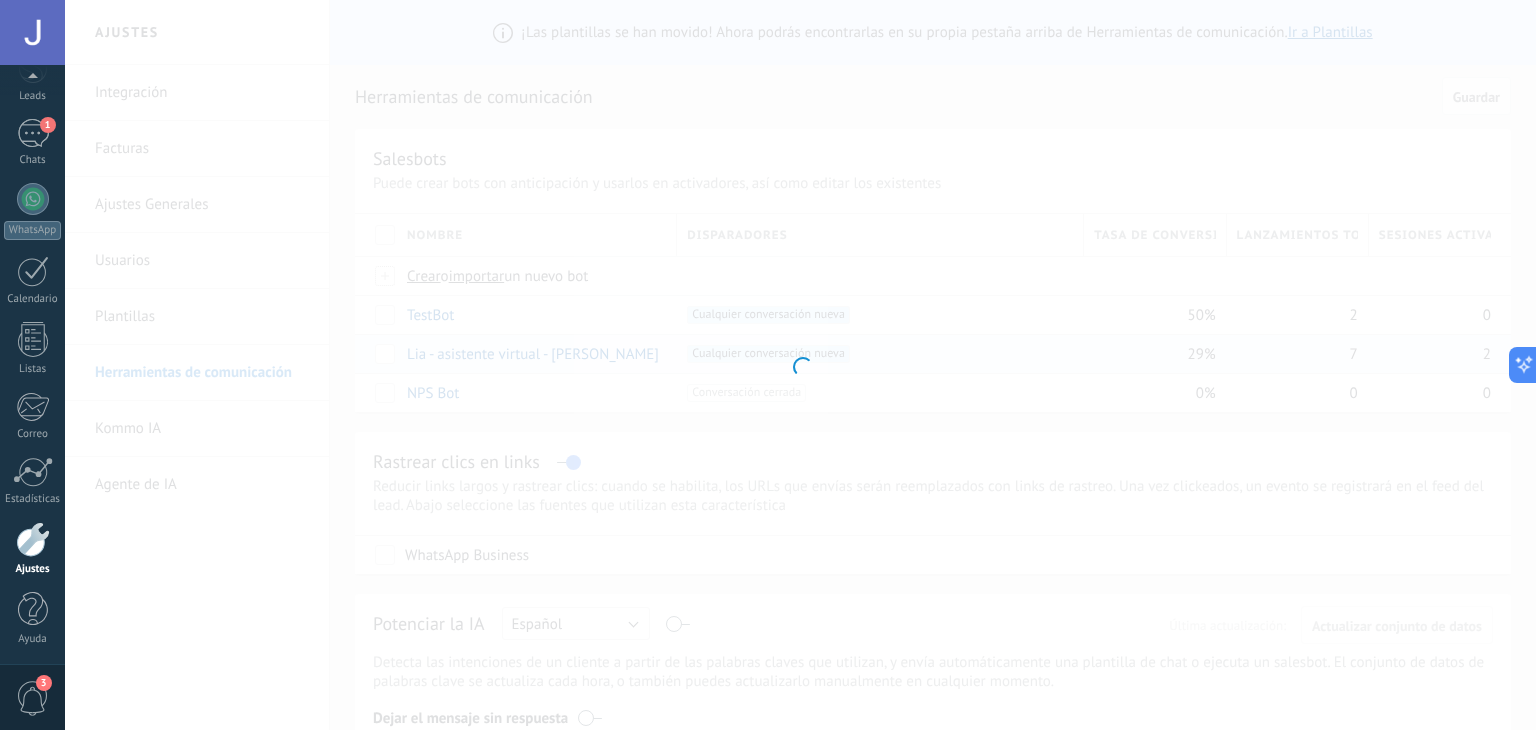 type on "**********" 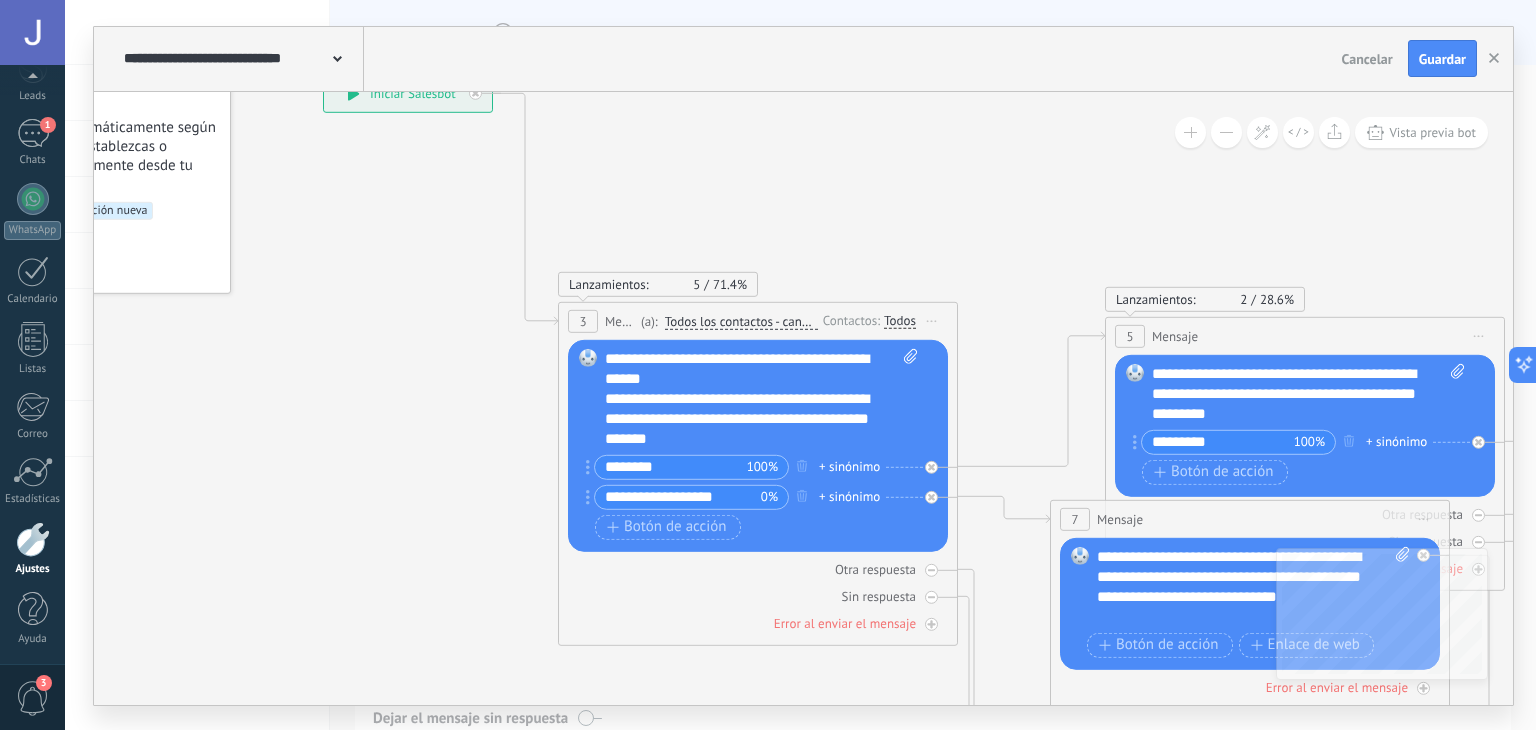 drag, startPoint x: 660, startPoint y: 429, endPoint x: 464, endPoint y: 261, distance: 258.14725 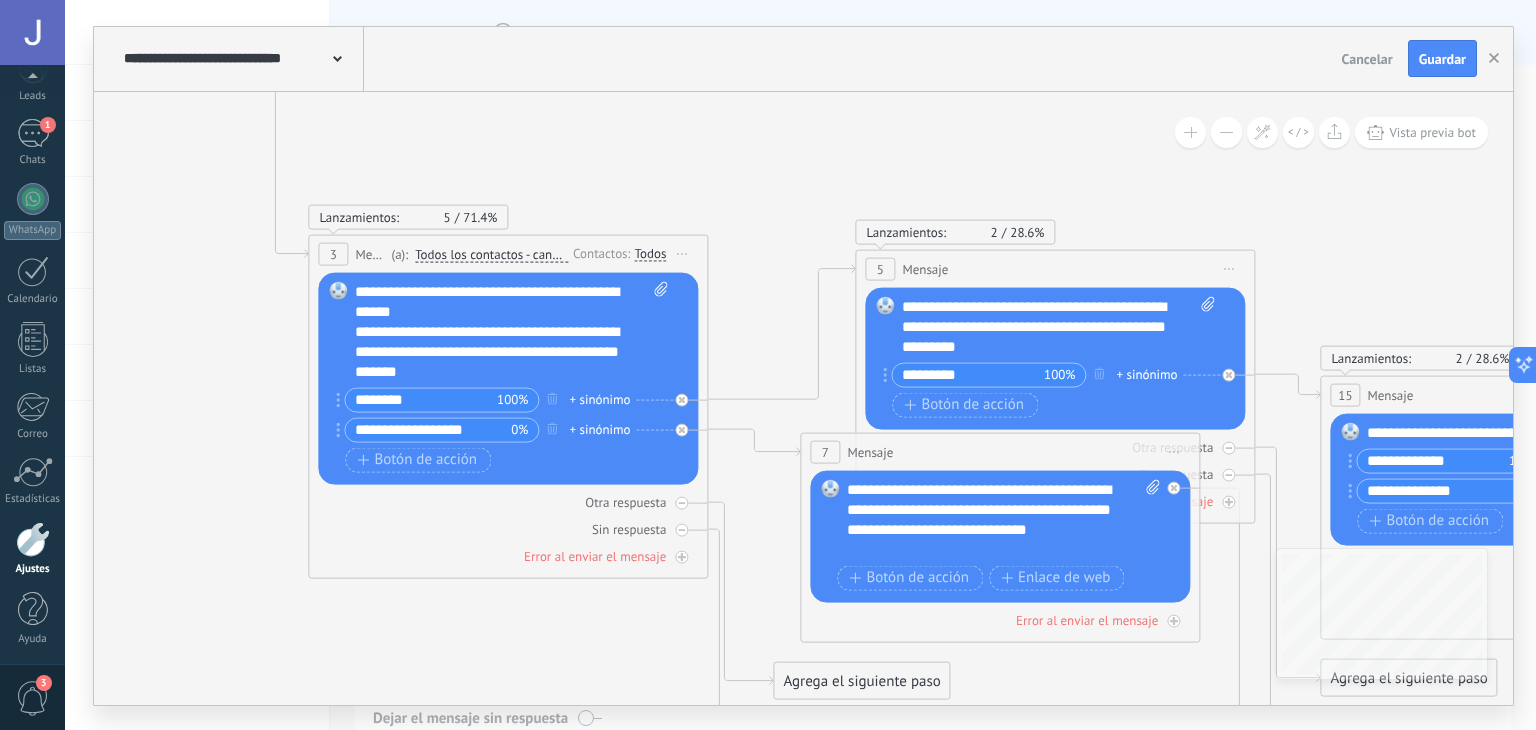 drag, startPoint x: 416, startPoint y: 264, endPoint x: 167, endPoint y: 201, distance: 256.84625 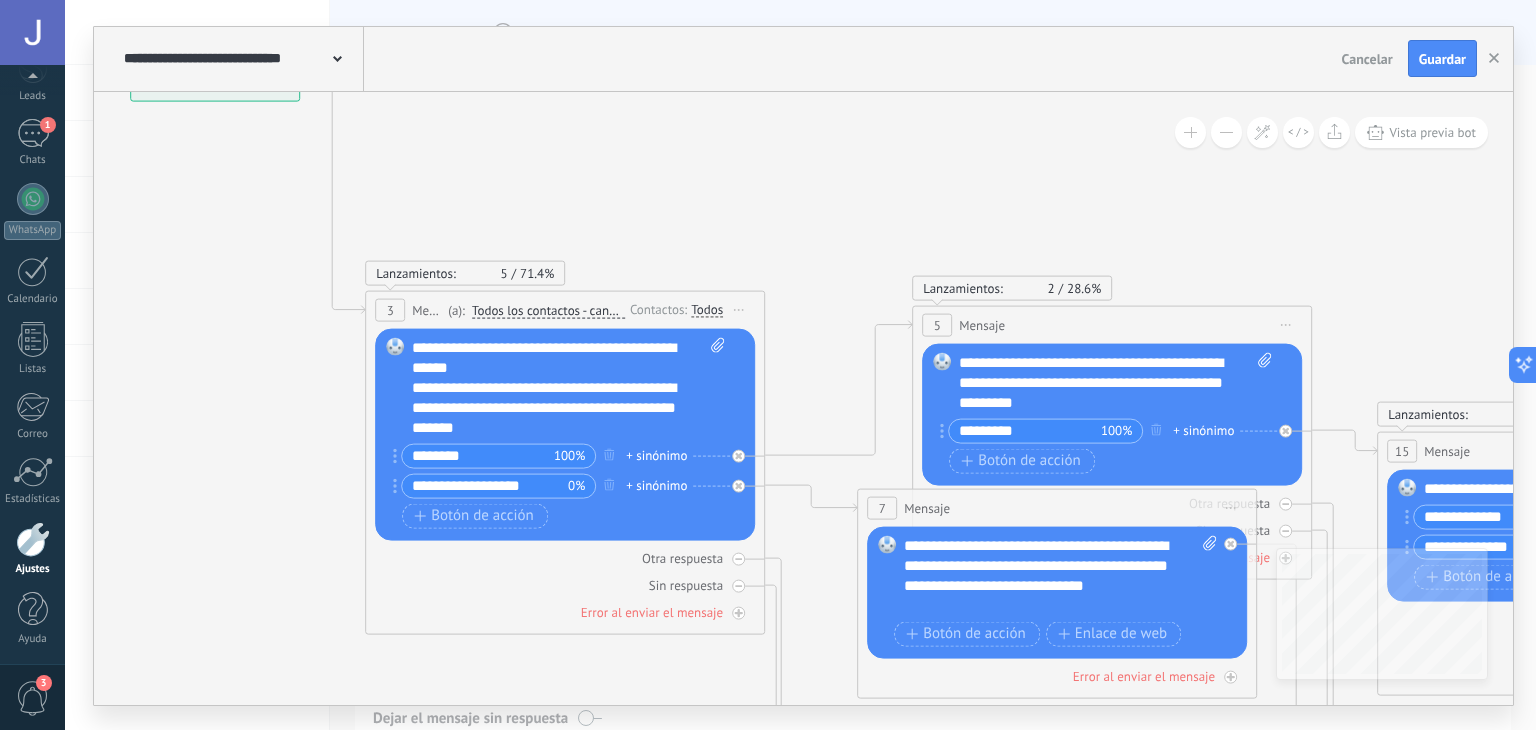 drag, startPoint x: 769, startPoint y: 253, endPoint x: 826, endPoint y: 307, distance: 78.51752 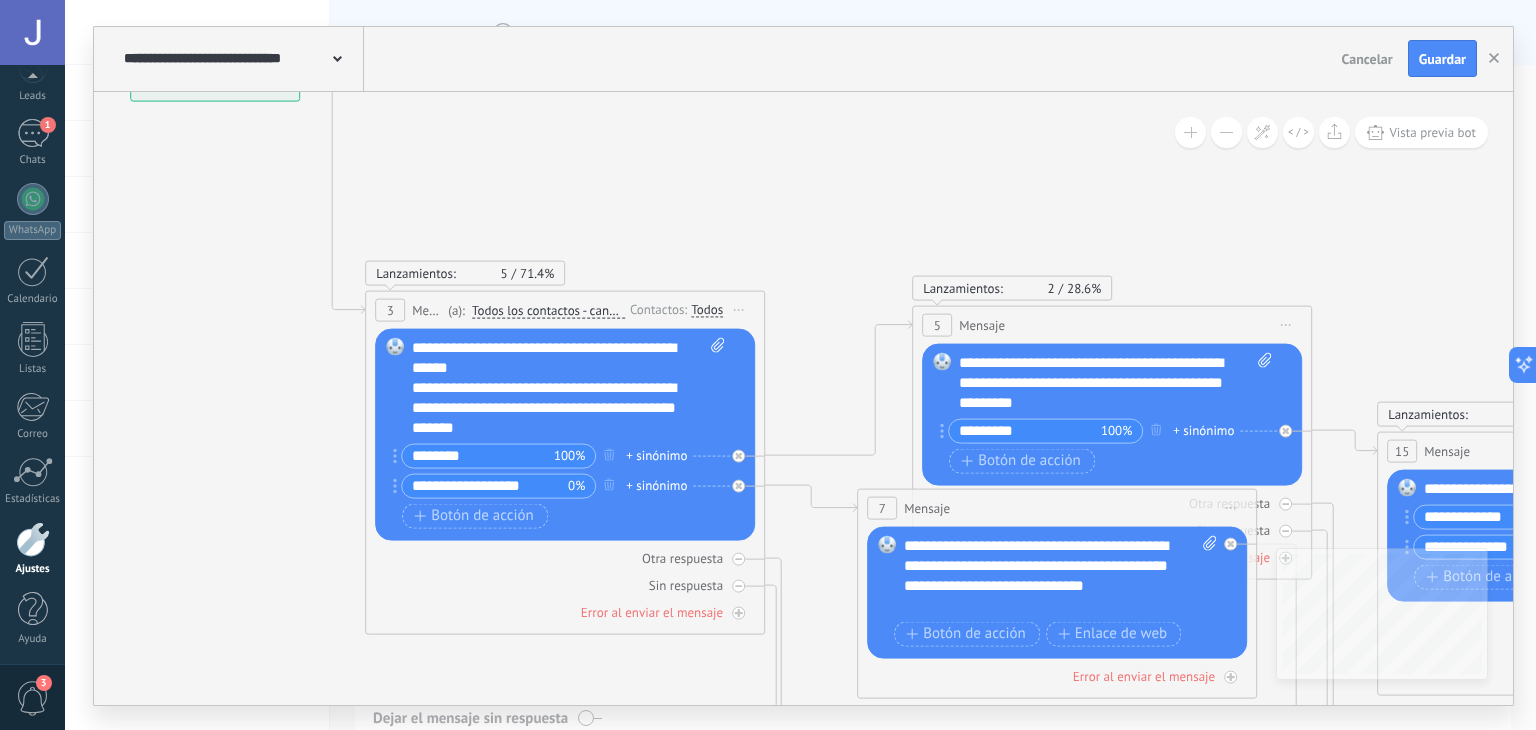 click 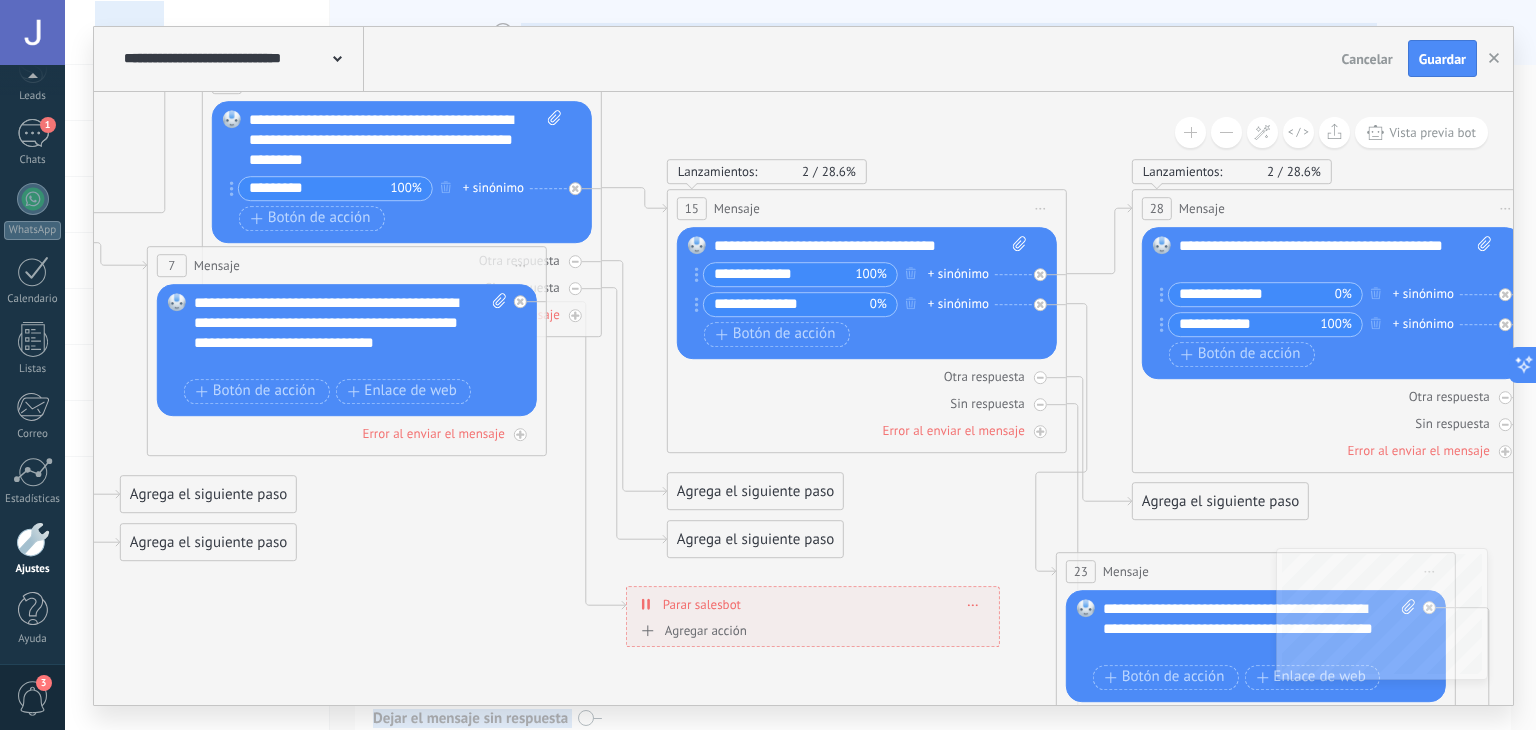 drag, startPoint x: 1112, startPoint y: 134, endPoint x: 401, endPoint y: -11, distance: 725.6349 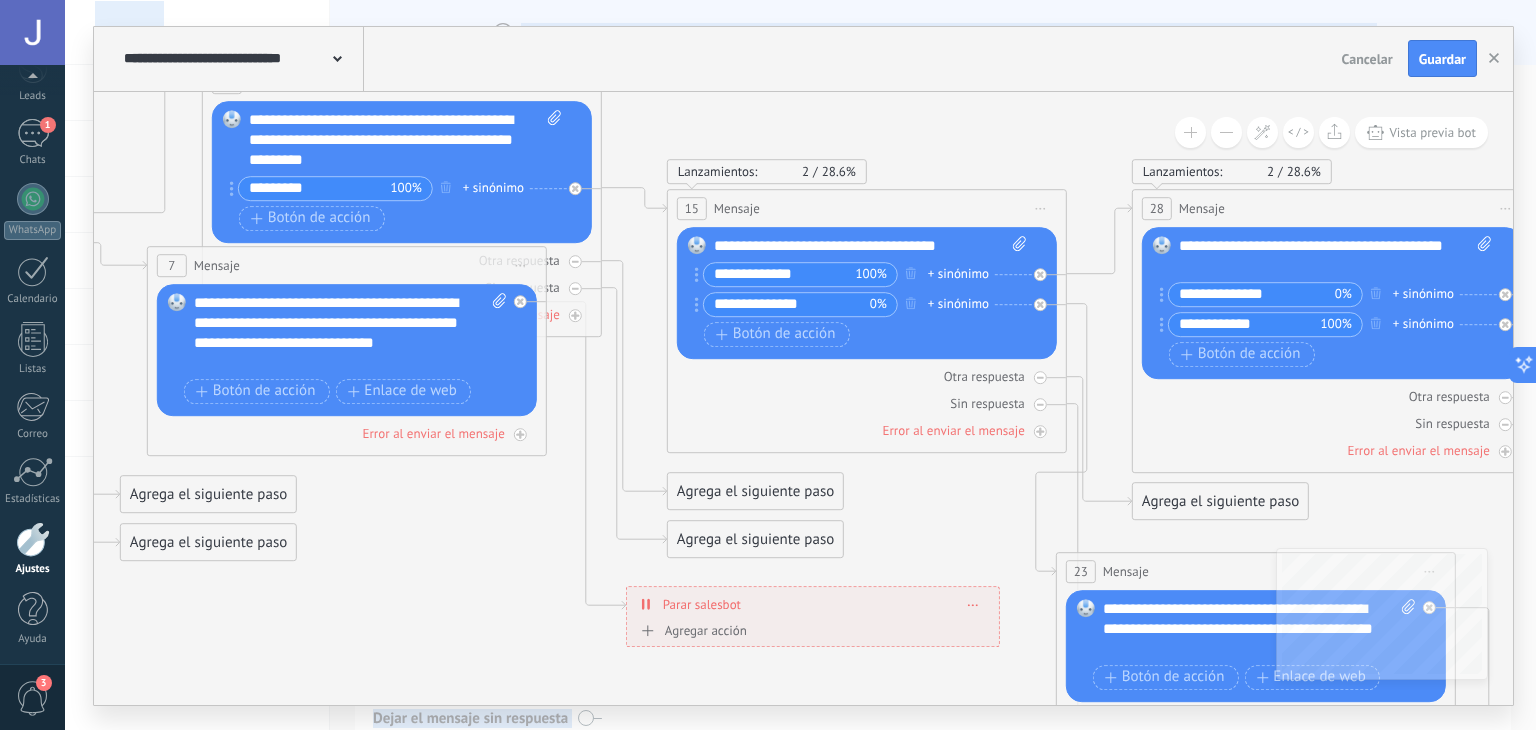 click on ".abccls-1,.abccls-2{fill-rule:evenodd}.abccls-2{fill:#fff} .abfcls-1{fill:none}.abfcls-2{fill:#fff} .abncls-1{isolation:isolate}.abncls-2{opacity:.06}.abncls-2,.abncls-3,.abncls-6{mix-blend-mode:multiply}.abncls-3{opacity:.15}.abncls-4,.abncls-8{fill:#fff}.abncls-5{fill:url(#abnlinear-gradient)}.abncls-6{opacity:.04}.abncls-7{fill:url(#abnlinear-gradient-2)}.abncls-8{fill-rule:evenodd} .abqst0{fill:#ffa200} .abwcls-1{fill:#252525} .cls-1{isolation:isolate} .acicls-1{fill:none} .aclcls-1{fill:#232323} .acnst0{display:none} .addcls-1,.addcls-2{fill:none;stroke-miterlimit:10}.addcls-1{stroke:#dfe0e5}.addcls-2{stroke:#a1a7ab} .adecls-1,.adecls-2{fill:none;stroke-miterlimit:10}.adecls-1{stroke:#dfe0e5}.adecls-2{stroke:#a1a7ab} .adqcls-1{fill:#8591a5;fill-rule:evenodd} .aeccls-1{fill:#5c9f37} .aeecls-1{fill:#f86161} .aejcls-1{fill:#8591a5;fill-rule:evenodd} .aekcls-1{fill-rule:evenodd} .aelcls-1{fill-rule:evenodd;fill:currentColor} .aemcls-1{fill-rule:evenodd;fill:currentColor} .aercls-2{fill:#24bc8c}" at bounding box center [768, 365] 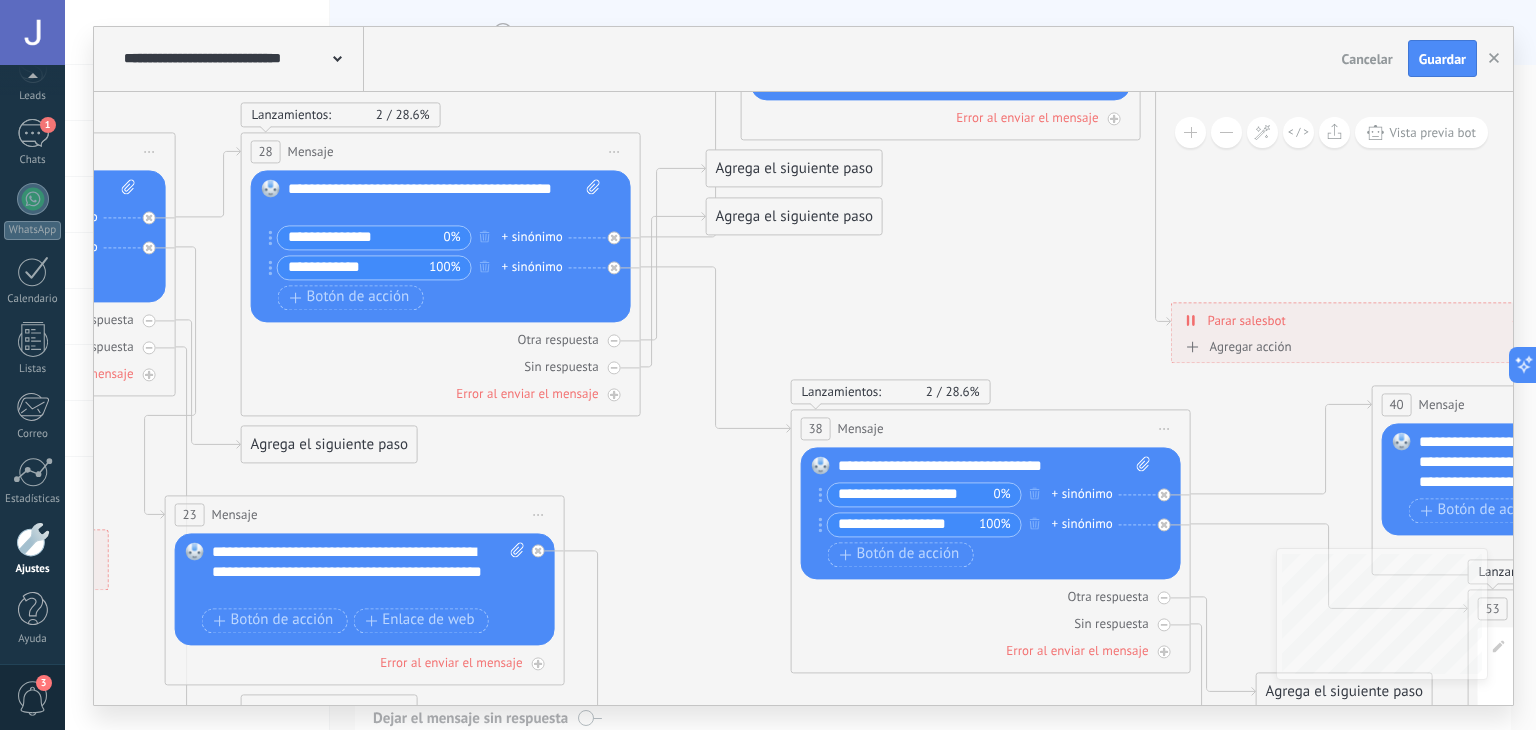 drag, startPoint x: 1089, startPoint y: 143, endPoint x: 199, endPoint y: 87, distance: 891.7601 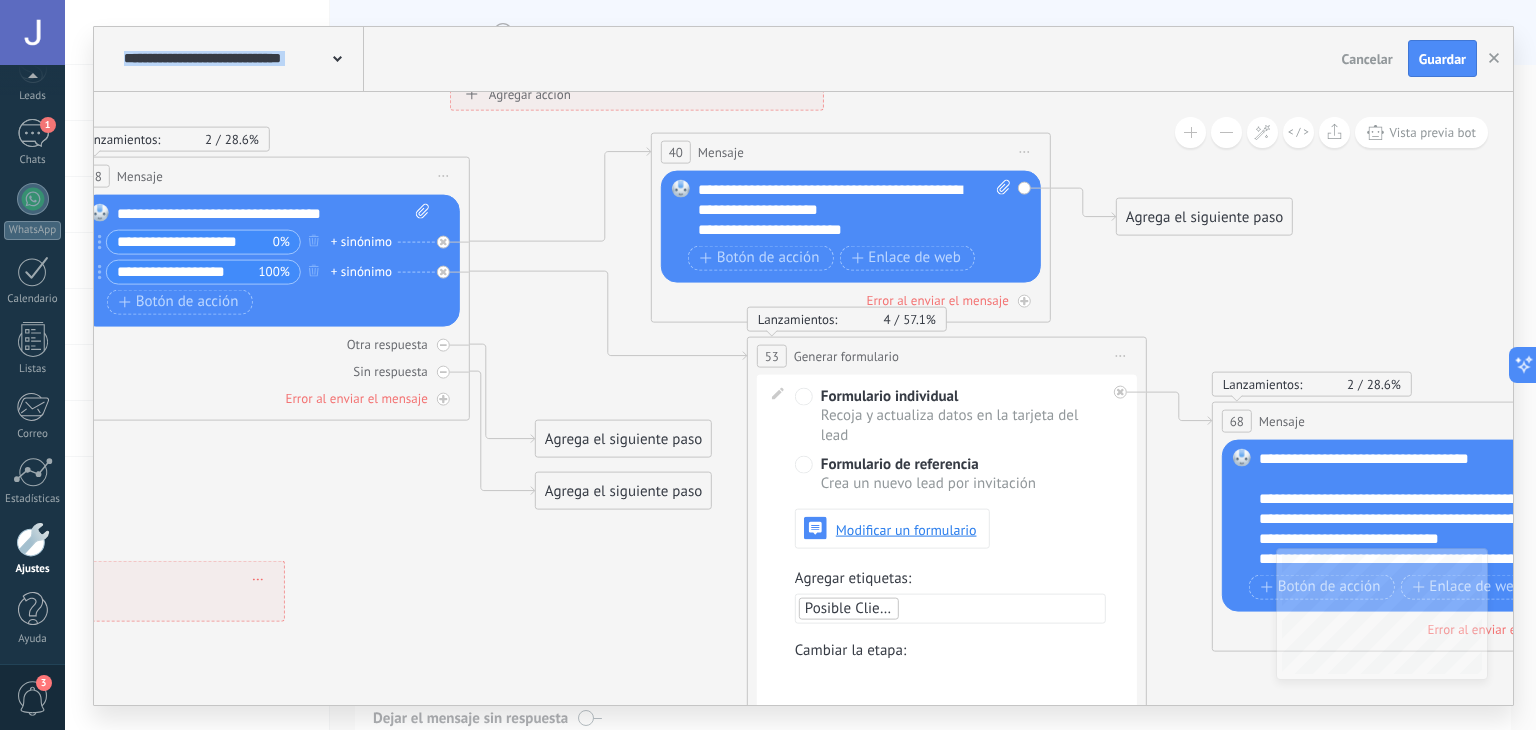 drag, startPoint x: 1011, startPoint y: 333, endPoint x: 324, endPoint y: 96, distance: 726.731 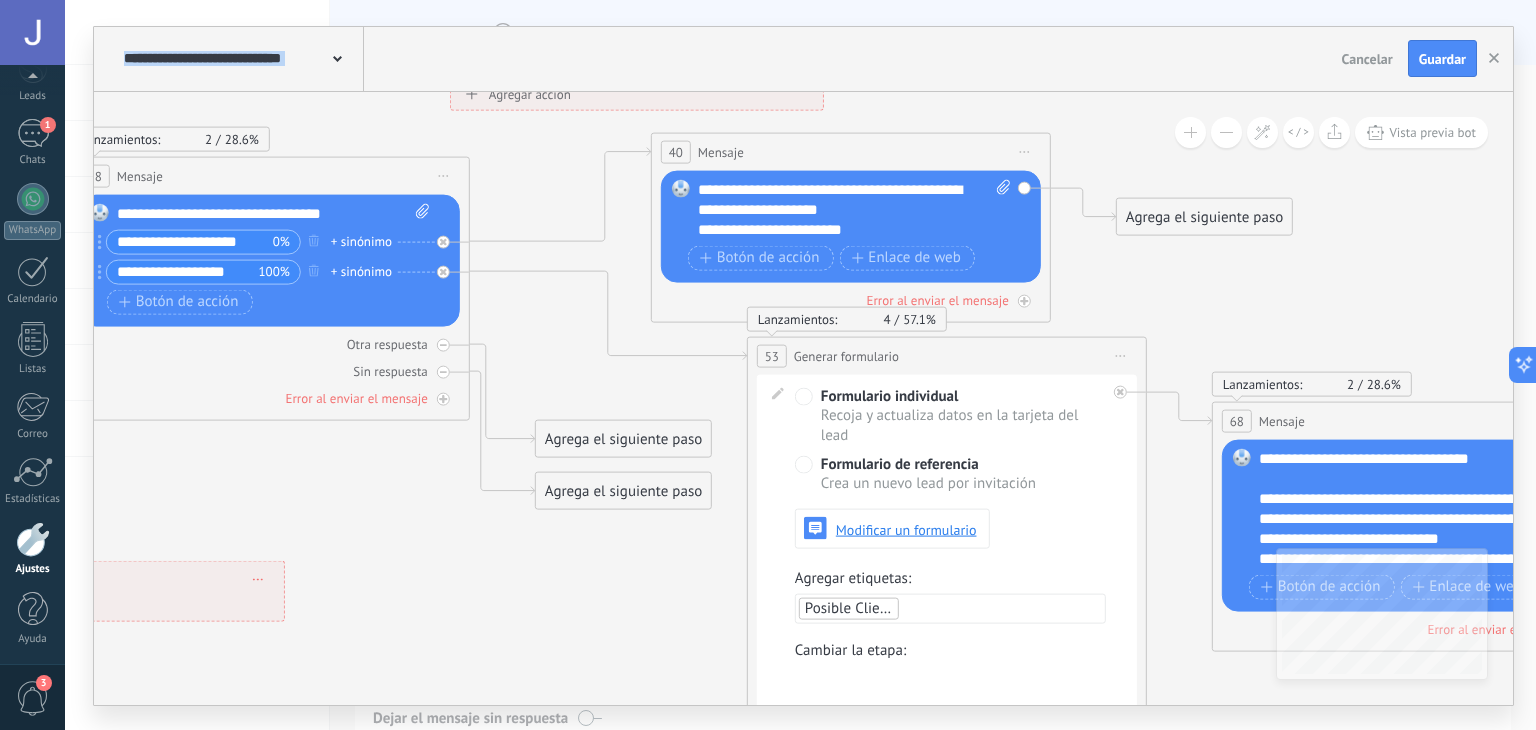 click on "**********" at bounding box center [803, 366] 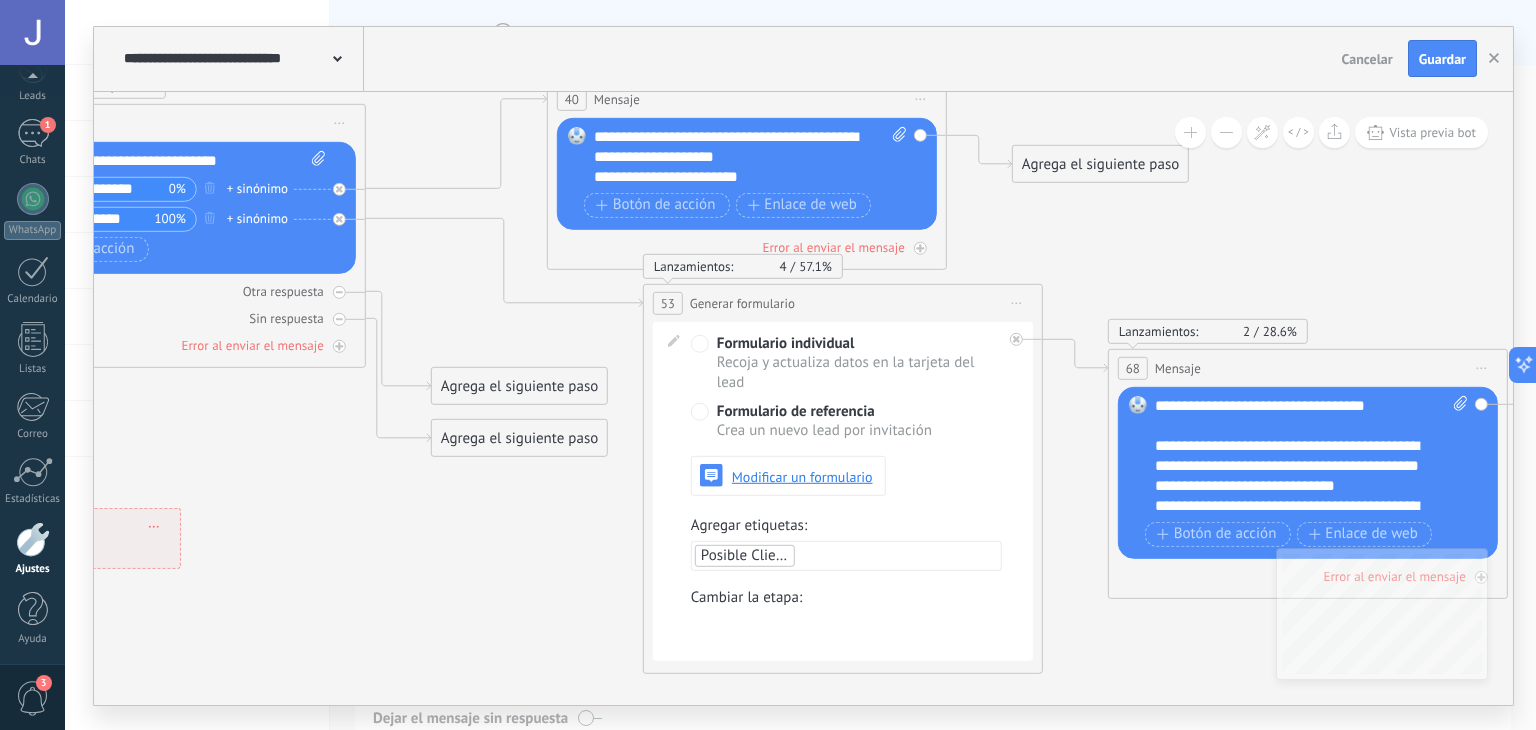 drag, startPoint x: 521, startPoint y: 175, endPoint x: 422, endPoint y: 141, distance: 104.67569 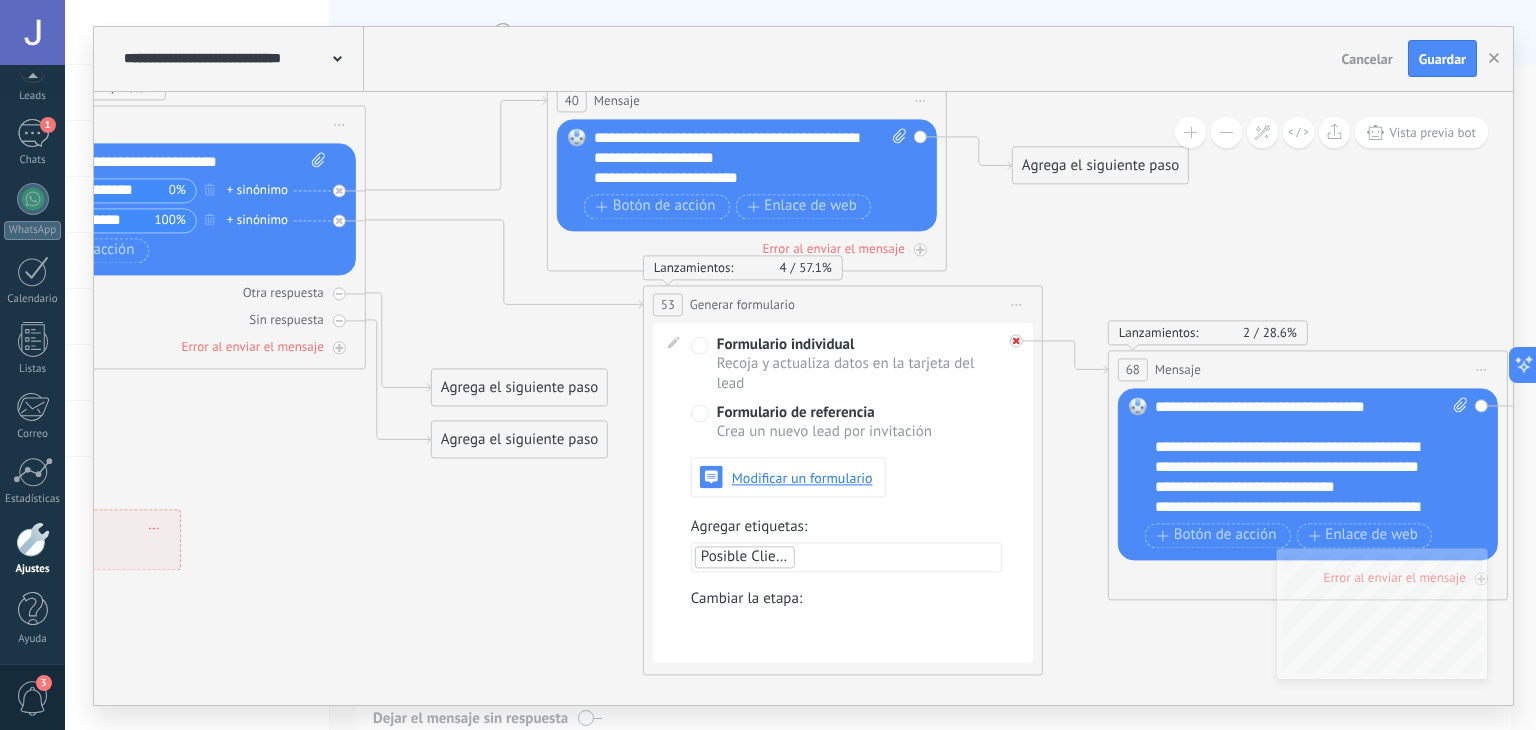 click at bounding box center [1016, 340] 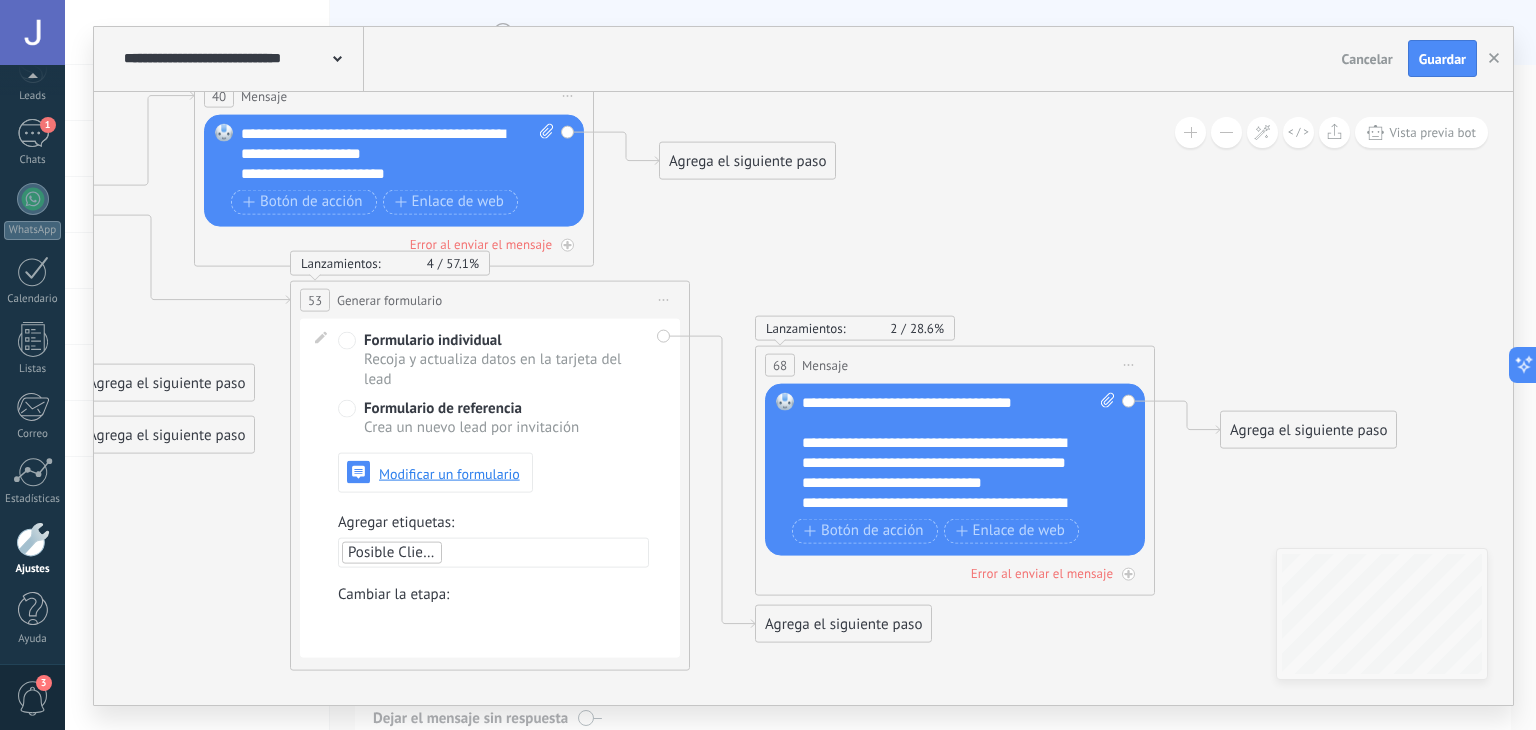 drag, startPoint x: 1118, startPoint y: 238, endPoint x: 765, endPoint y: 233, distance: 353.0354 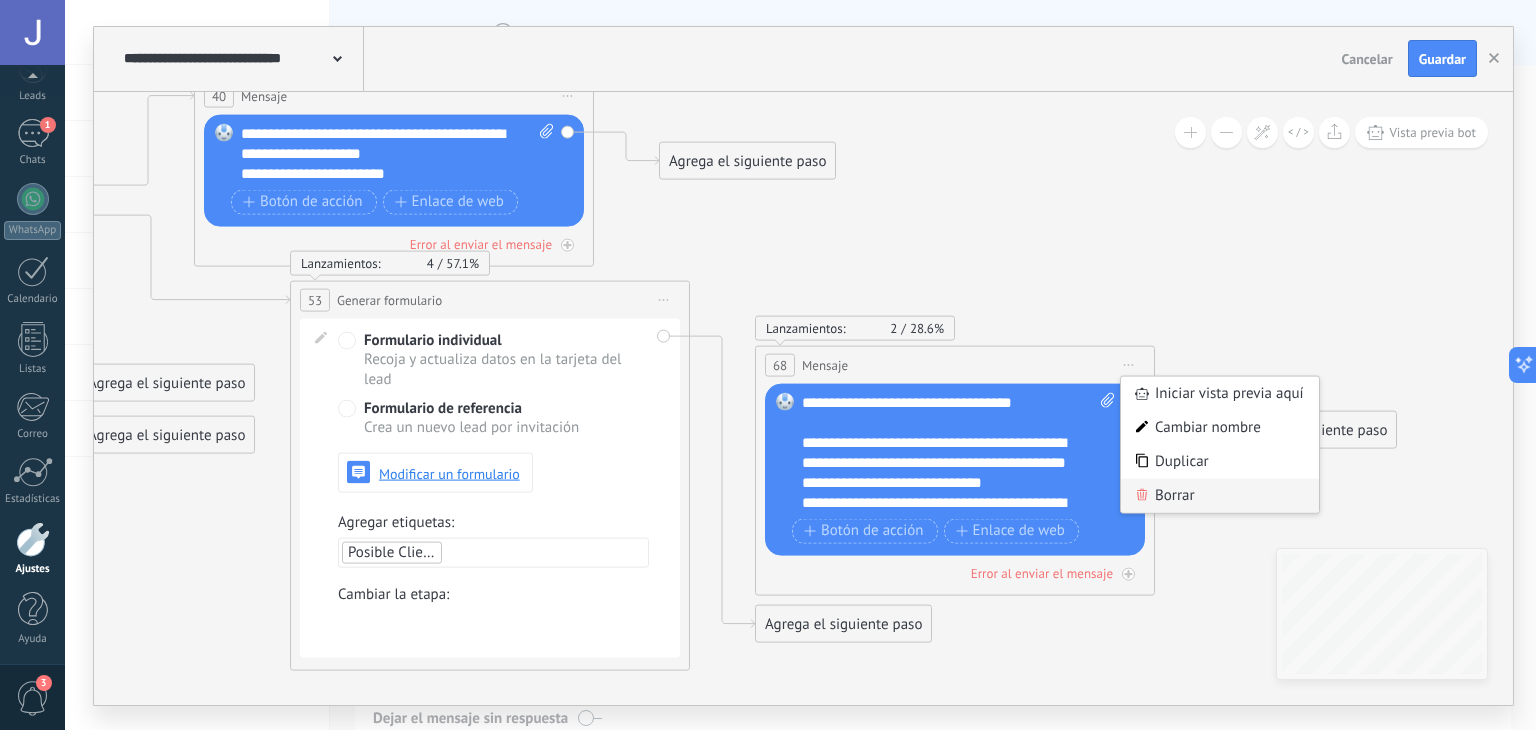 click on "Borrar" at bounding box center (1220, 495) 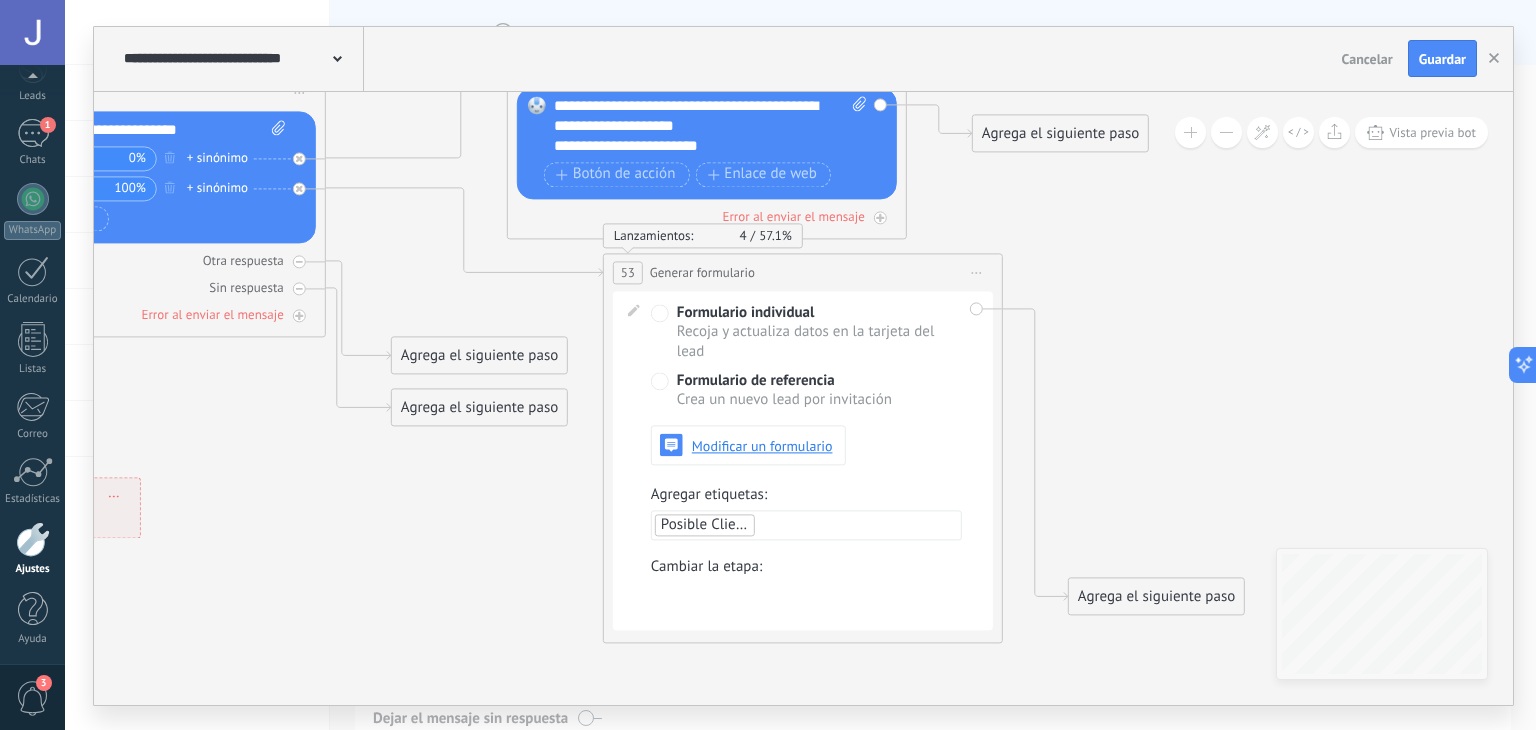 drag, startPoint x: 847, startPoint y: 318, endPoint x: 1160, endPoint y: 291, distance: 314.16238 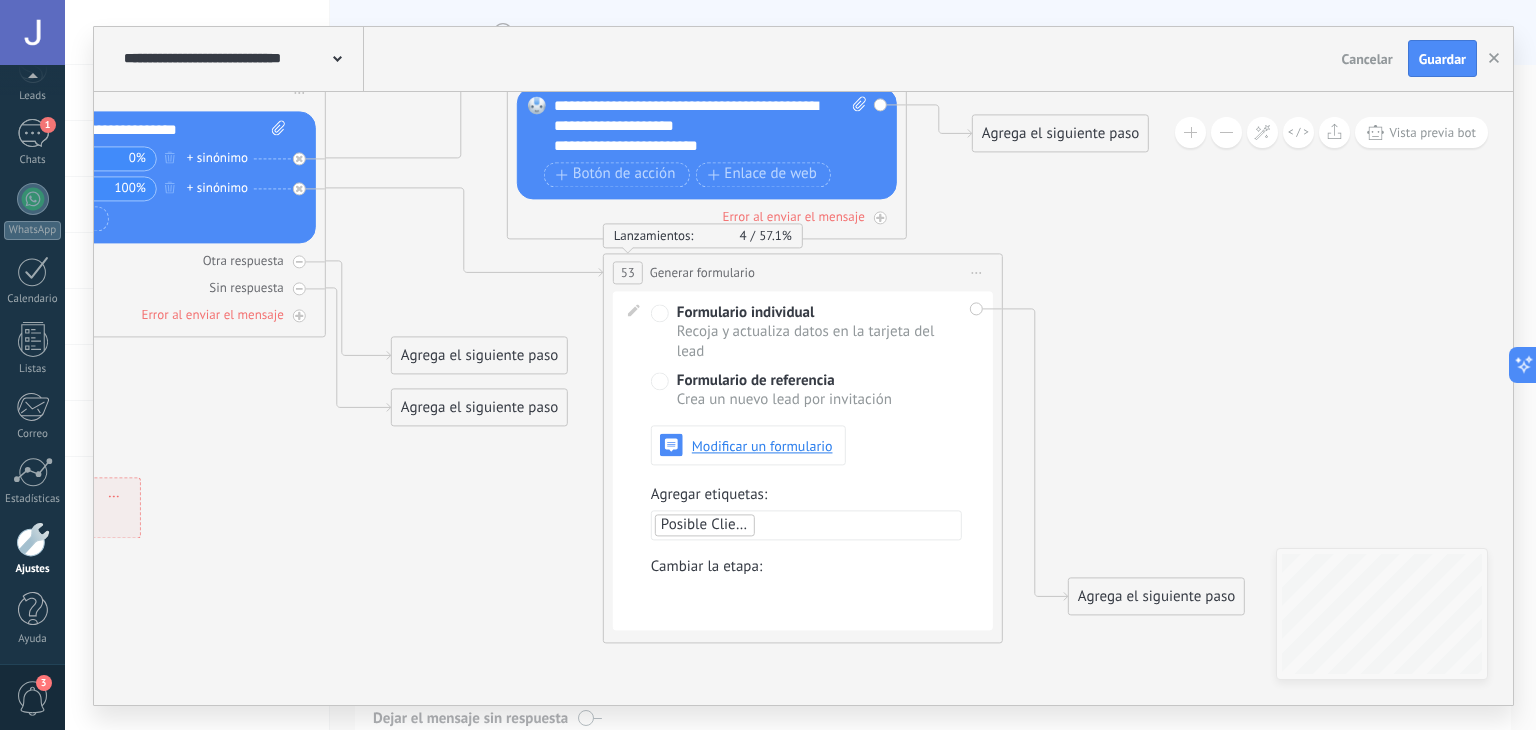 click 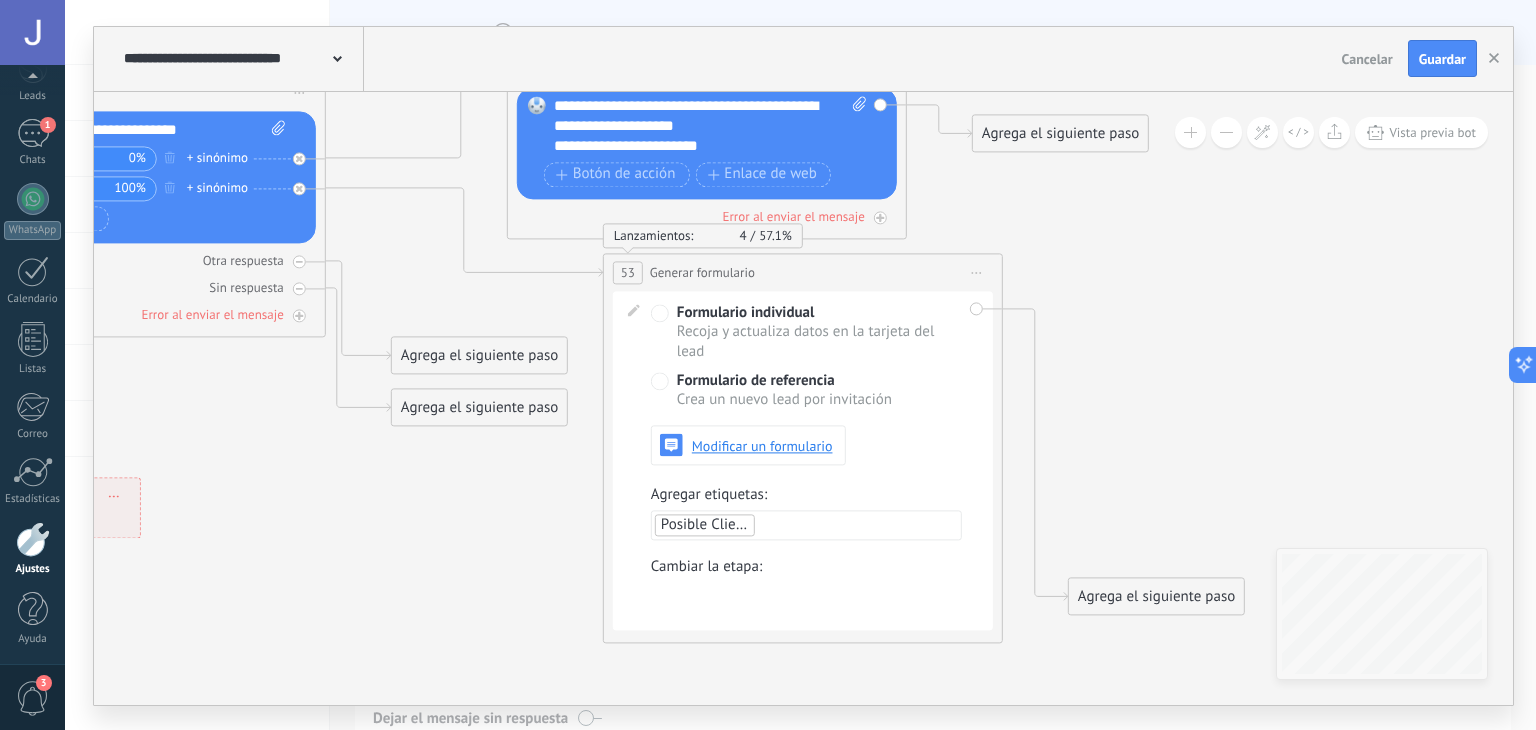 click on "Iniciar vista previa aquí
Cambiar nombre
Duplicar
[GEOGRAPHIC_DATA]" at bounding box center (977, 272) 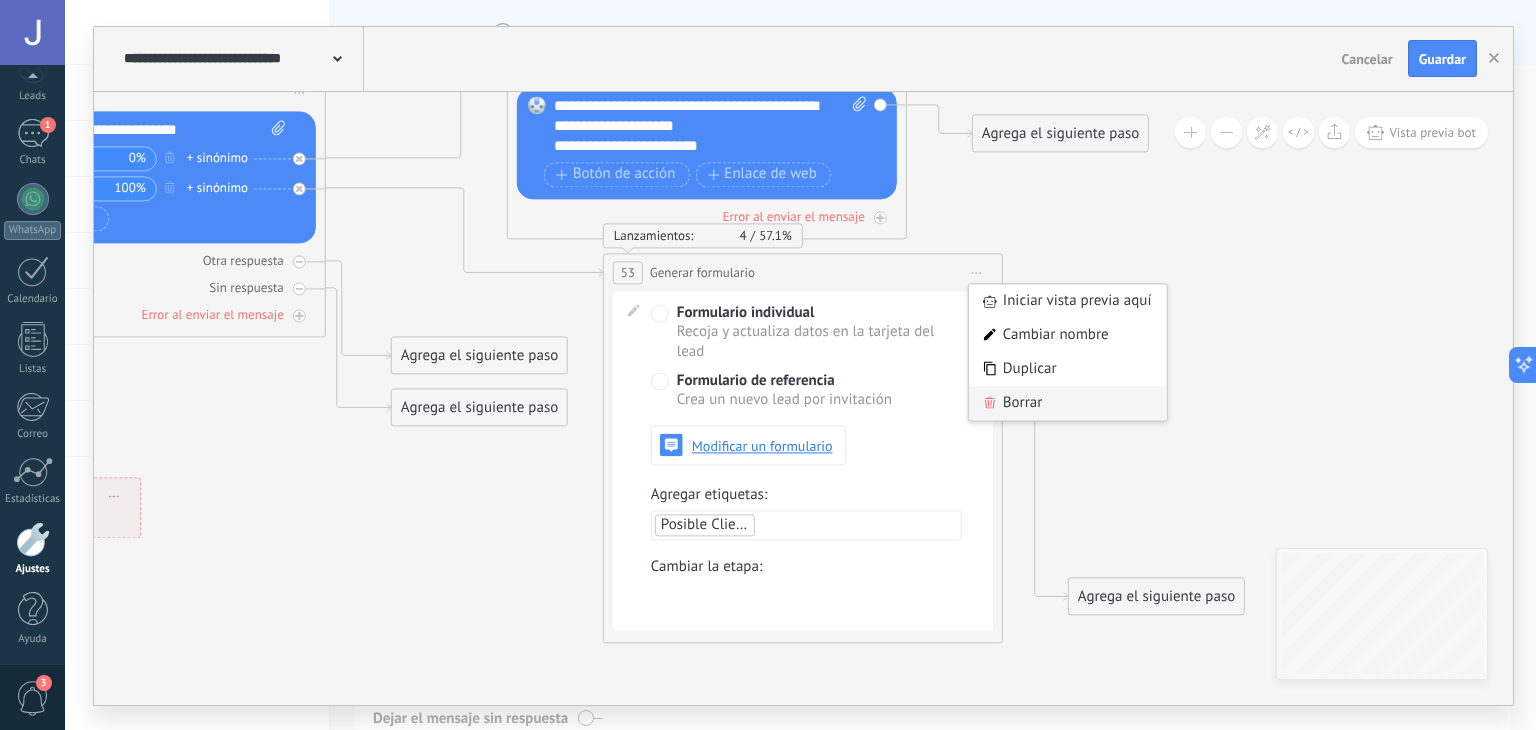click on "Borrar" at bounding box center (1068, 403) 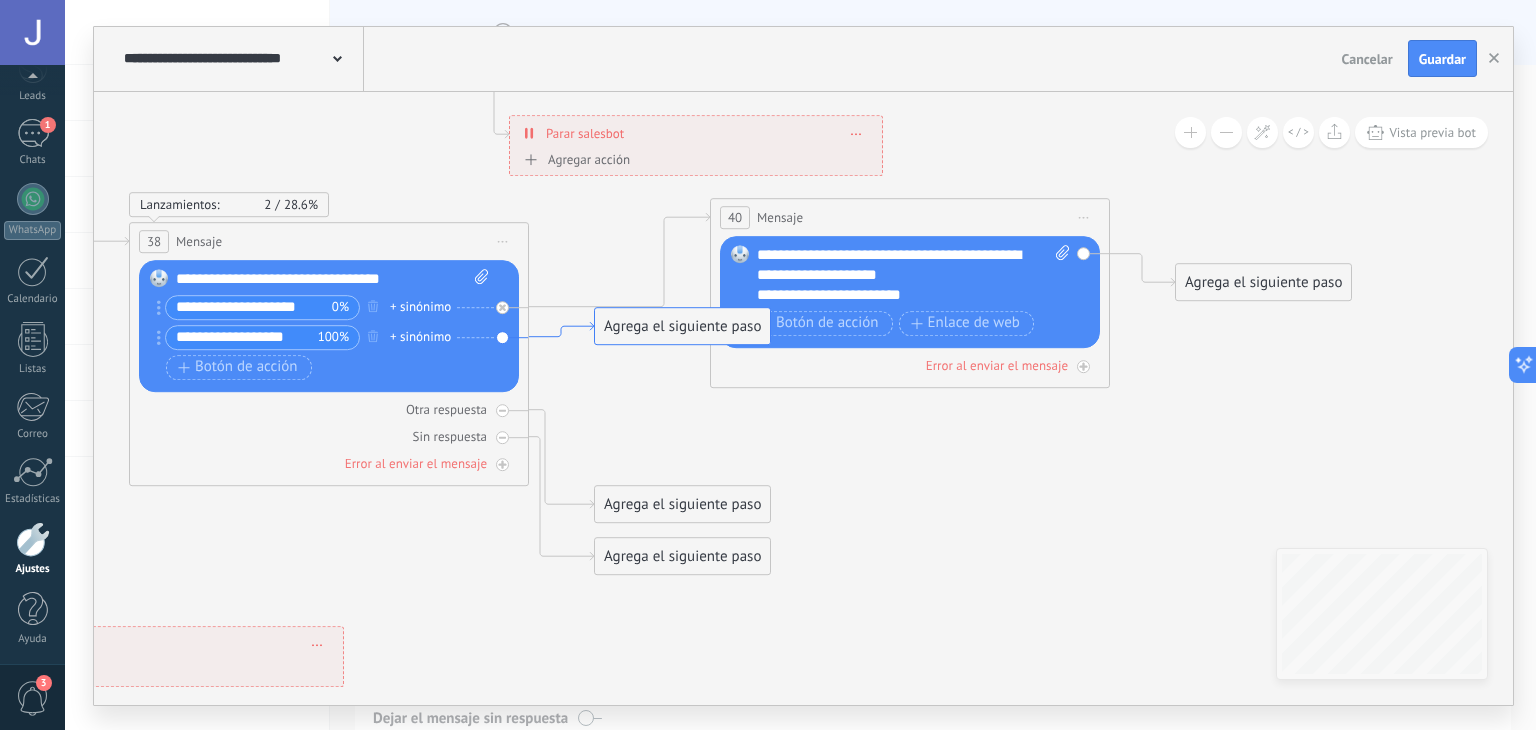 drag, startPoint x: 382, startPoint y: 176, endPoint x: 555, endPoint y: 325, distance: 228.31995 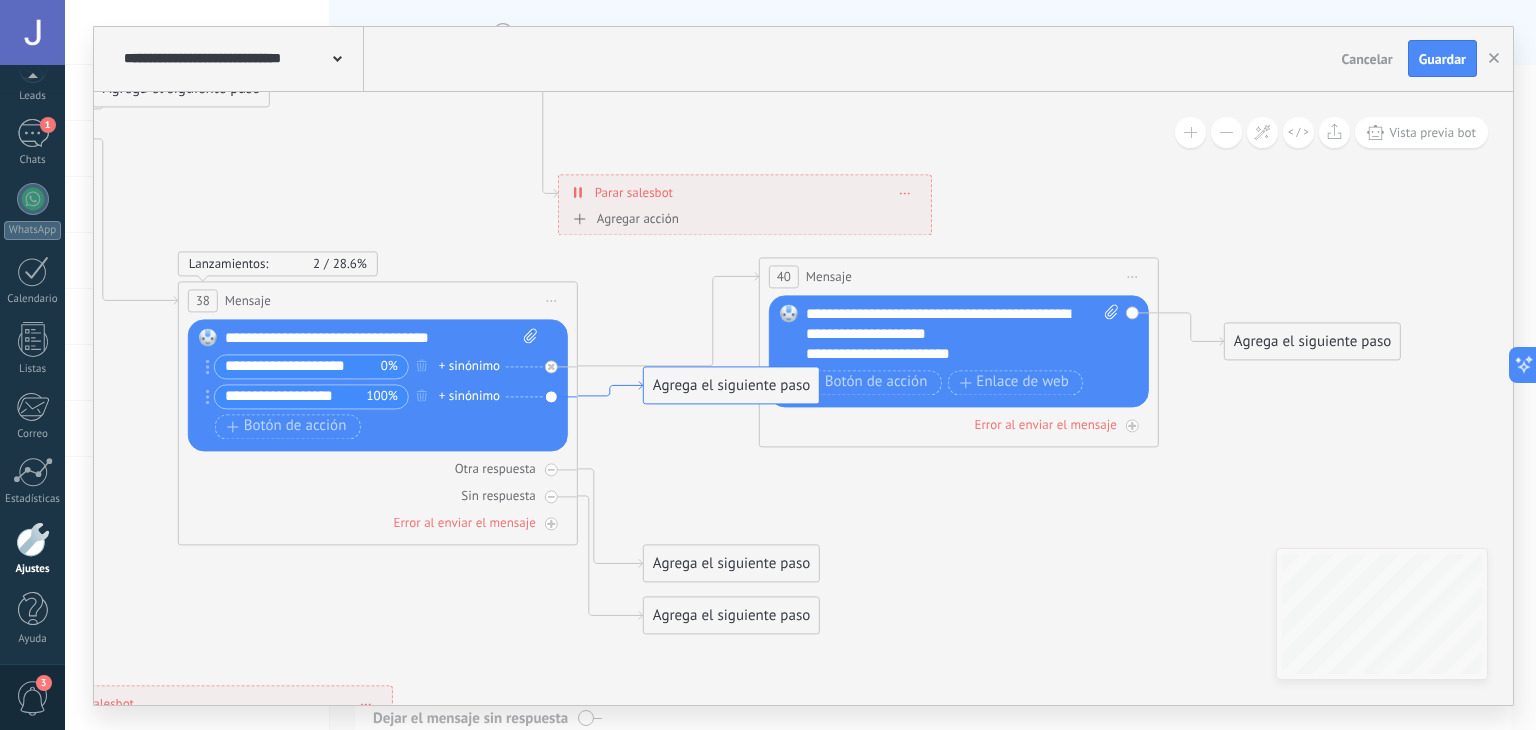 drag, startPoint x: 542, startPoint y: 334, endPoint x: 592, endPoint y: 376, distance: 65.29931 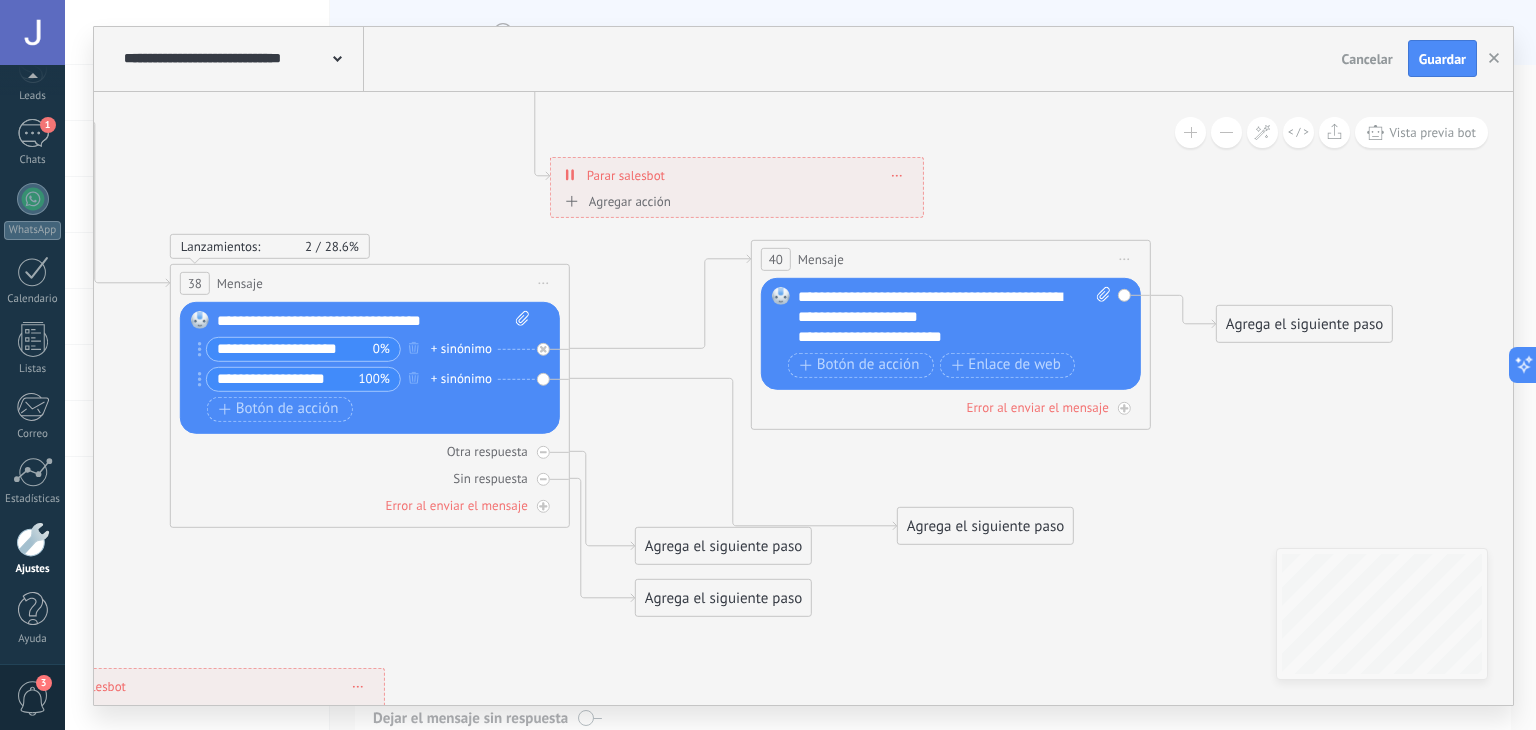 drag, startPoint x: 646, startPoint y: 355, endPoint x: 908, endPoint y: 513, distance: 305.95425 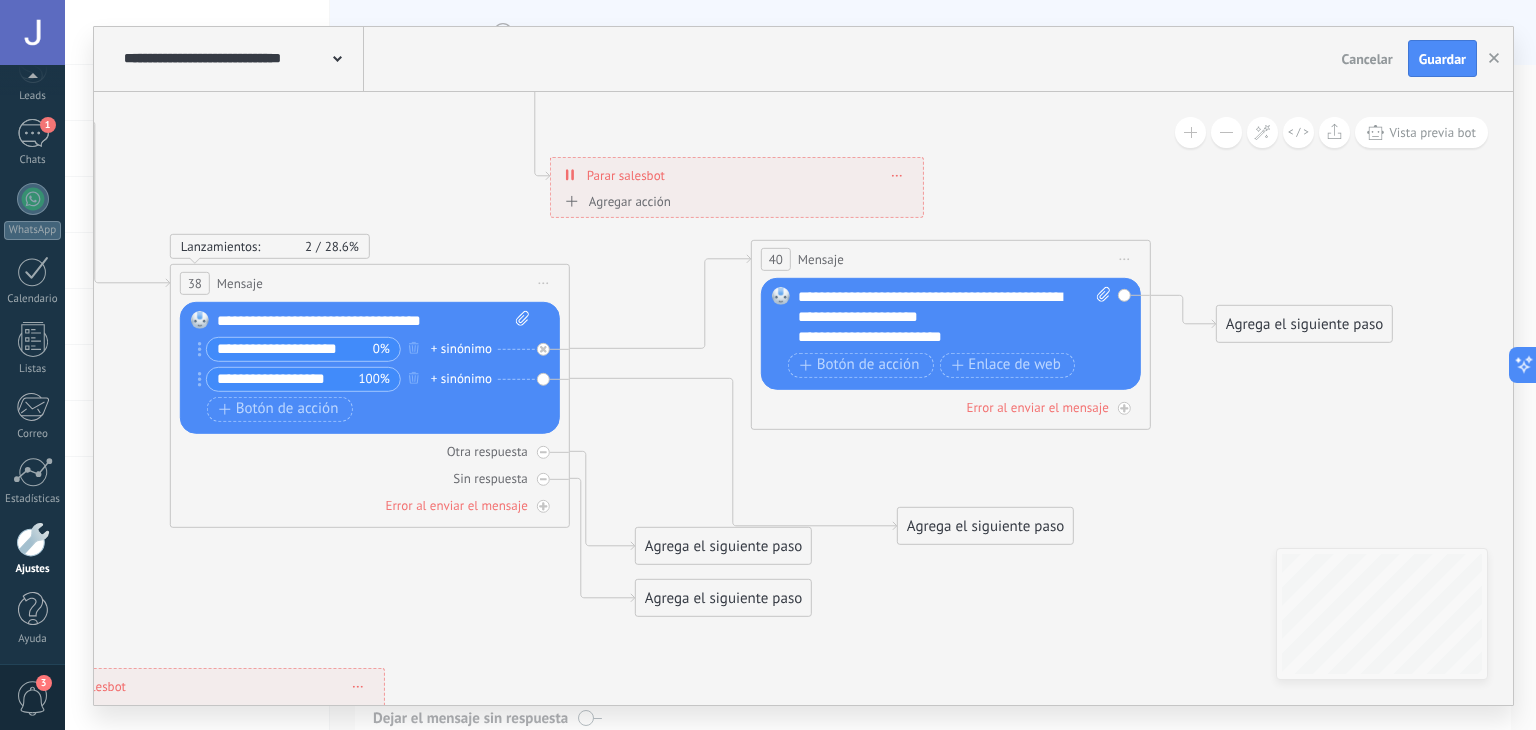 click on "Agrega el siguiente paso" at bounding box center (985, 525) 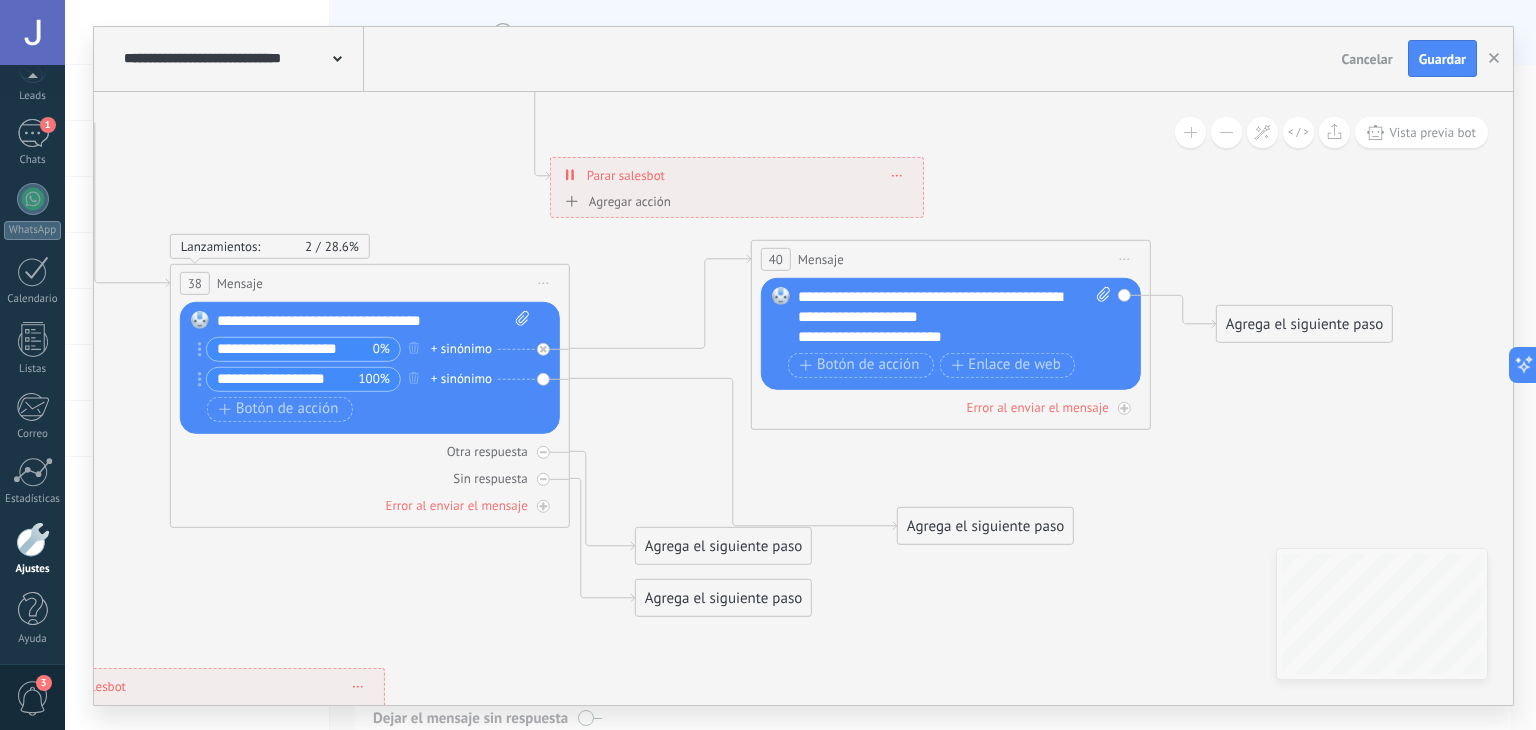 click on "Agrega el siguiente paso" at bounding box center (985, 525) 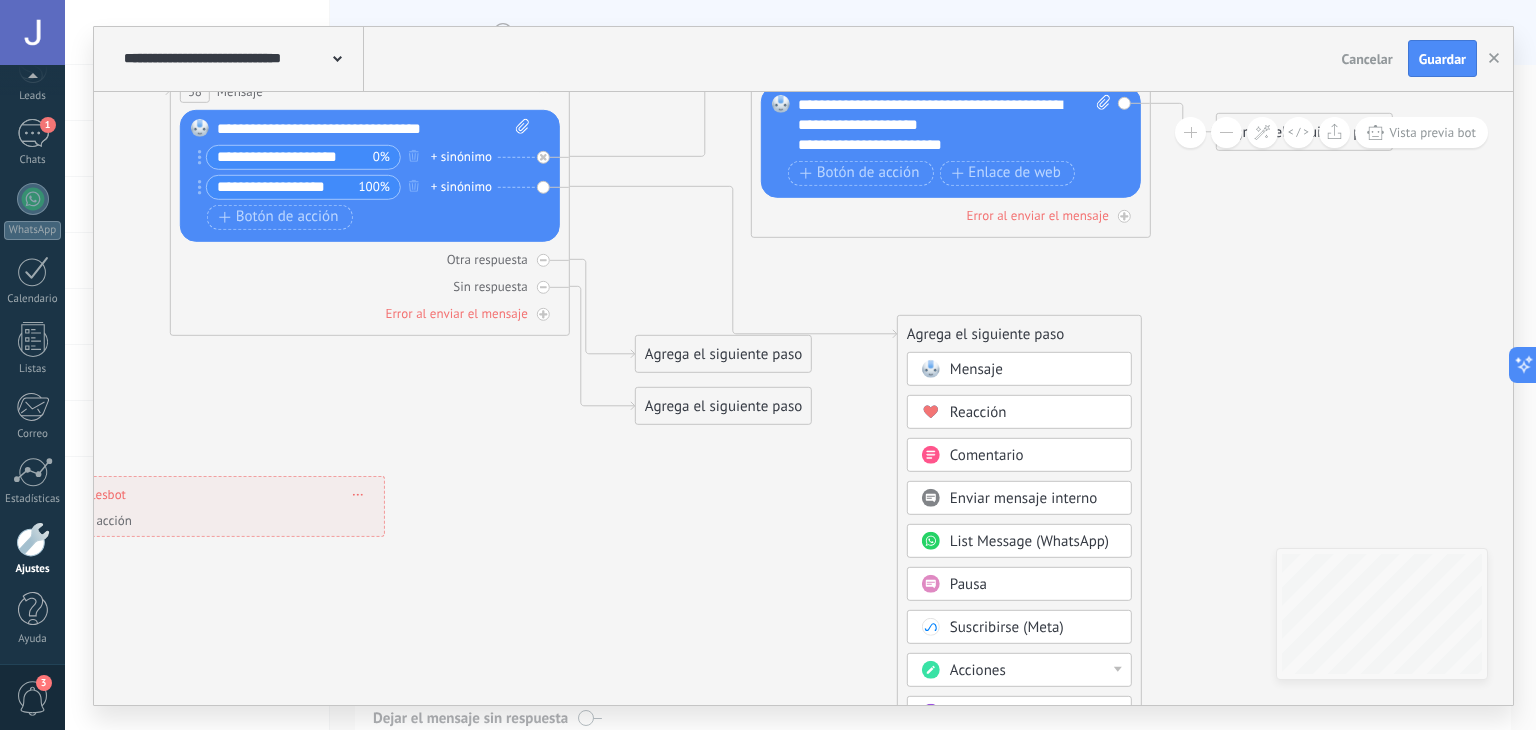 click on "List Message (WhatsApp)" at bounding box center [1019, 540] 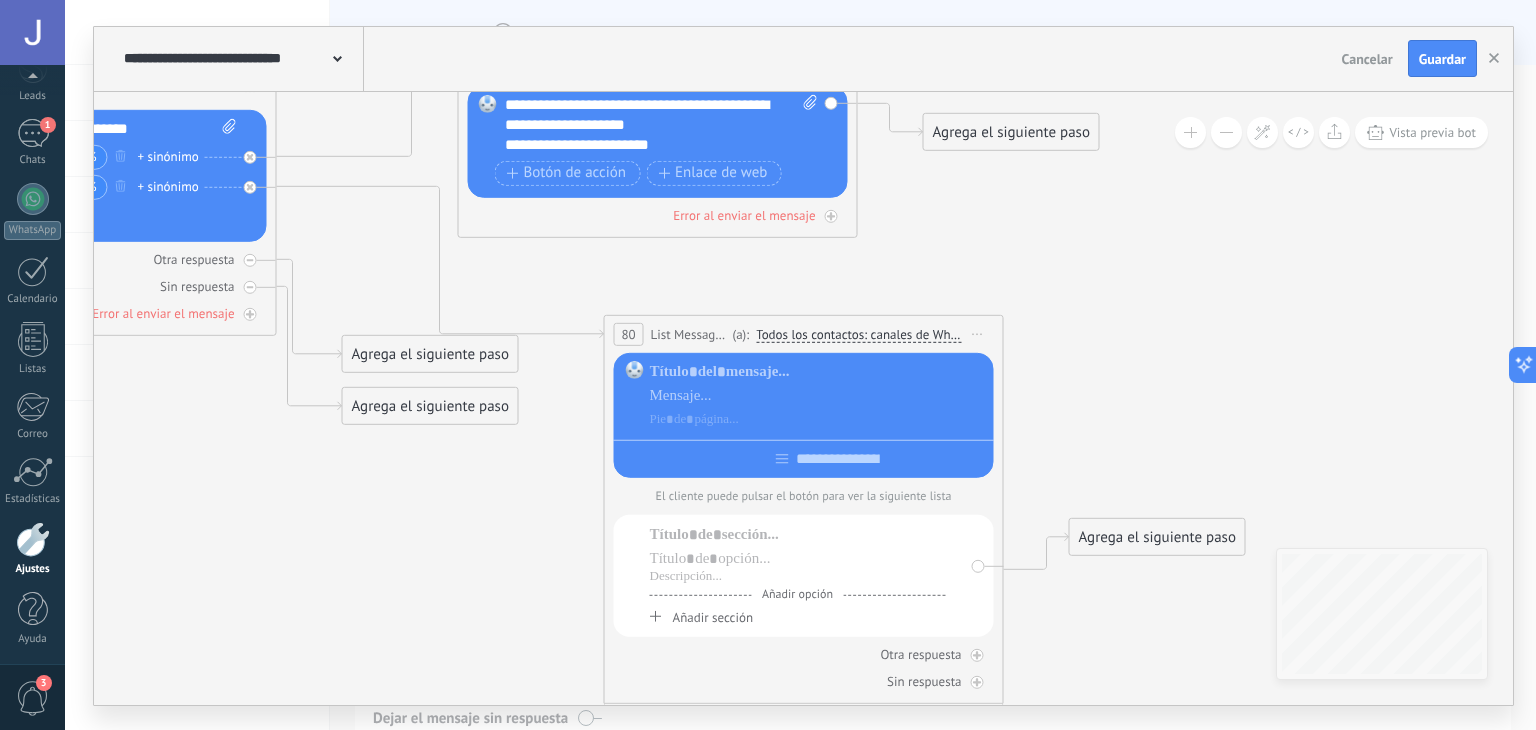 click 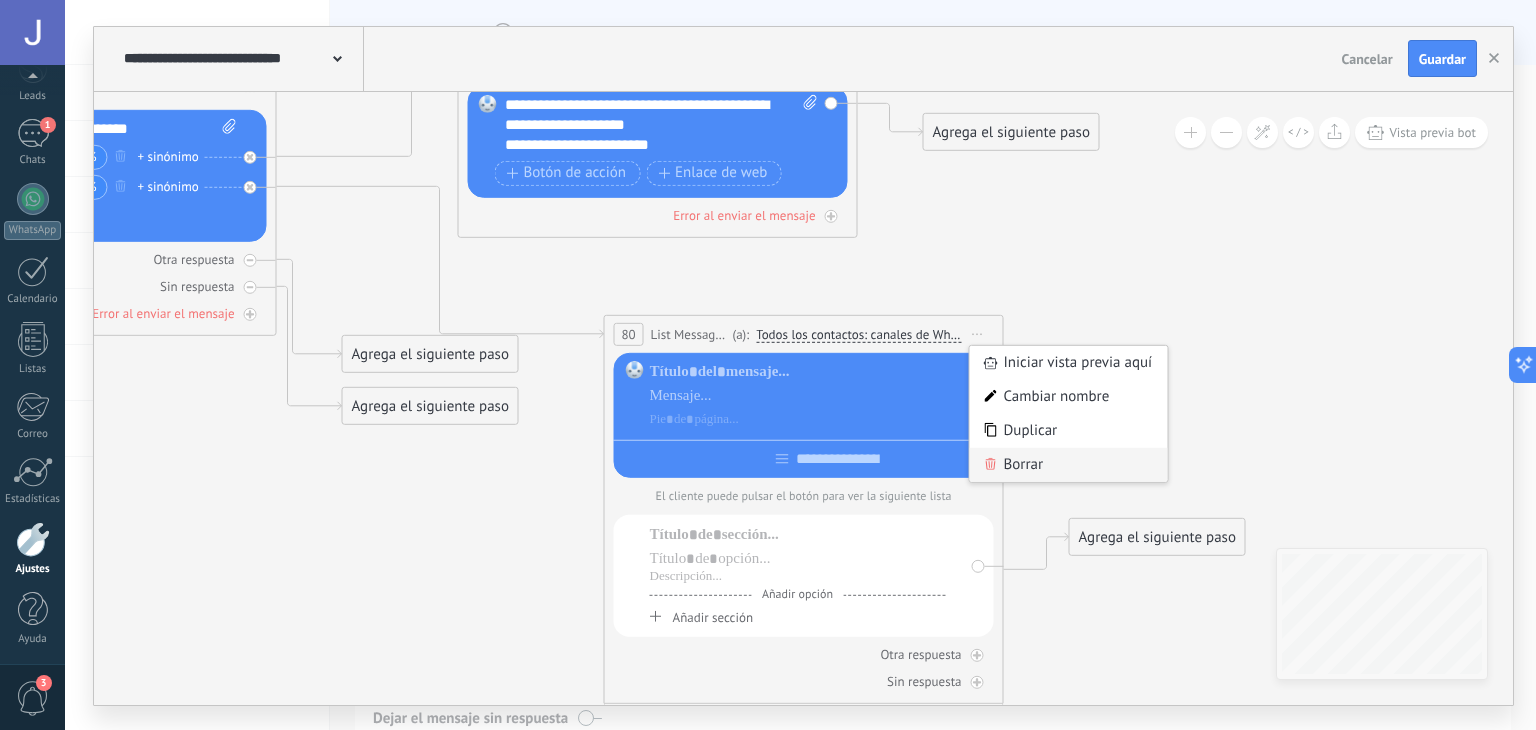 click on "Borrar" at bounding box center [1069, 464] 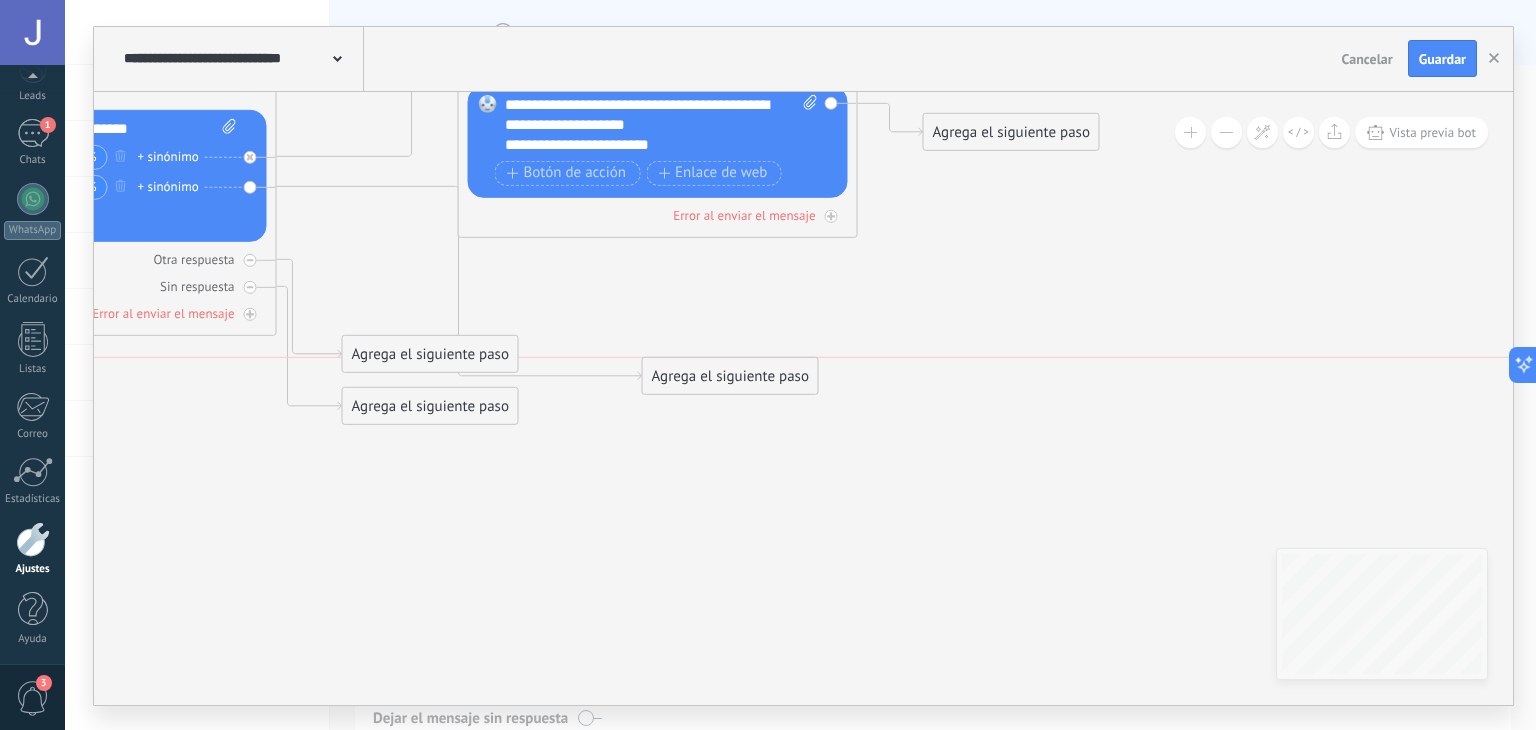 drag, startPoint x: 460, startPoint y: 173, endPoint x: 761, endPoint y: 369, distance: 359.18936 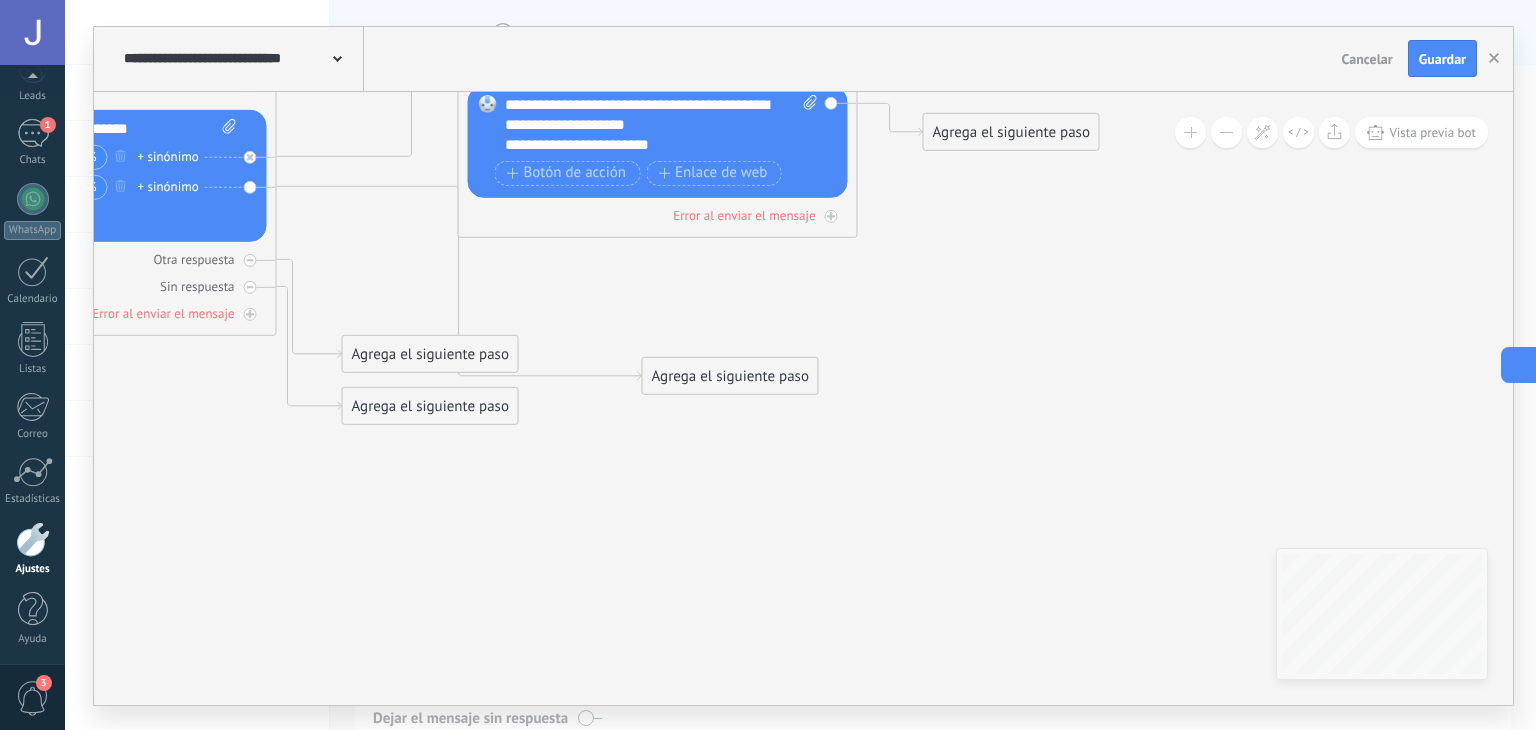 click 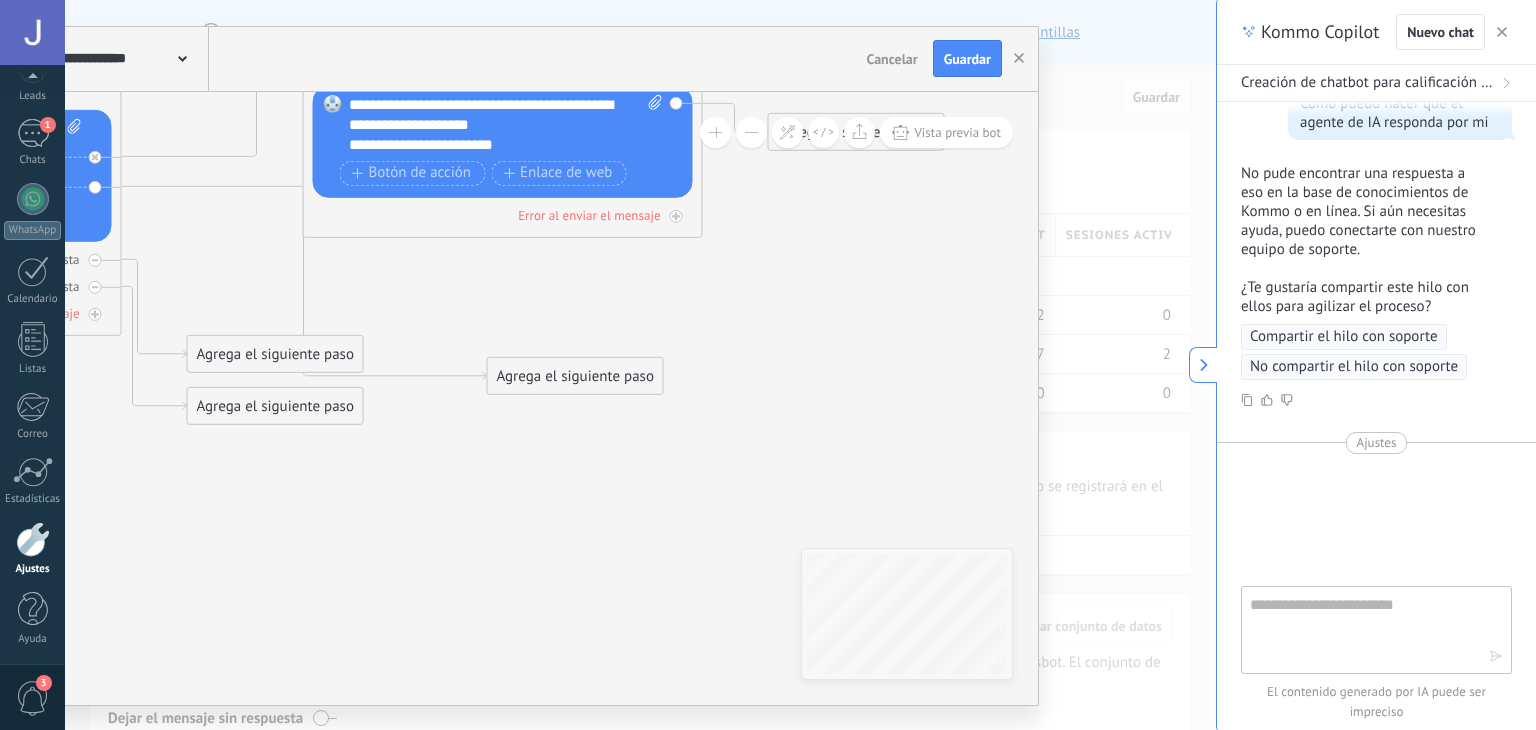 scroll, scrollTop: 19, scrollLeft: 0, axis: vertical 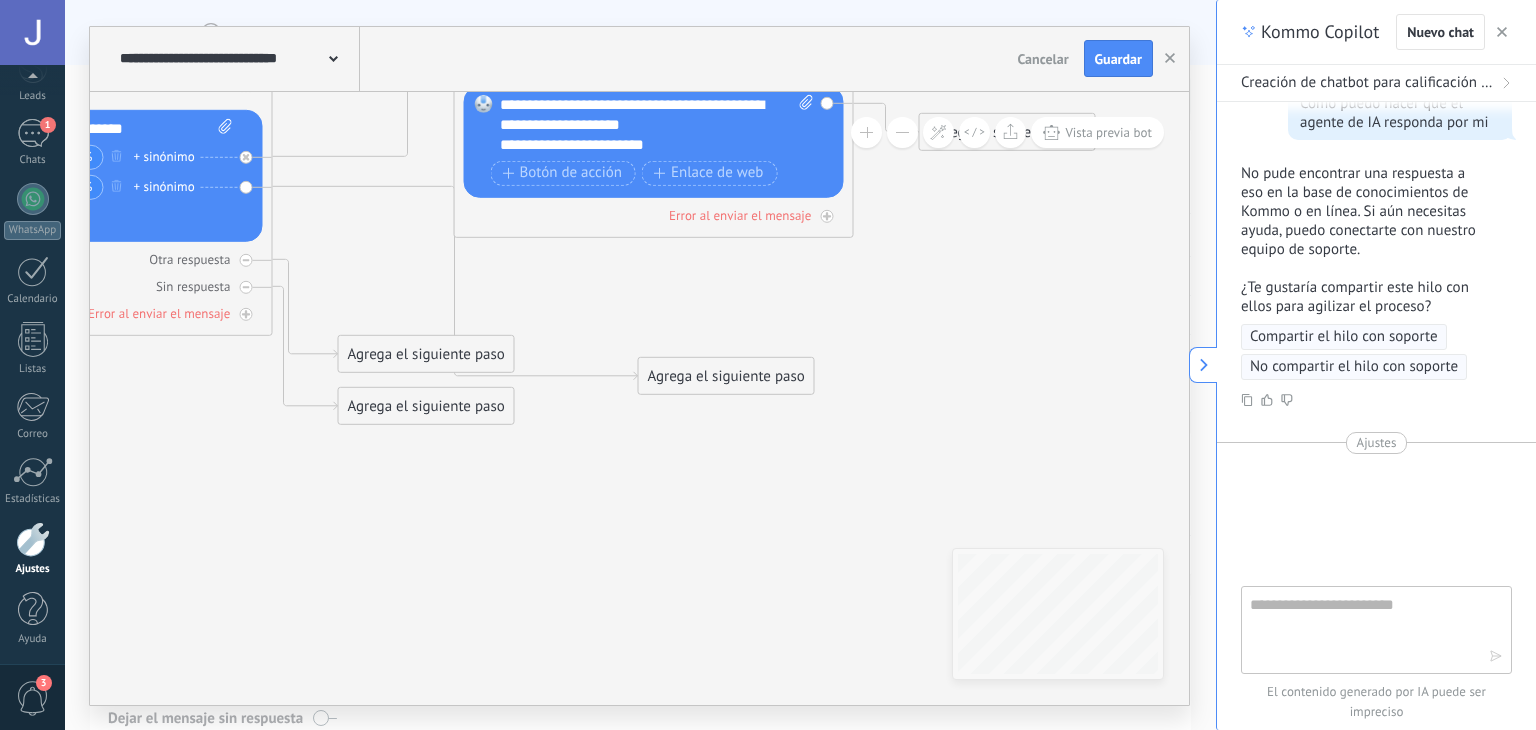 click at bounding box center [1362, 629] 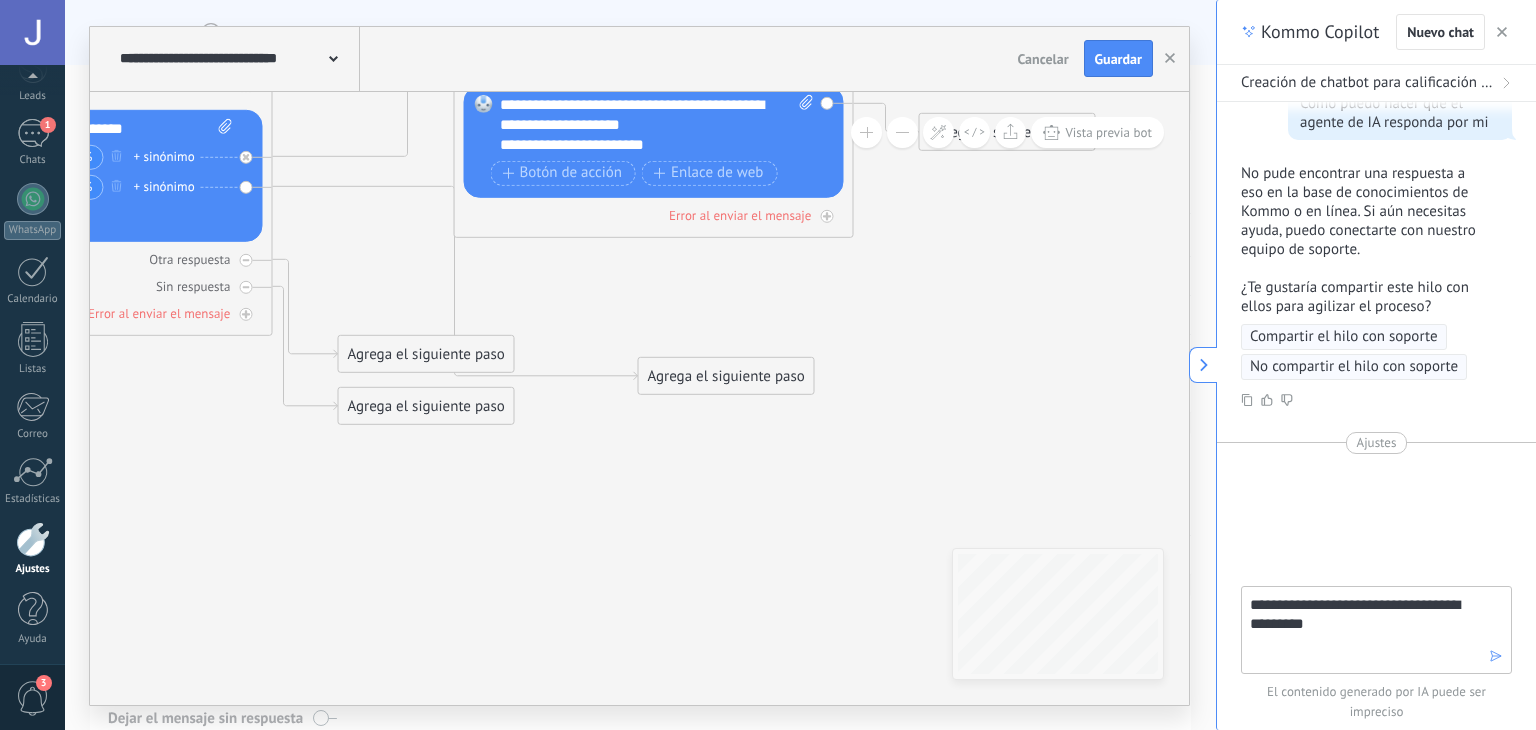 type on "**********" 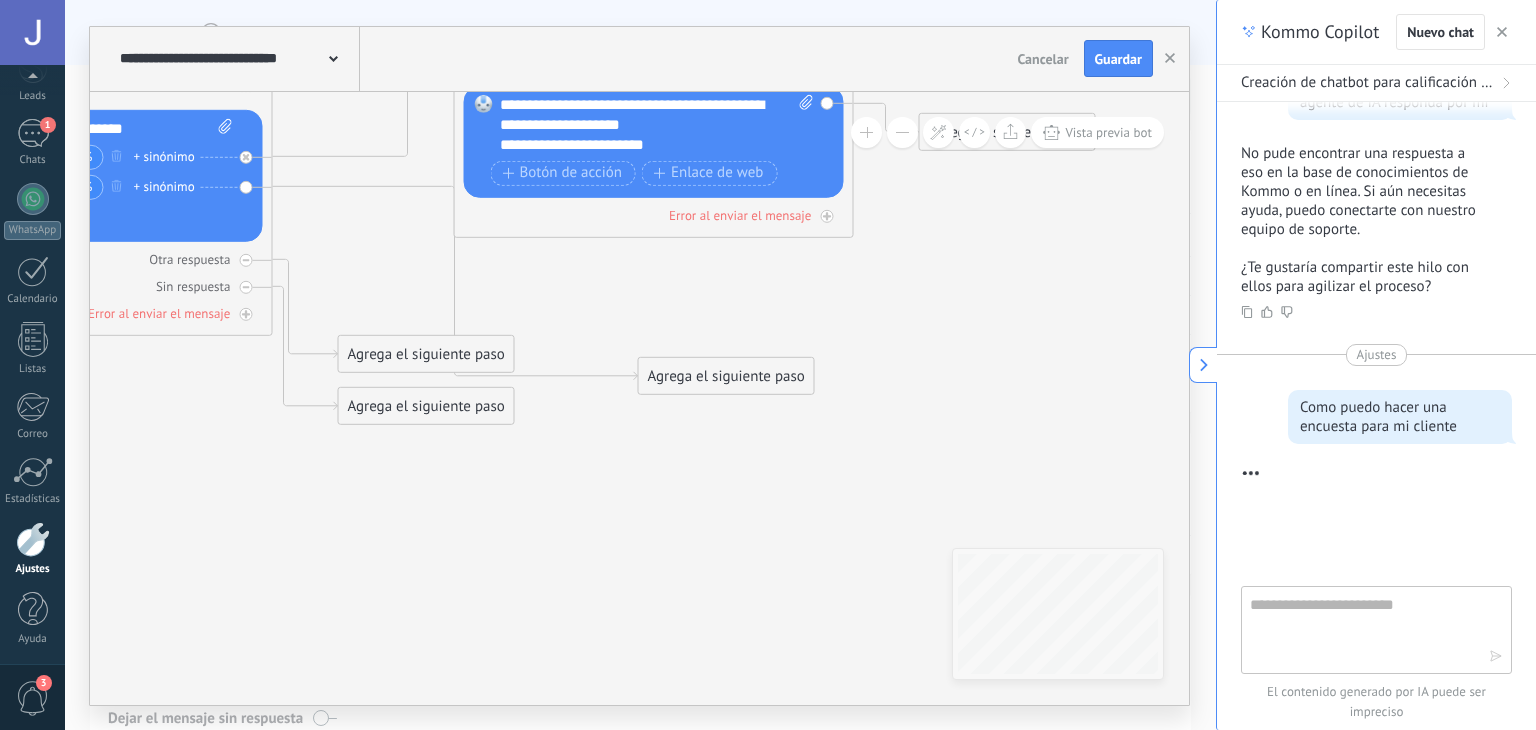scroll, scrollTop: 4415, scrollLeft: 0, axis: vertical 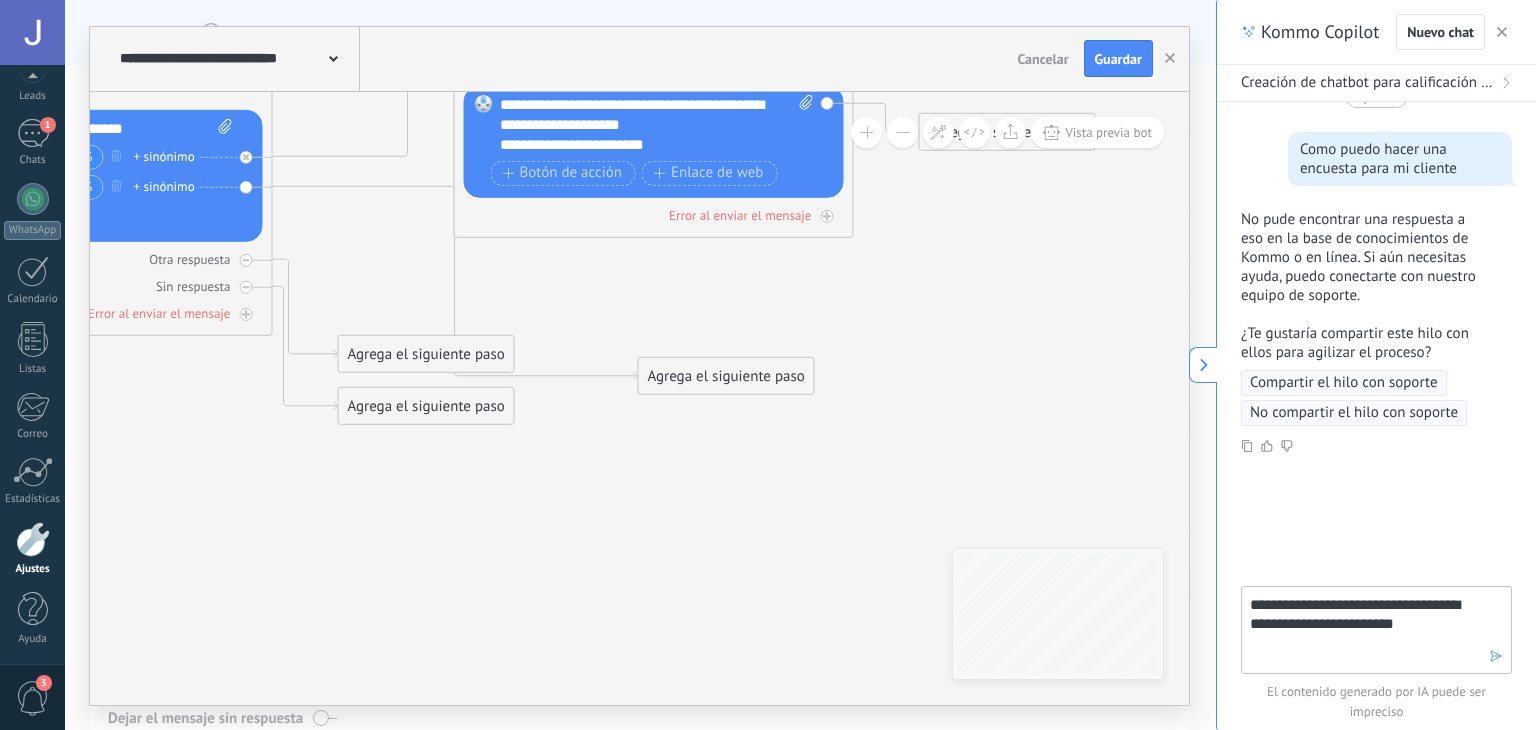 type on "**********" 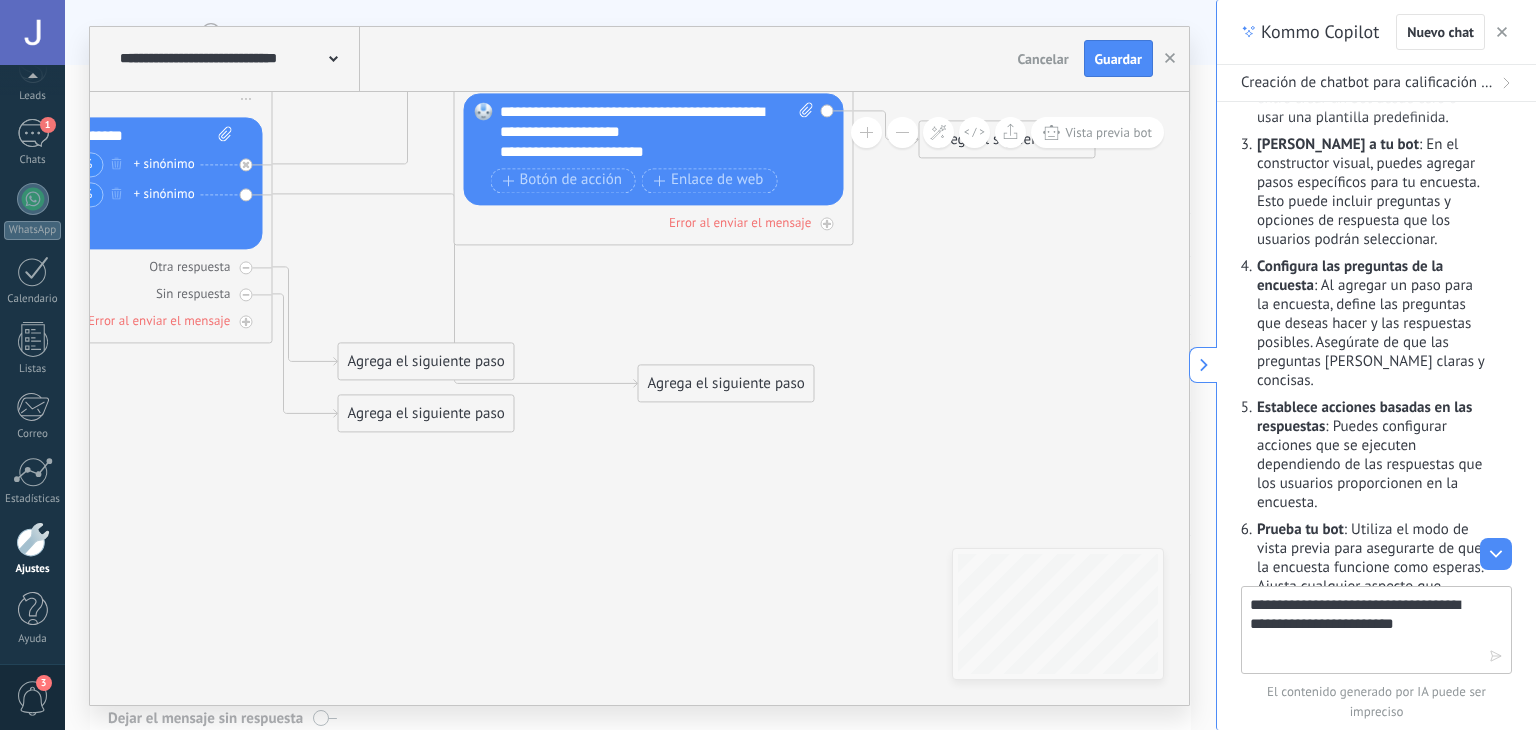 scroll, scrollTop: 4912, scrollLeft: 0, axis: vertical 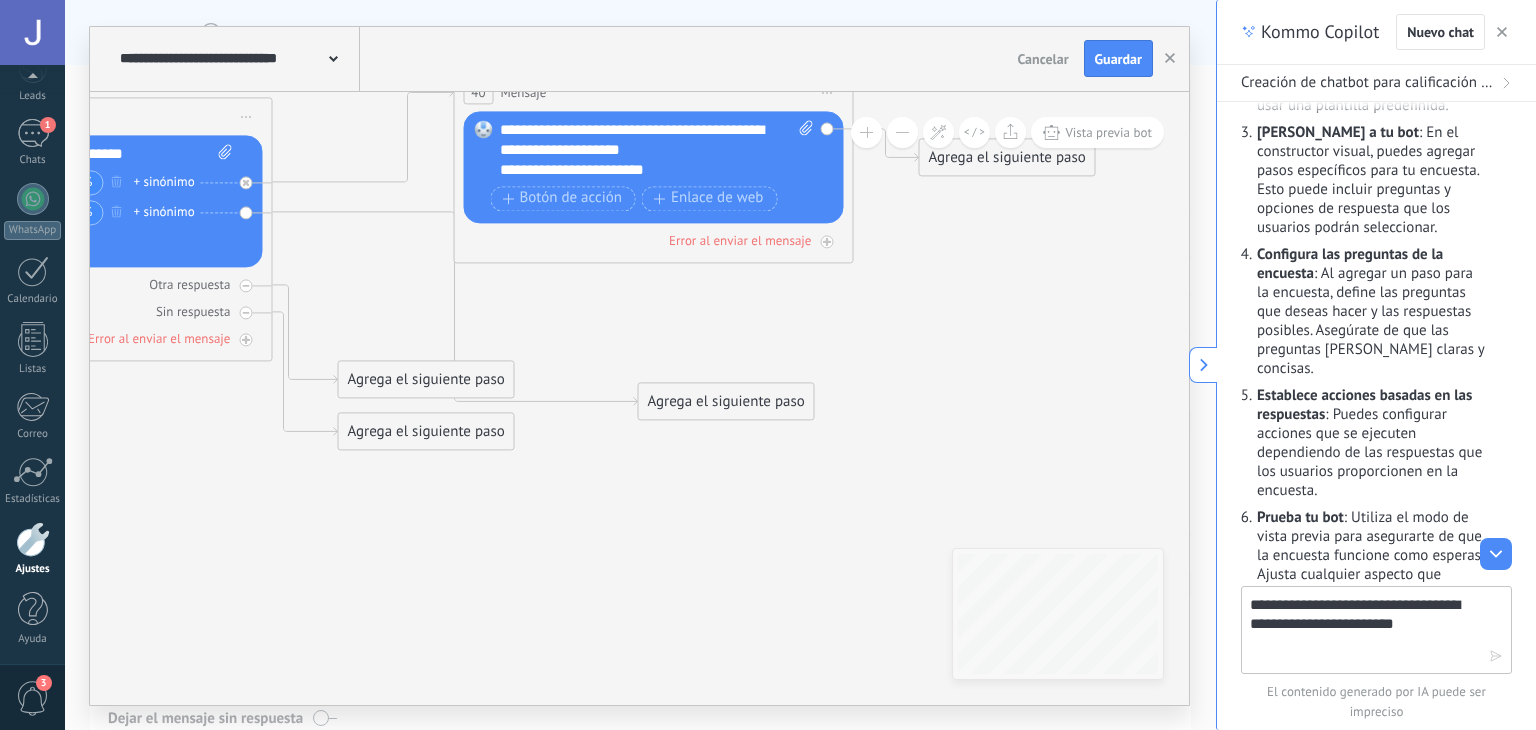 click on "Agrega el siguiente paso" at bounding box center (725, 401) 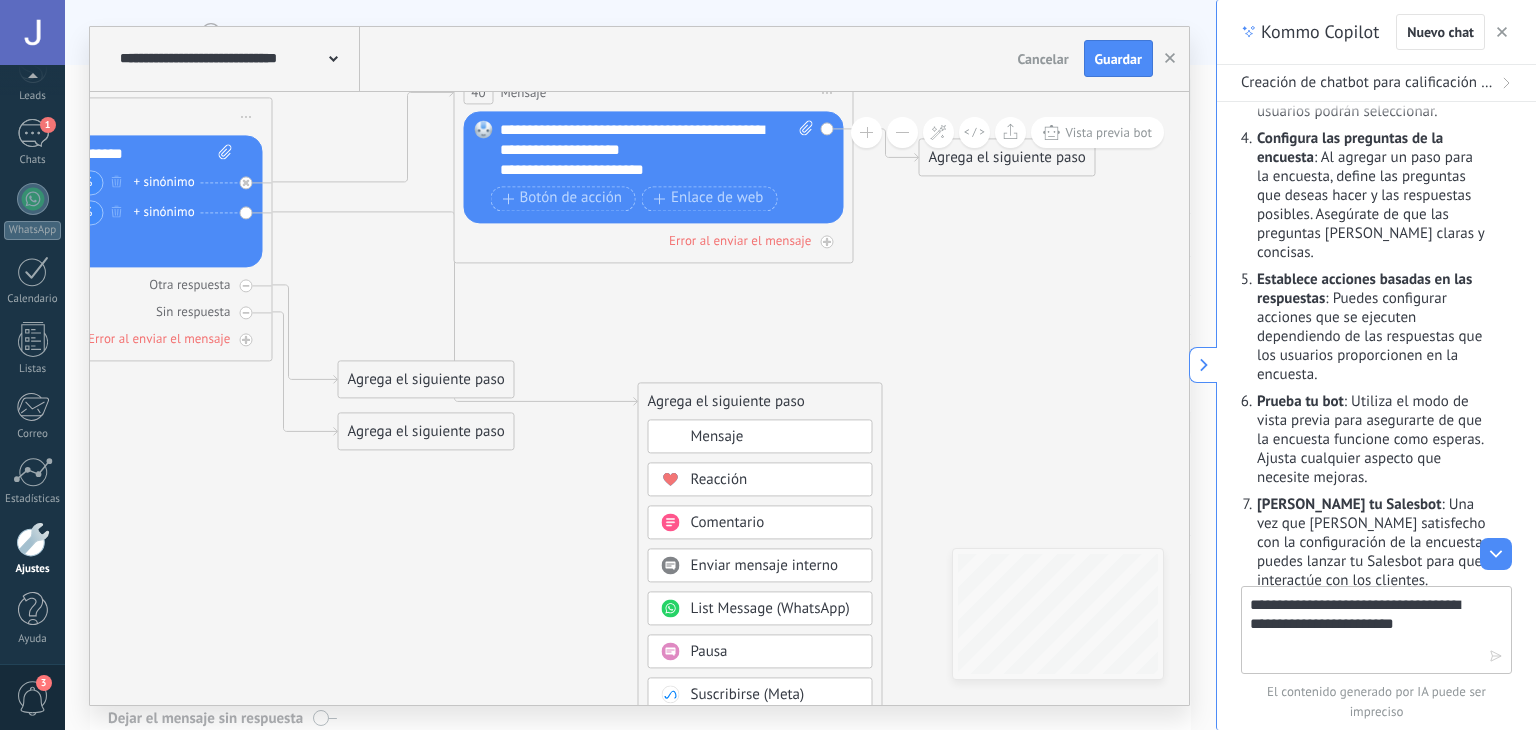 scroll, scrollTop: 5028, scrollLeft: 0, axis: vertical 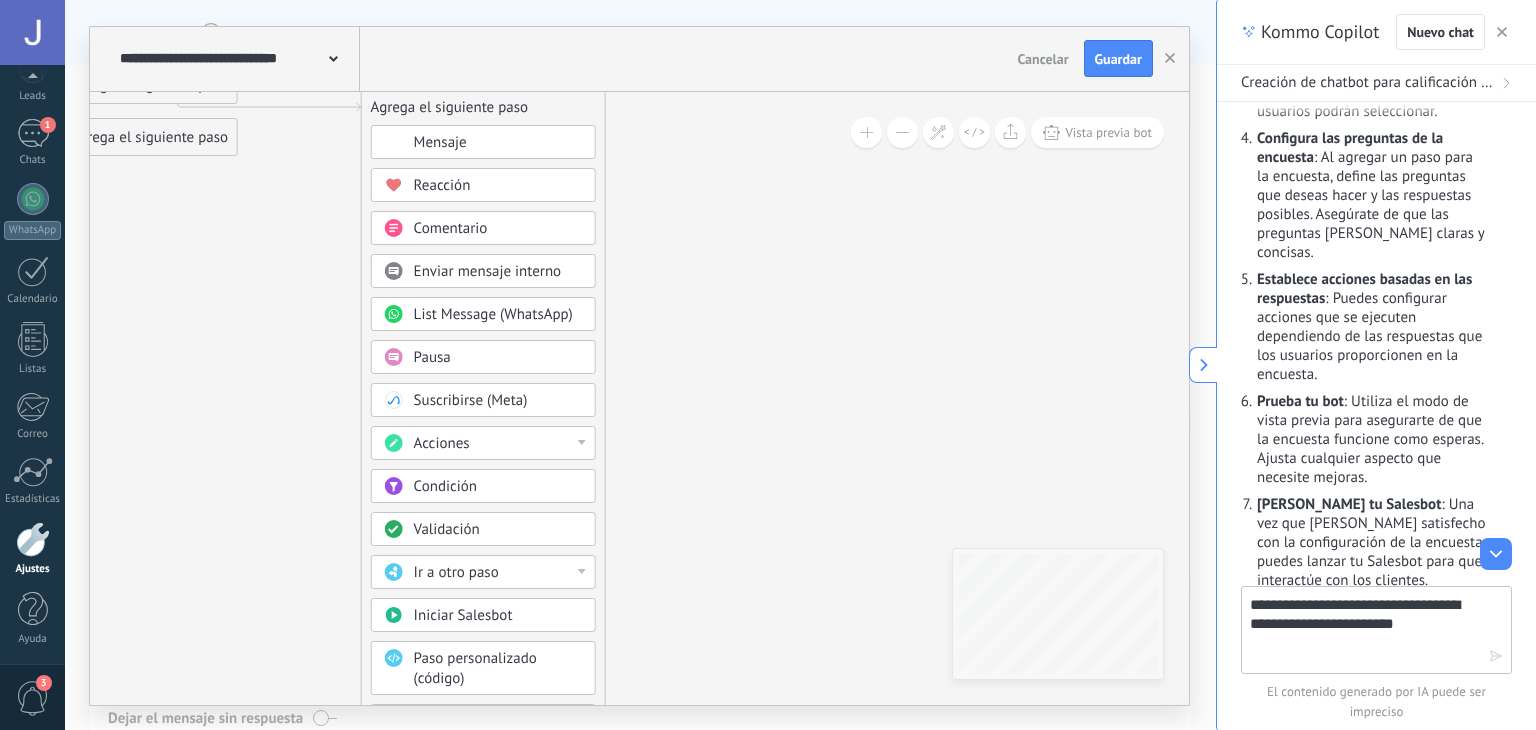 drag, startPoint x: 796, startPoint y: 305, endPoint x: 520, endPoint y: 10, distance: 403.98145 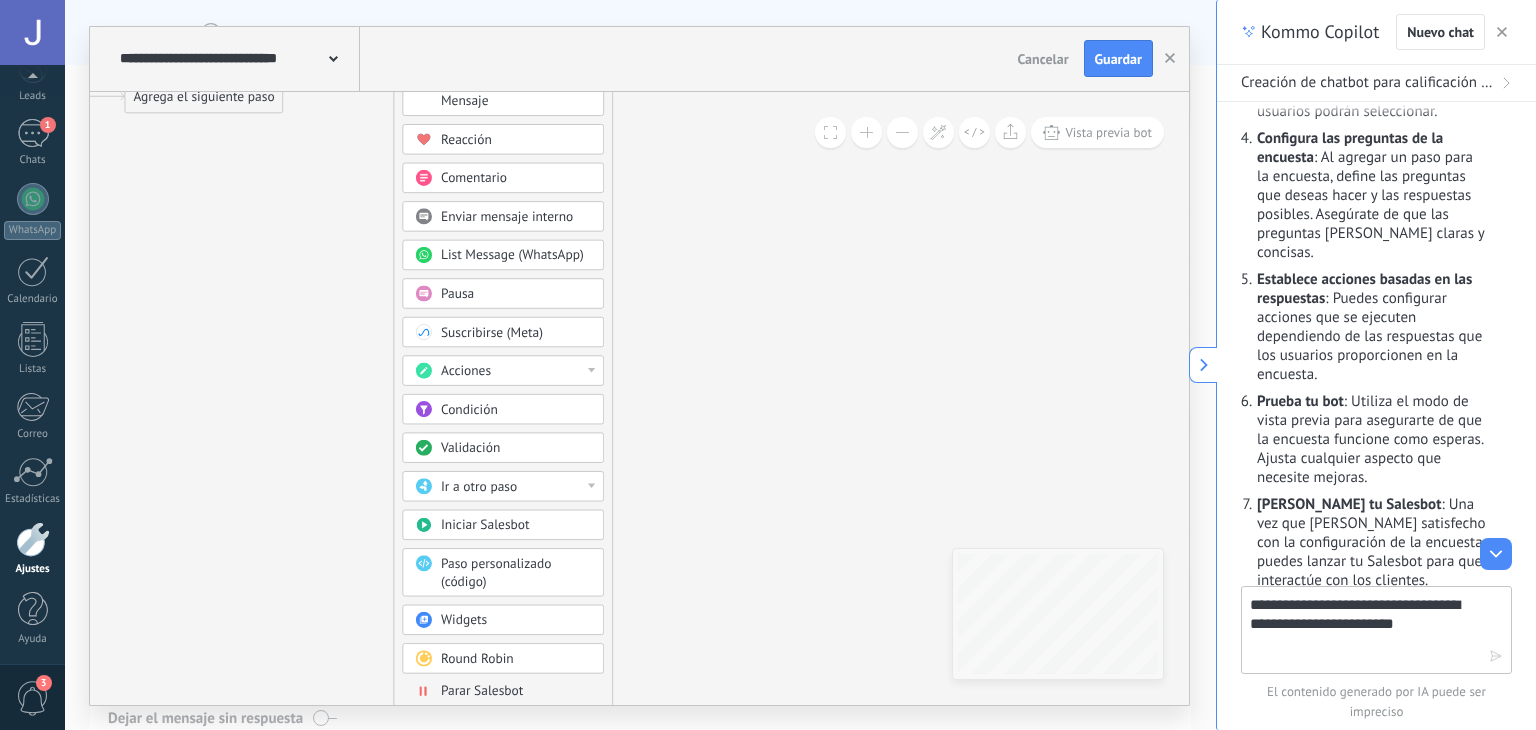 click on "Paso personalizado (código)" at bounding box center (516, 573) 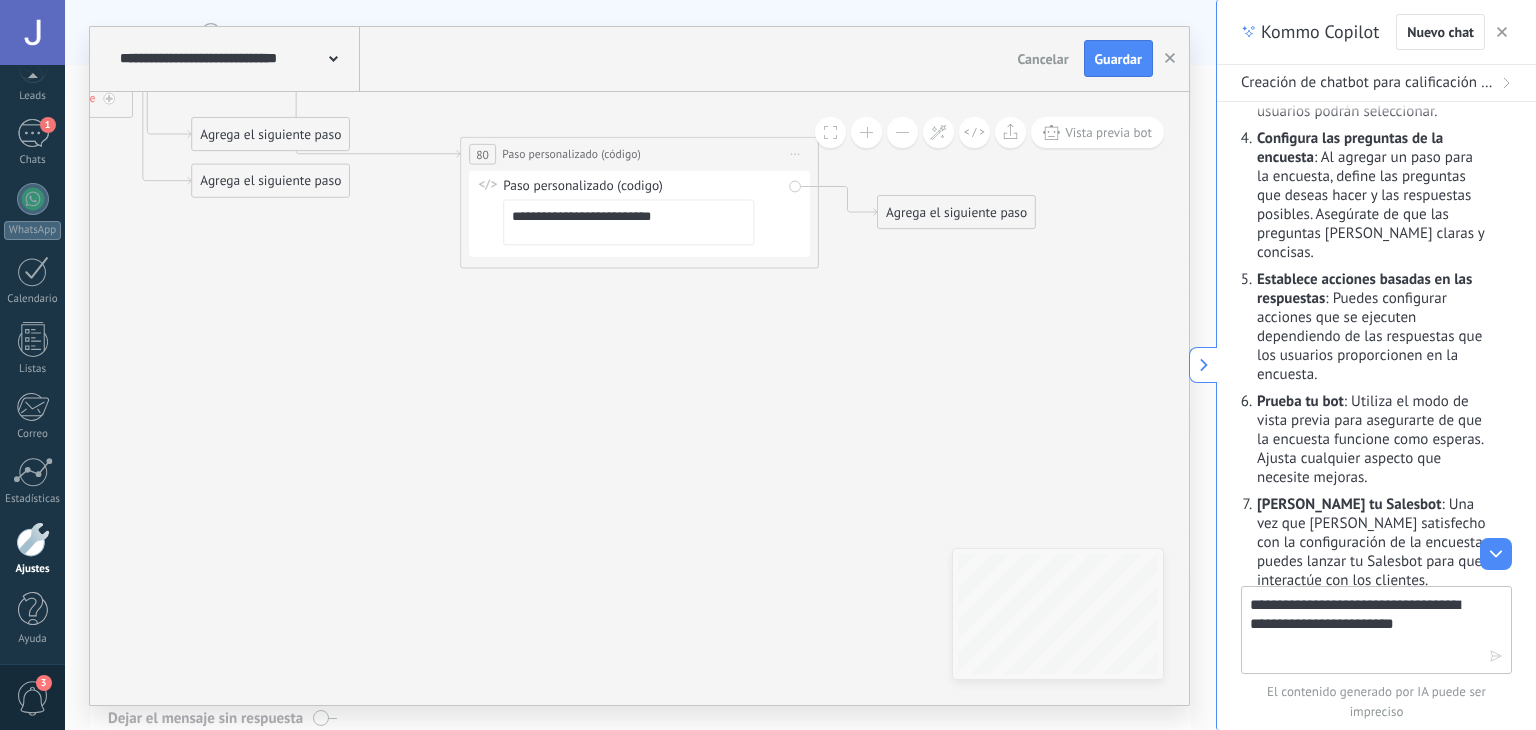 click on "**********" at bounding box center [628, 221] 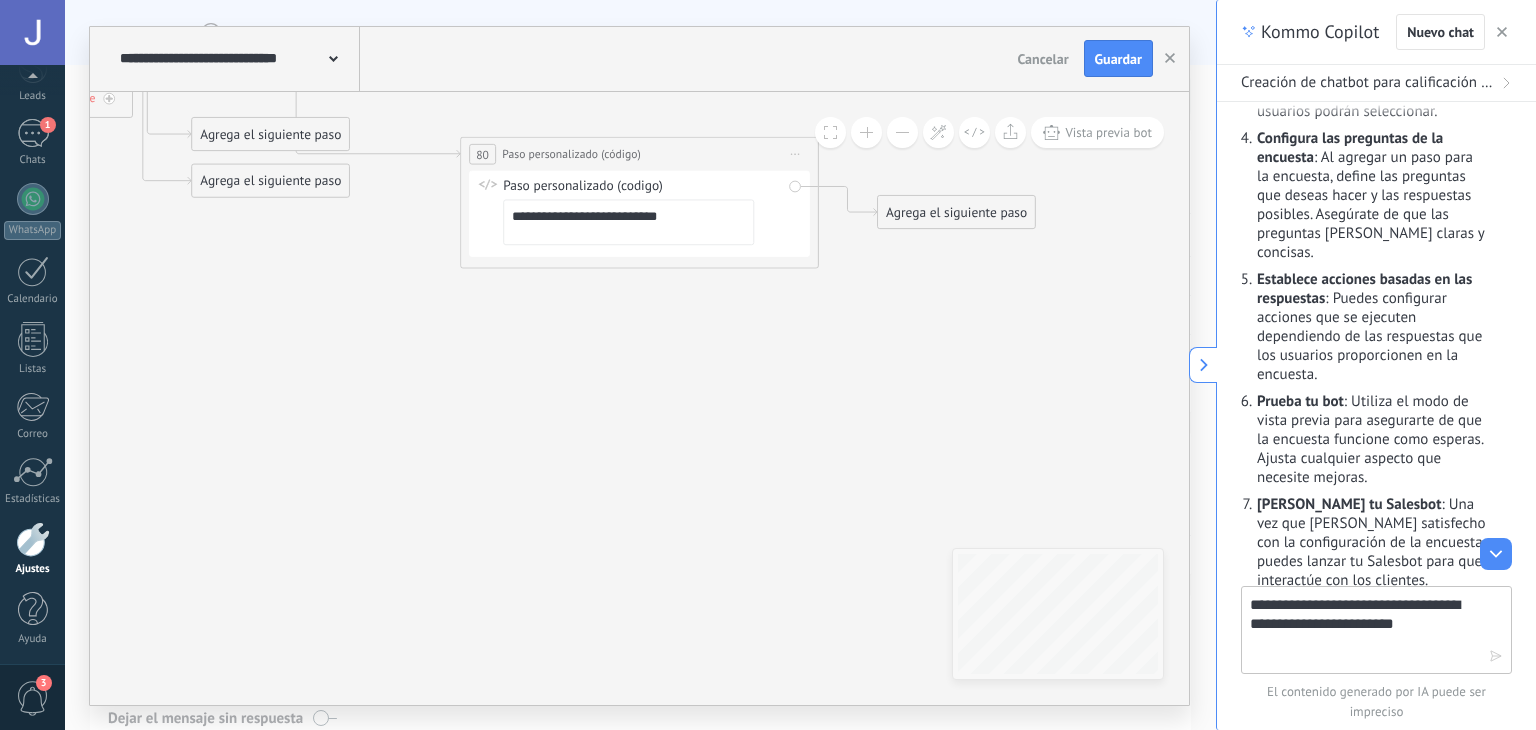 paste on "**********" 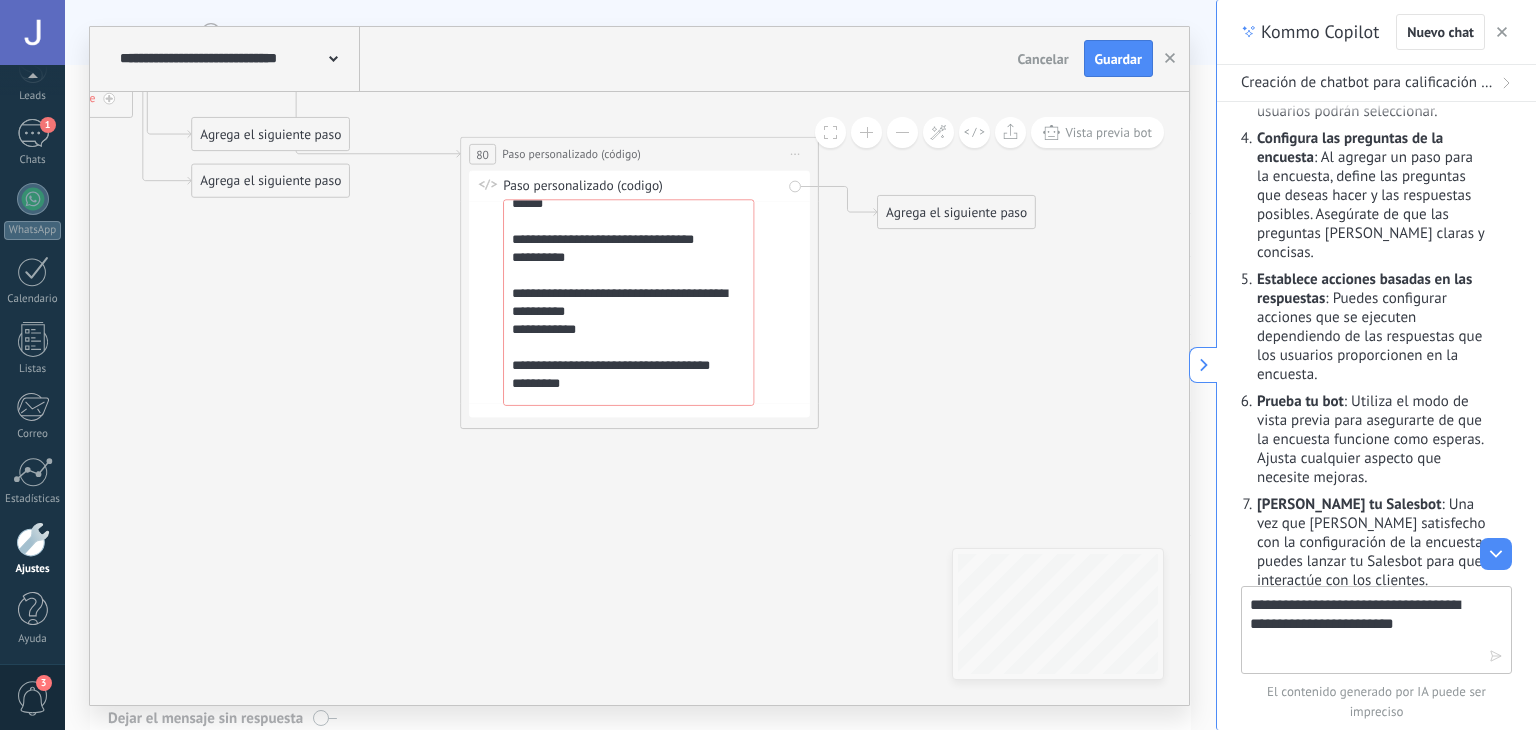 scroll, scrollTop: 0, scrollLeft: 0, axis: both 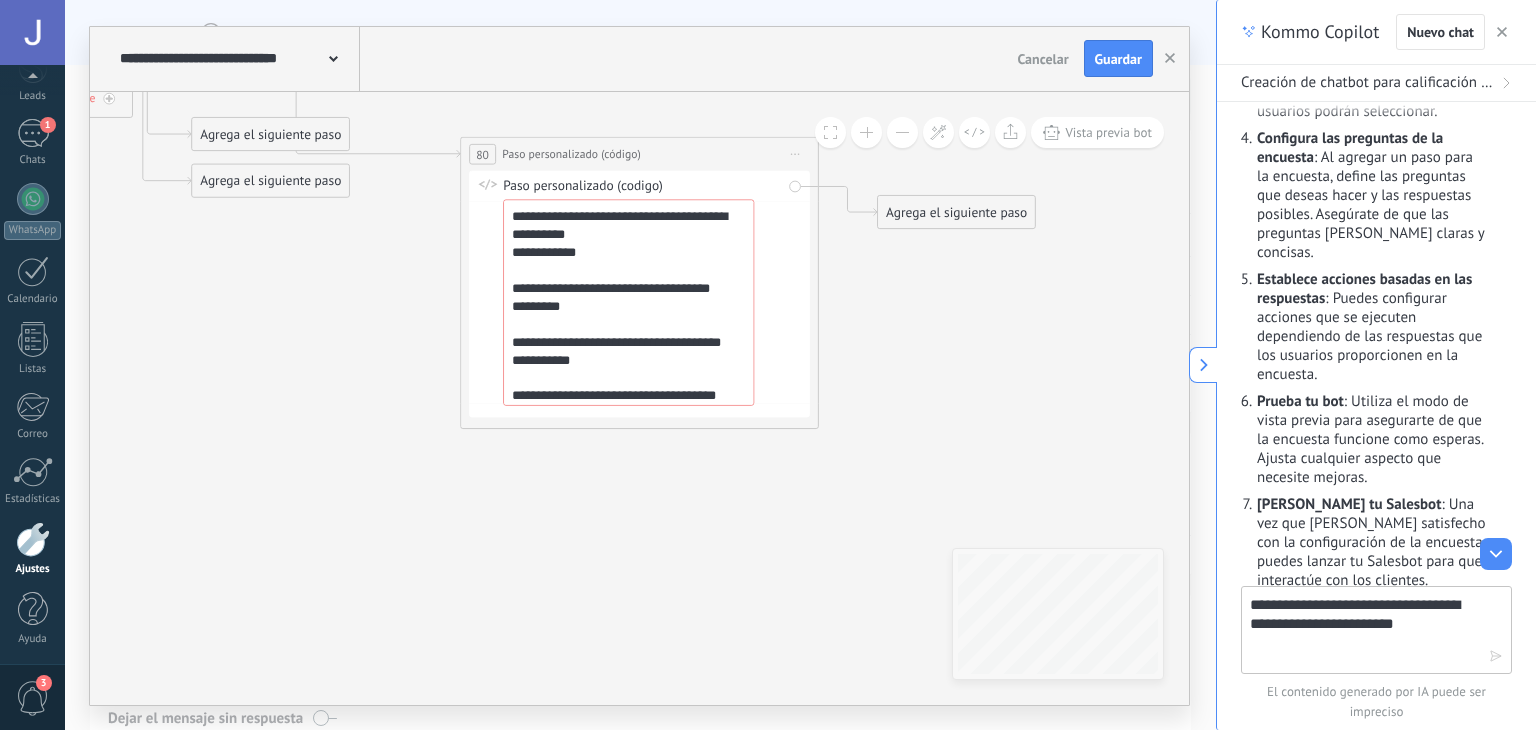 drag, startPoint x: 650, startPoint y: 217, endPoint x: 760, endPoint y: 596, distance: 394.64035 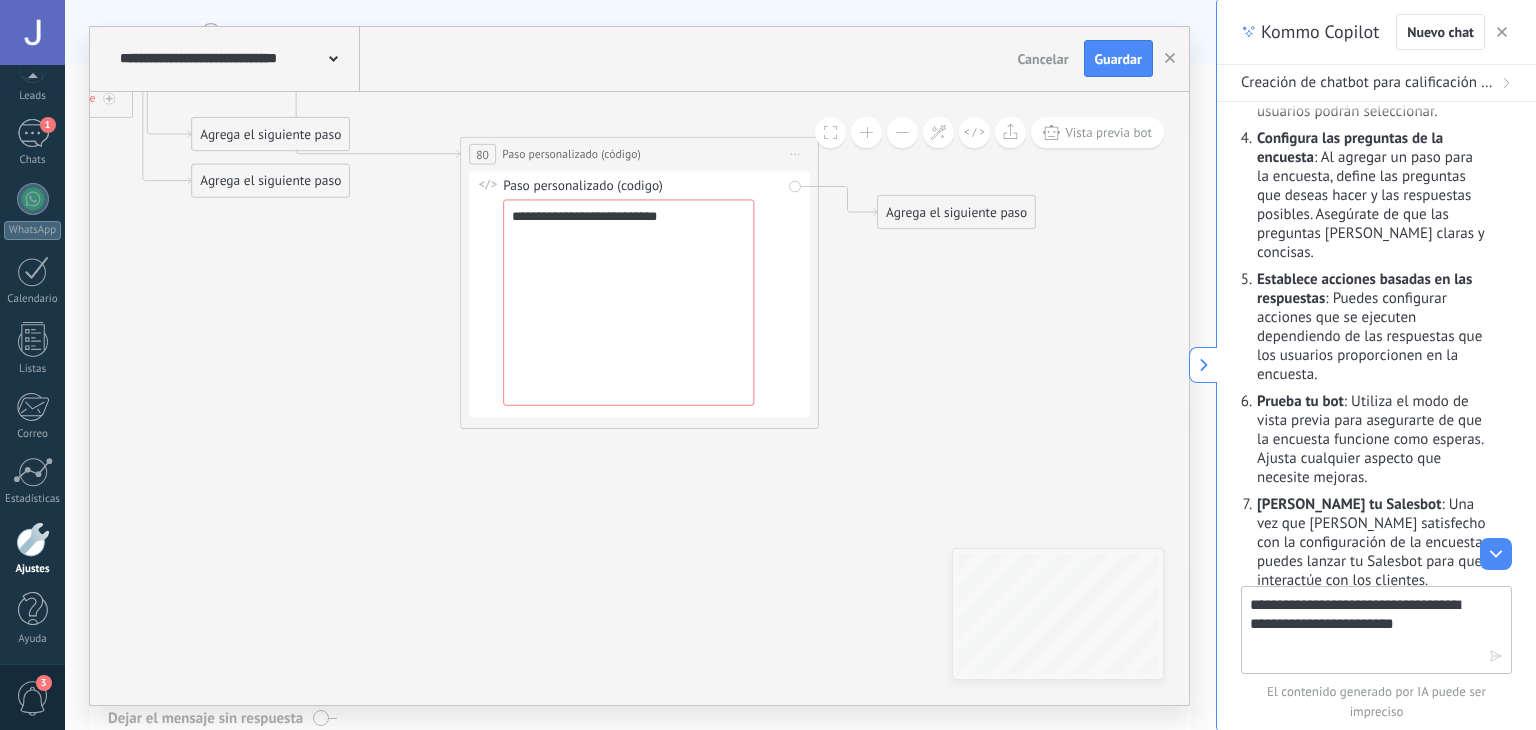 scroll, scrollTop: 0, scrollLeft: 0, axis: both 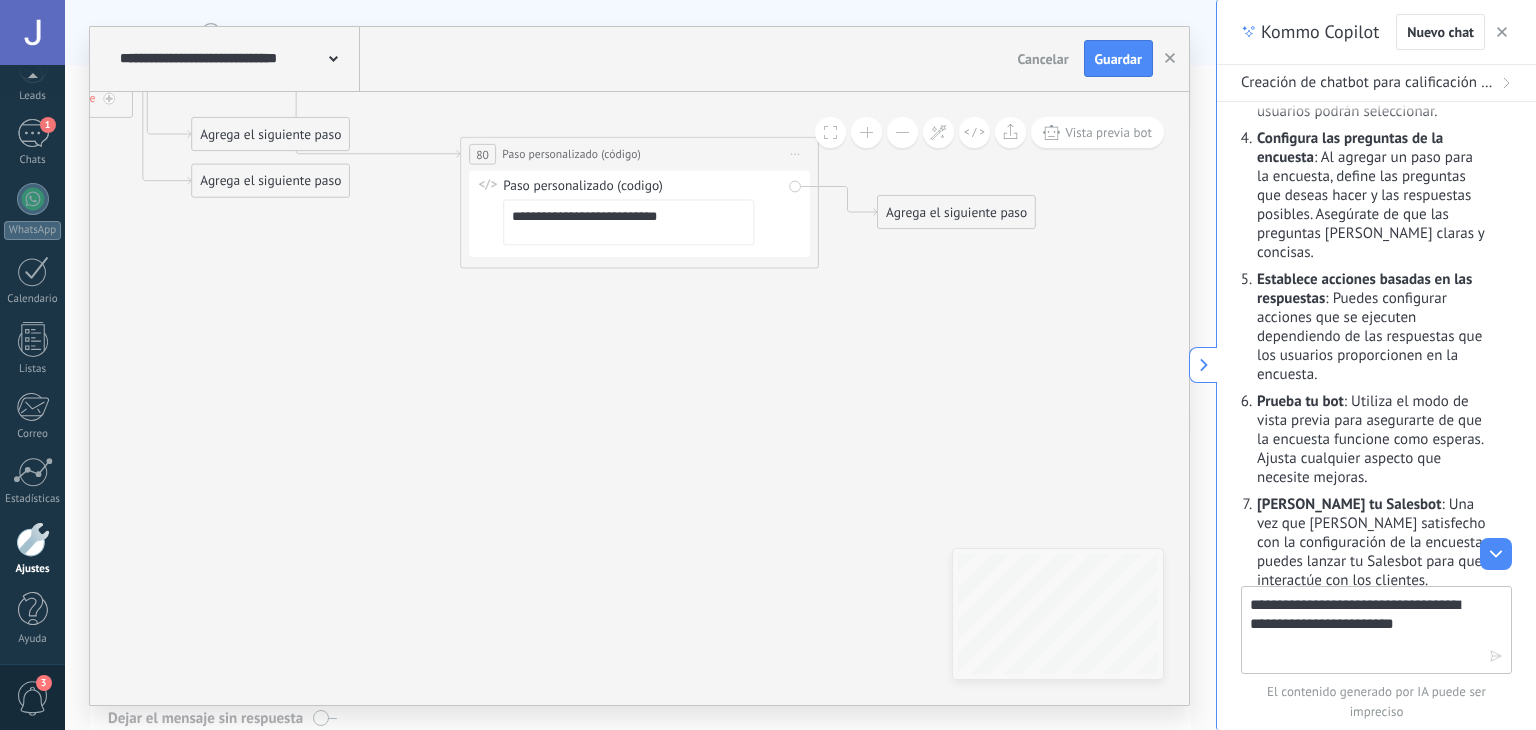click on "**********" at bounding box center [628, 221] 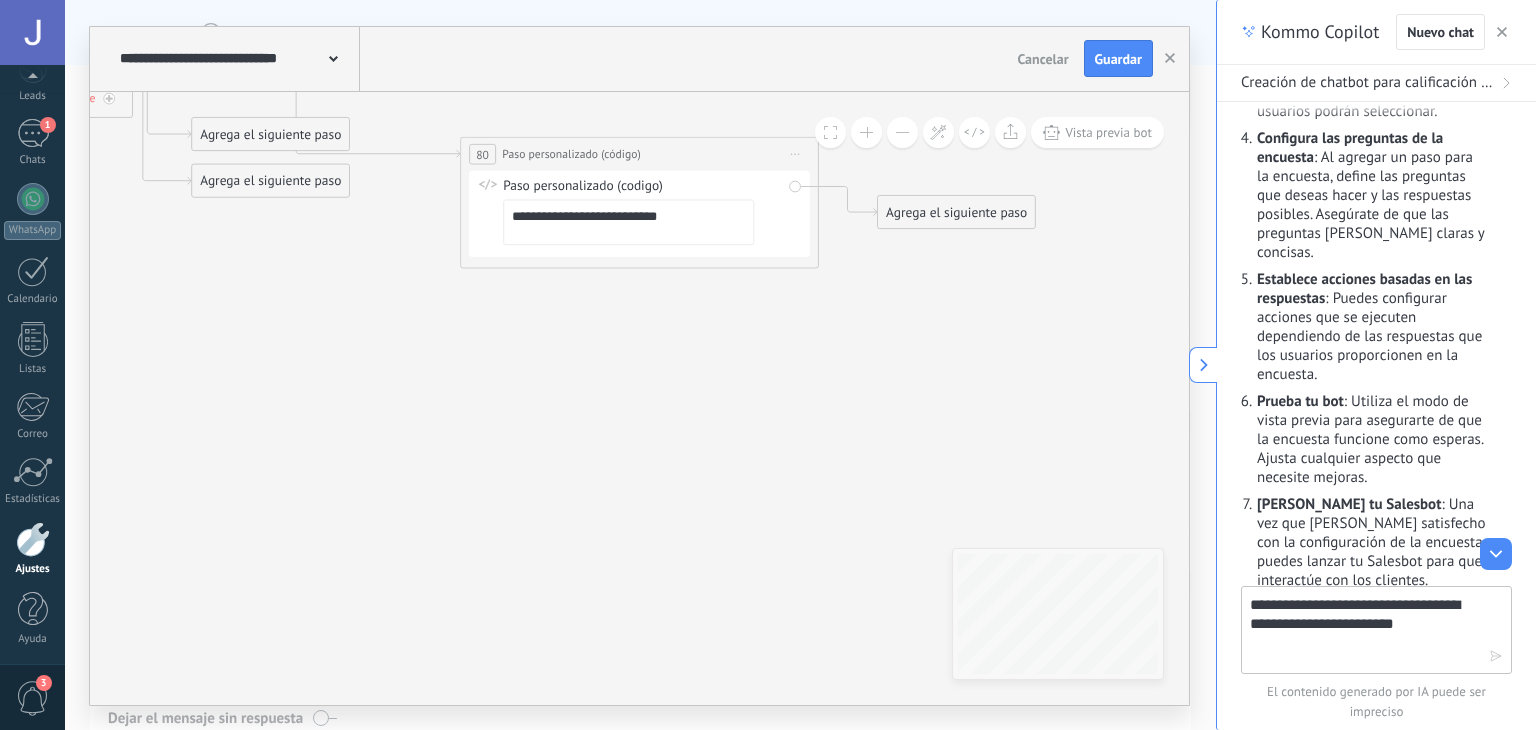 paste on "**********" 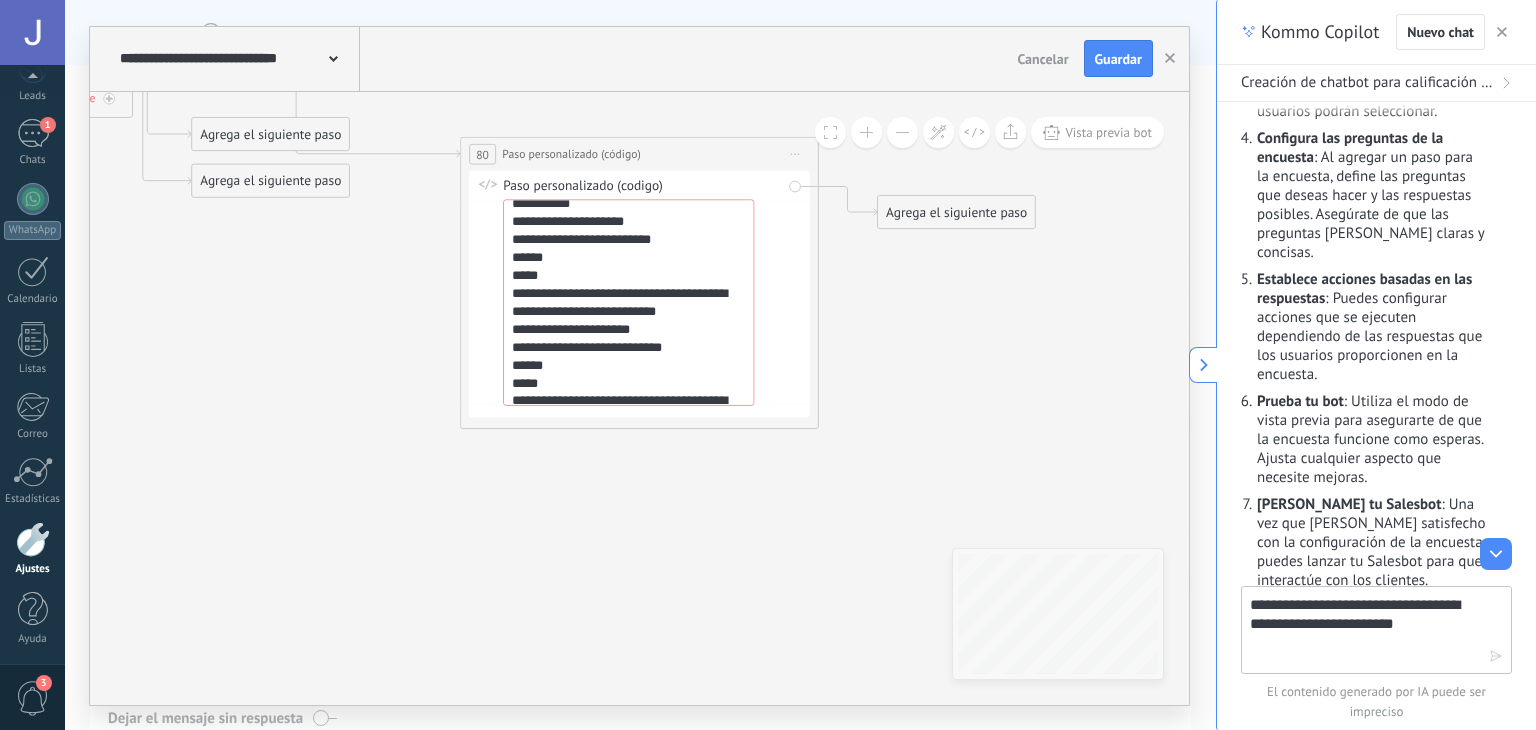 scroll, scrollTop: 0, scrollLeft: 0, axis: both 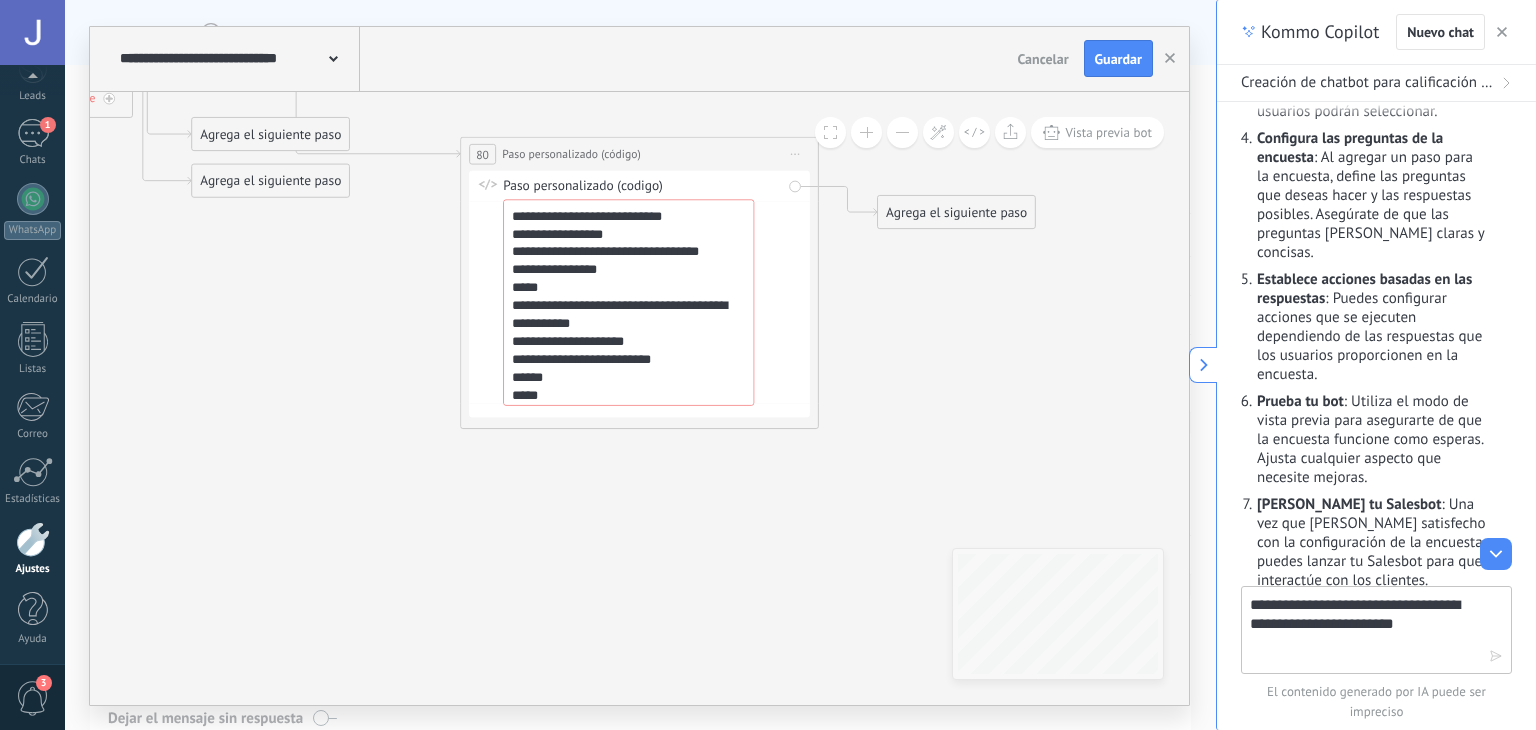 click on "**********" at bounding box center [628, 302] 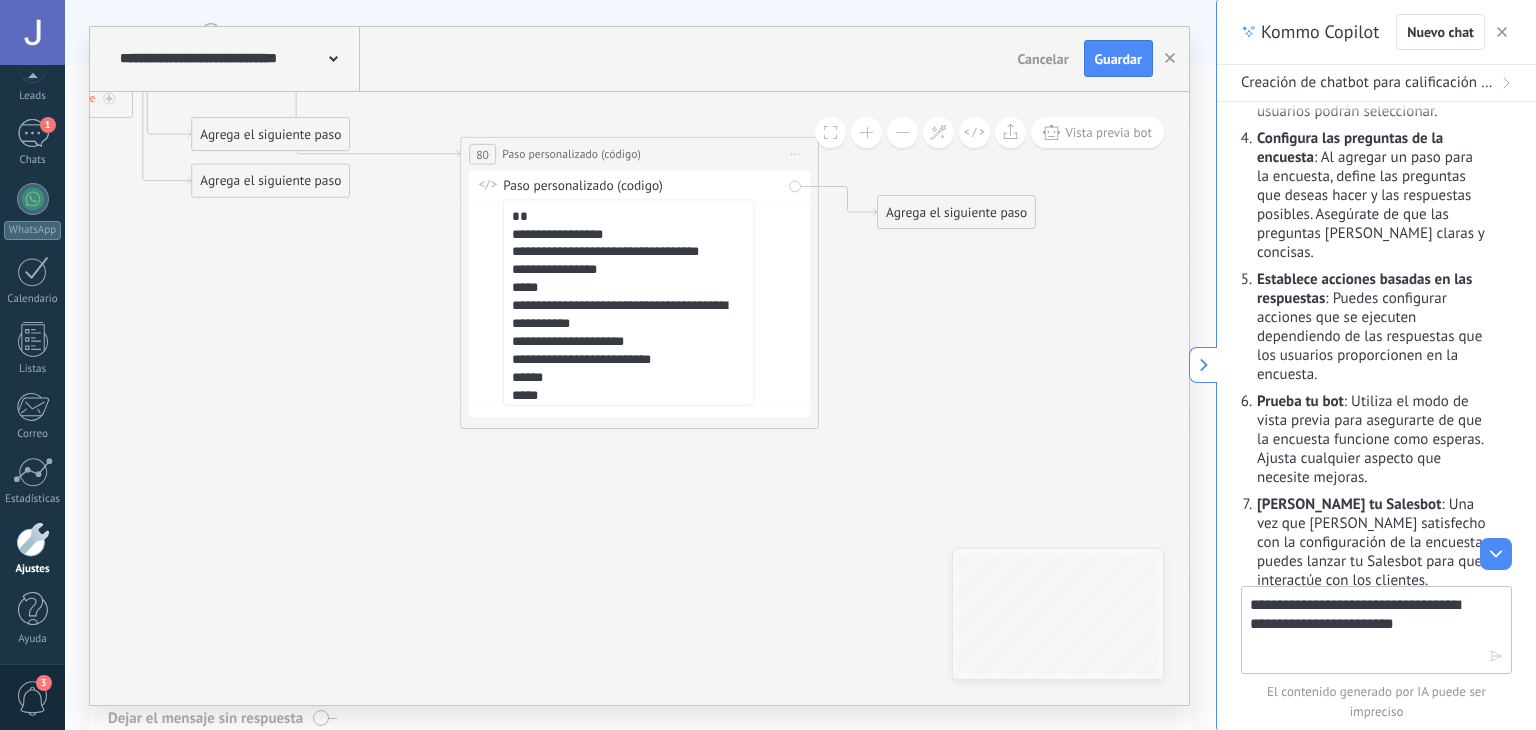 type on "**********" 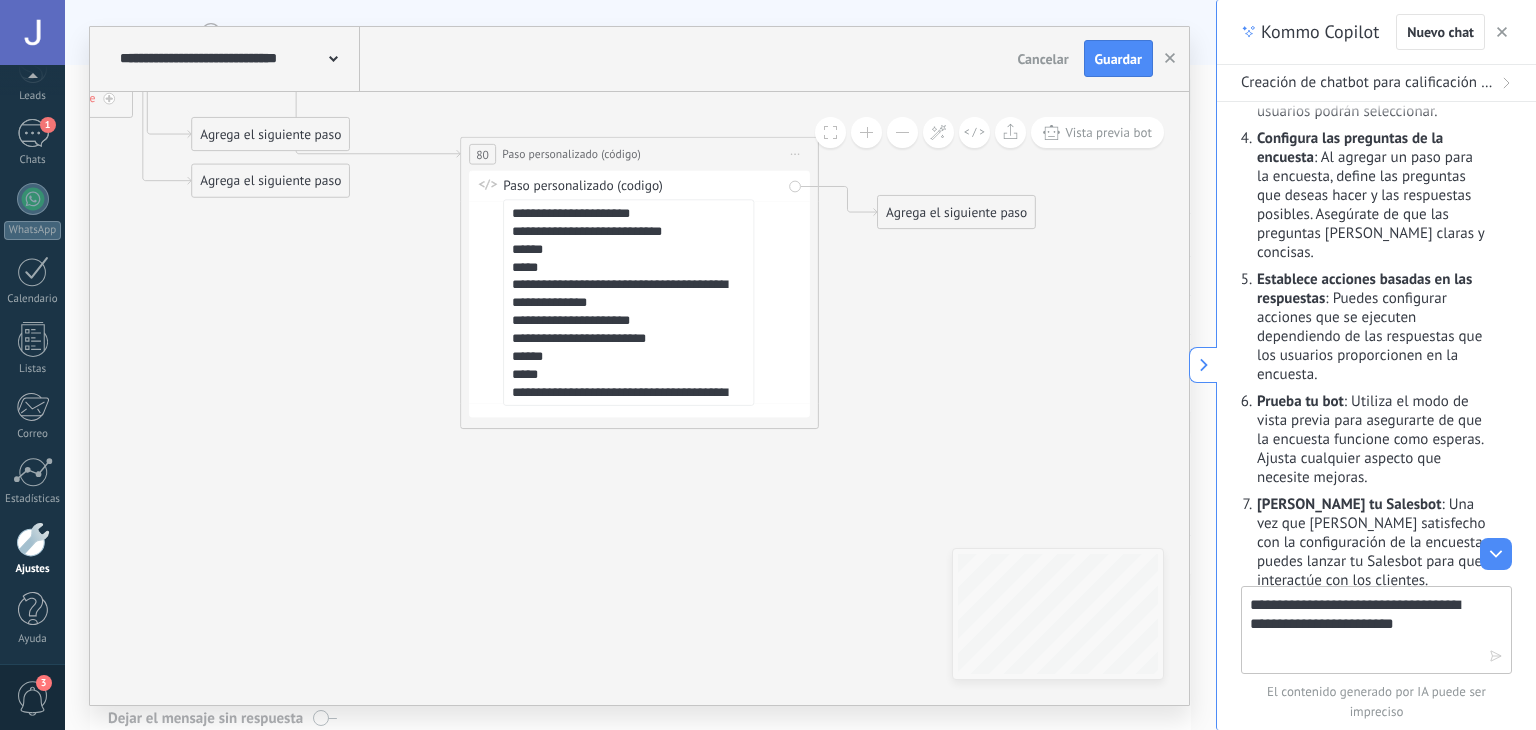scroll, scrollTop: 0, scrollLeft: 0, axis: both 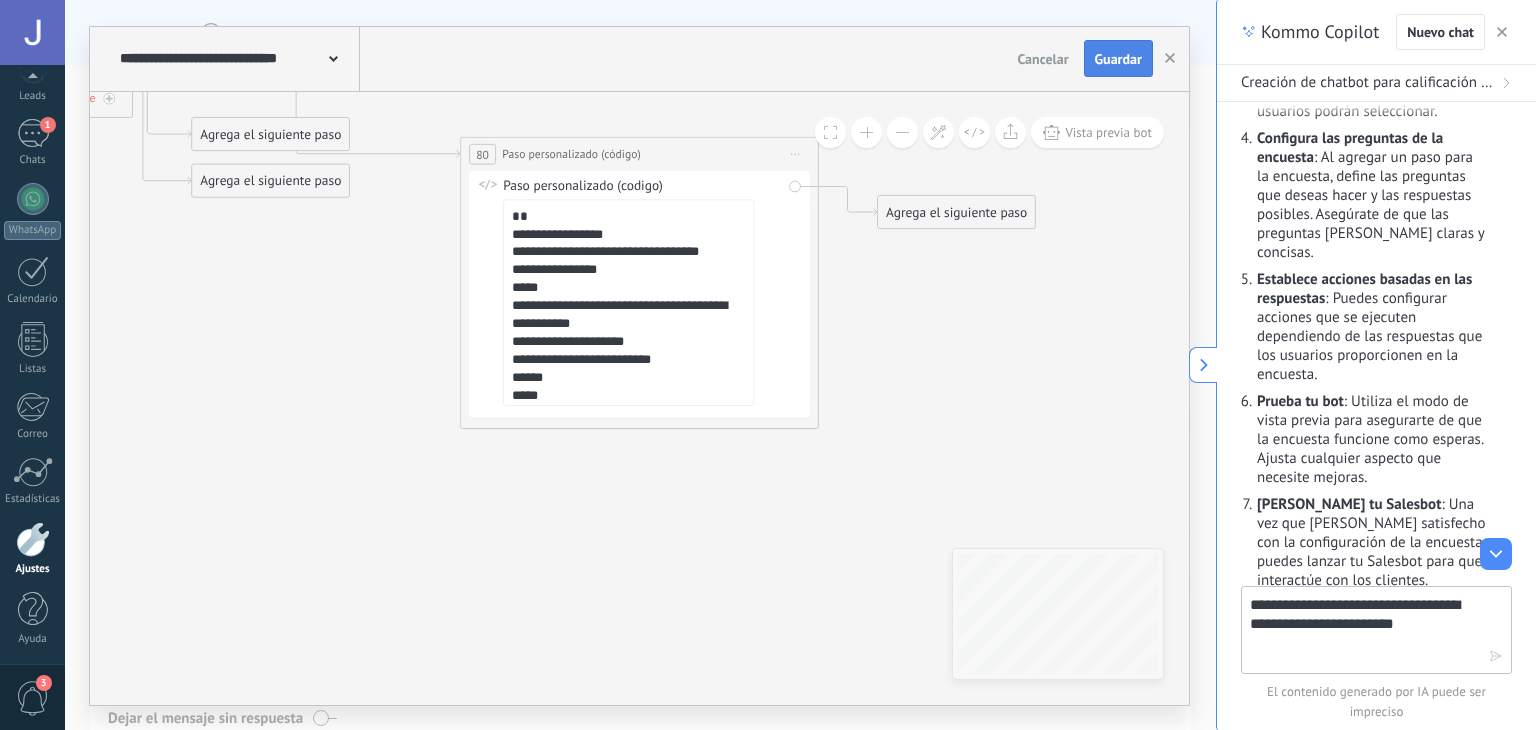 click on "Guardar" at bounding box center (1118, 59) 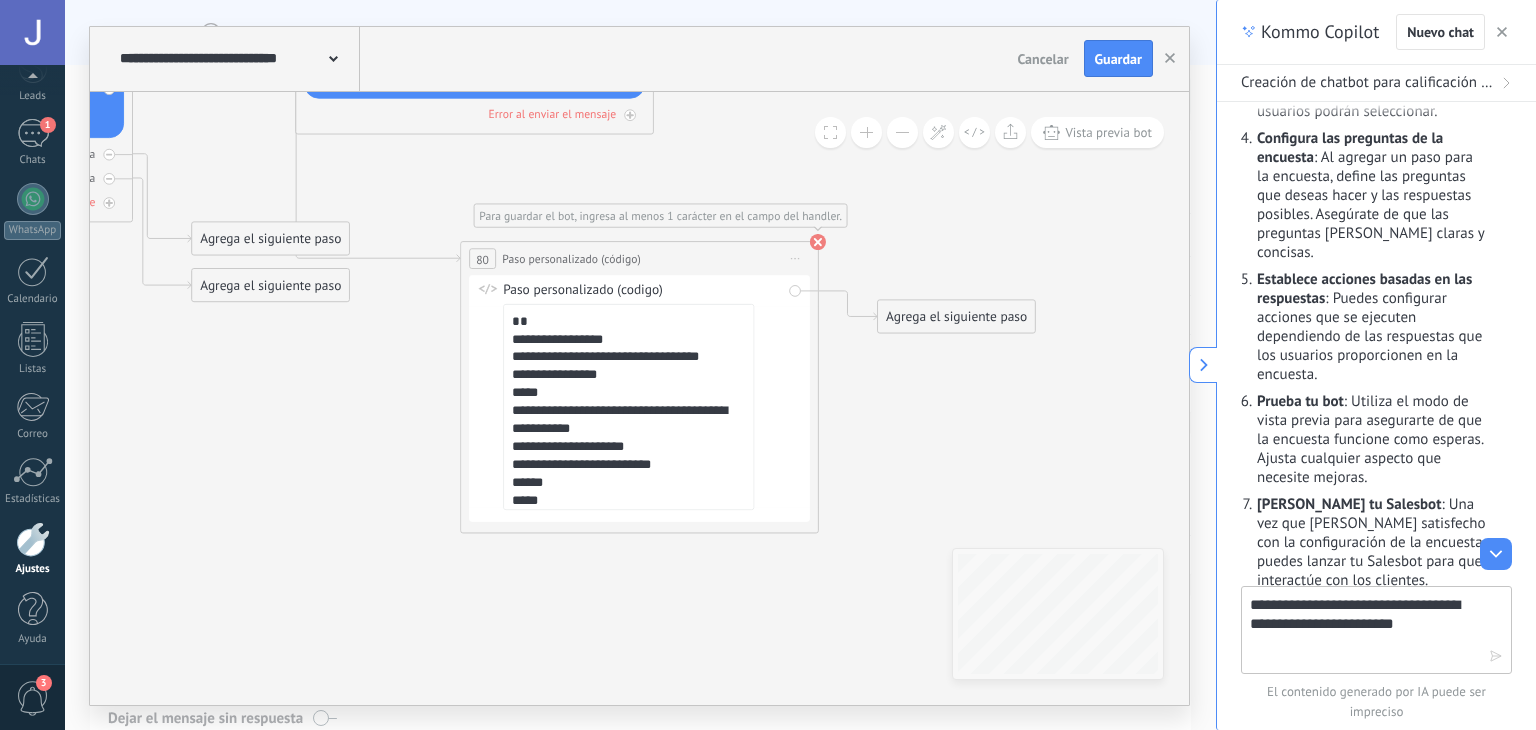 click 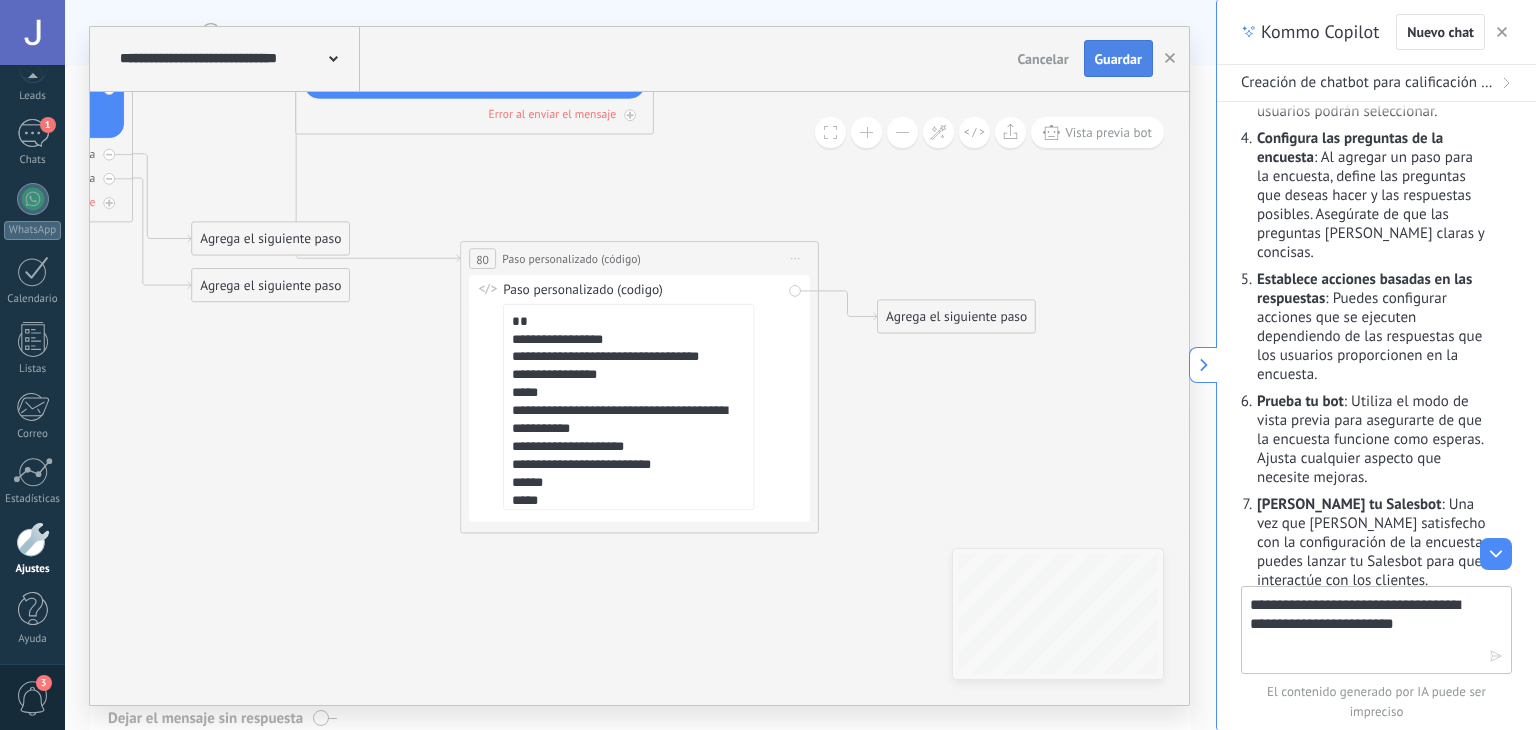 click on "Guardar" at bounding box center [1118, 59] 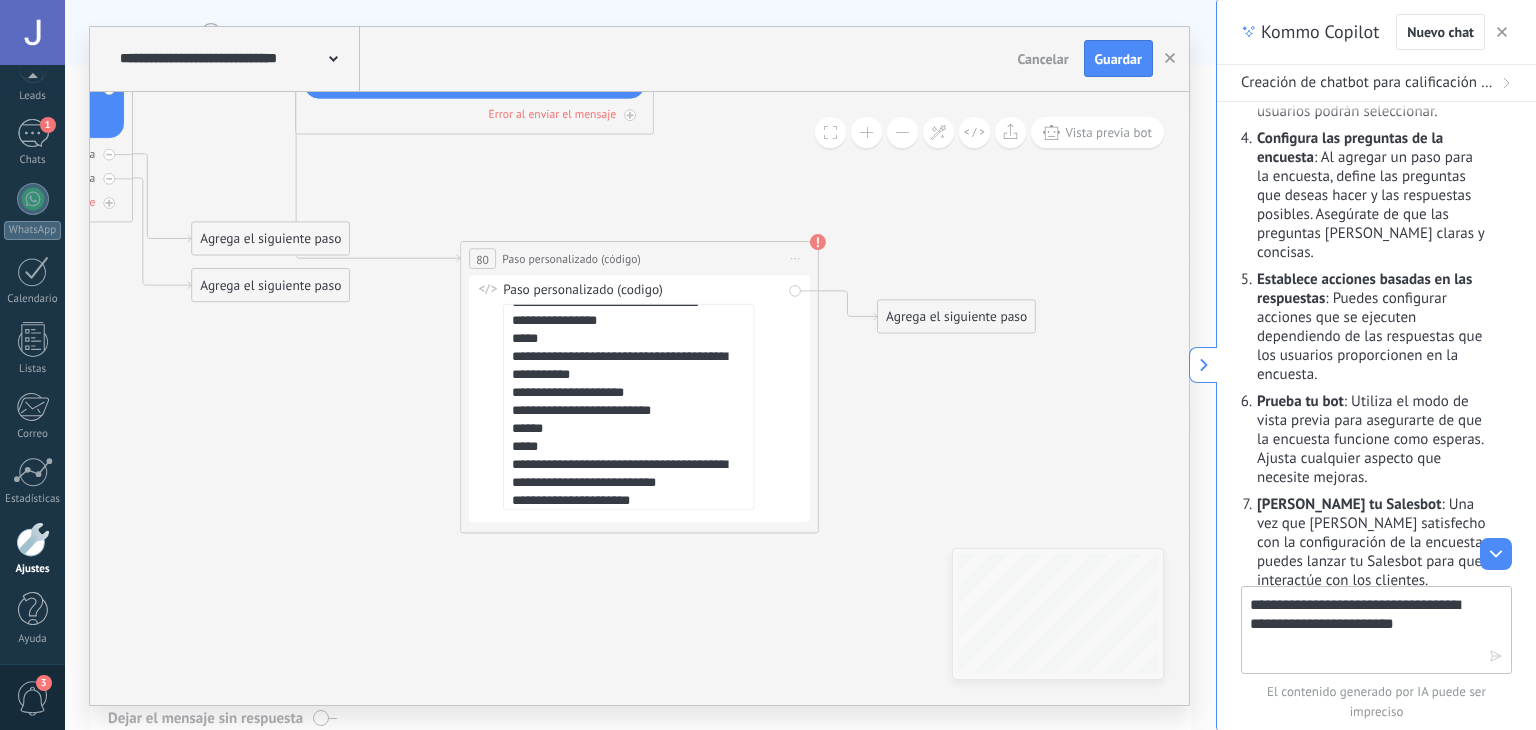 scroll, scrollTop: 0, scrollLeft: 0, axis: both 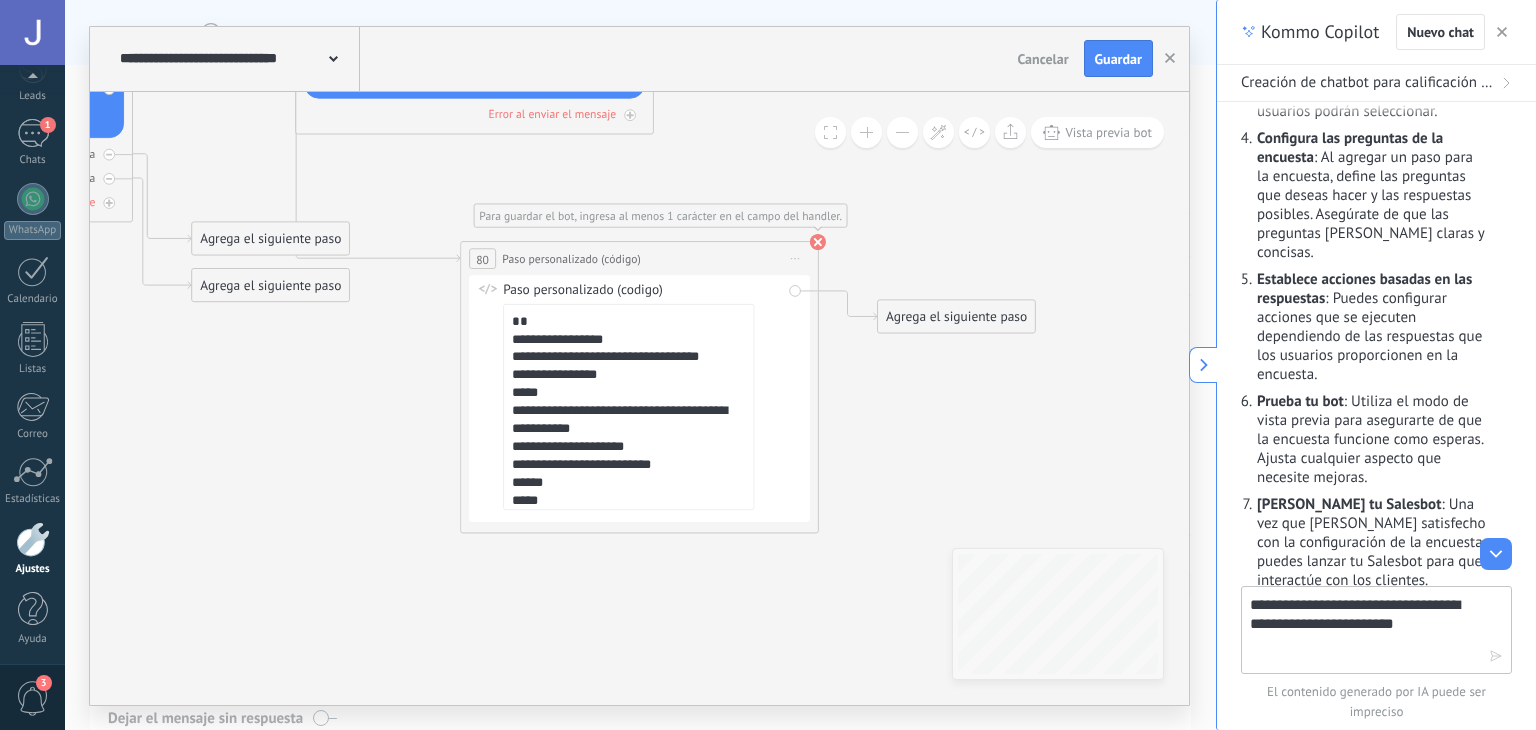 click 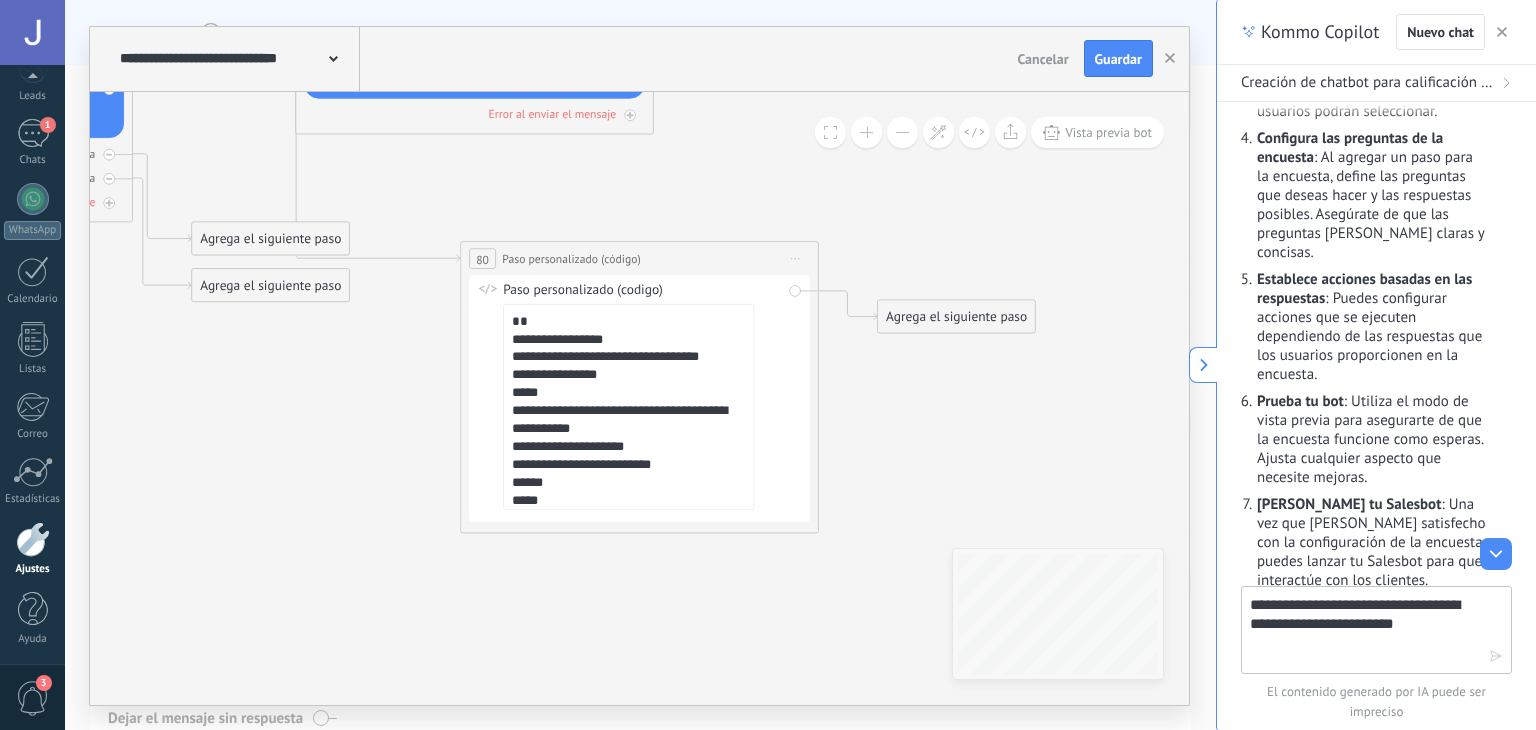 click on "Iniciar vista previa aquí
Cambiar nombre
Duplicar
[GEOGRAPHIC_DATA]" at bounding box center [795, 258] 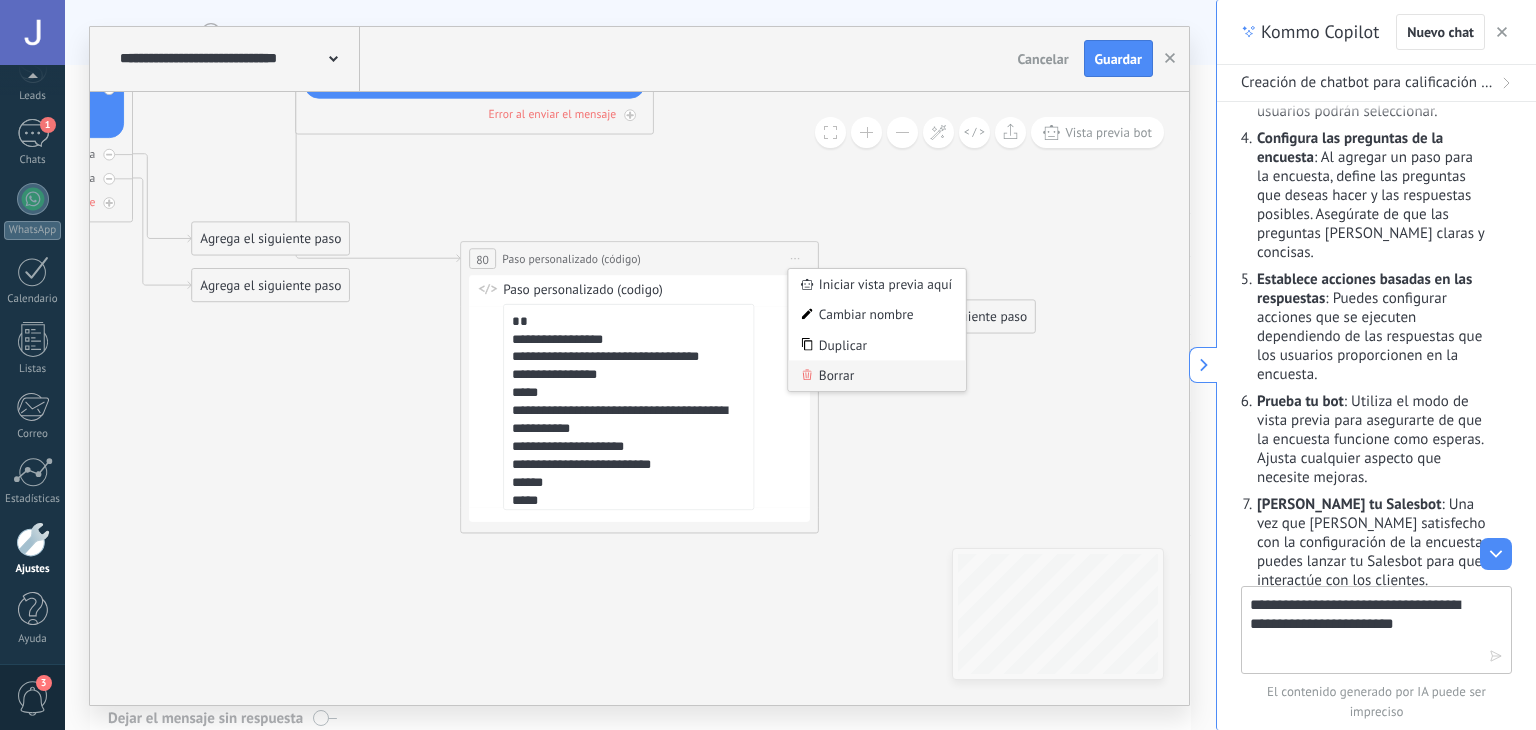 click on "Borrar" at bounding box center [876, 375] 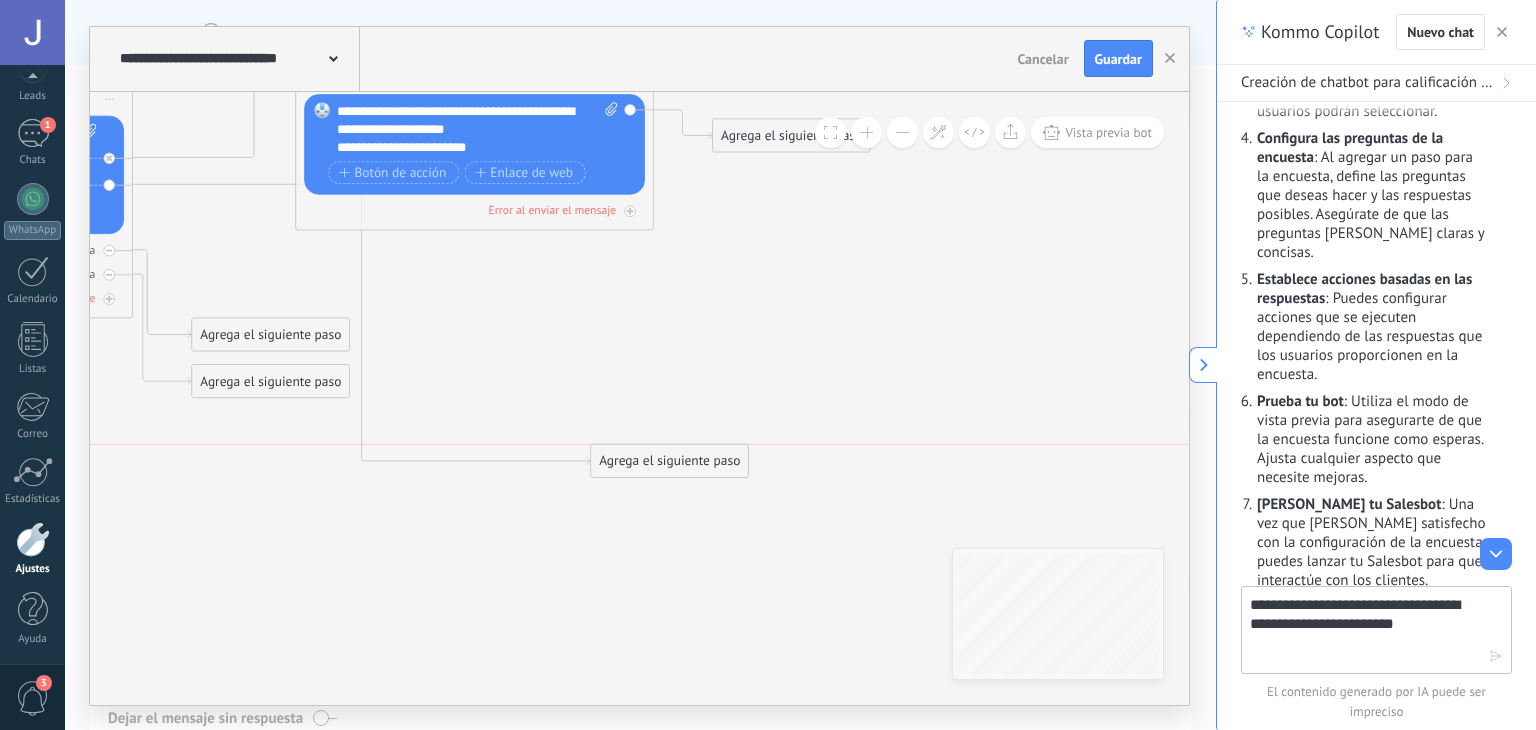 drag, startPoint x: 224, startPoint y: 170, endPoint x: 623, endPoint y: 452, distance: 488.5949 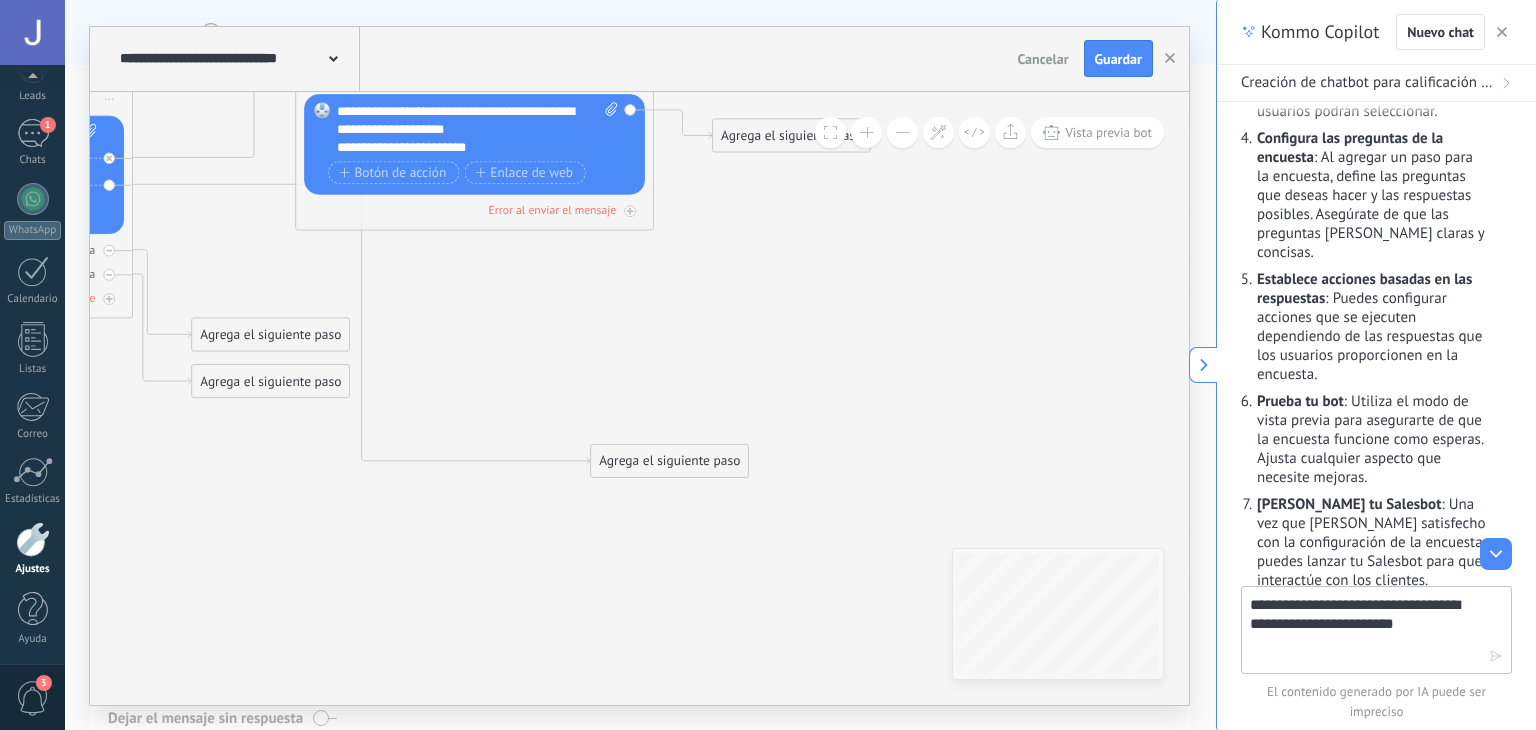 click on "Agrega el siguiente paso" at bounding box center [669, 461] 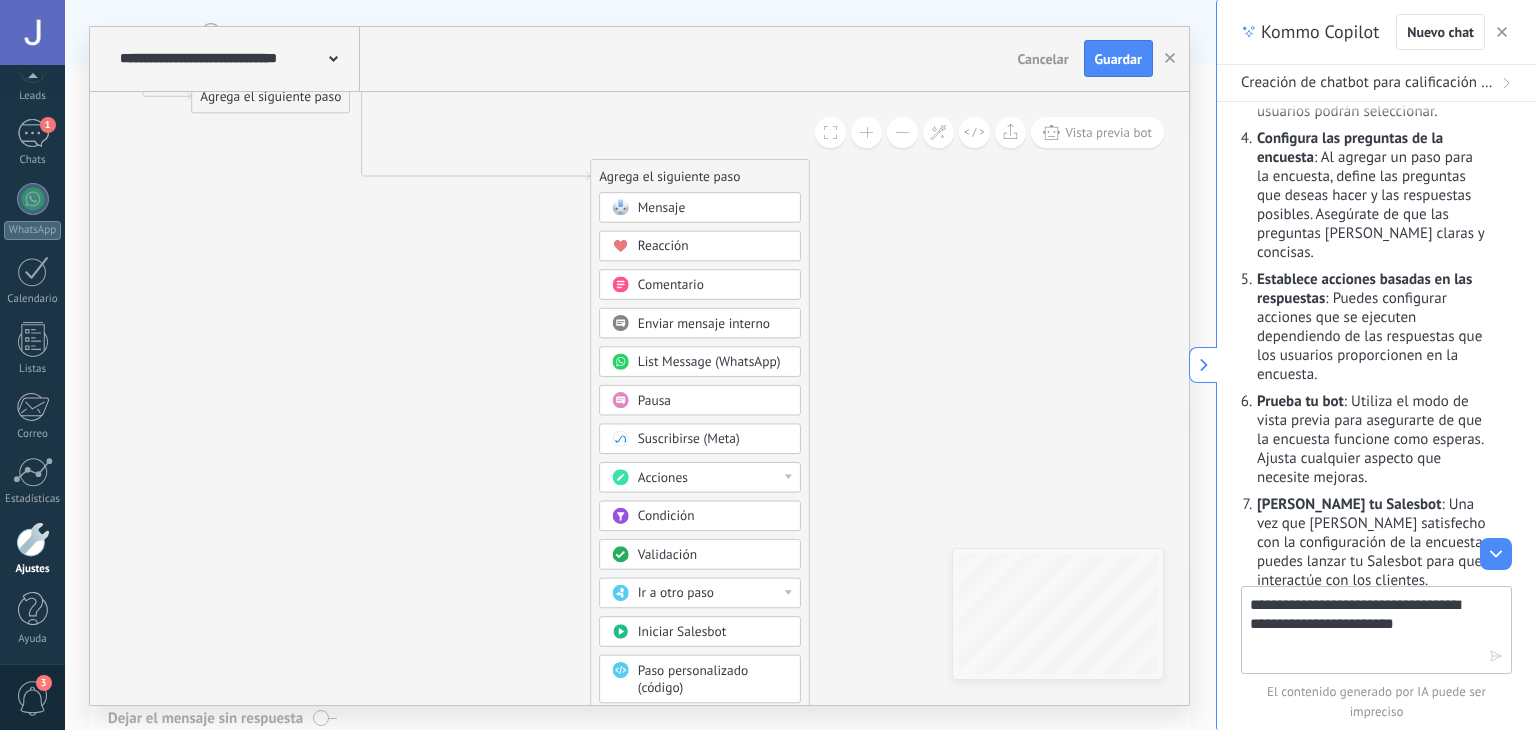click on "Paso personalizado (código)" at bounding box center [693, 679] 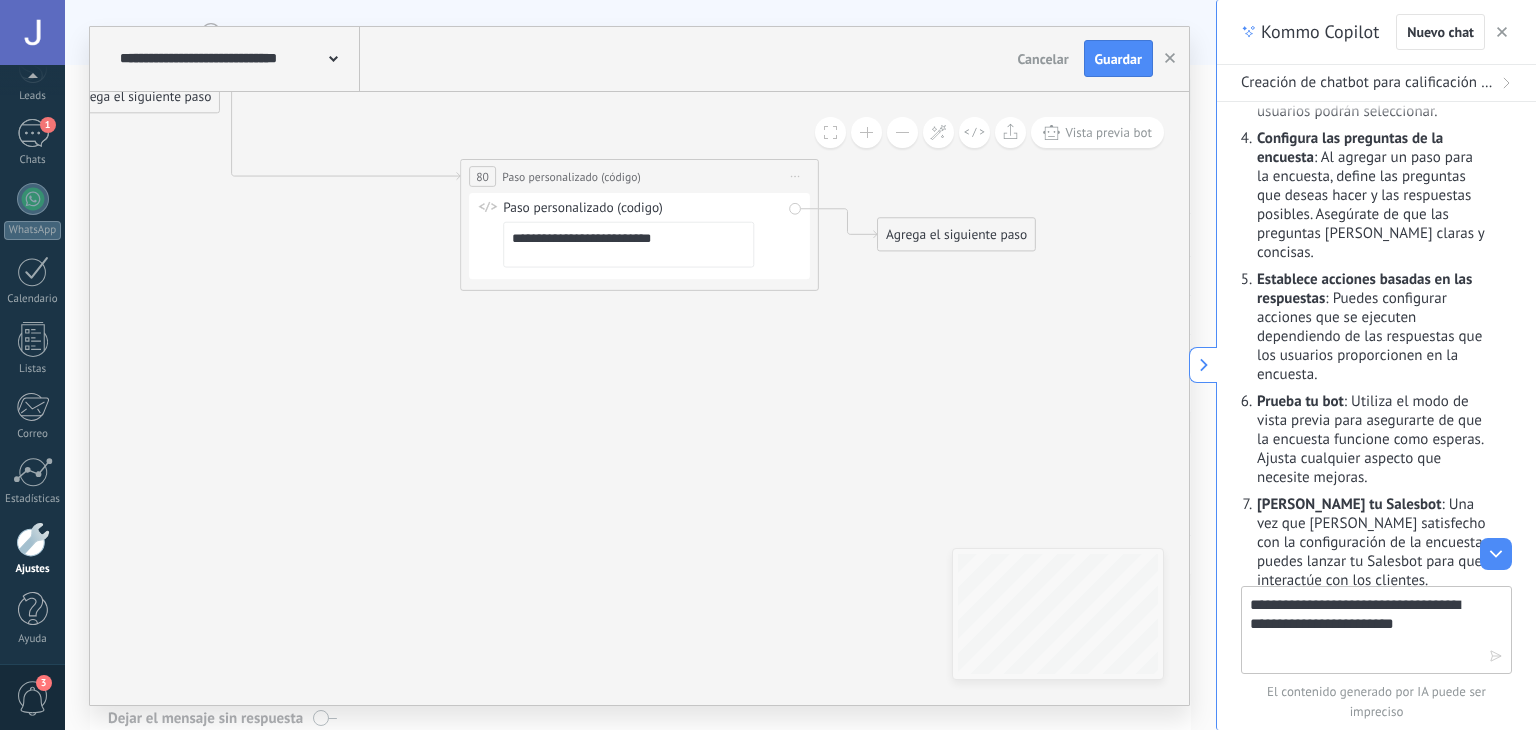drag, startPoint x: 512, startPoint y: 237, endPoint x: 671, endPoint y: 235, distance: 159.01257 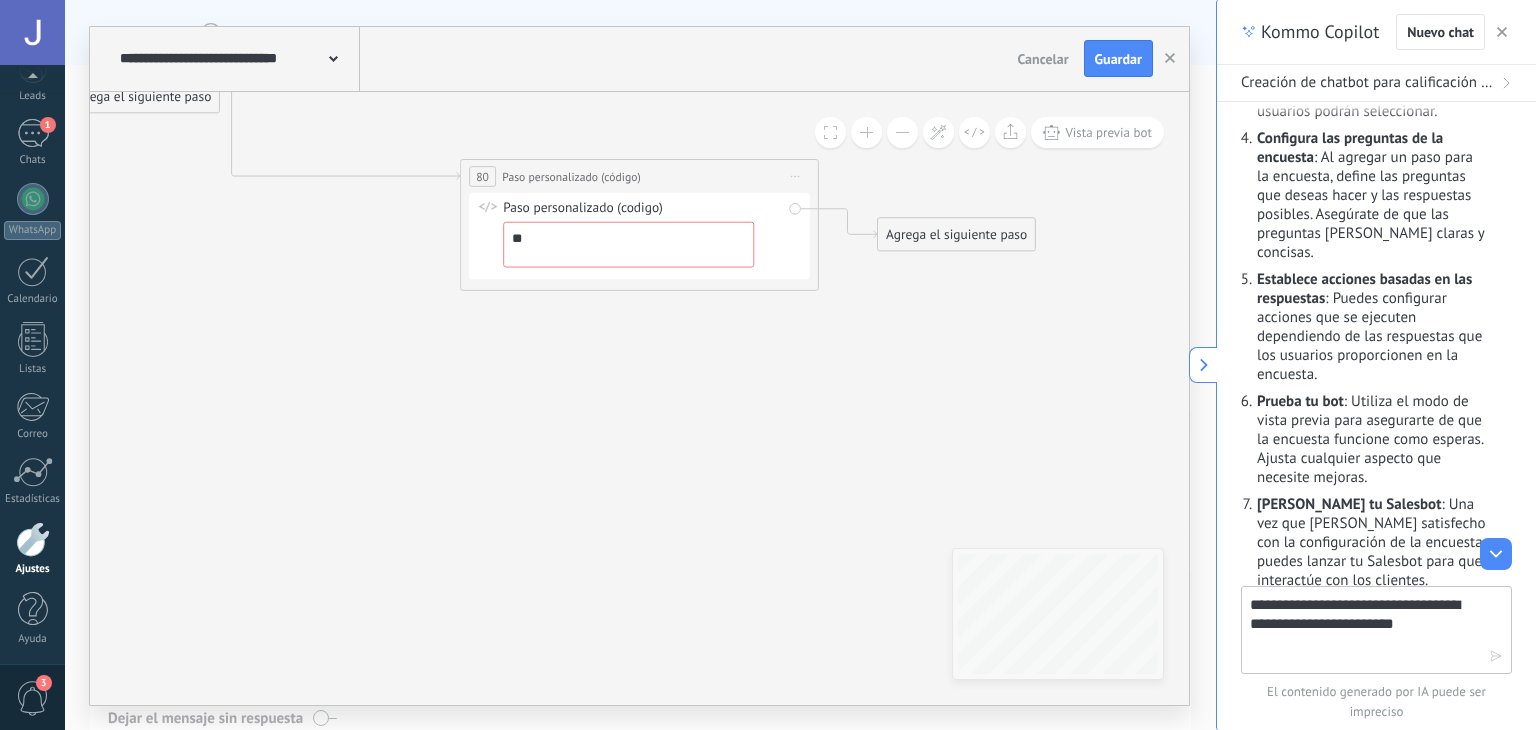 type on "*" 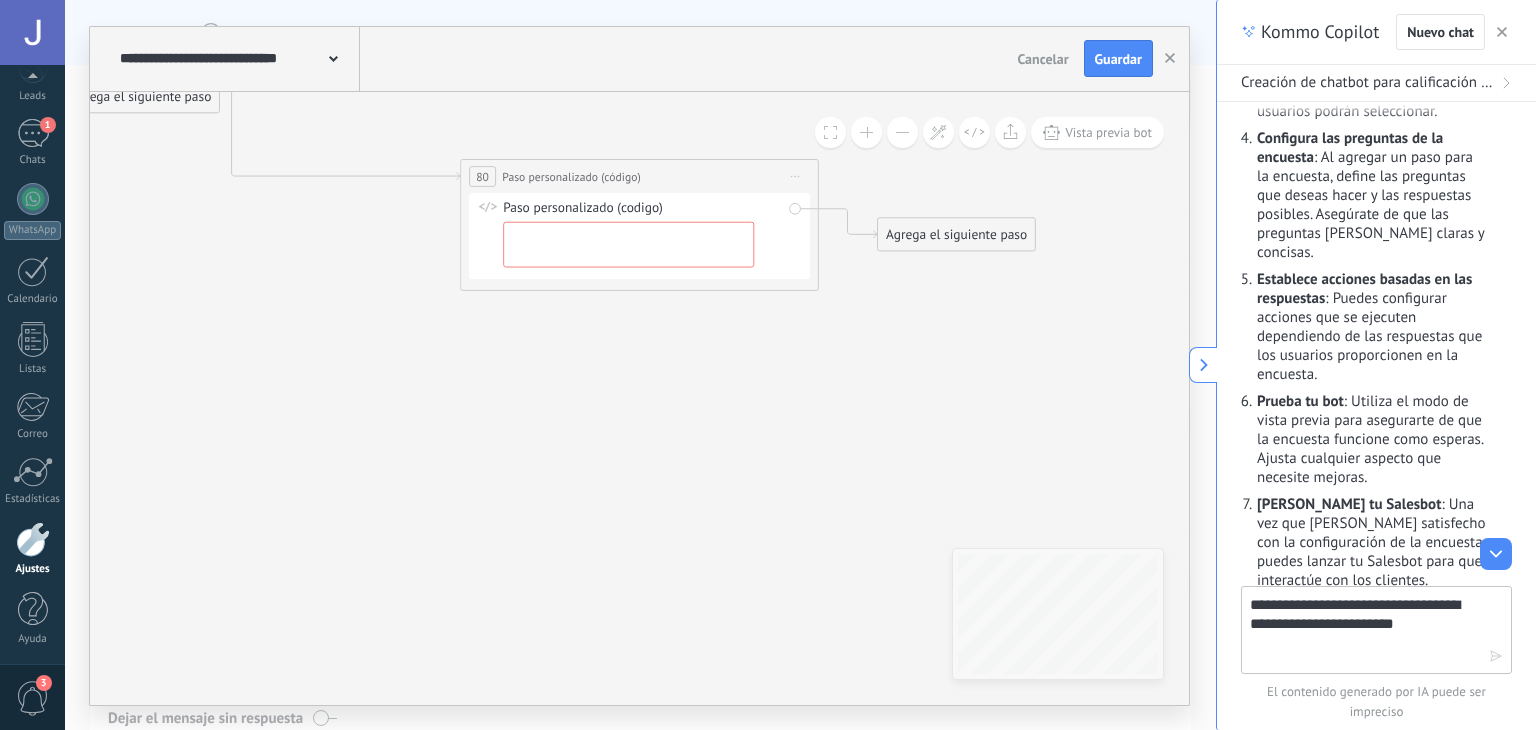 click on "**********" at bounding box center [628, 243] 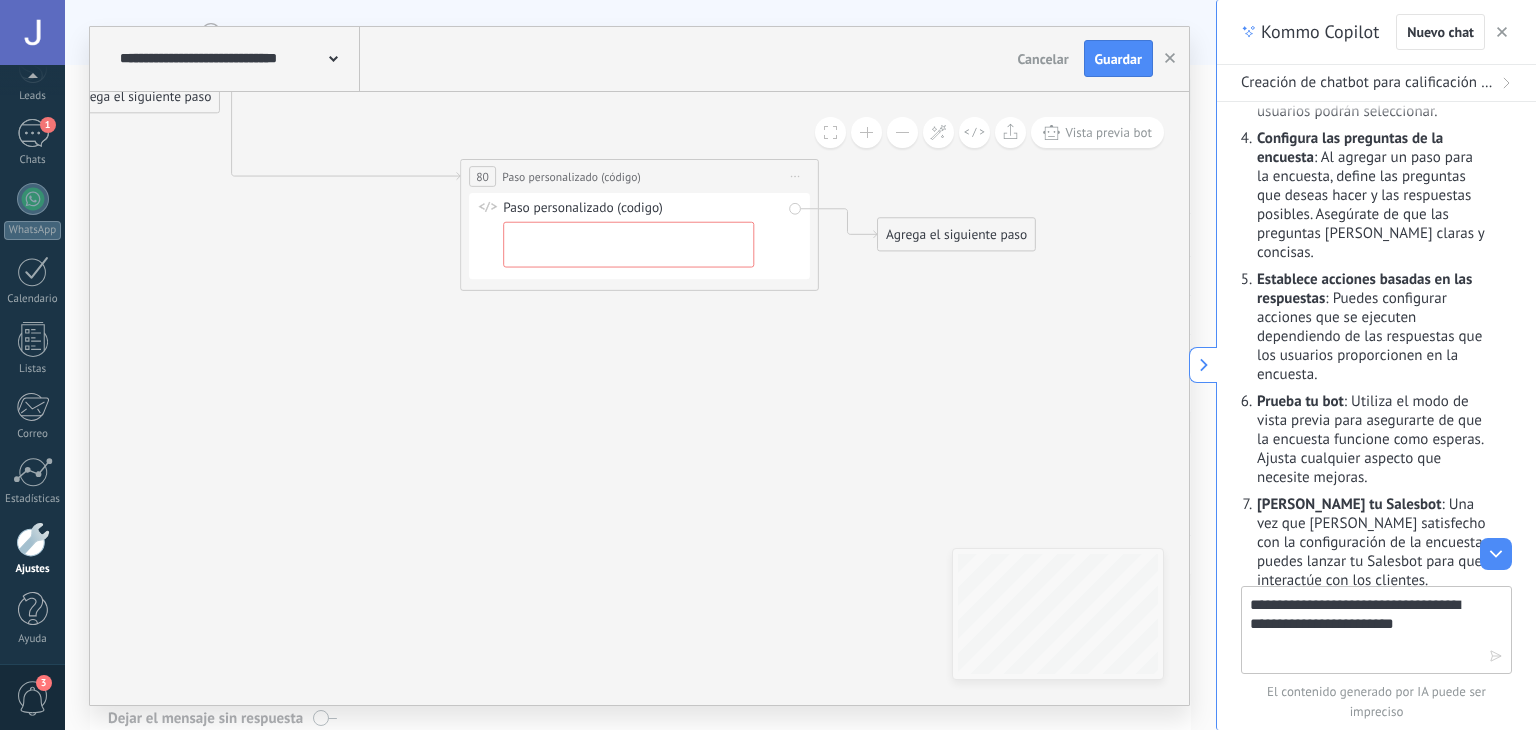 paste on "**********" 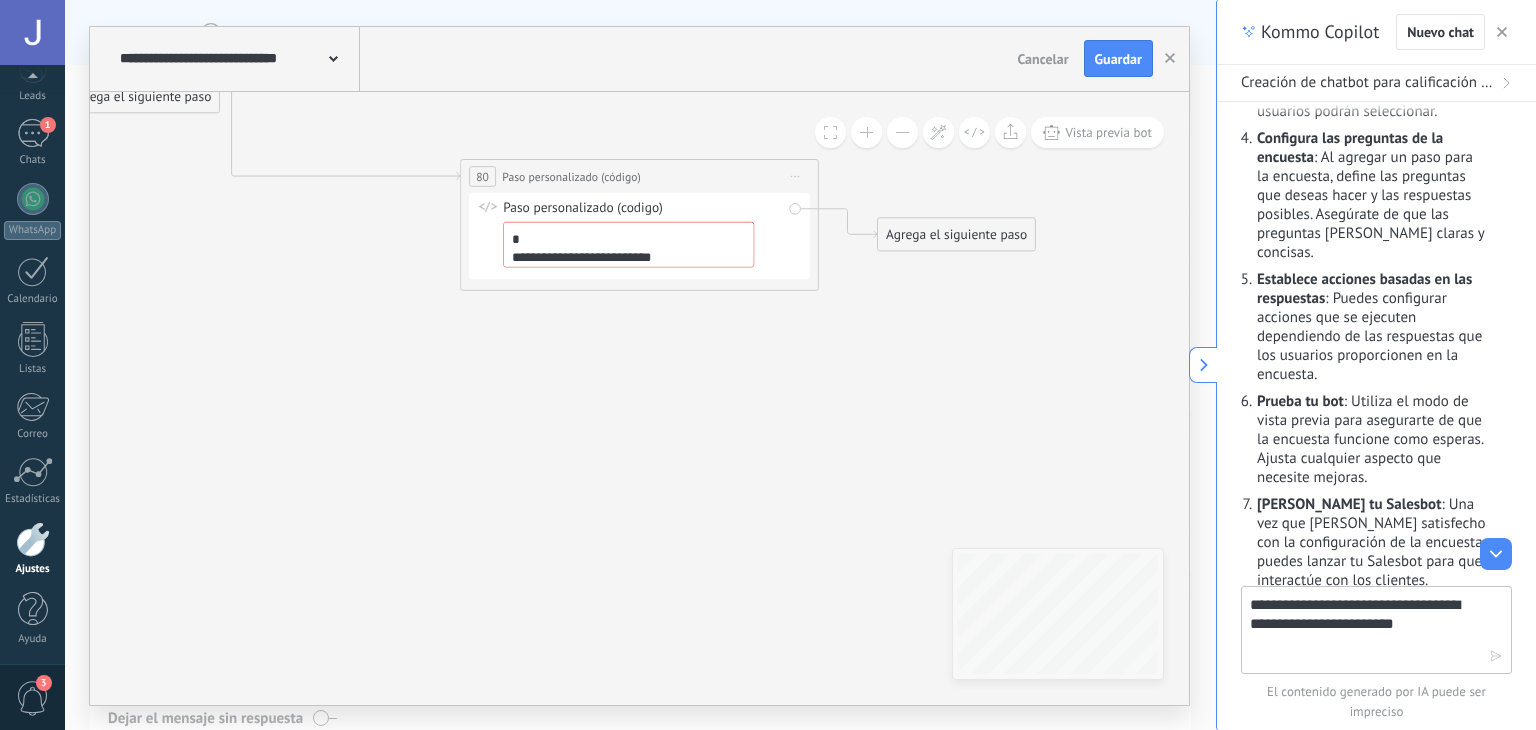 scroll, scrollTop: 792, scrollLeft: 0, axis: vertical 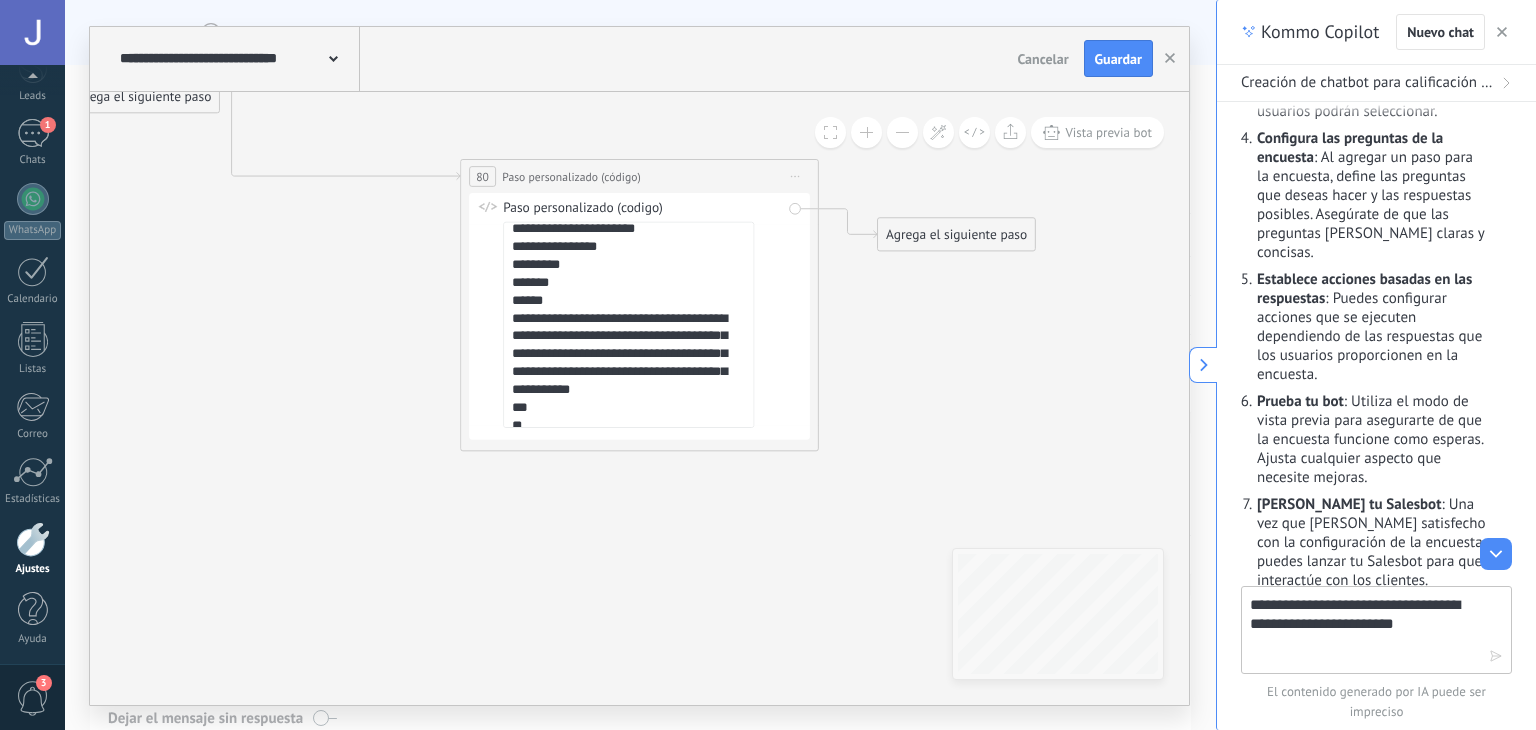 type on "**********" 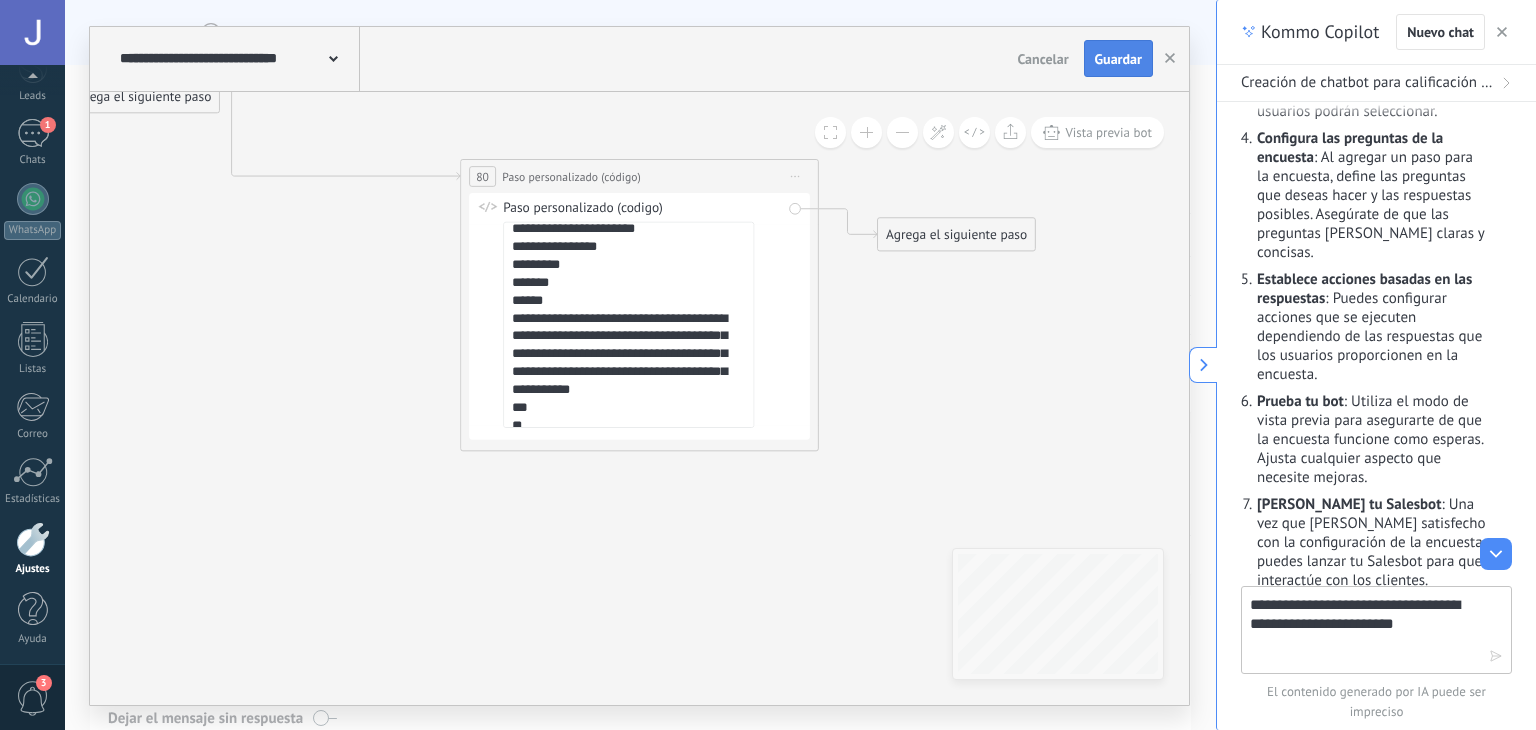 click on "Guardar" at bounding box center (1118, 59) 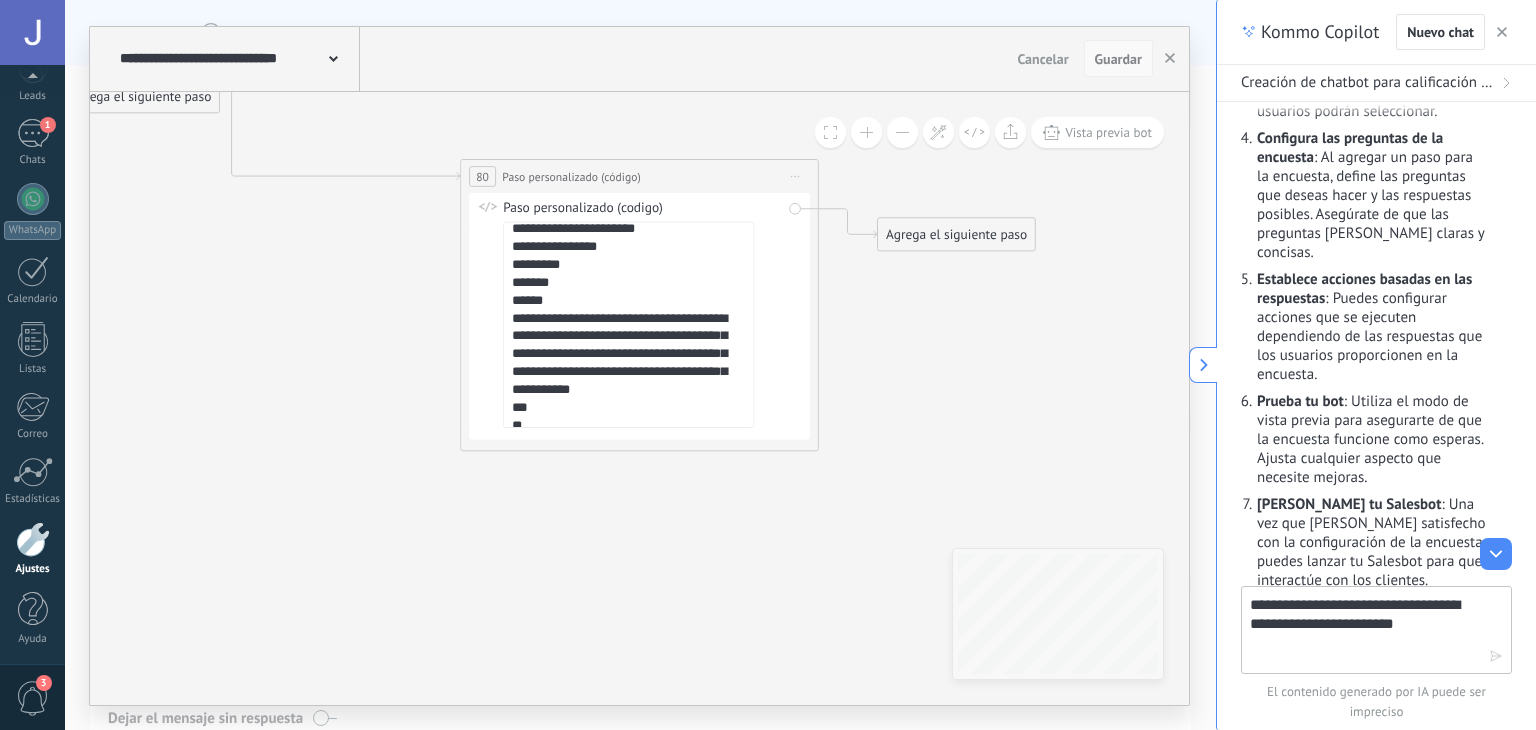 click on "Guardar" at bounding box center (1118, 59) 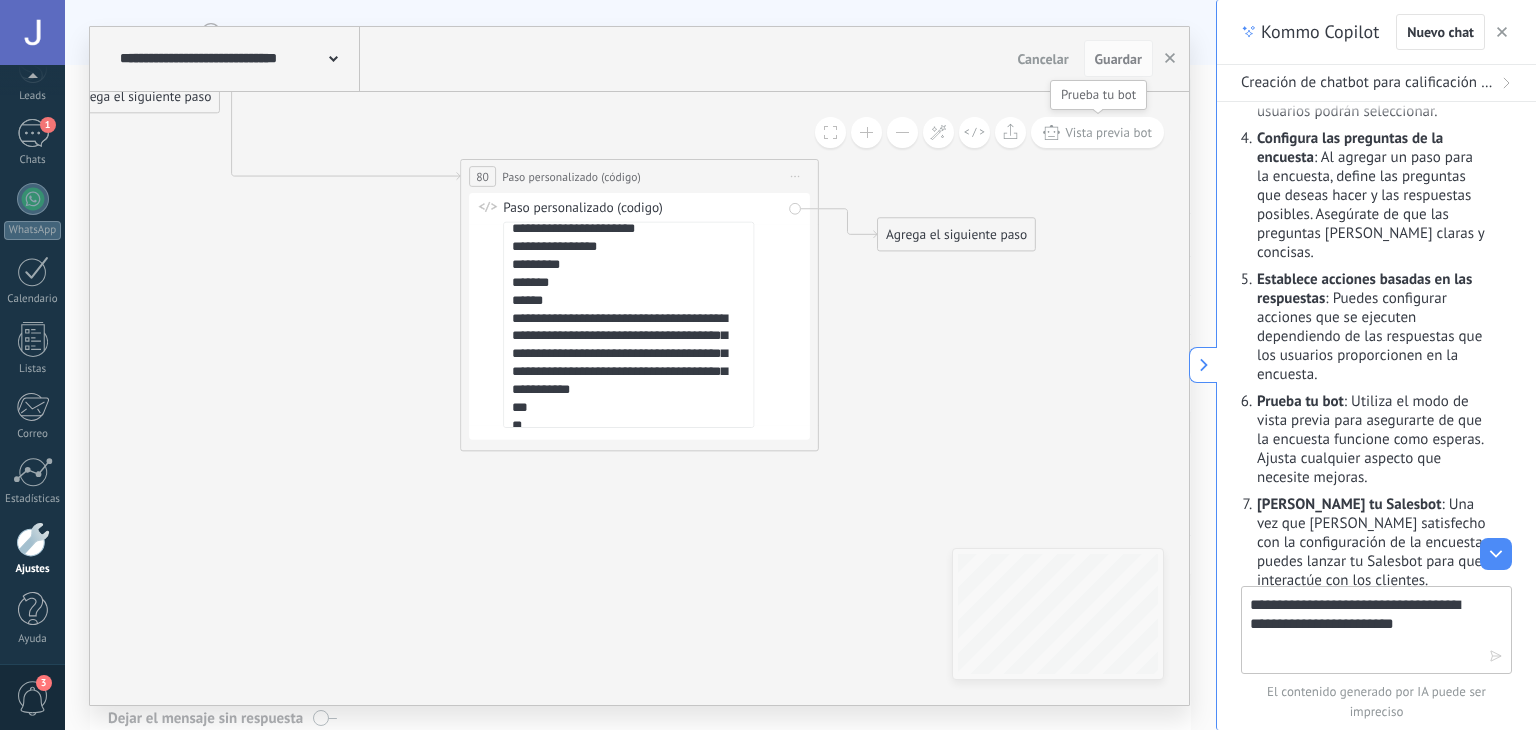 click on "Vista previa bot" at bounding box center (1108, 132) 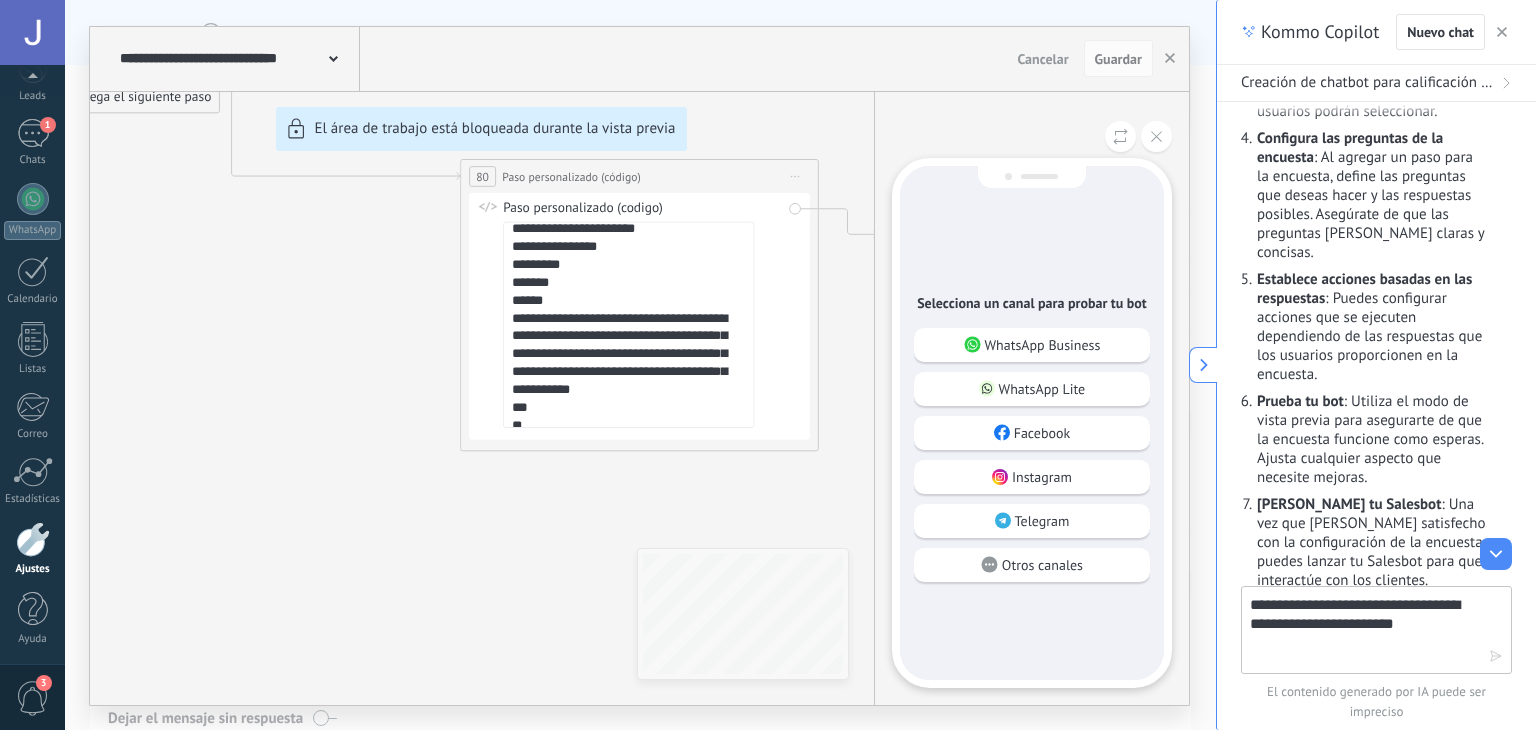 click 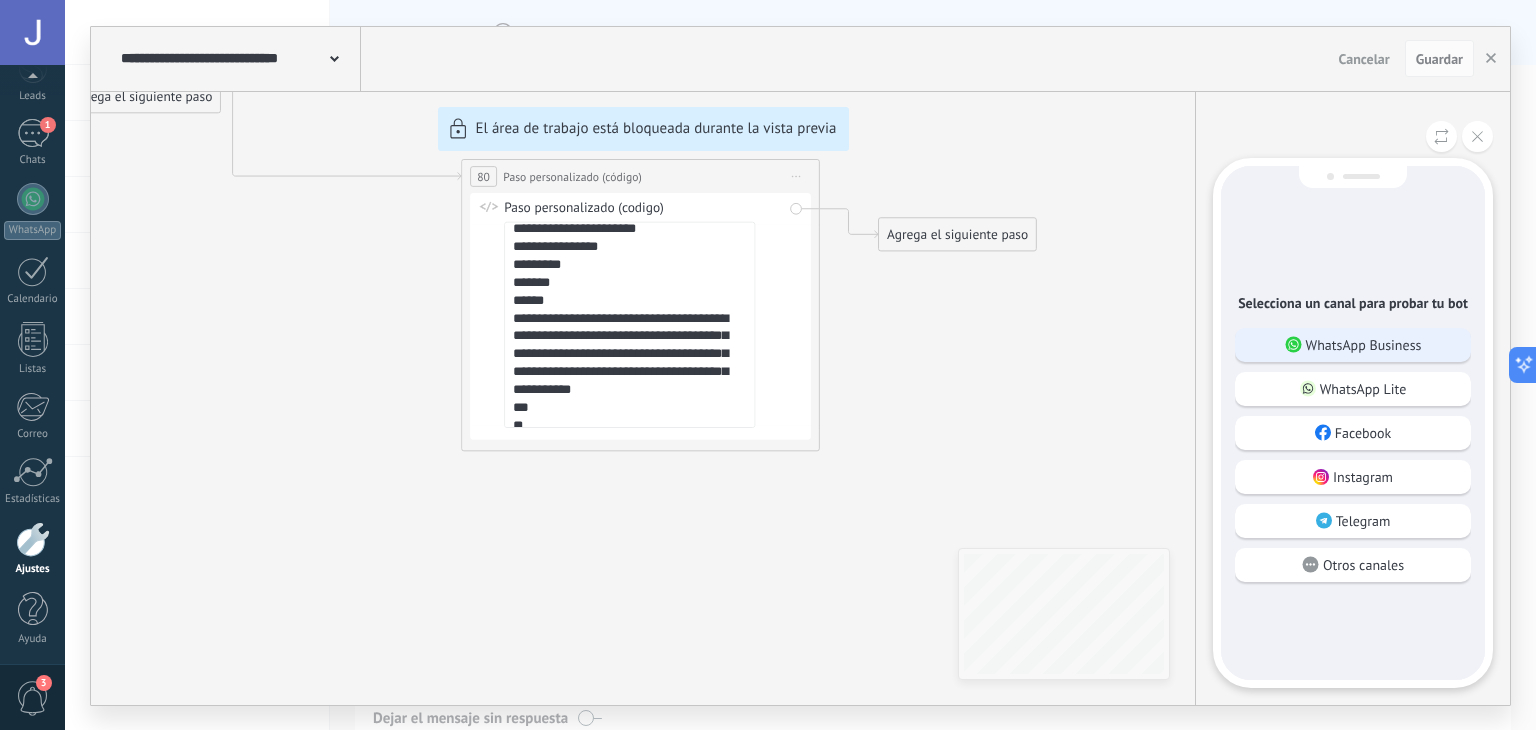 click on "WhatsApp Business" at bounding box center (1364, 345) 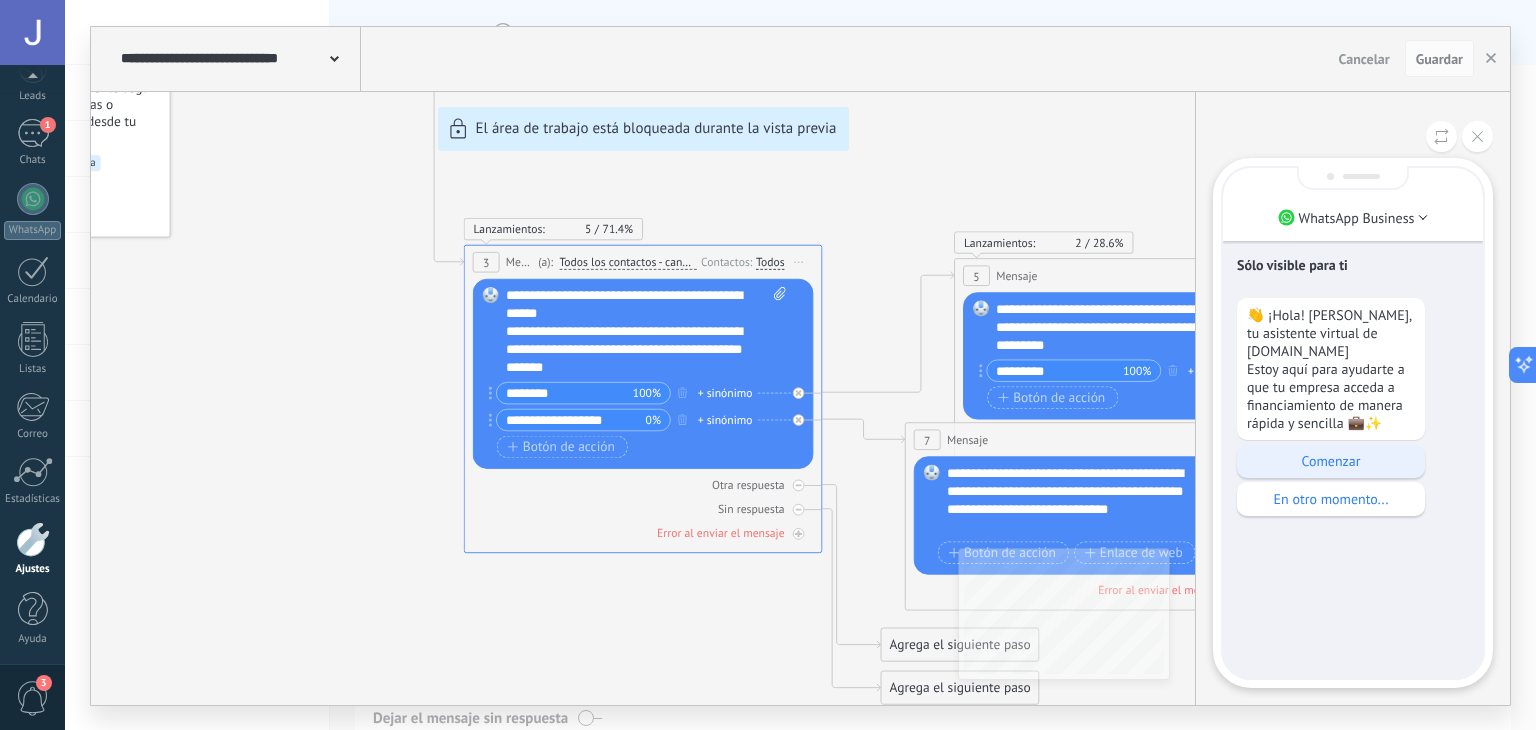 click on "Comenzar" at bounding box center (1331, 461) 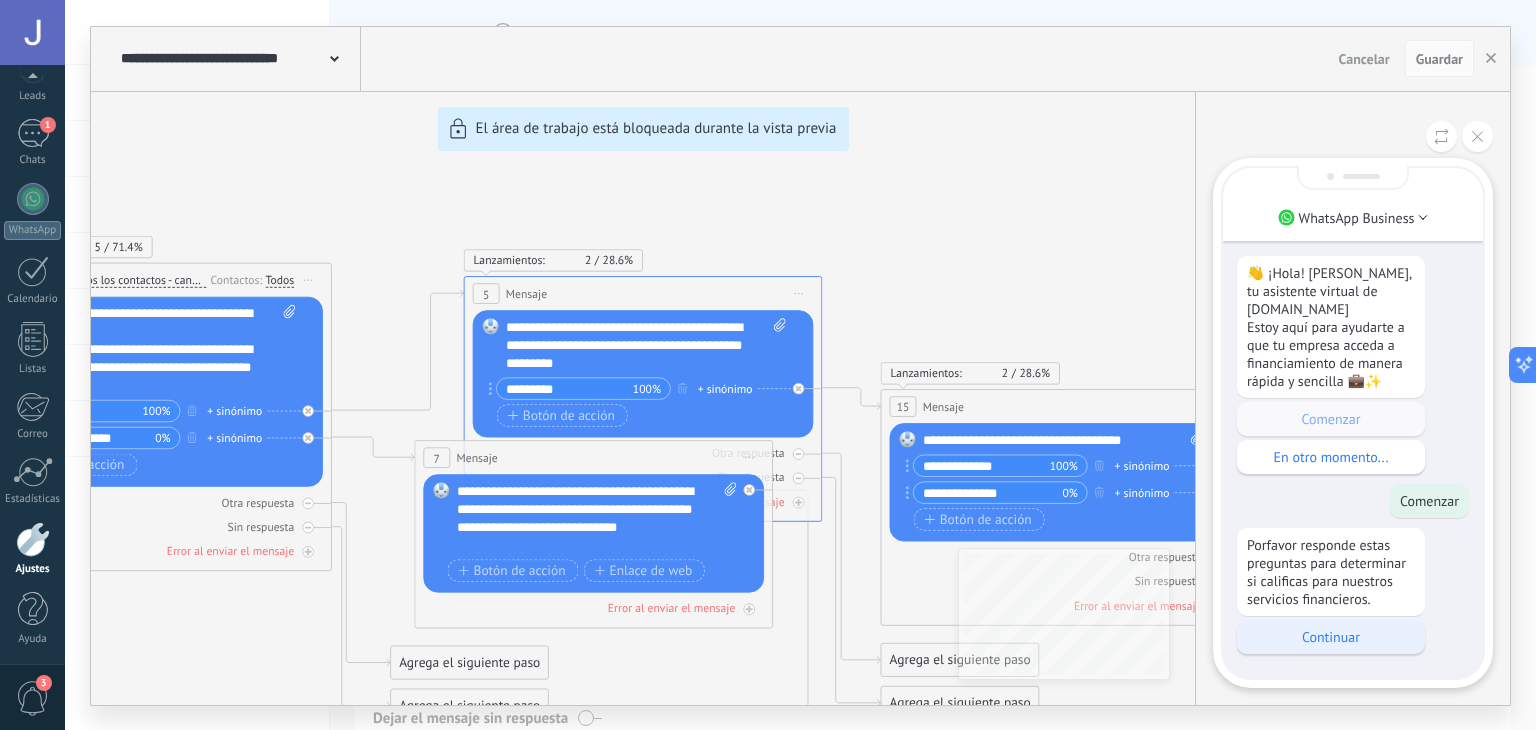 click on "Continuar" at bounding box center [1331, 637] 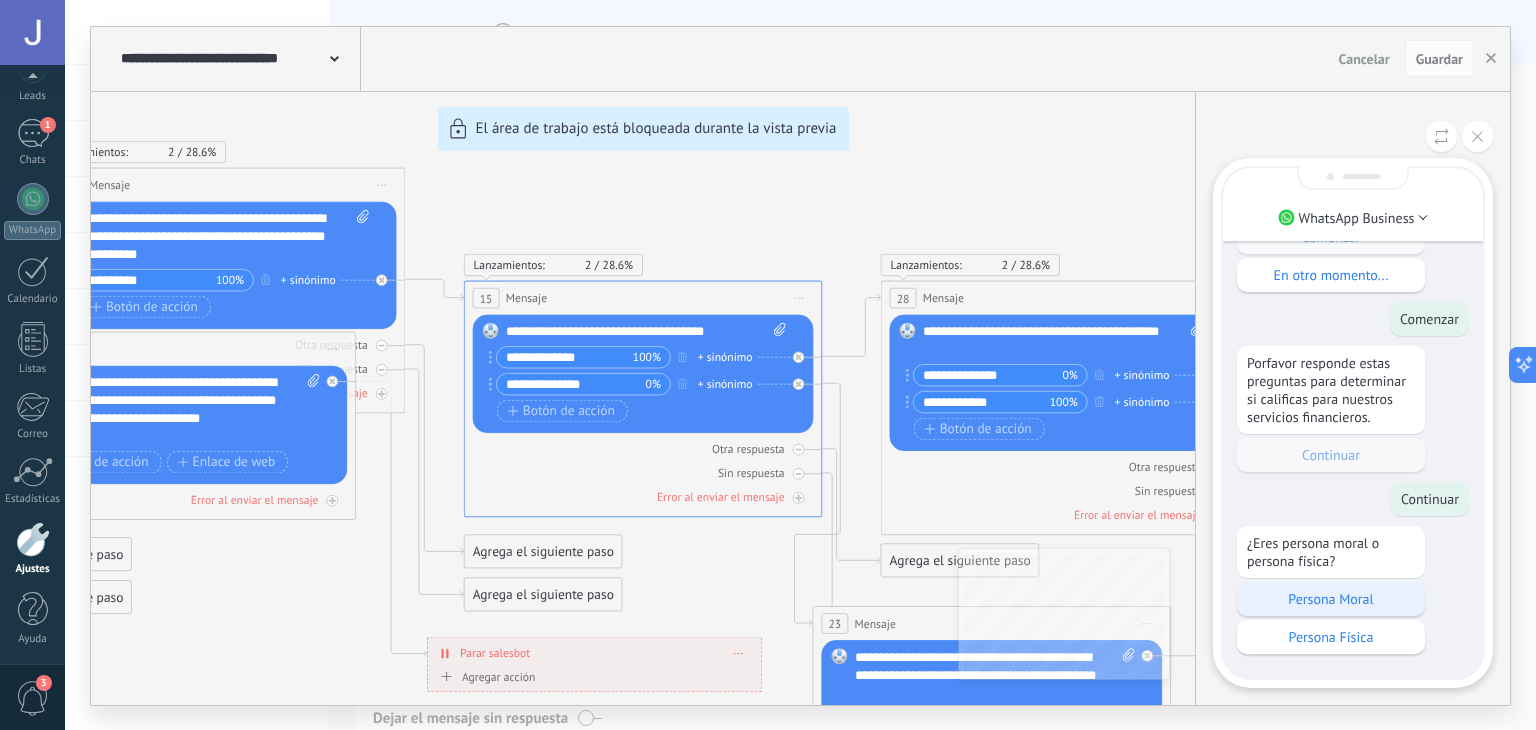 click on "Persona Moral" at bounding box center (1331, 599) 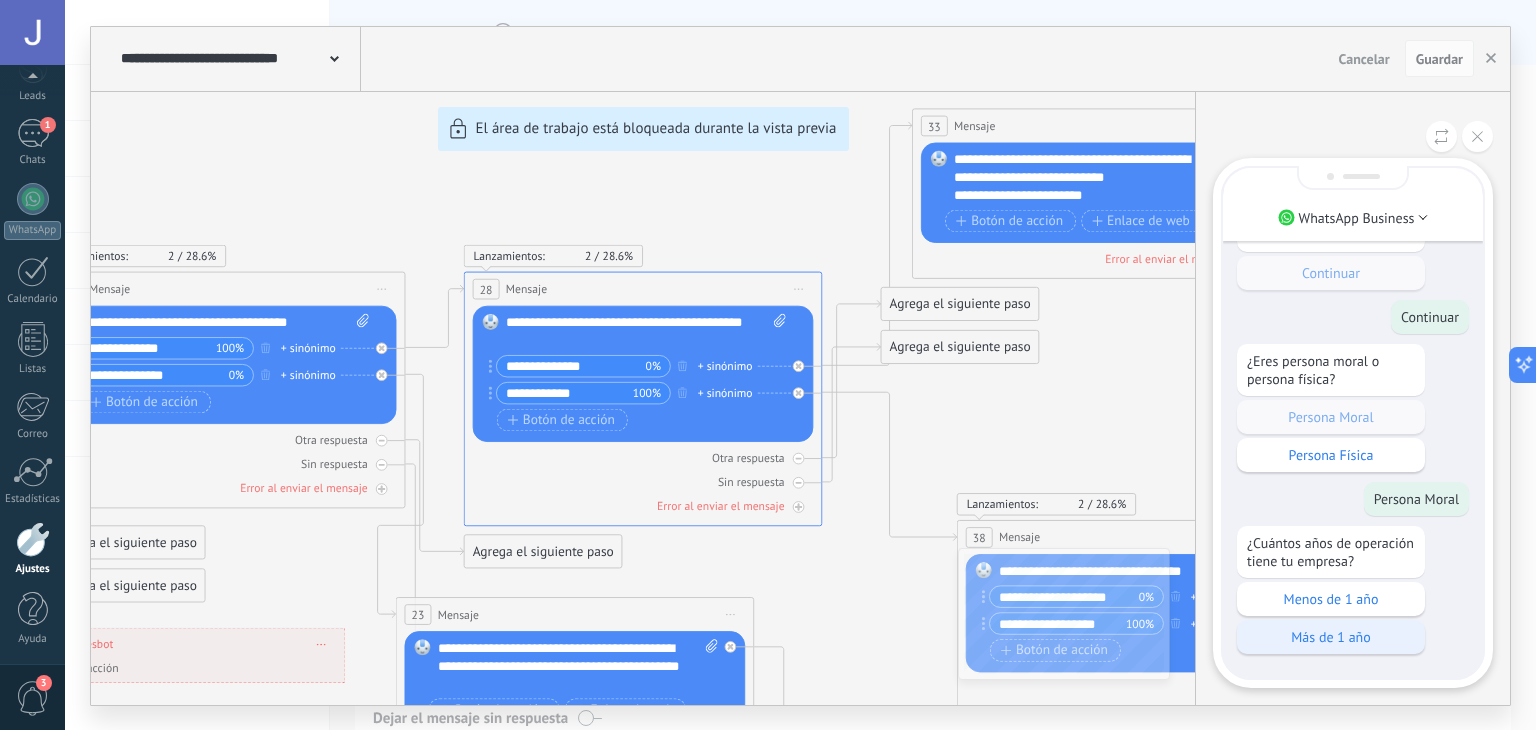 click on "Más de 1 año" at bounding box center [1331, 637] 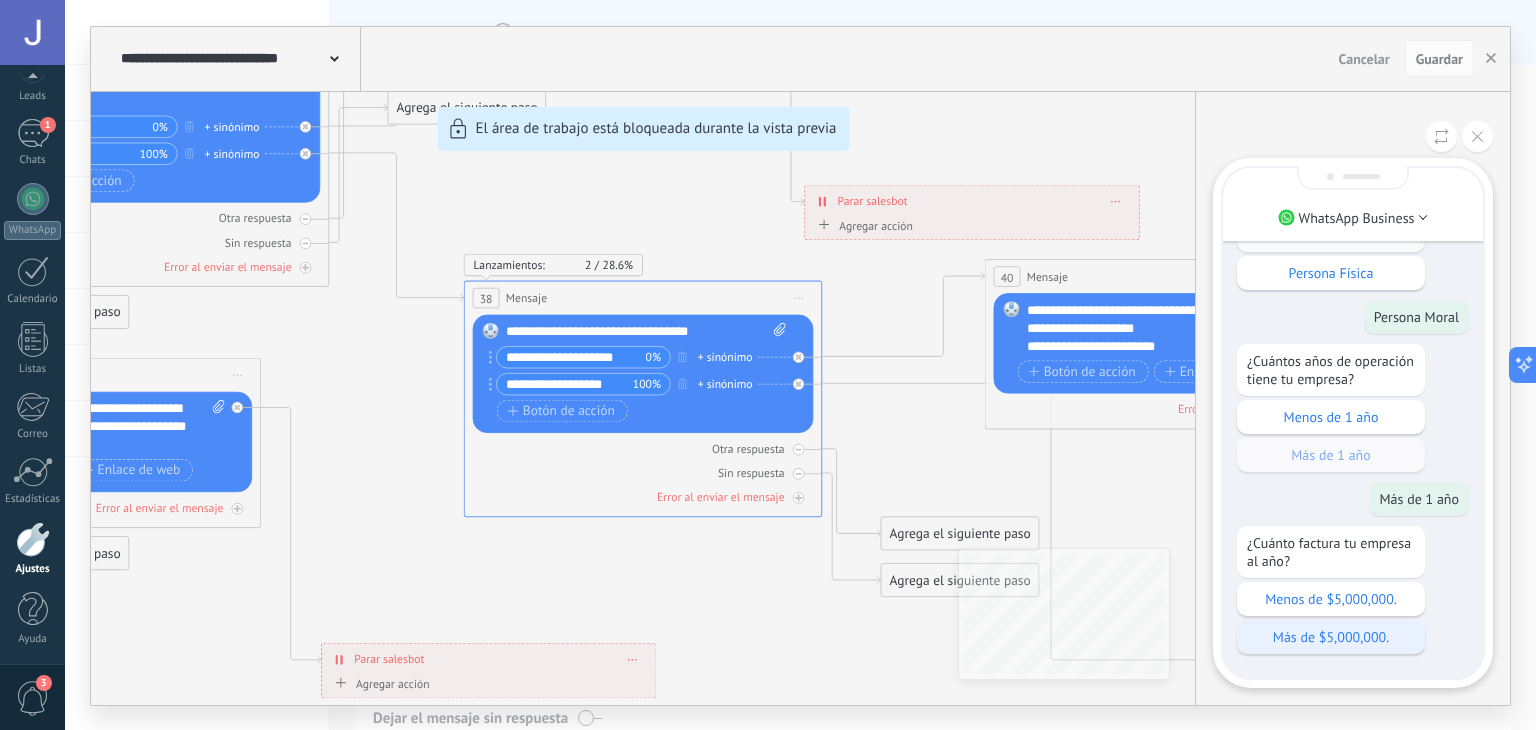 click on "Más de $5,000,000." at bounding box center [1331, 637] 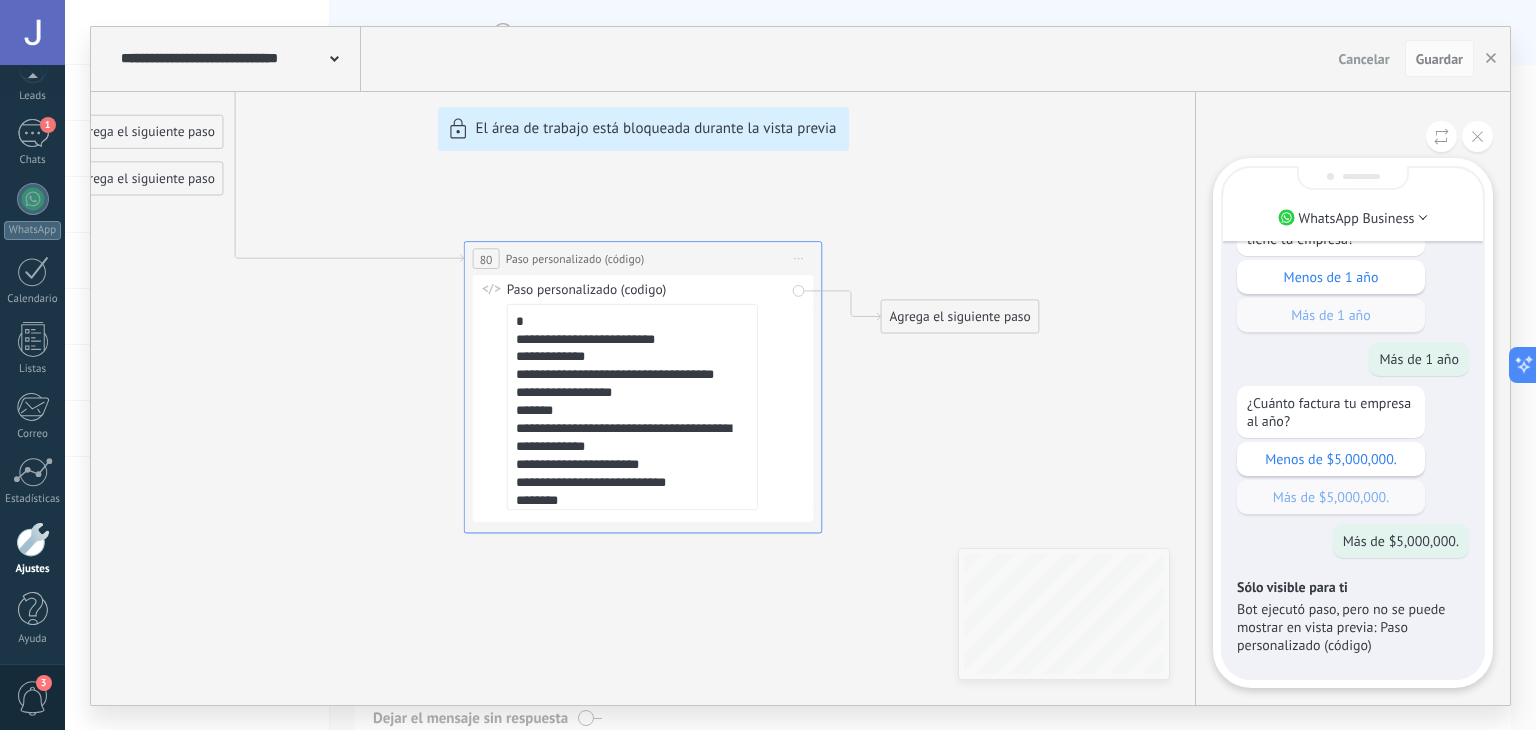 drag, startPoint x: 777, startPoint y: 355, endPoint x: 774, endPoint y: 426, distance: 71.063354 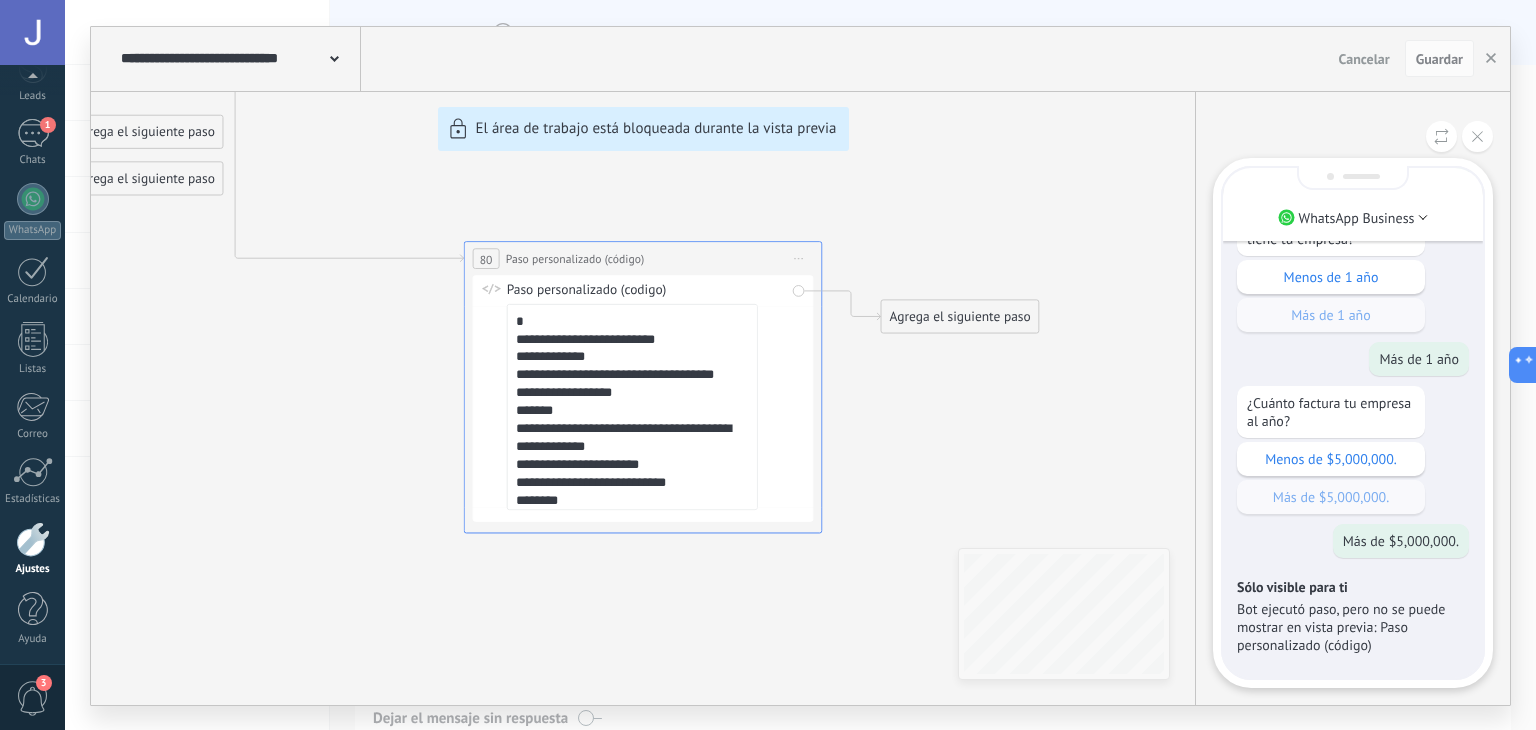 click on "**********" at bounding box center (800, 366) 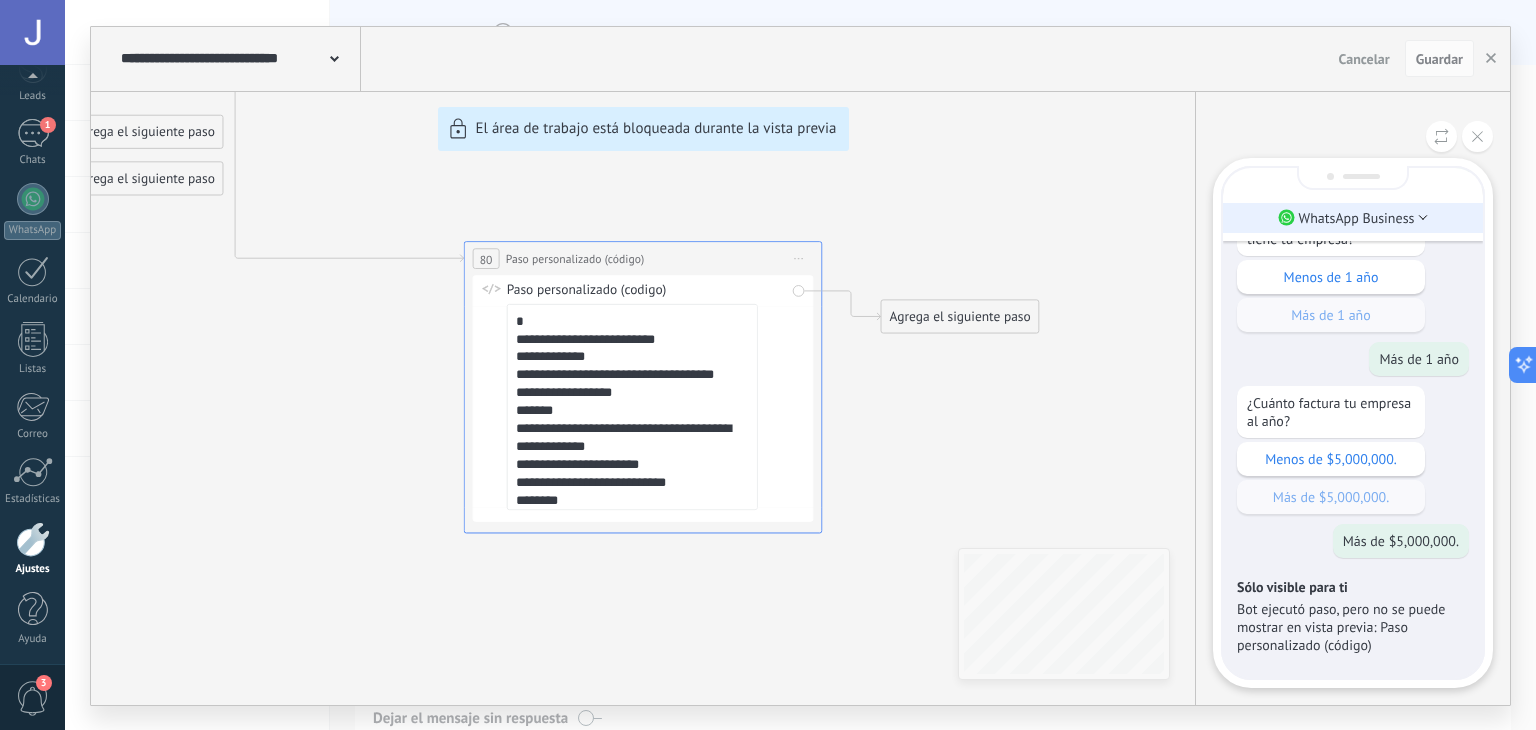 click on "WhatsApp Business" at bounding box center (1353, 218) 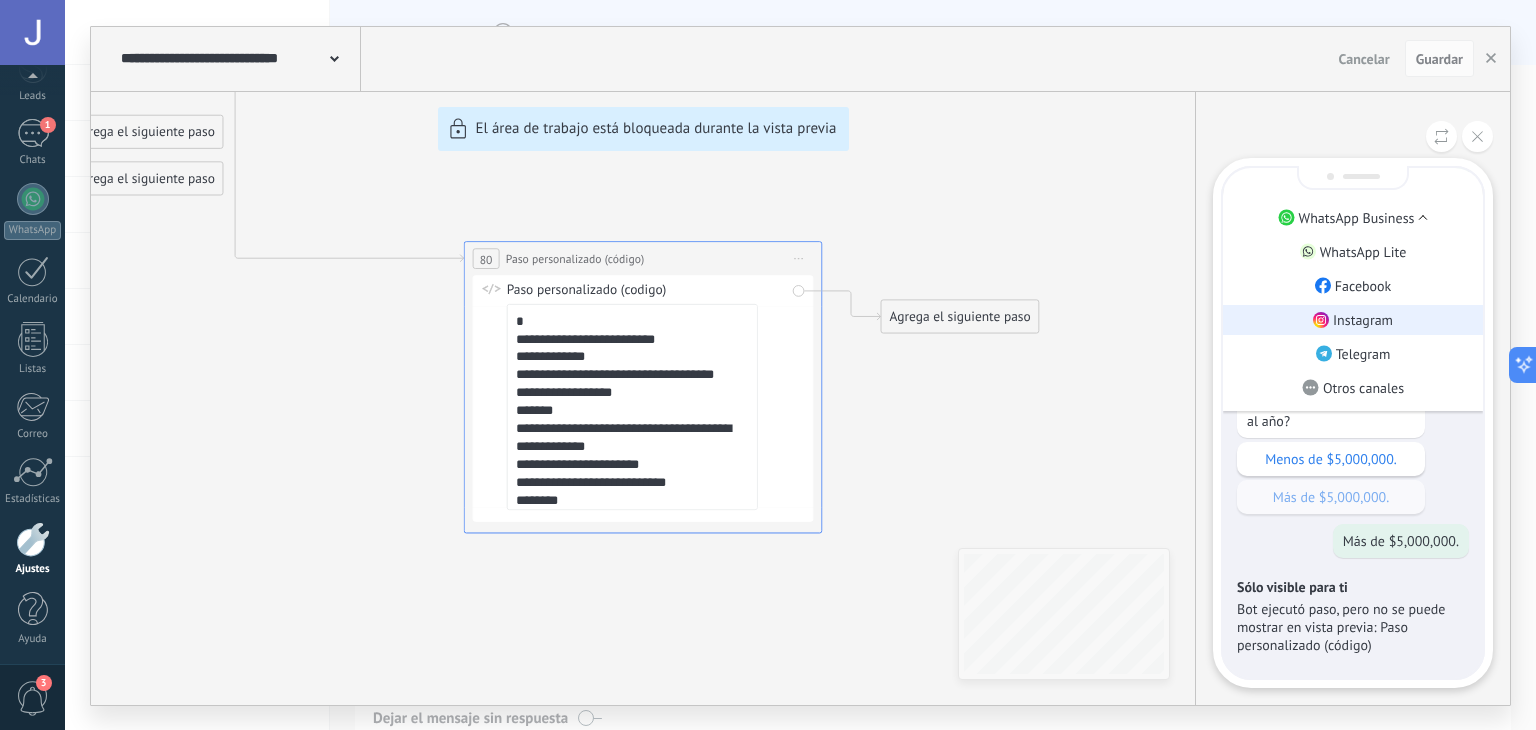 click on "Instagram" at bounding box center [1363, 320] 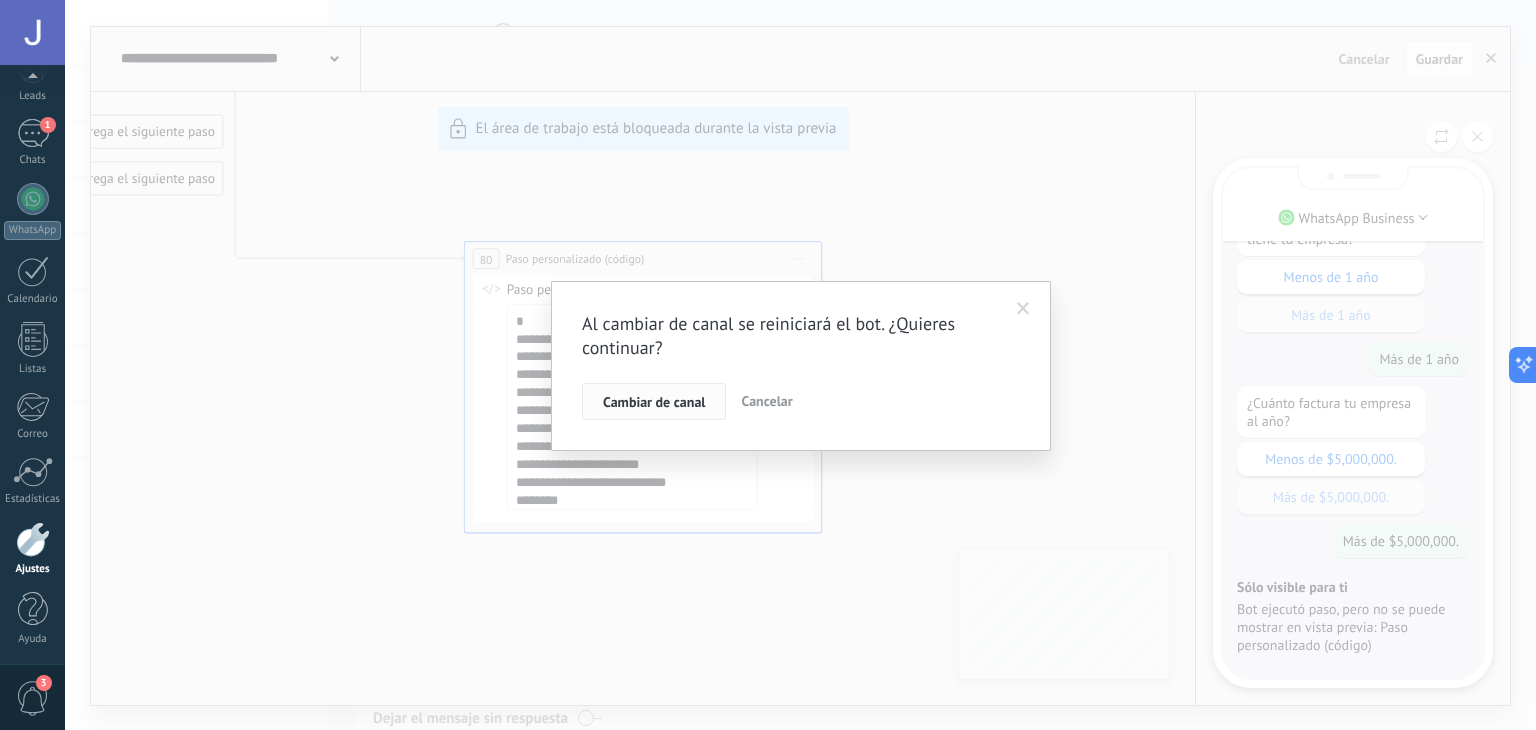 click on "Cambiar de canal" at bounding box center (654, 402) 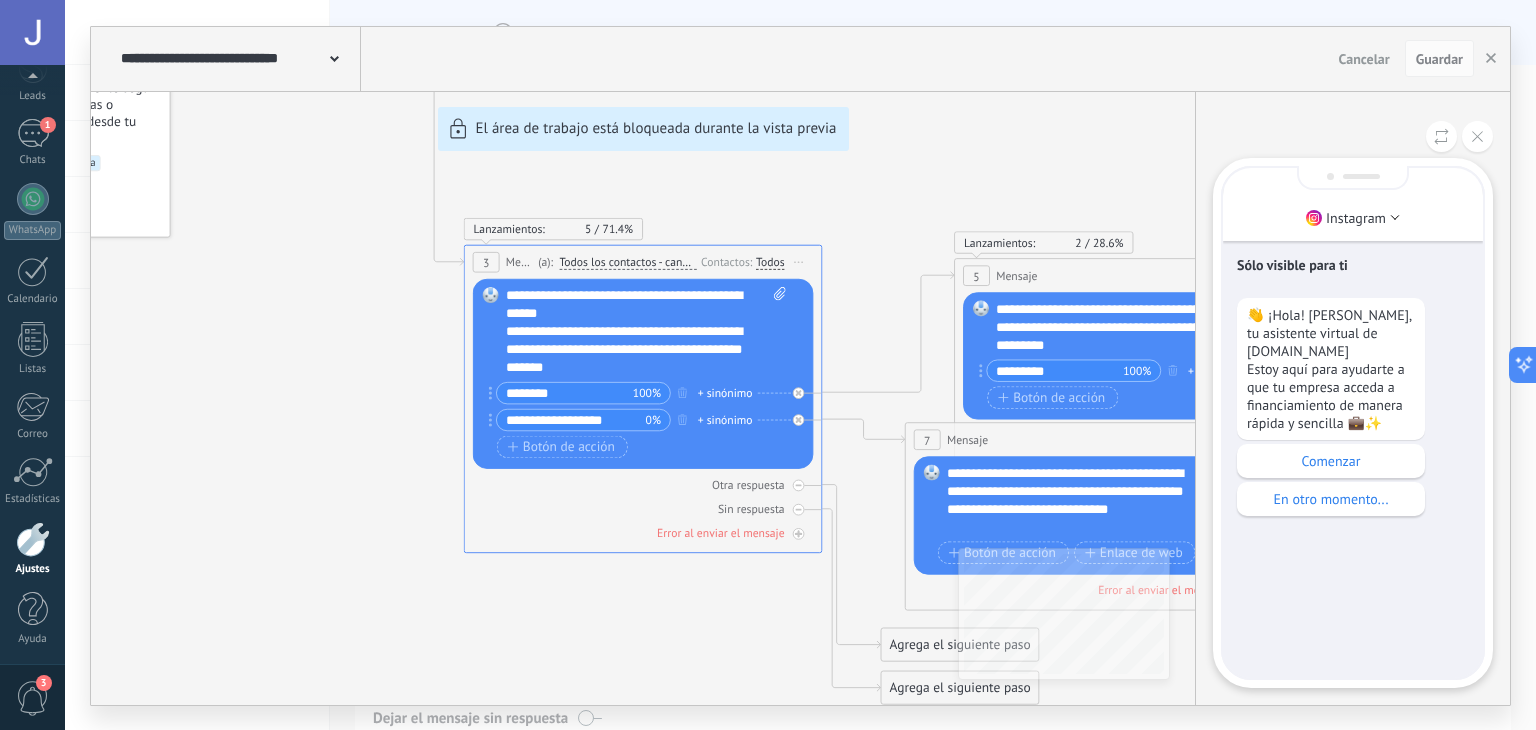 drag, startPoint x: 1317, startPoint y: 460, endPoint x: 1336, endPoint y: 436, distance: 30.610456 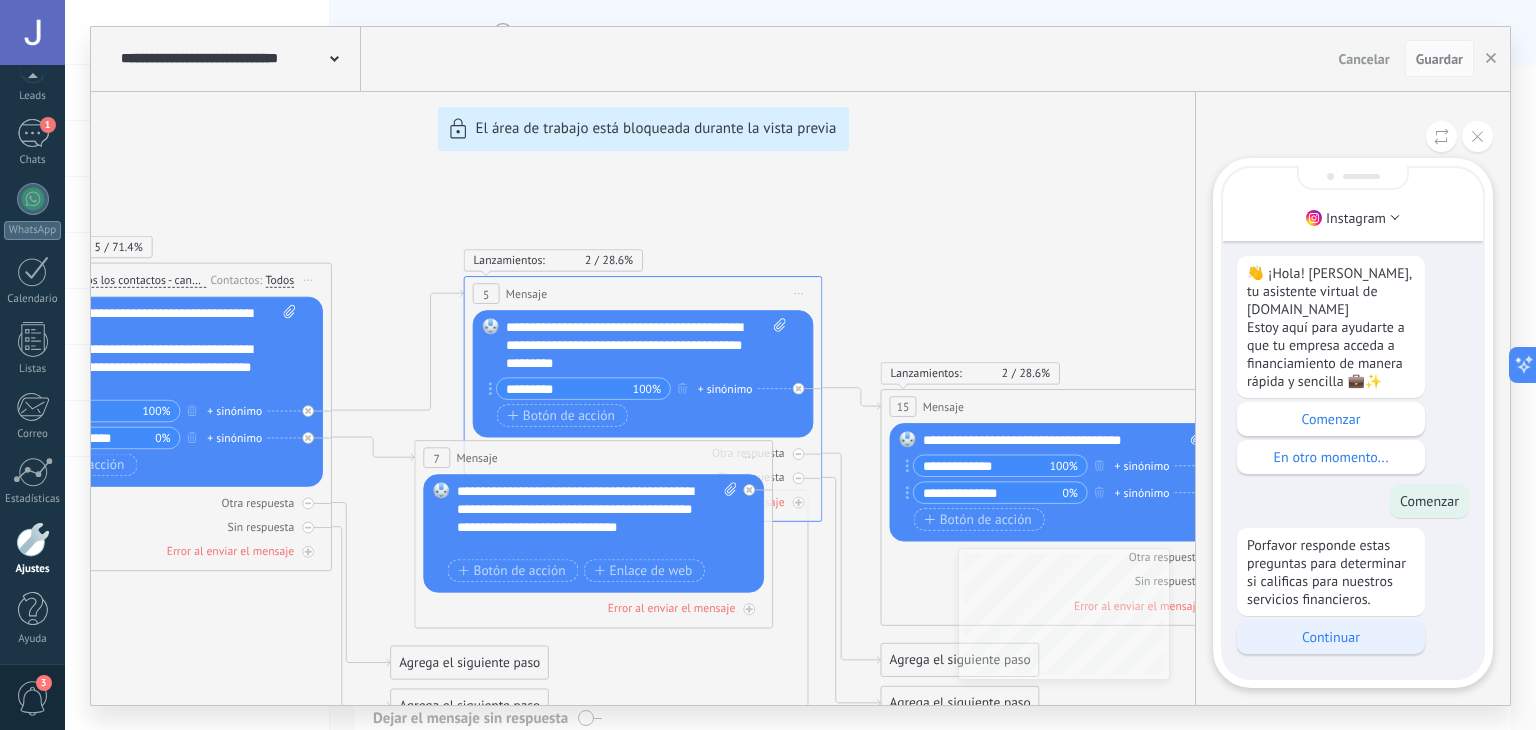 click on "Continuar" at bounding box center [1331, 637] 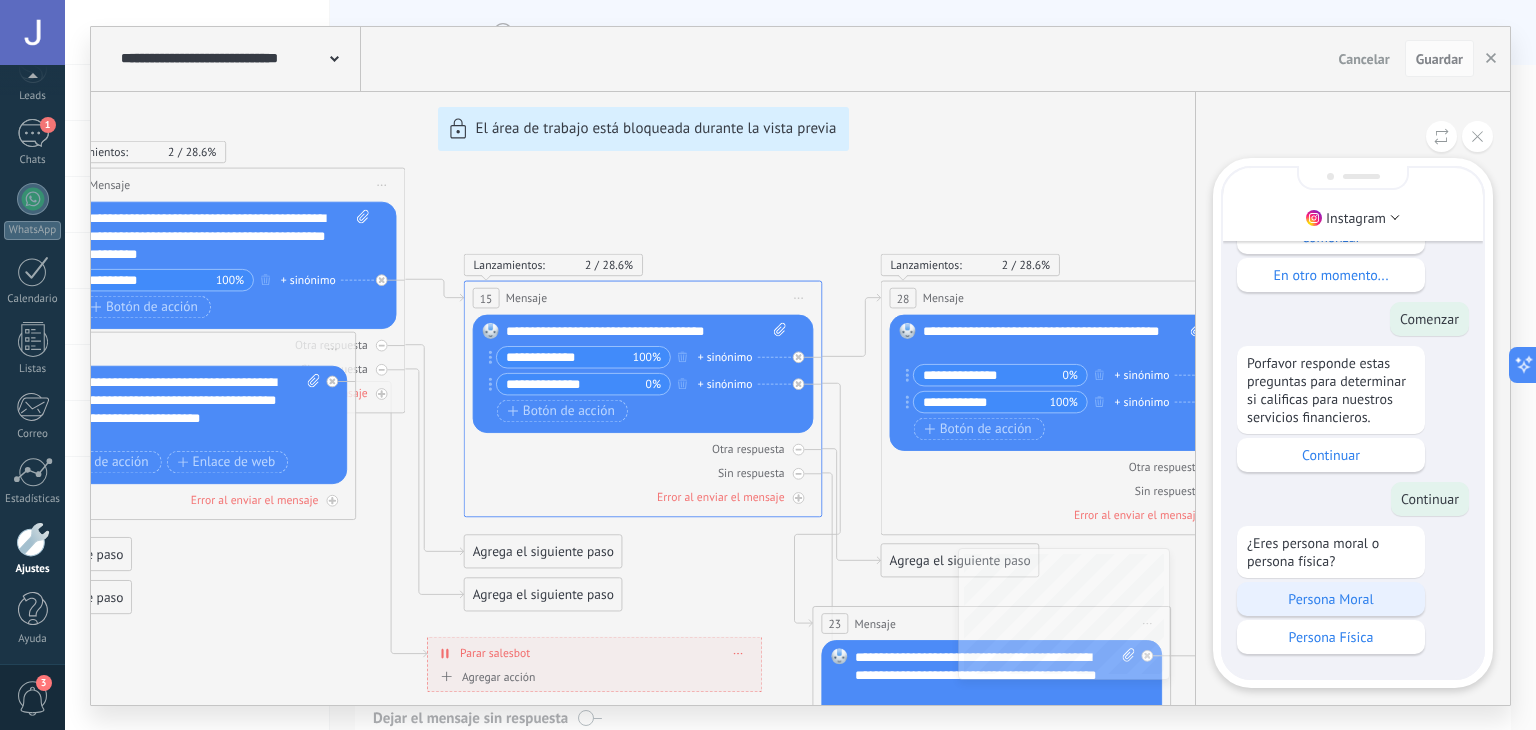 click on "Persona Moral" at bounding box center (1331, 599) 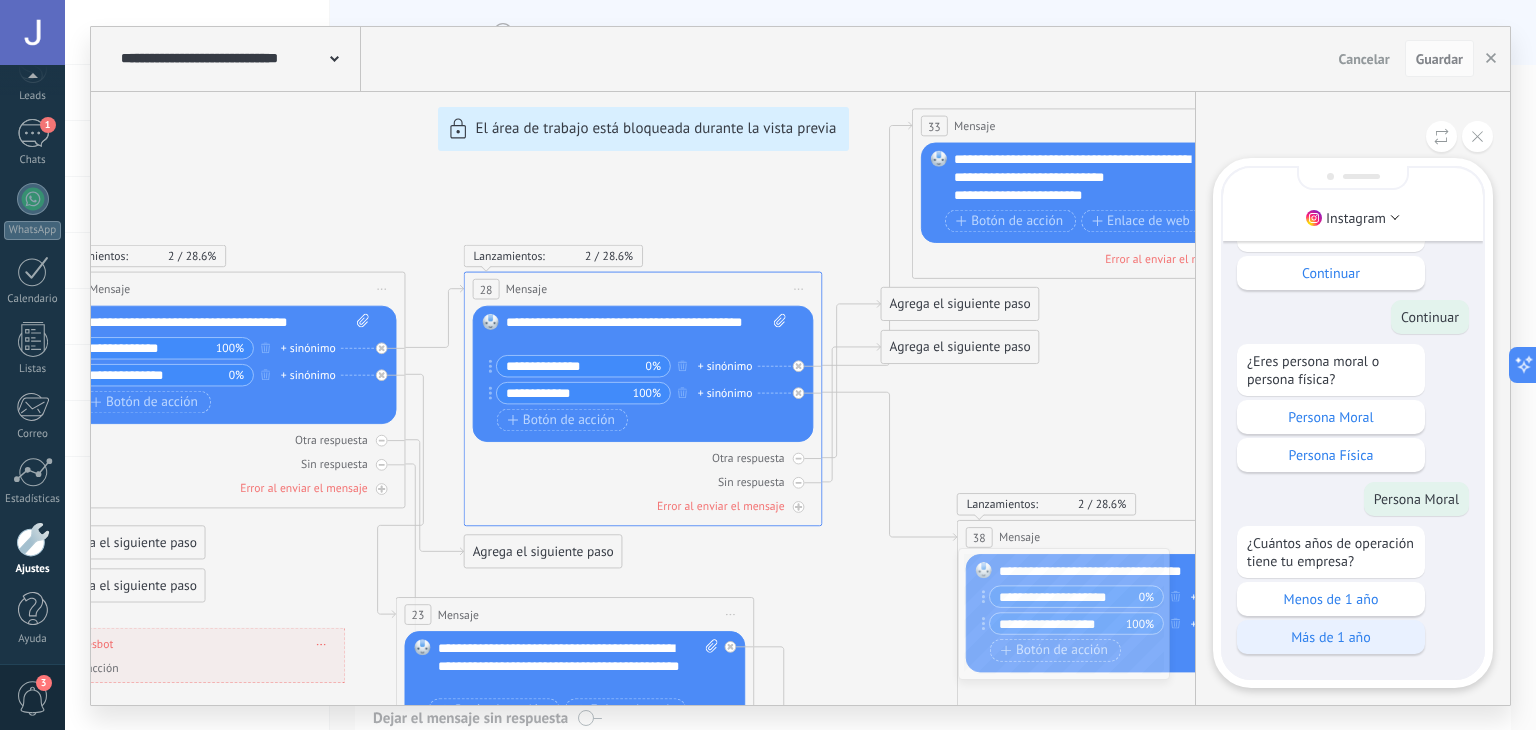 click on "Más de 1 año" at bounding box center [1331, 637] 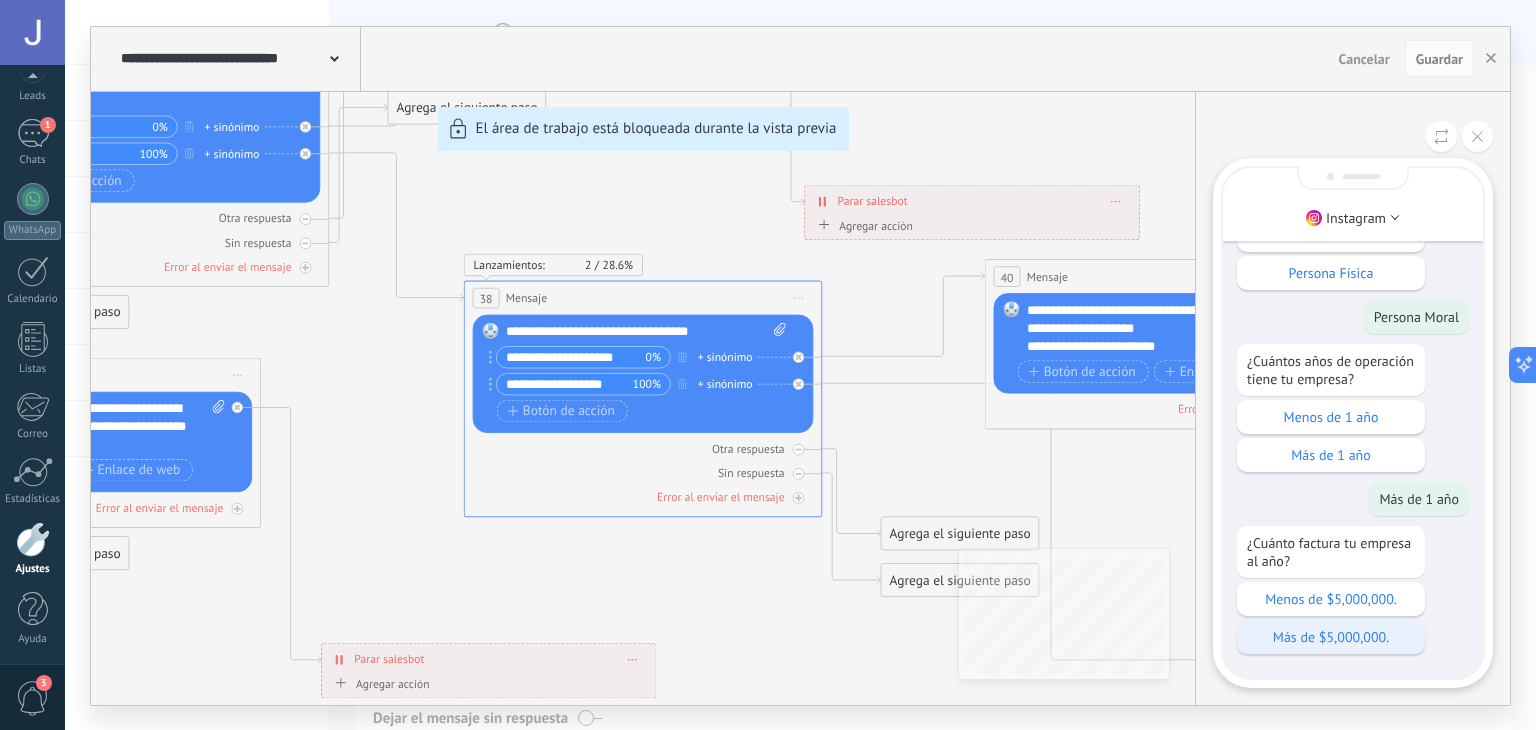 click on "Más de $5,000,000." at bounding box center [1331, 637] 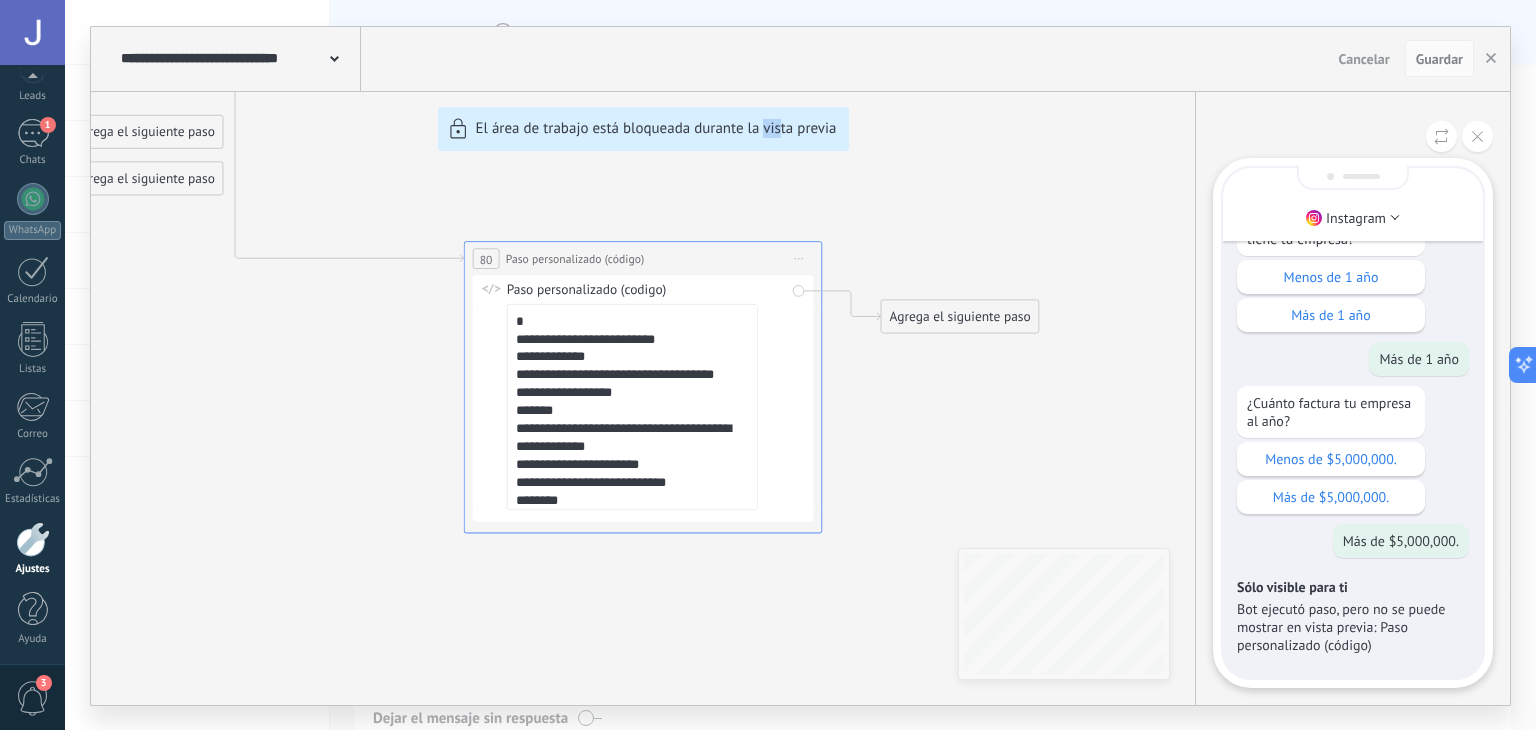 drag, startPoint x: 779, startPoint y: 333, endPoint x: 765, endPoint y: 416, distance: 84.17244 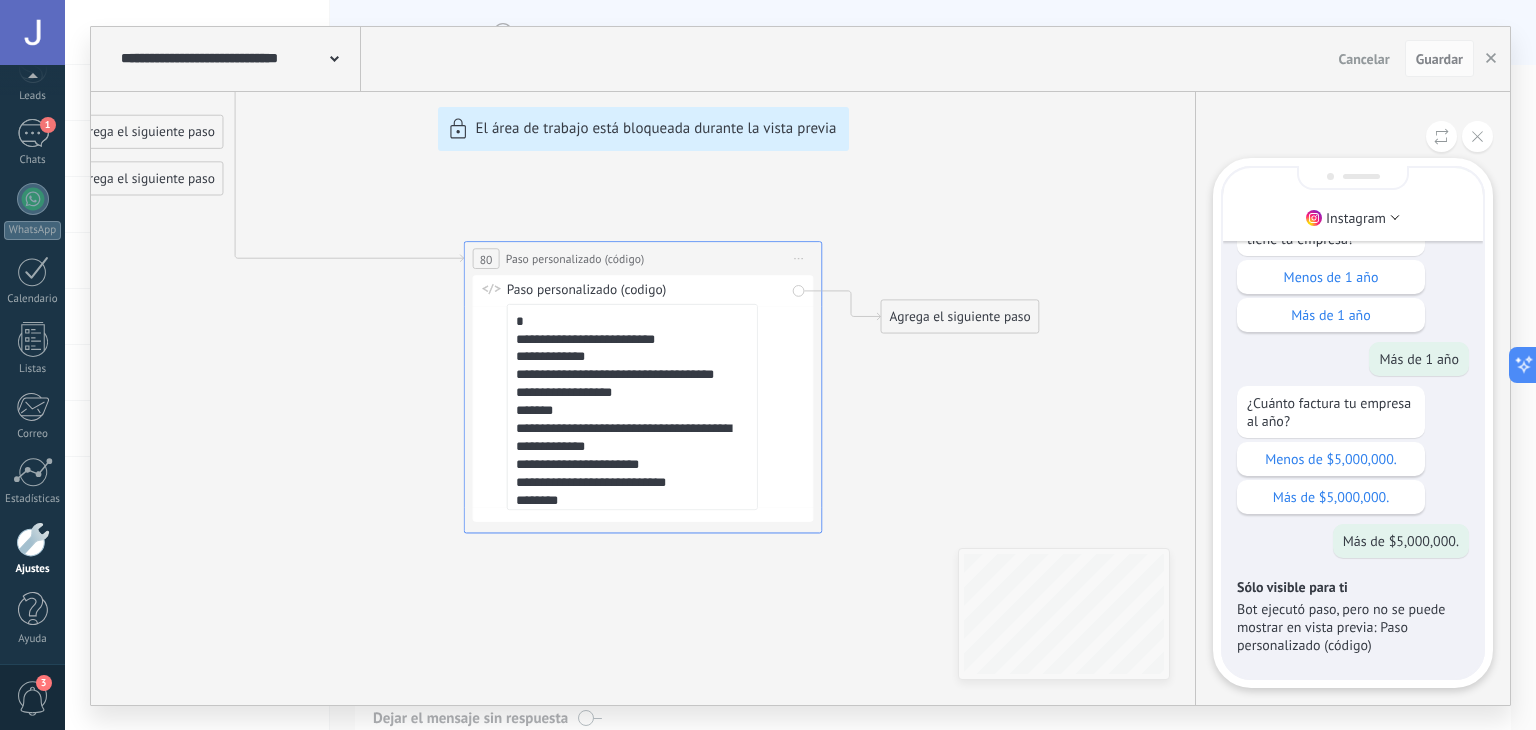 click on "**********" at bounding box center (800, 366) 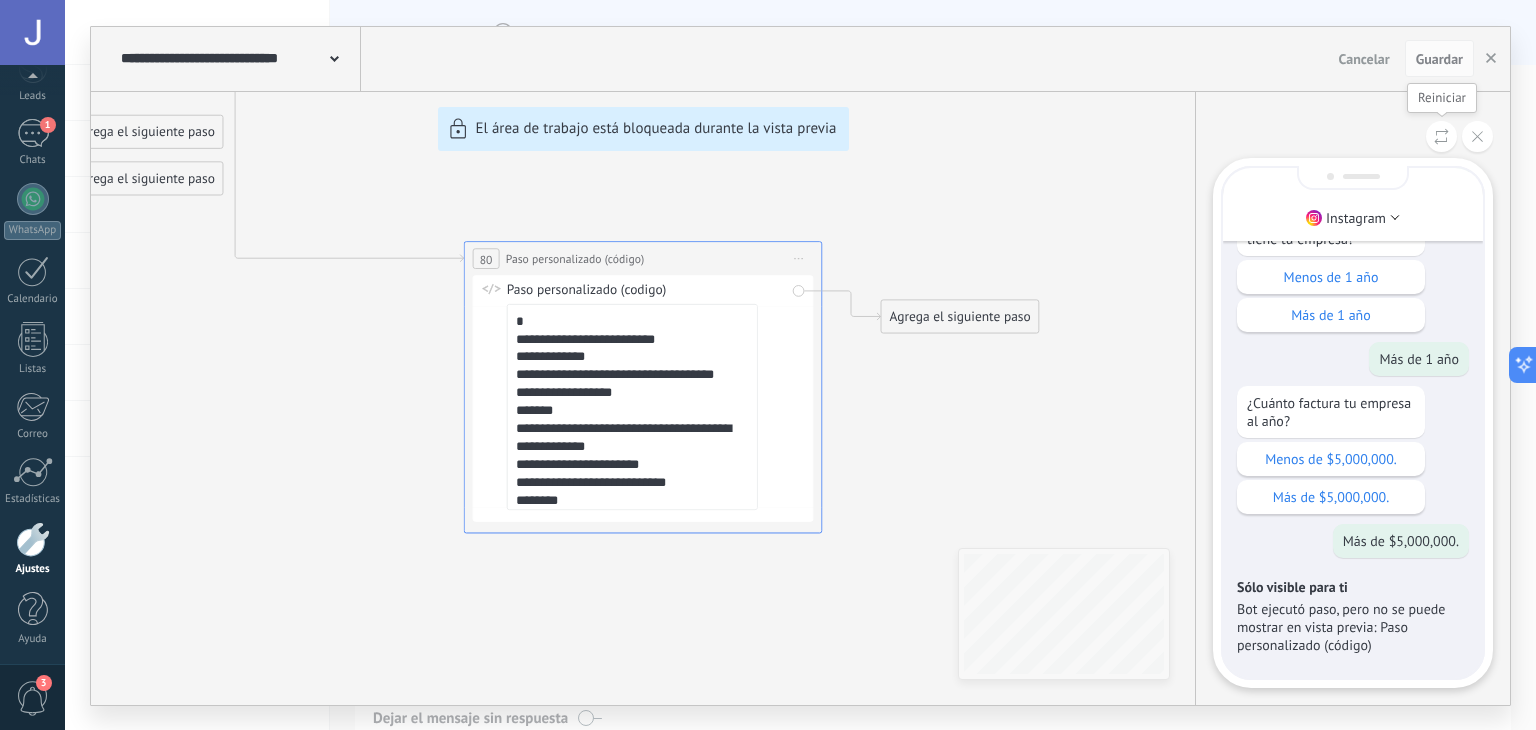 click 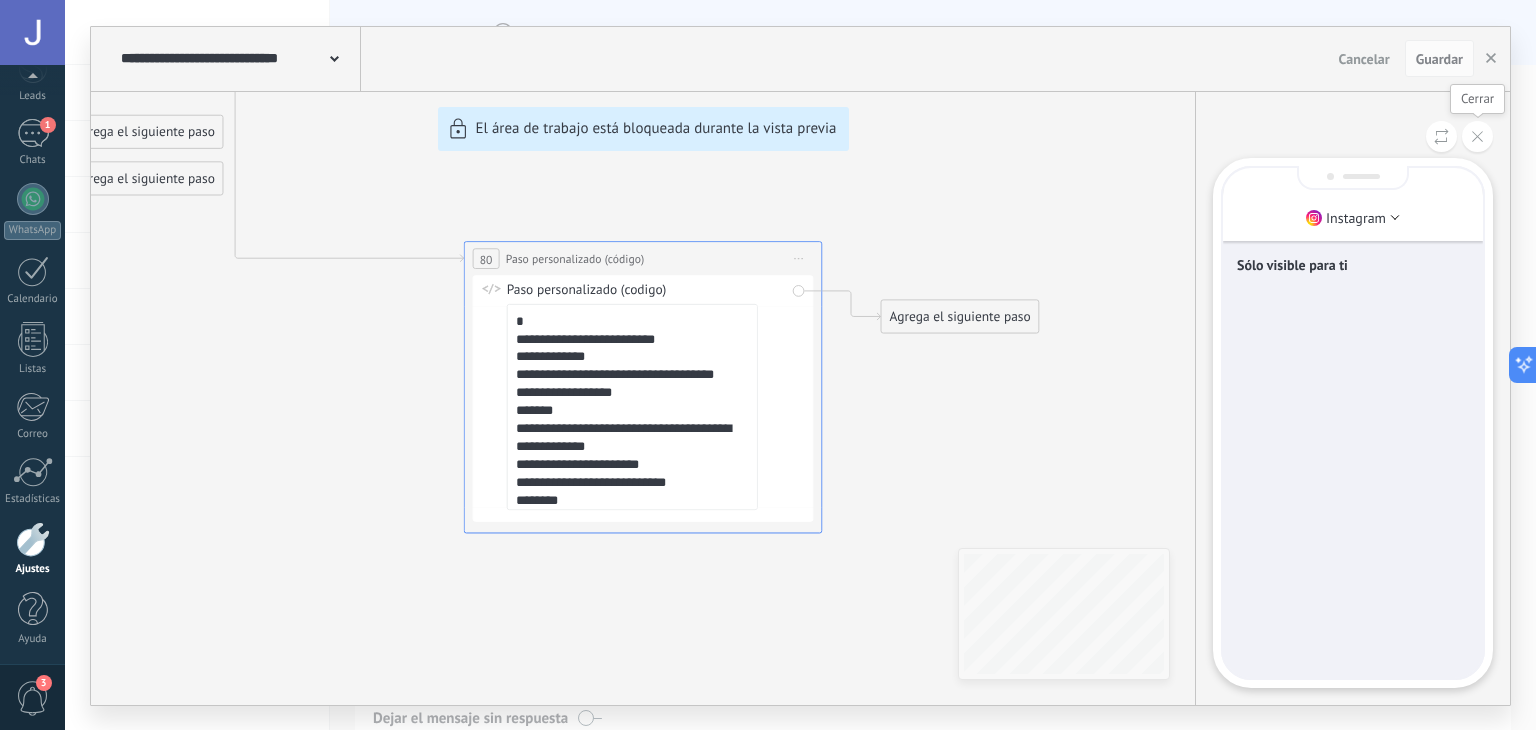 click 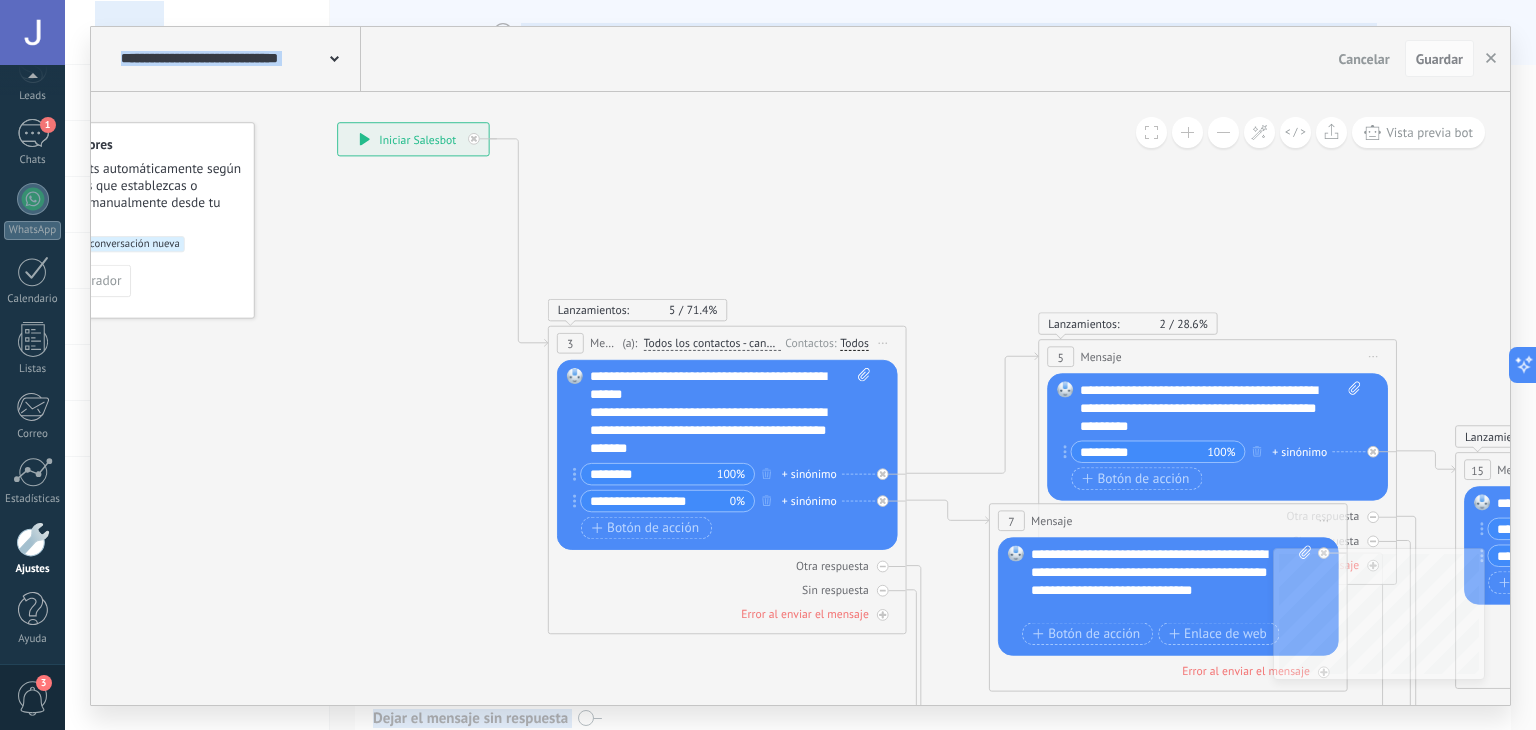 drag, startPoint x: 886, startPoint y: 172, endPoint x: 332, endPoint y: -87, distance: 611.5529 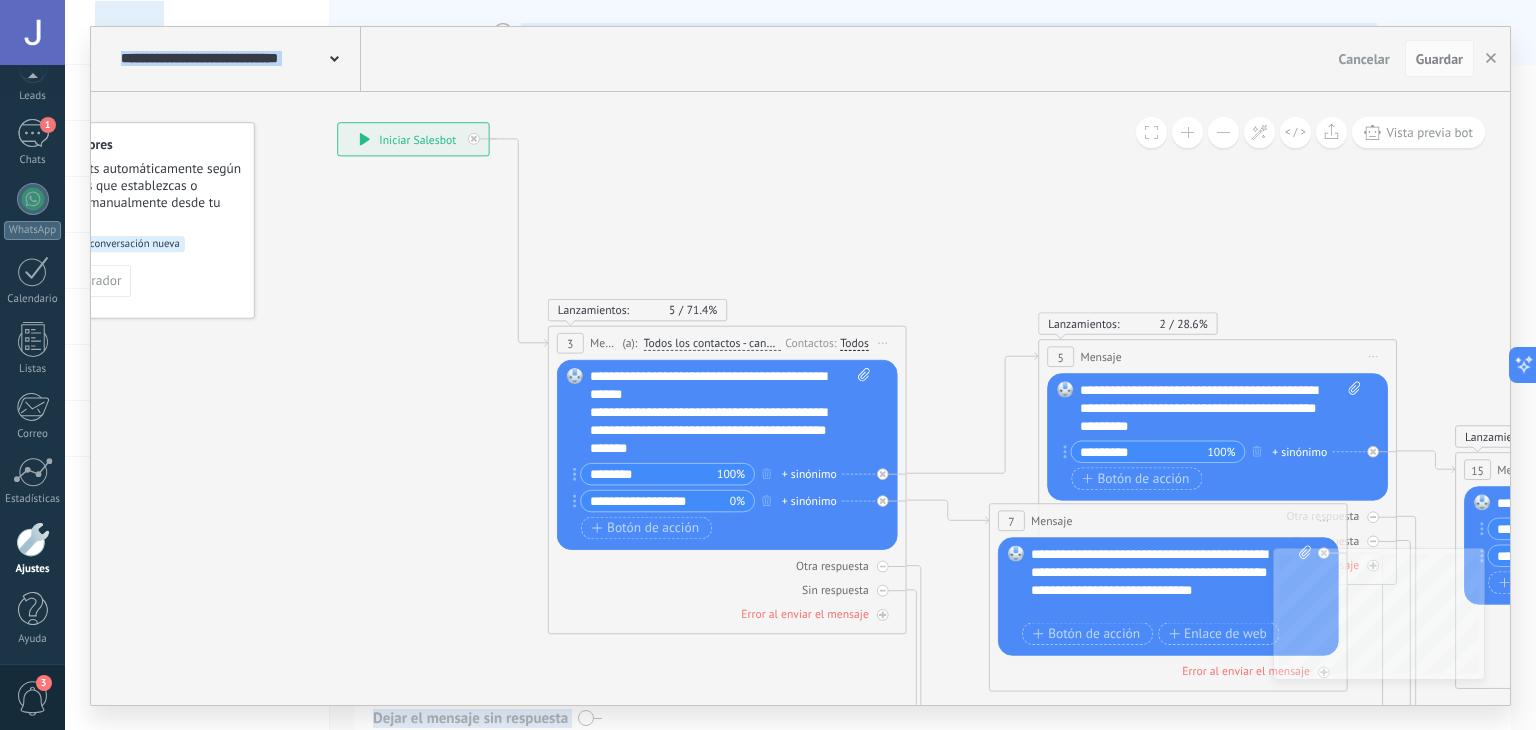 click on ".abccls-1,.abccls-2{fill-rule:evenodd}.abccls-2{fill:#fff} .abfcls-1{fill:none}.abfcls-2{fill:#fff} .abncls-1{isolation:isolate}.abncls-2{opacity:.06}.abncls-2,.abncls-3,.abncls-6{mix-blend-mode:multiply}.abncls-3{opacity:.15}.abncls-4,.abncls-8{fill:#fff}.abncls-5{fill:url(#abnlinear-gradient)}.abncls-6{opacity:.04}.abncls-7{fill:url(#abnlinear-gradient-2)}.abncls-8{fill-rule:evenodd} .abqst0{fill:#ffa200} .abwcls-1{fill:#252525} .cls-1{isolation:isolate} .acicls-1{fill:none} .aclcls-1{fill:#232323} .acnst0{display:none} .addcls-1,.addcls-2{fill:none;stroke-miterlimit:10}.addcls-1{stroke:#dfe0e5}.addcls-2{stroke:#a1a7ab} .adecls-1,.adecls-2{fill:none;stroke-miterlimit:10}.adecls-1{stroke:#dfe0e5}.adecls-2{stroke:#a1a7ab} .adqcls-1{fill:#8591a5;fill-rule:evenodd} .aeccls-1{fill:#5c9f37} .aeecls-1{fill:#f86161} .aejcls-1{fill:#8591a5;fill-rule:evenodd} .aekcls-1{fill-rule:evenodd} .aelcls-1{fill-rule:evenodd;fill:currentColor} .aemcls-1{fill-rule:evenodd;fill:currentColor} .aercls-2{fill:#24bc8c}" at bounding box center [768, 365] 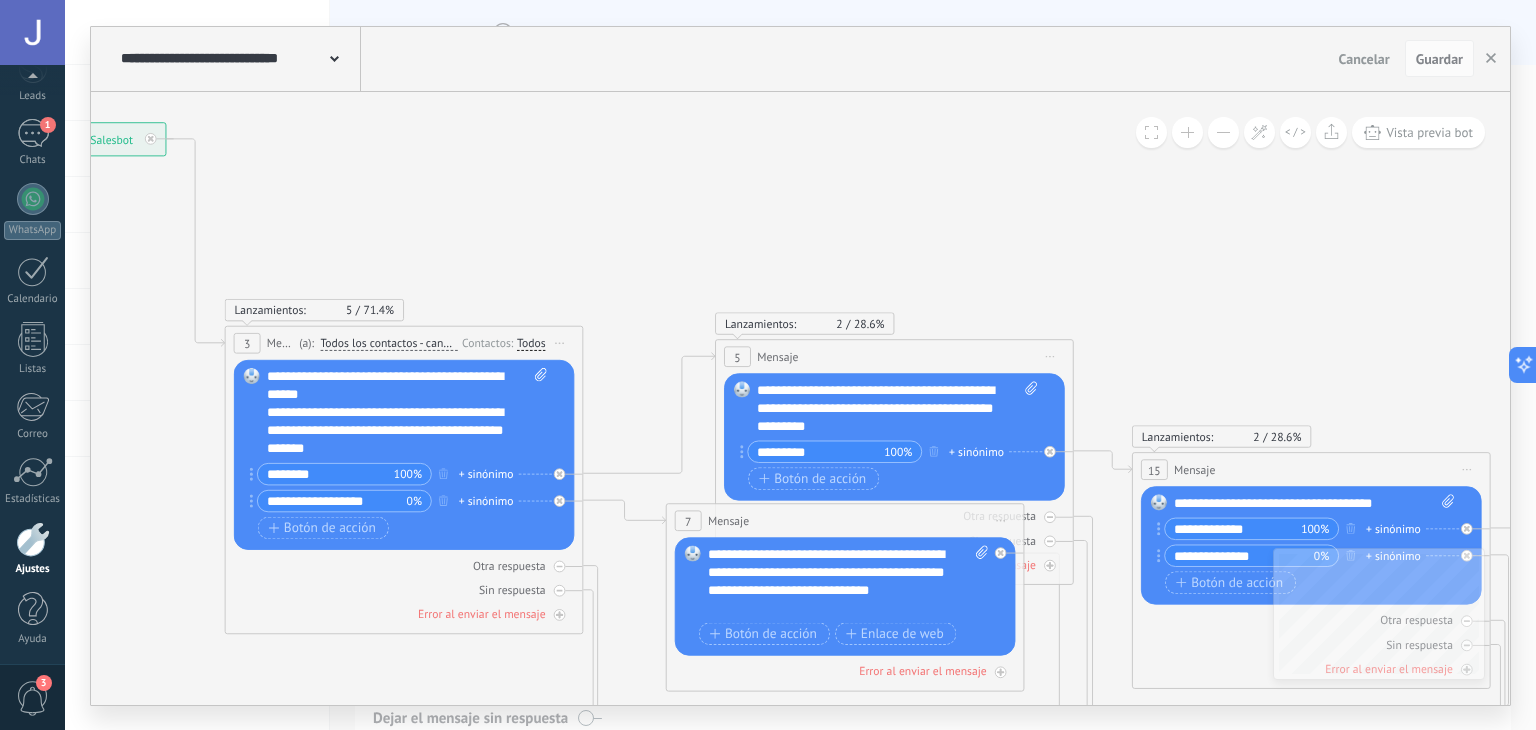 click 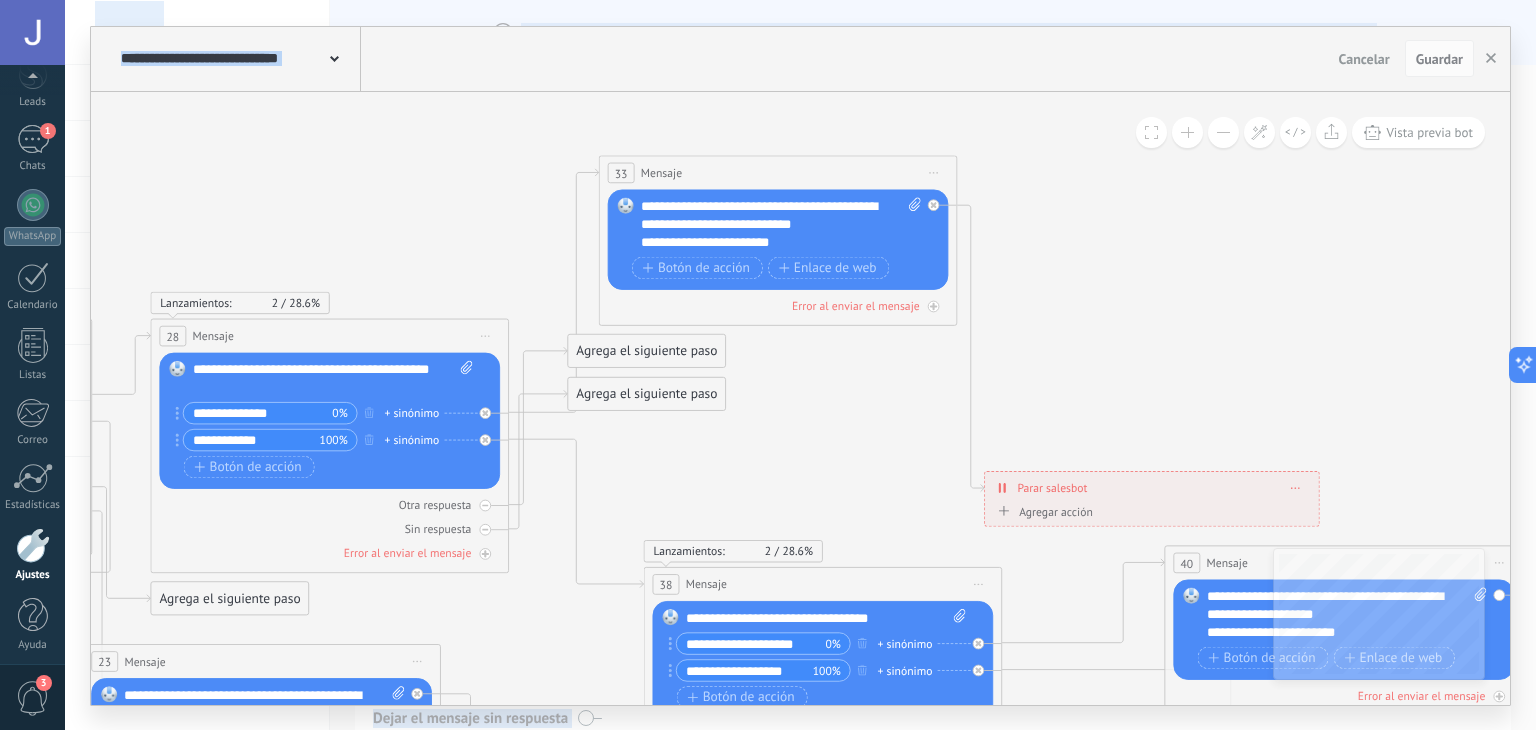 scroll, scrollTop: 101, scrollLeft: 0, axis: vertical 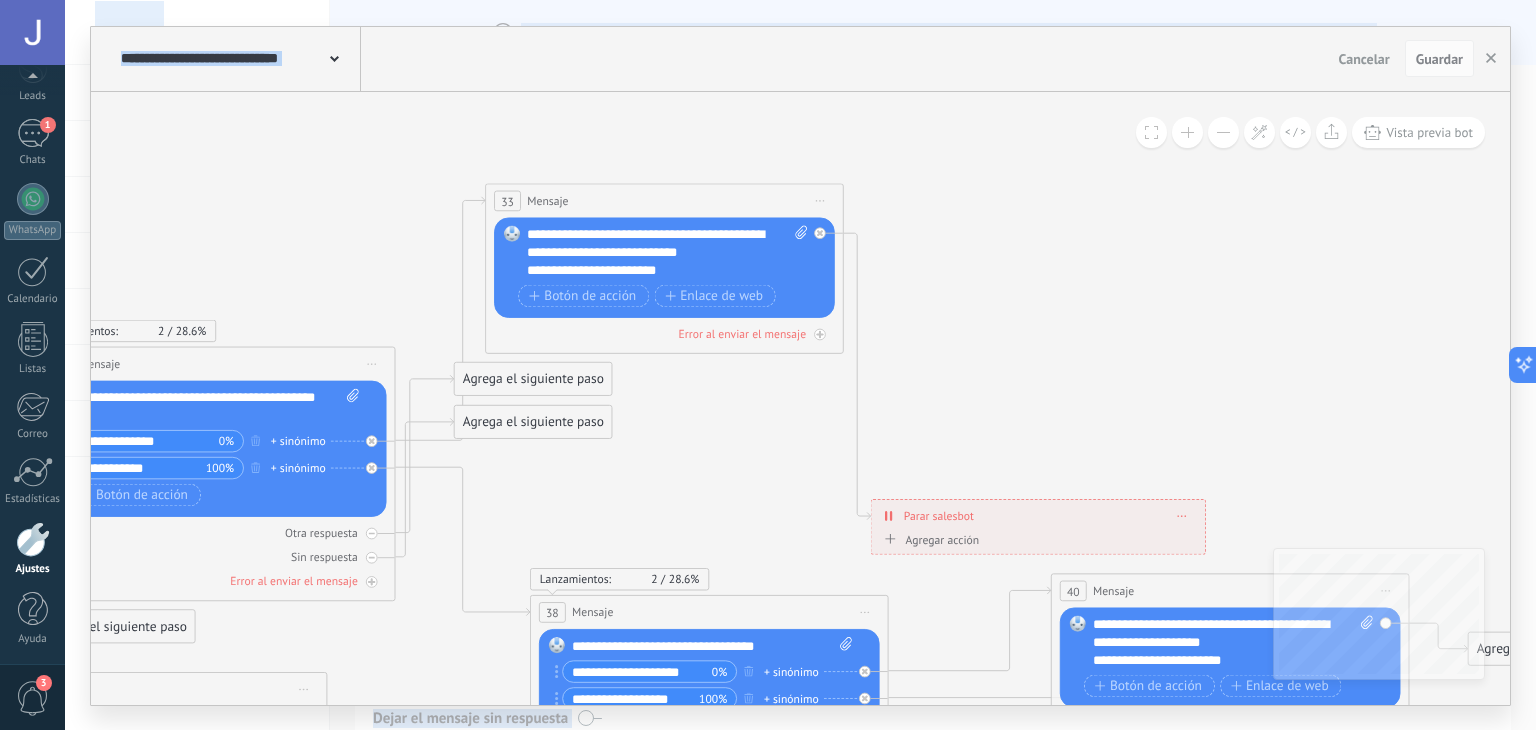 drag, startPoint x: 1314, startPoint y: 293, endPoint x: -199, endPoint y: 139, distance: 1520.8173 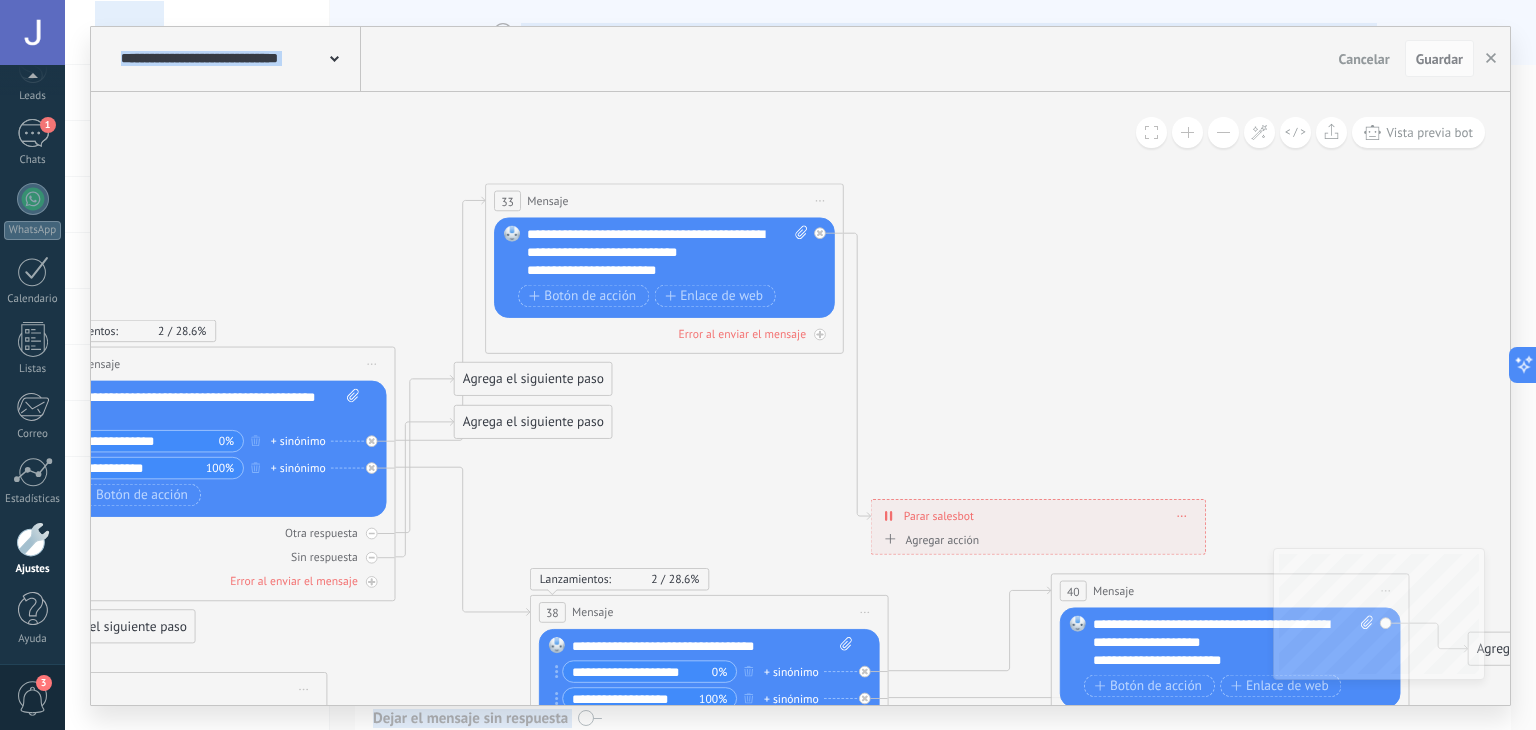 click on ".abccls-1,.abccls-2{fill-rule:evenodd}.abccls-2{fill:#fff} .abfcls-1{fill:none}.abfcls-2{fill:#fff} .abncls-1{isolation:isolate}.abncls-2{opacity:.06}.abncls-2,.abncls-3,.abncls-6{mix-blend-mode:multiply}.abncls-3{opacity:.15}.abncls-4,.abncls-8{fill:#fff}.abncls-5{fill:url(#abnlinear-gradient)}.abncls-6{opacity:.04}.abncls-7{fill:url(#abnlinear-gradient-2)}.abncls-8{fill-rule:evenodd} .abqst0{fill:#ffa200} .abwcls-1{fill:#252525} .cls-1{isolation:isolate} .acicls-1{fill:none} .aclcls-1{fill:#232323} .acnst0{display:none} .addcls-1,.addcls-2{fill:none;stroke-miterlimit:10}.addcls-1{stroke:#dfe0e5}.addcls-2{stroke:#a1a7ab} .adecls-1,.adecls-2{fill:none;stroke-miterlimit:10}.adecls-1{stroke:#dfe0e5}.adecls-2{stroke:#a1a7ab} .adqcls-1{fill:#8591a5;fill-rule:evenodd} .aeccls-1{fill:#5c9f37} .aeecls-1{fill:#f86161} .aejcls-1{fill:#8591a5;fill-rule:evenodd} .aekcls-1{fill-rule:evenodd} .aelcls-1{fill-rule:evenodd;fill:currentColor} .aemcls-1{fill-rule:evenodd;fill:currentColor} .aercls-2{fill:#24bc8c}" at bounding box center (768, 365) 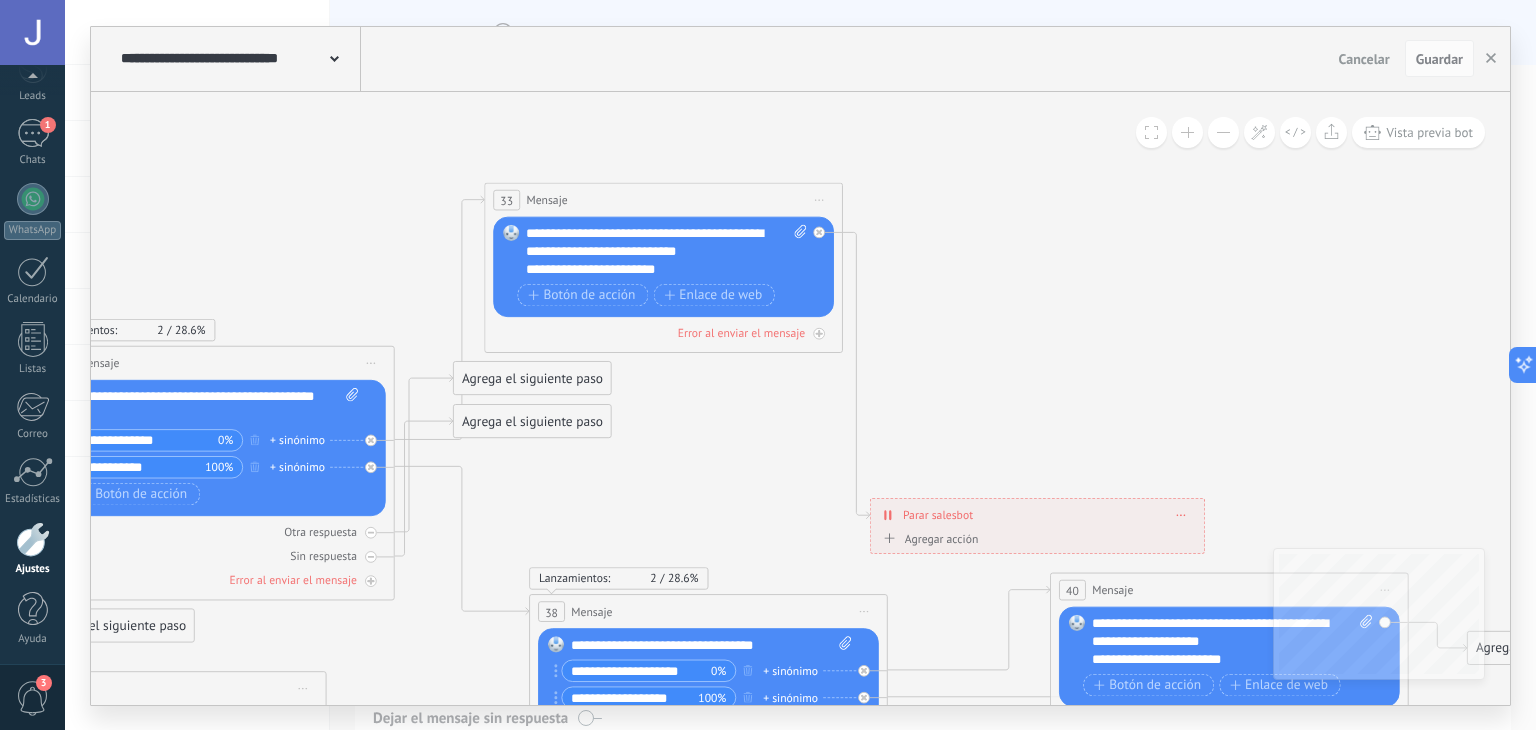 click 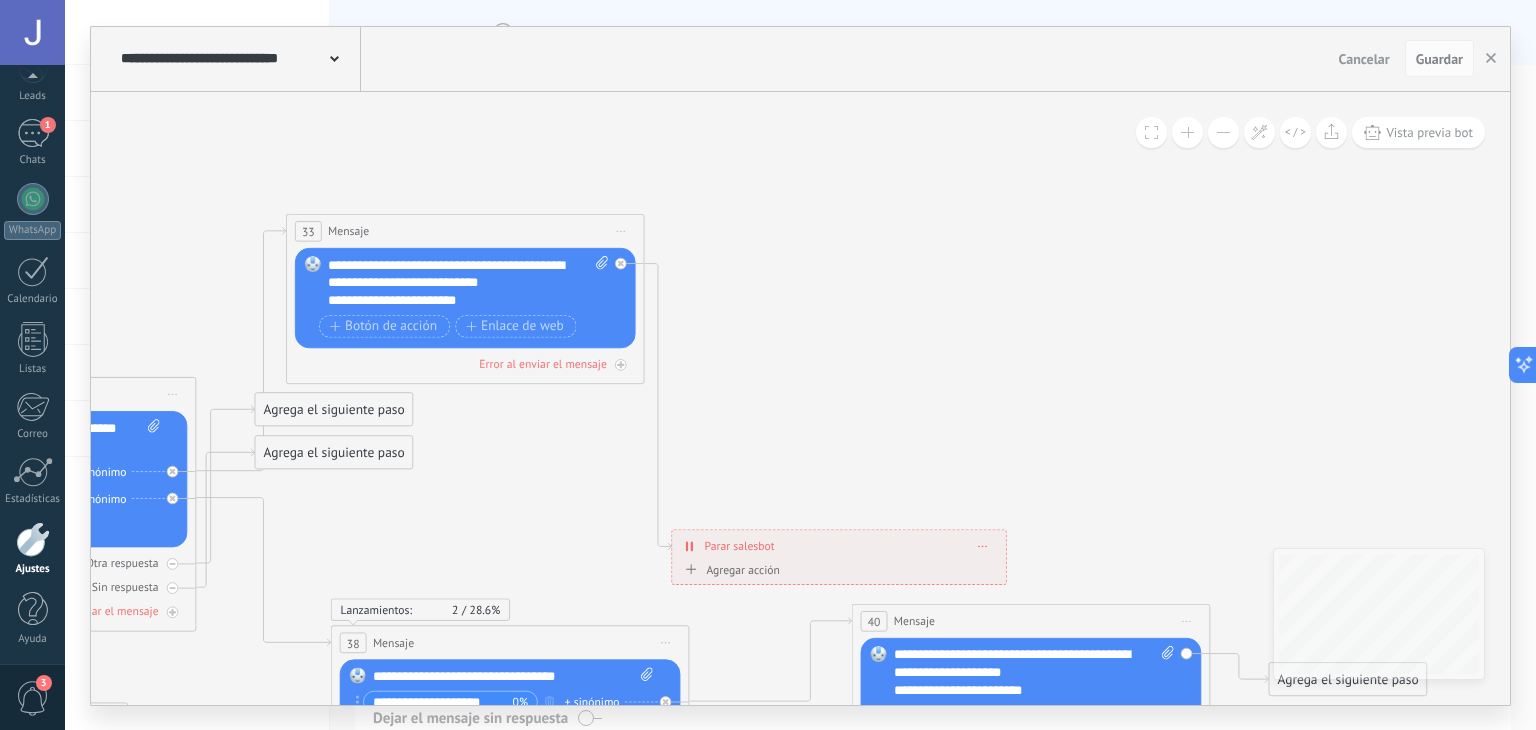 drag, startPoint x: 1100, startPoint y: 345, endPoint x: 930, endPoint y: 368, distance: 171.54883 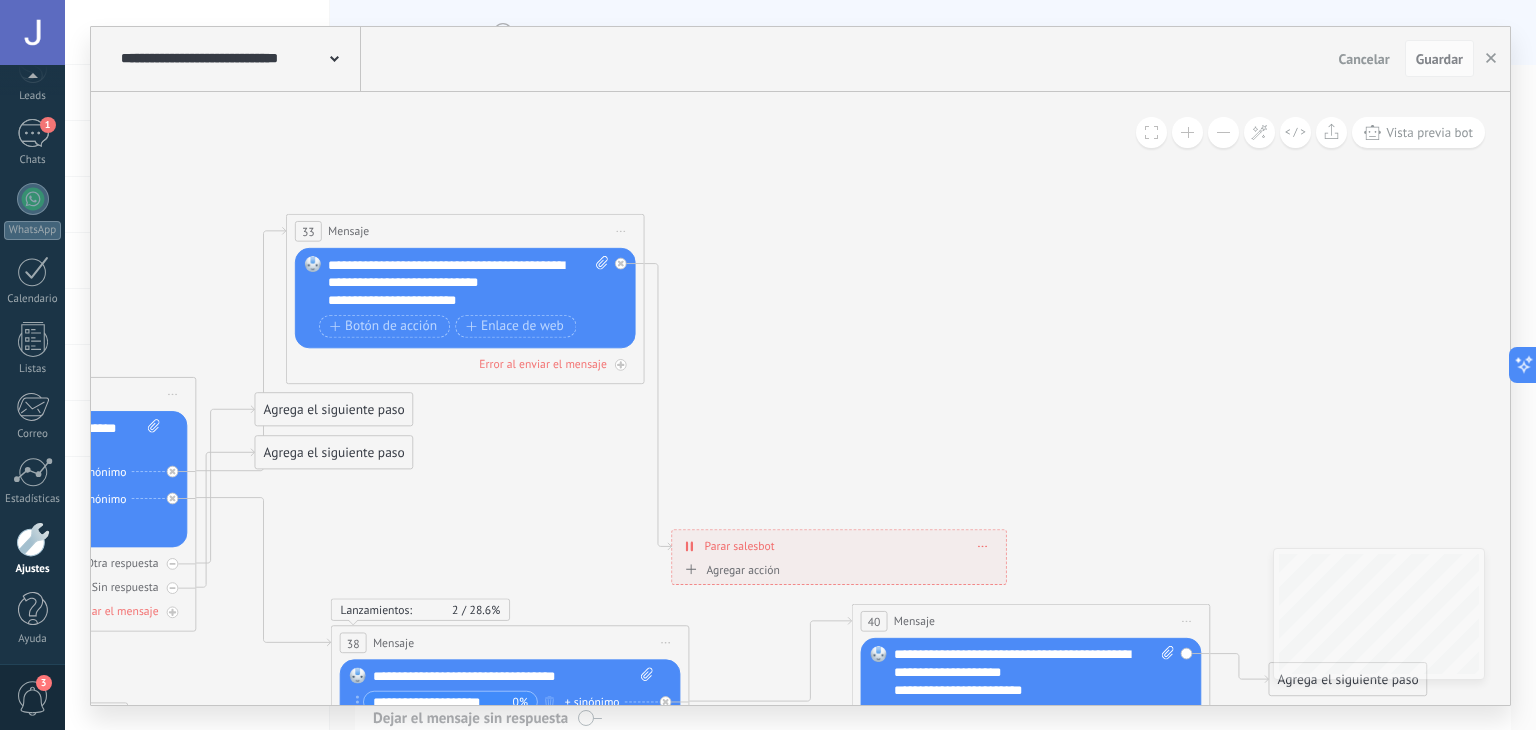 click 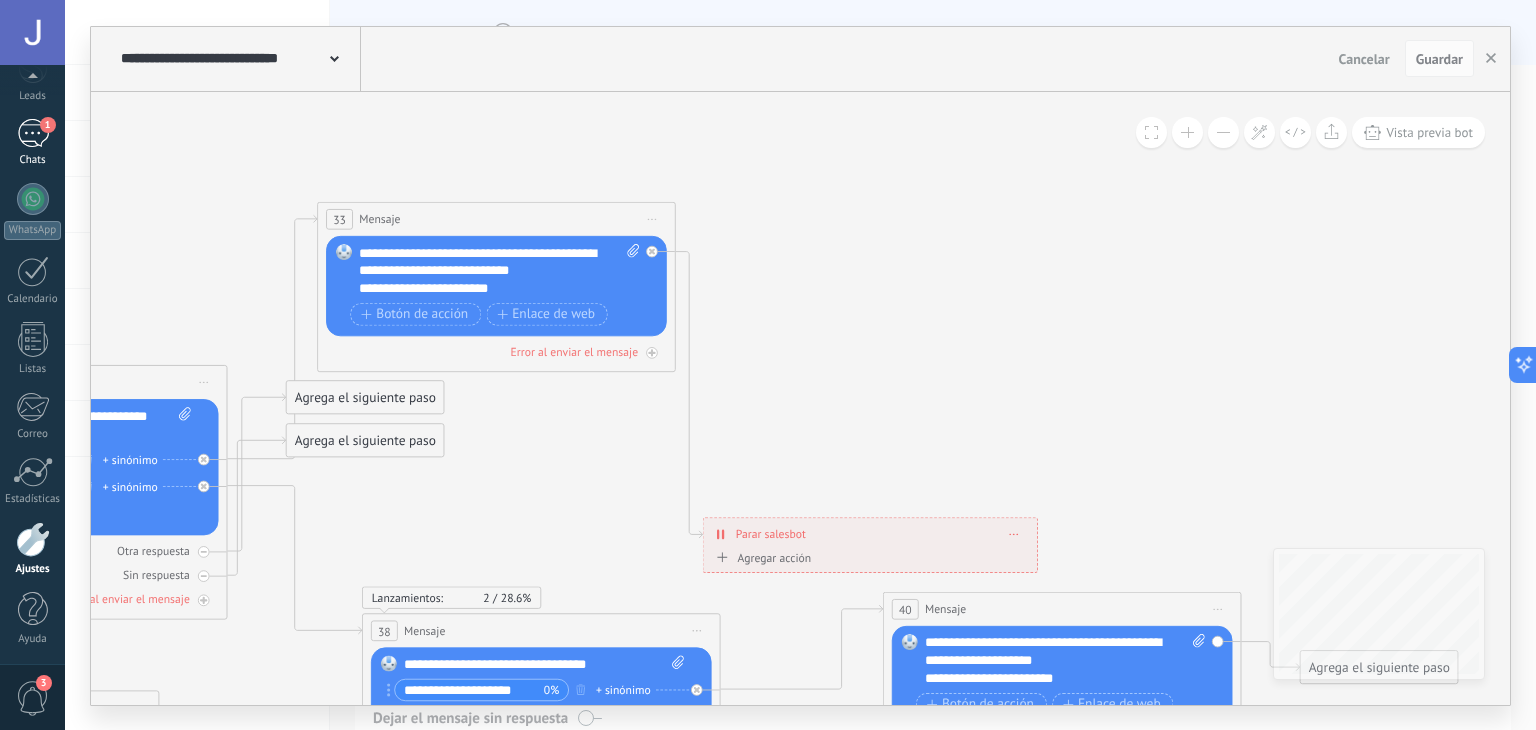 click on "1
Chats" at bounding box center (32, 143) 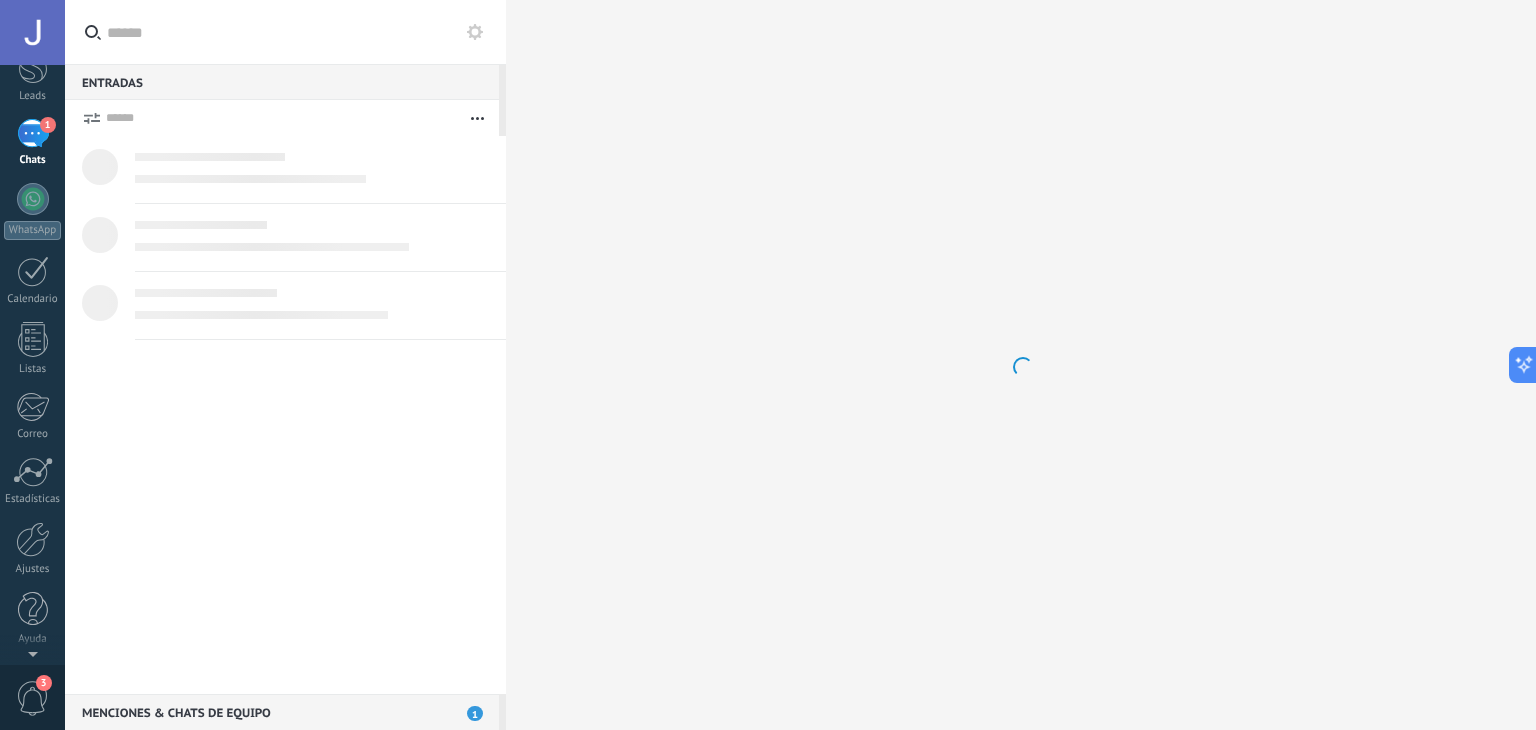 scroll, scrollTop: 0, scrollLeft: 0, axis: both 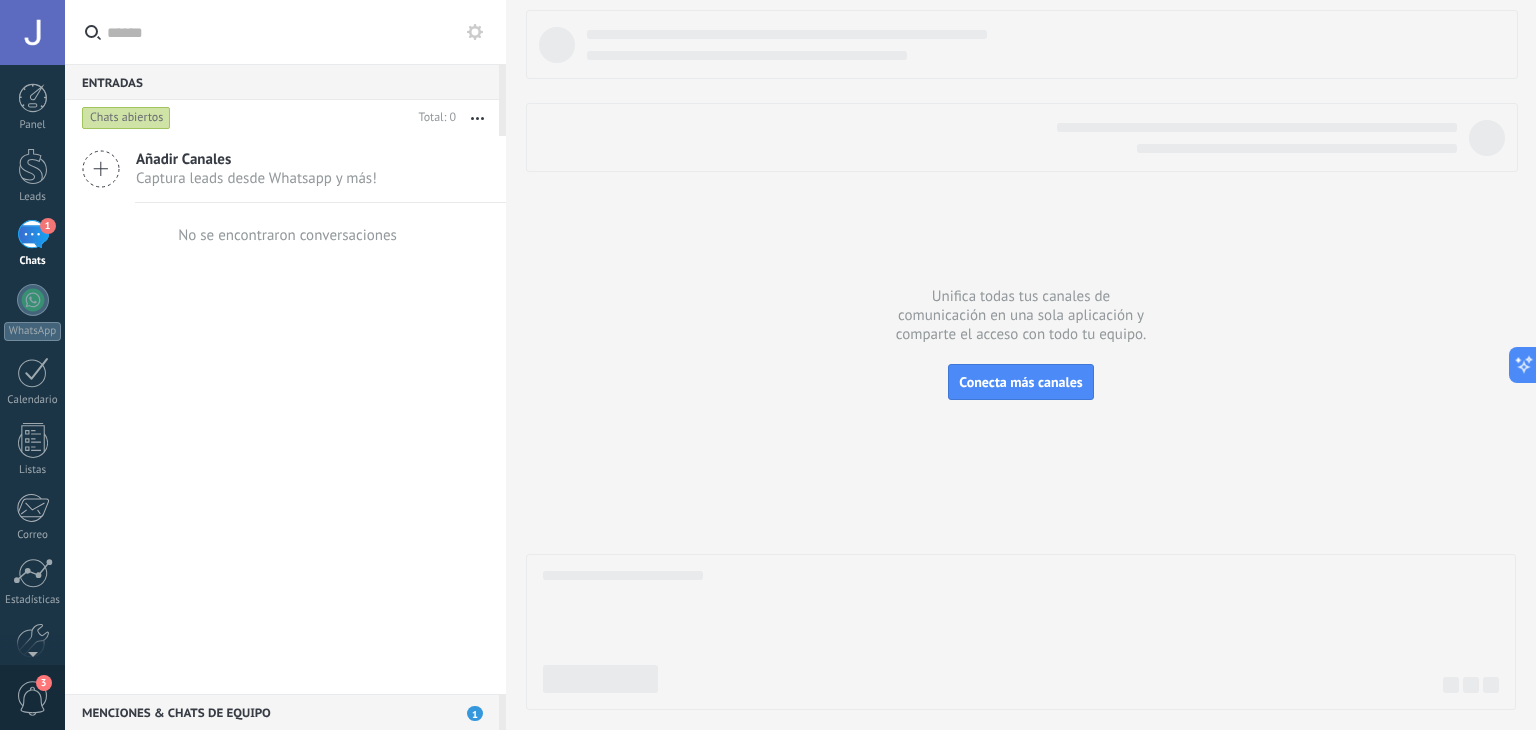 click 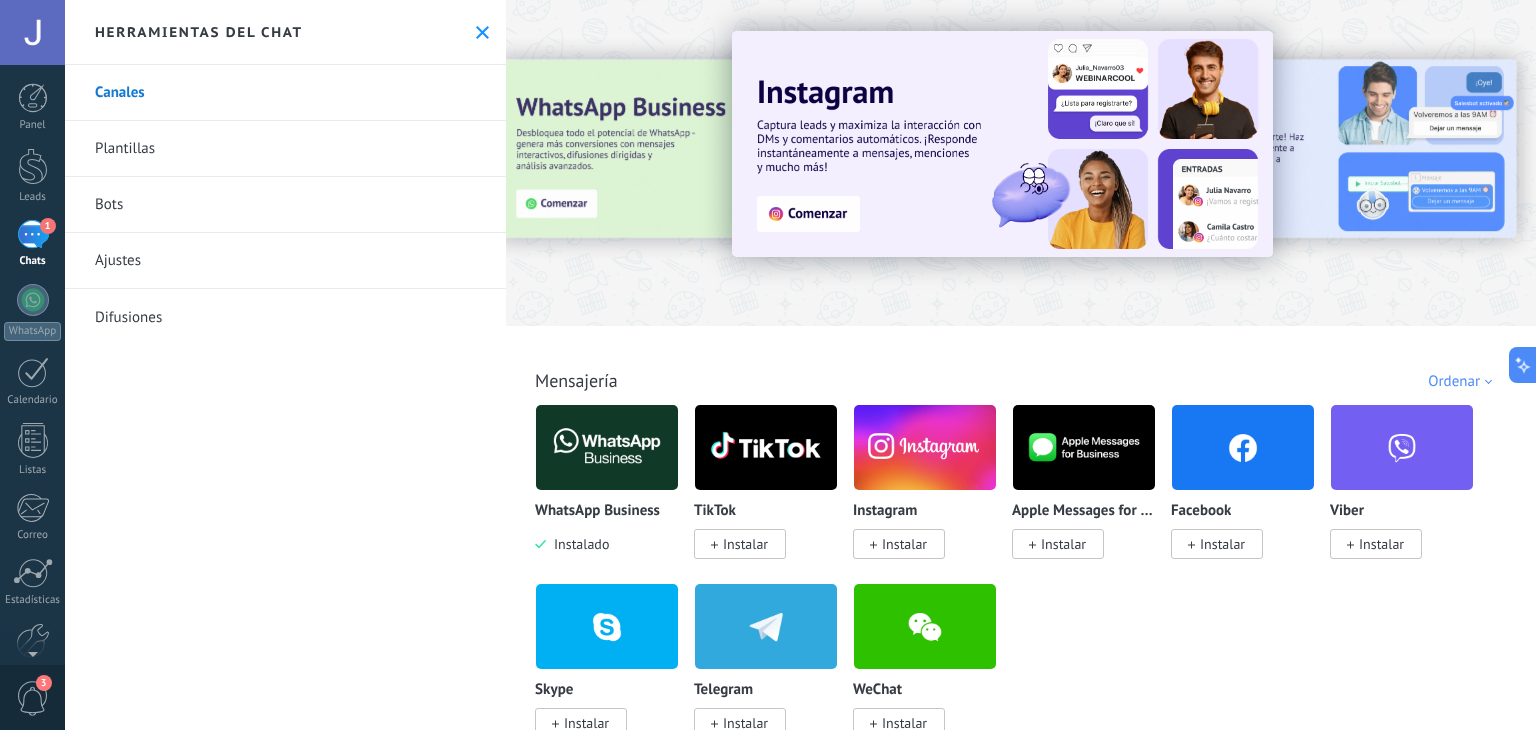 click on "Instalar" at bounding box center (904, 544) 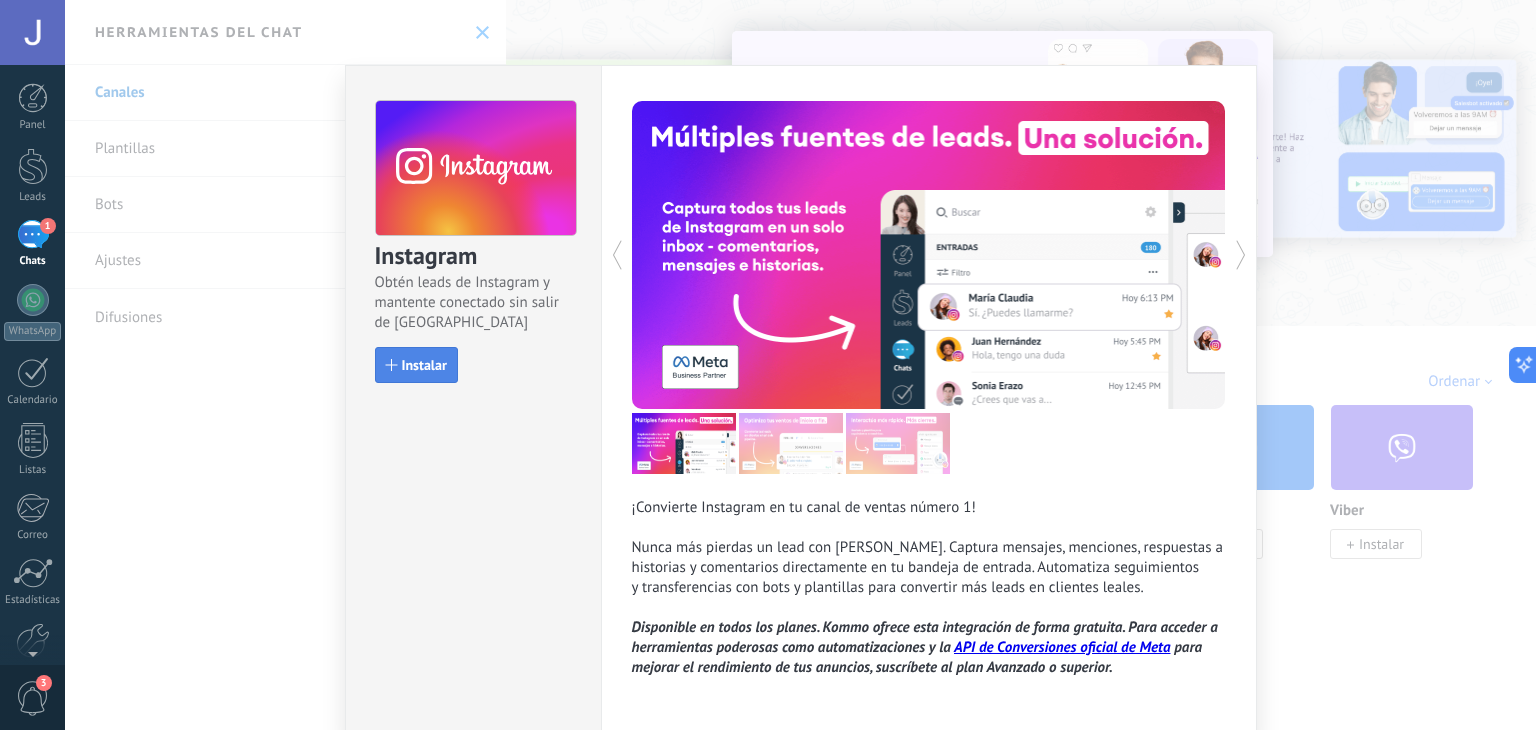 click on "Instalar" at bounding box center [416, 365] 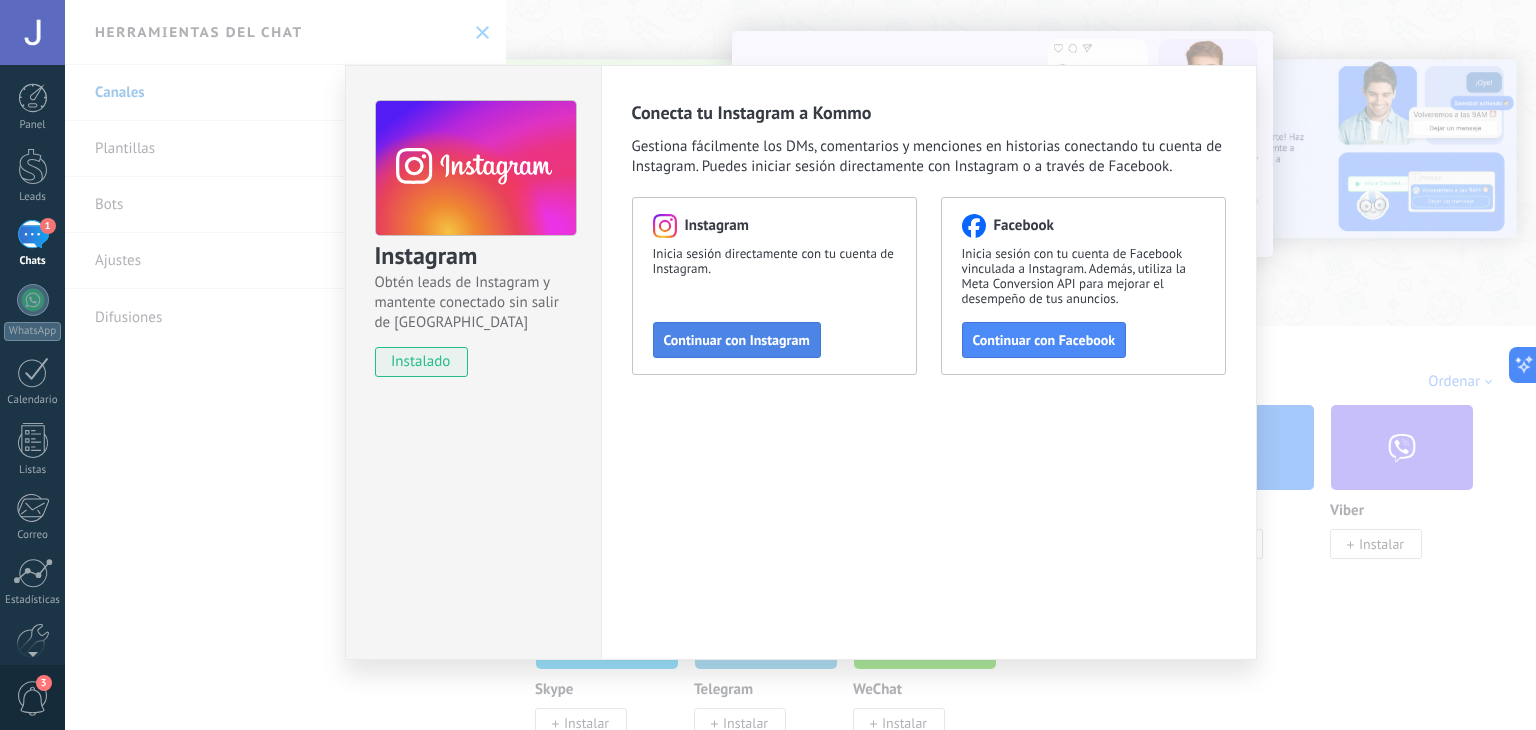 click on "Continuar con Instagram" at bounding box center (737, 340) 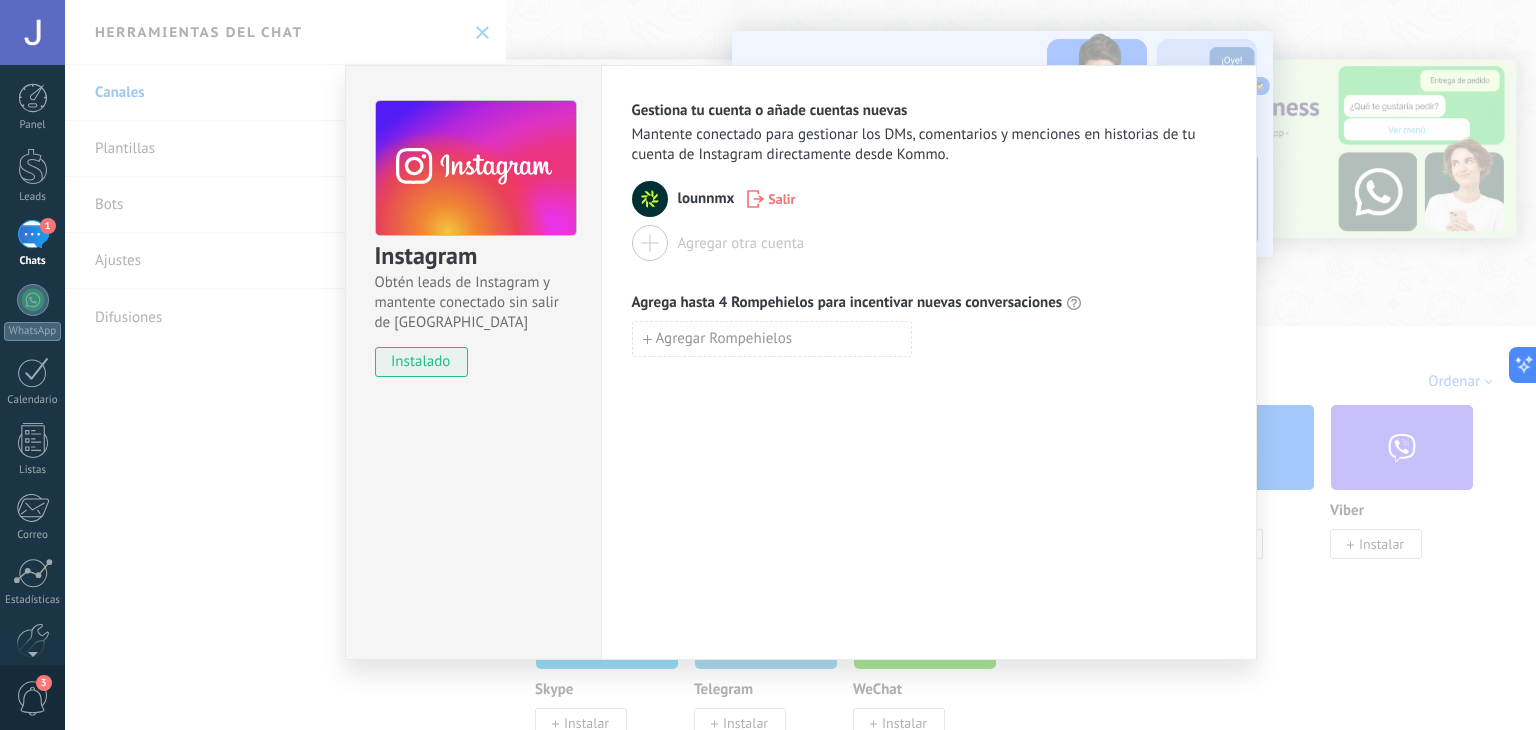 click on "Instagram Obtén leads de Instagram y mantente conectado sin salir de Kommo instalado Gestiona tu cuenta o añade cuentas nuevas Mantente conectado para gestionar los DMs, comentarios y menciones en historias de tu cuenta de Instagram directamente desde Kommo. lounnmx Salir Agregar otra cuenta Agrega hasta 4 Rompehielos para incentivar nuevas conversaciones Agregar Rompehielos" at bounding box center (800, 365) 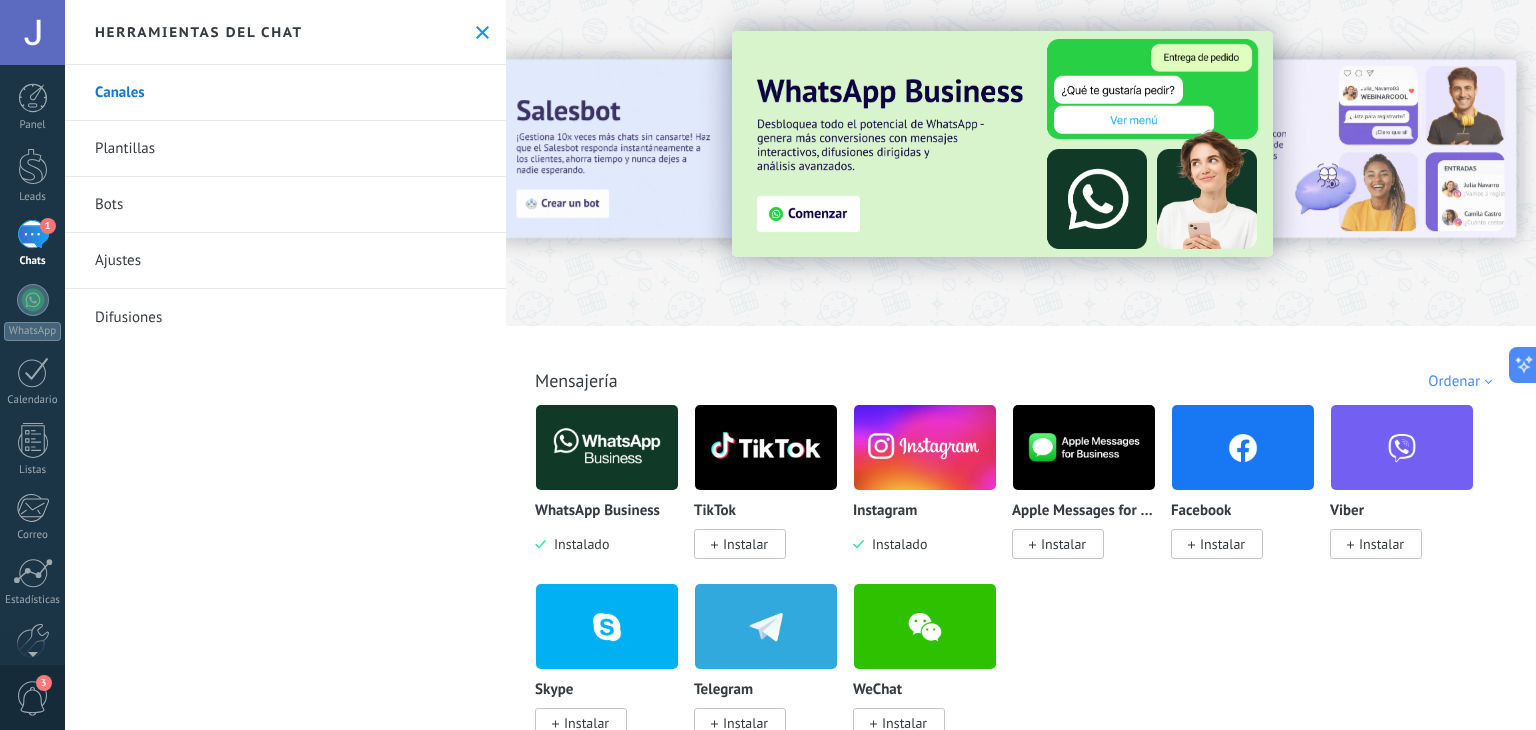 click on "Bots" at bounding box center [285, 205] 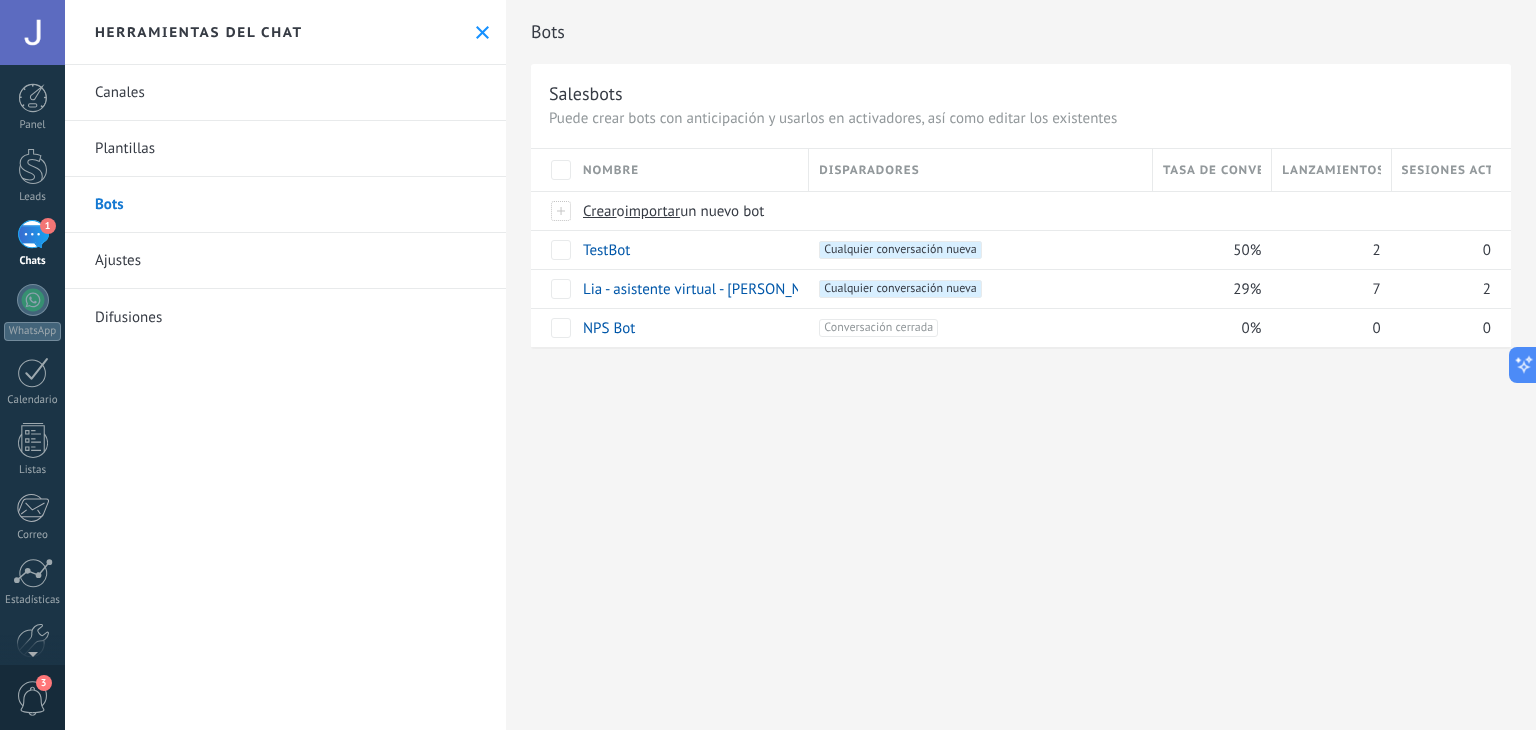 click on "Plantillas" at bounding box center [285, 149] 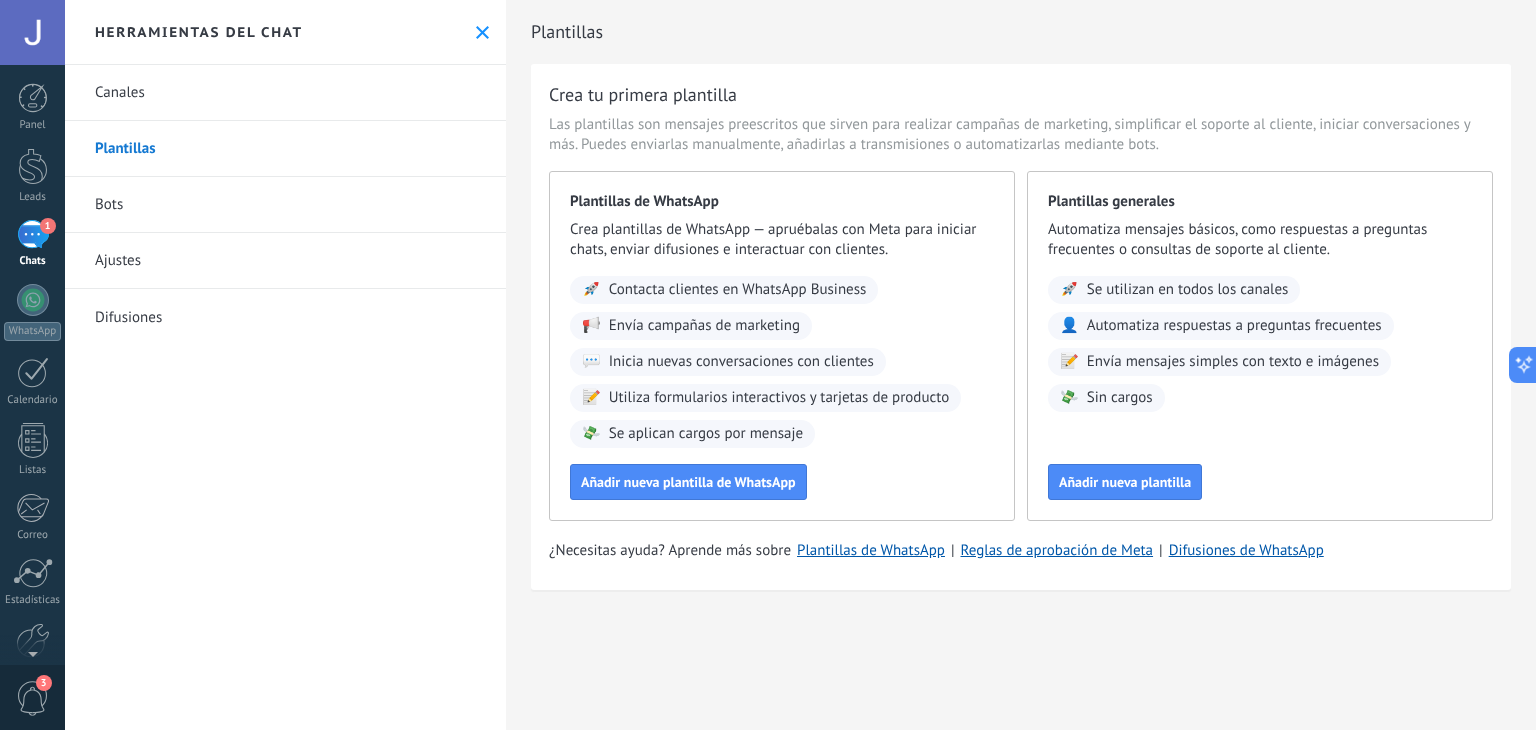 click on "Ajustes" at bounding box center (285, 261) 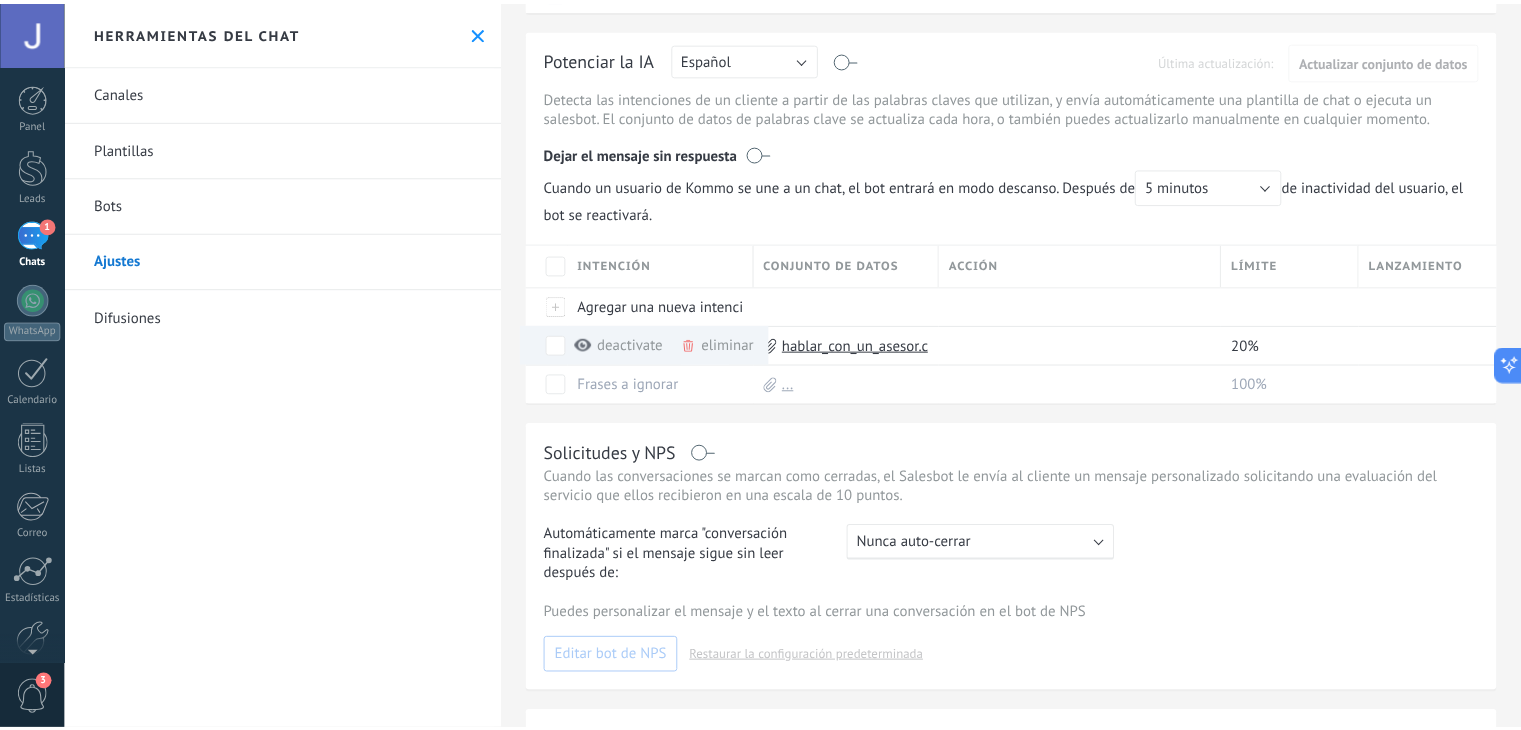 scroll, scrollTop: 200, scrollLeft: 0, axis: vertical 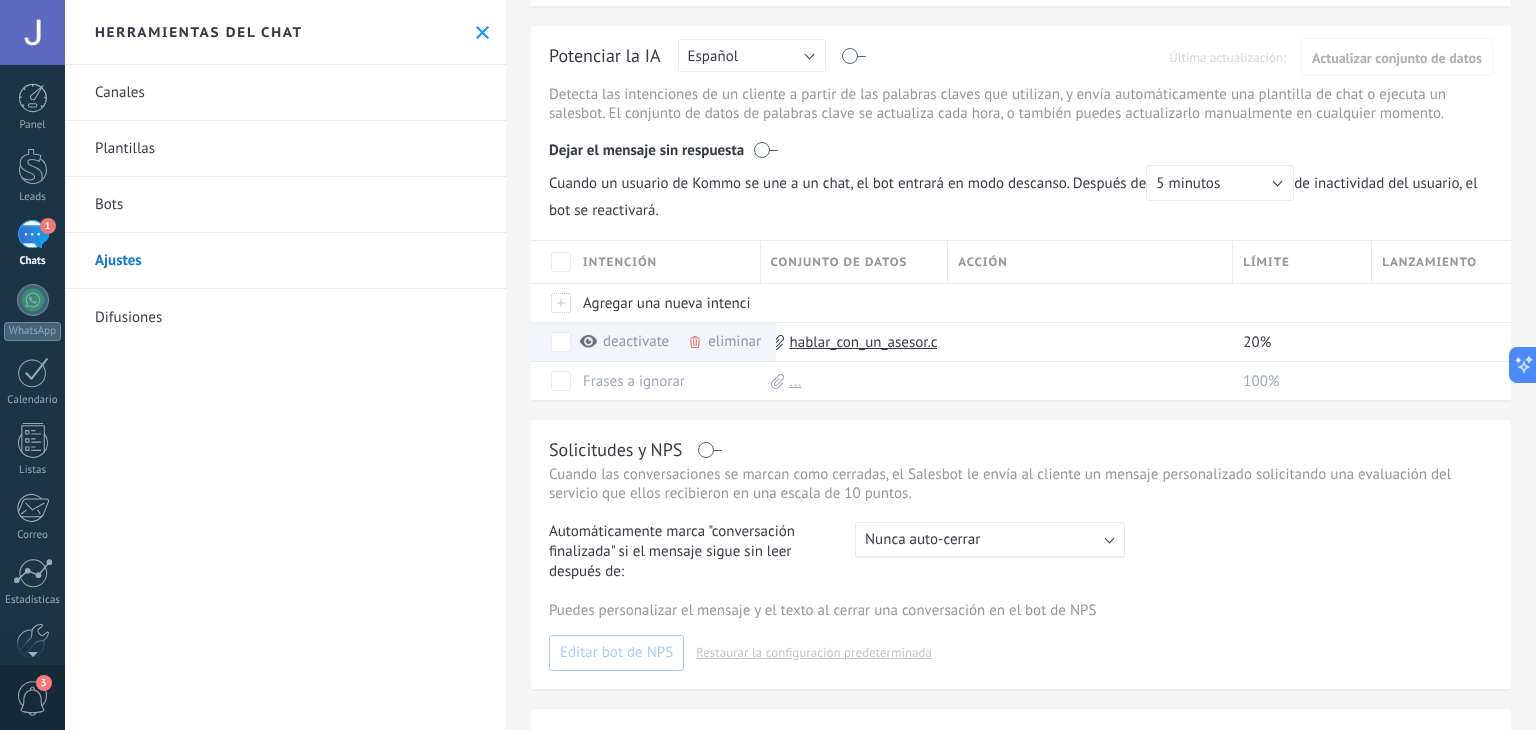 click on "Difusiones" at bounding box center [285, 317] 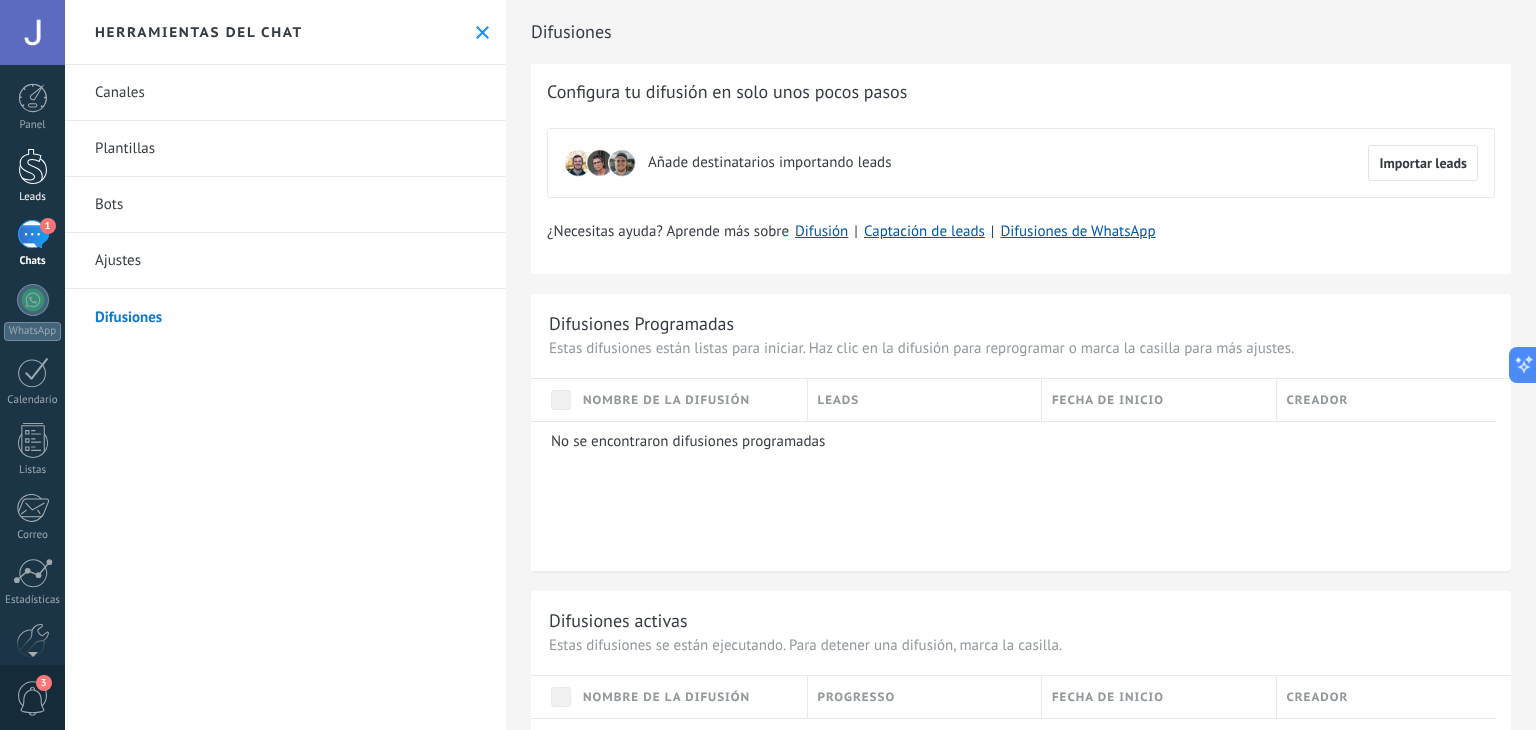 click on "Leads" at bounding box center [32, 176] 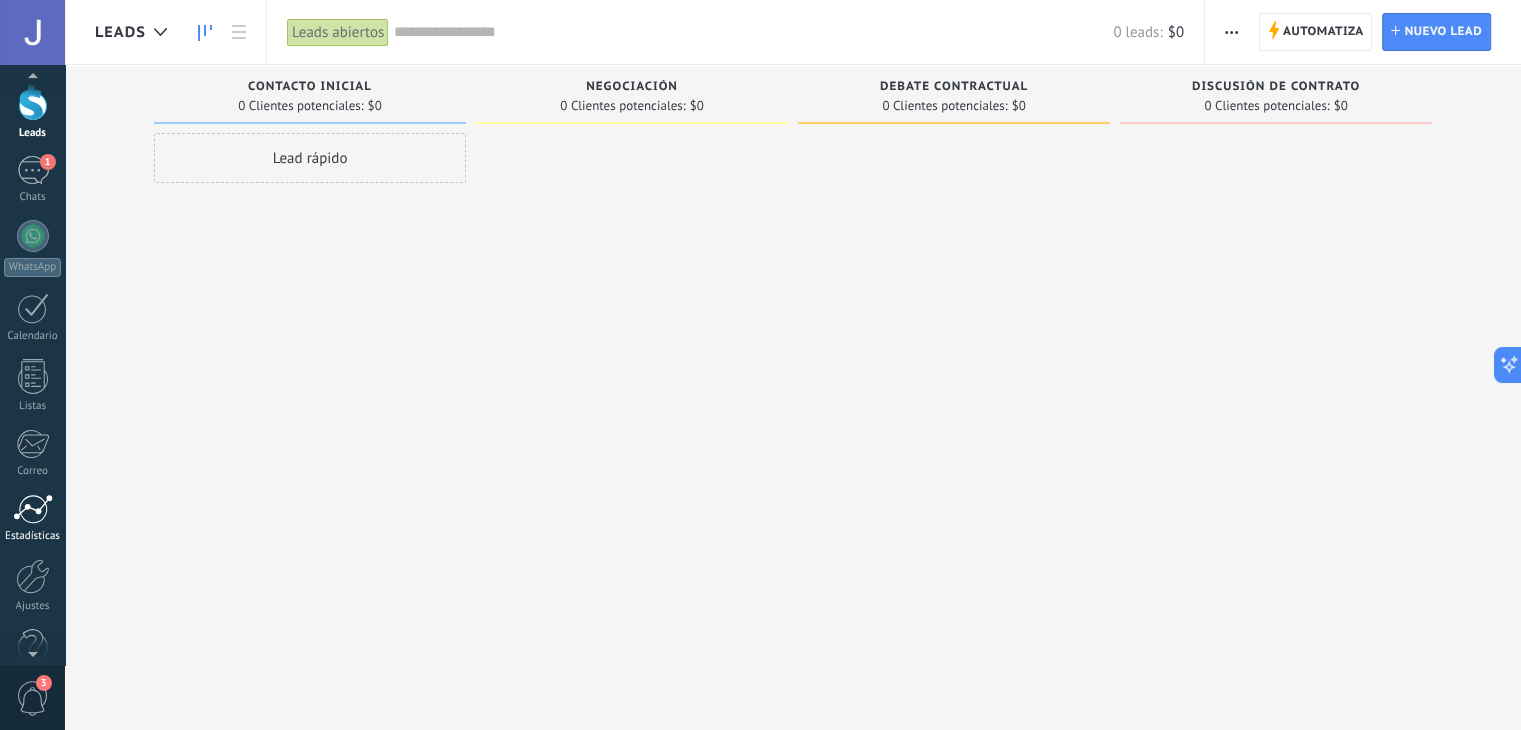 scroll, scrollTop: 101, scrollLeft: 0, axis: vertical 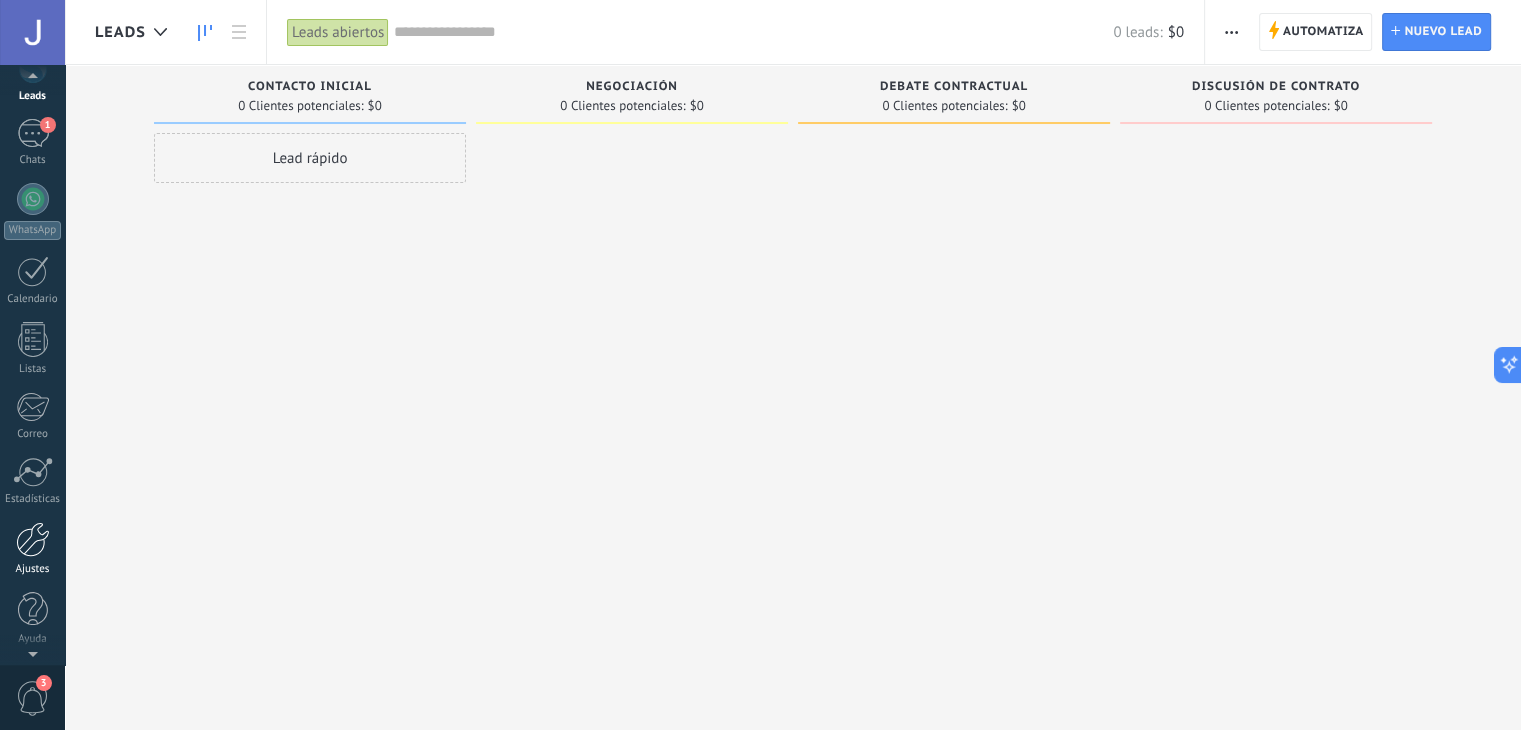 click at bounding box center (33, 539) 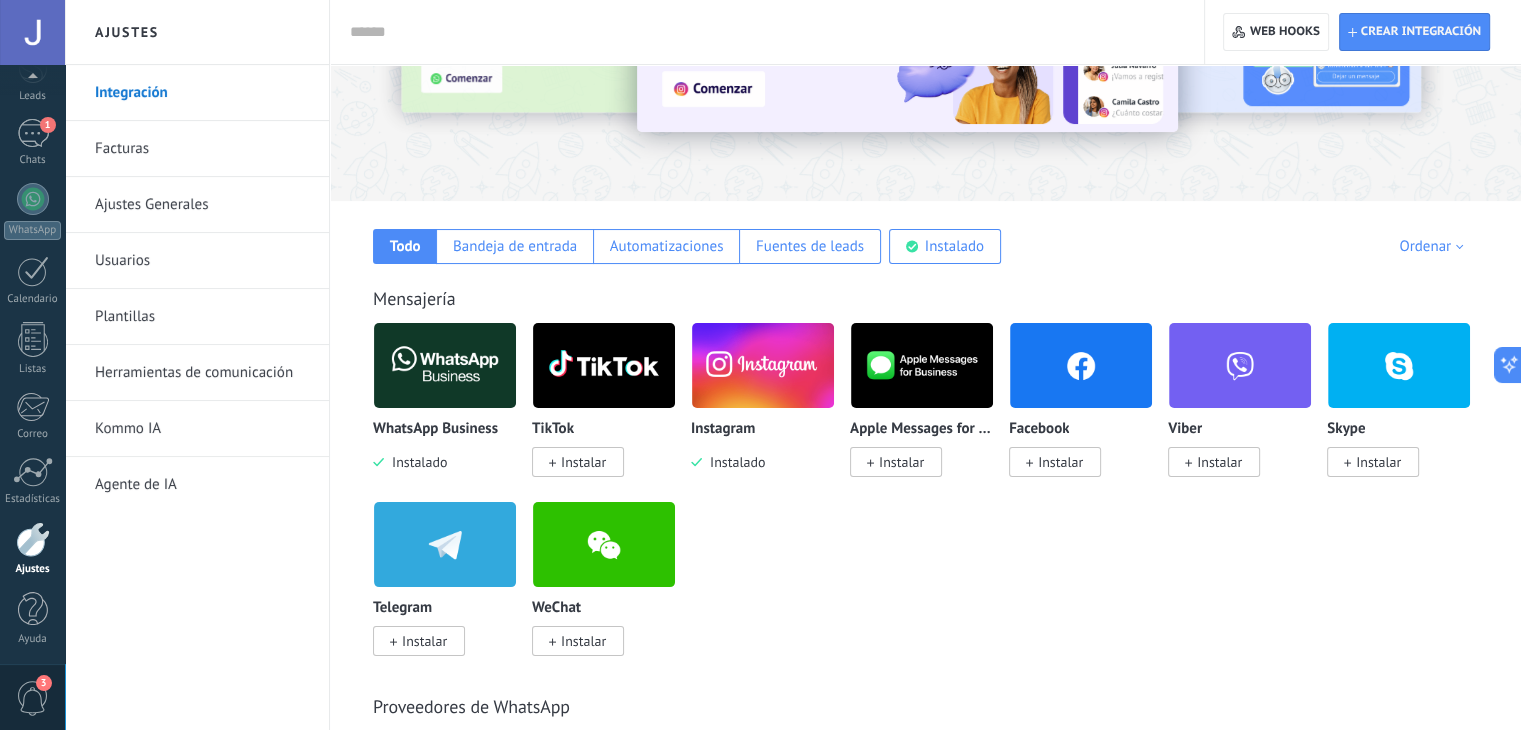scroll, scrollTop: 200, scrollLeft: 0, axis: vertical 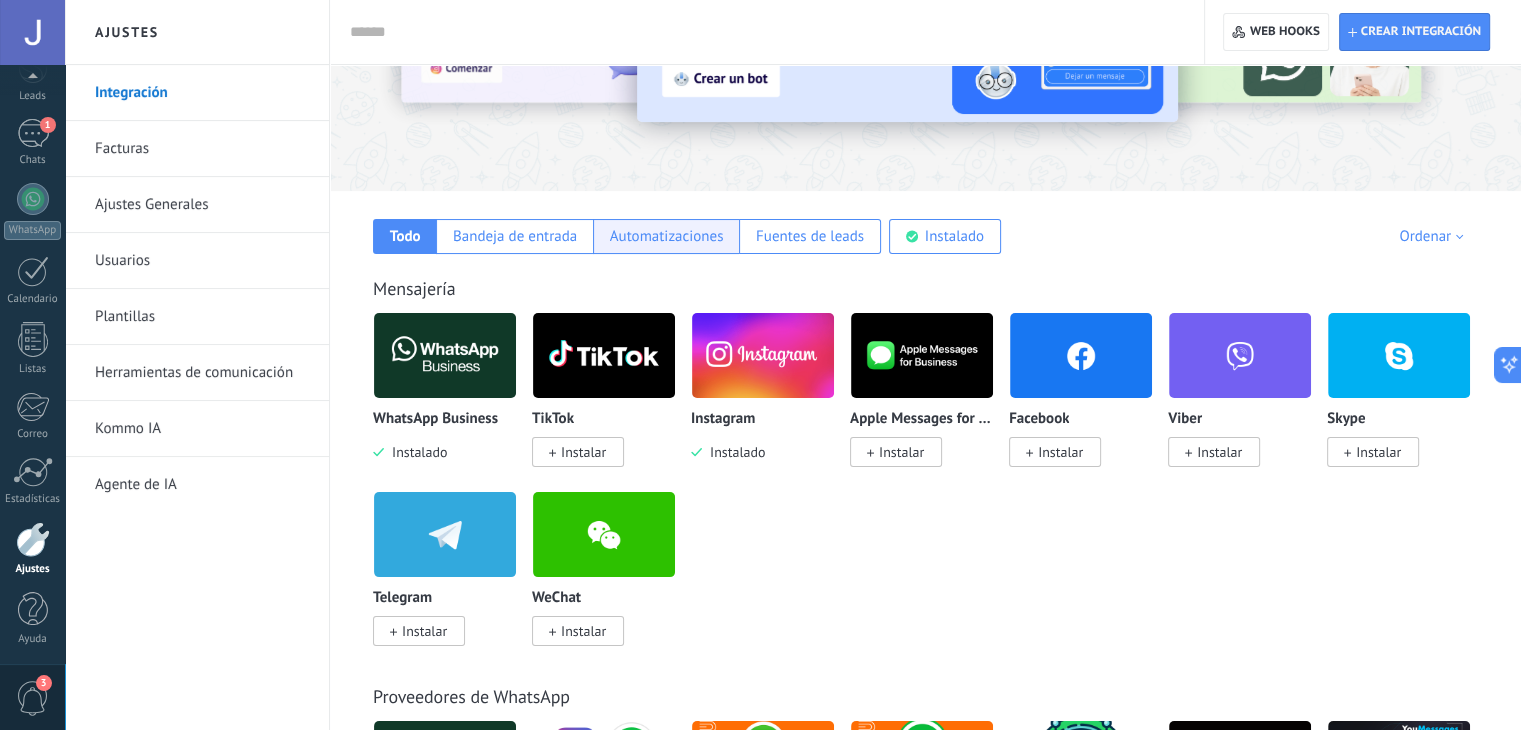 click on "Automatizaciones" at bounding box center [667, 236] 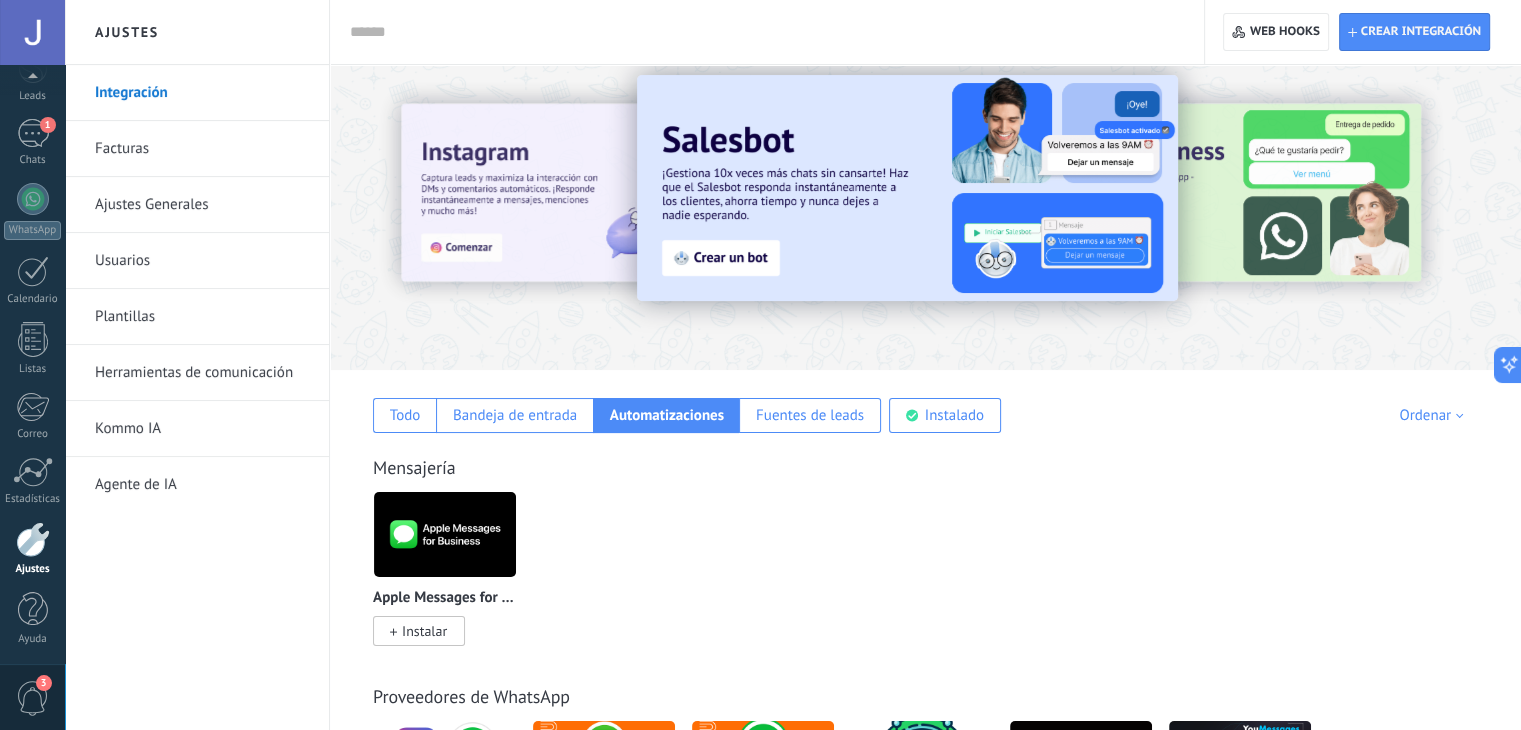 scroll, scrollTop: 0, scrollLeft: 0, axis: both 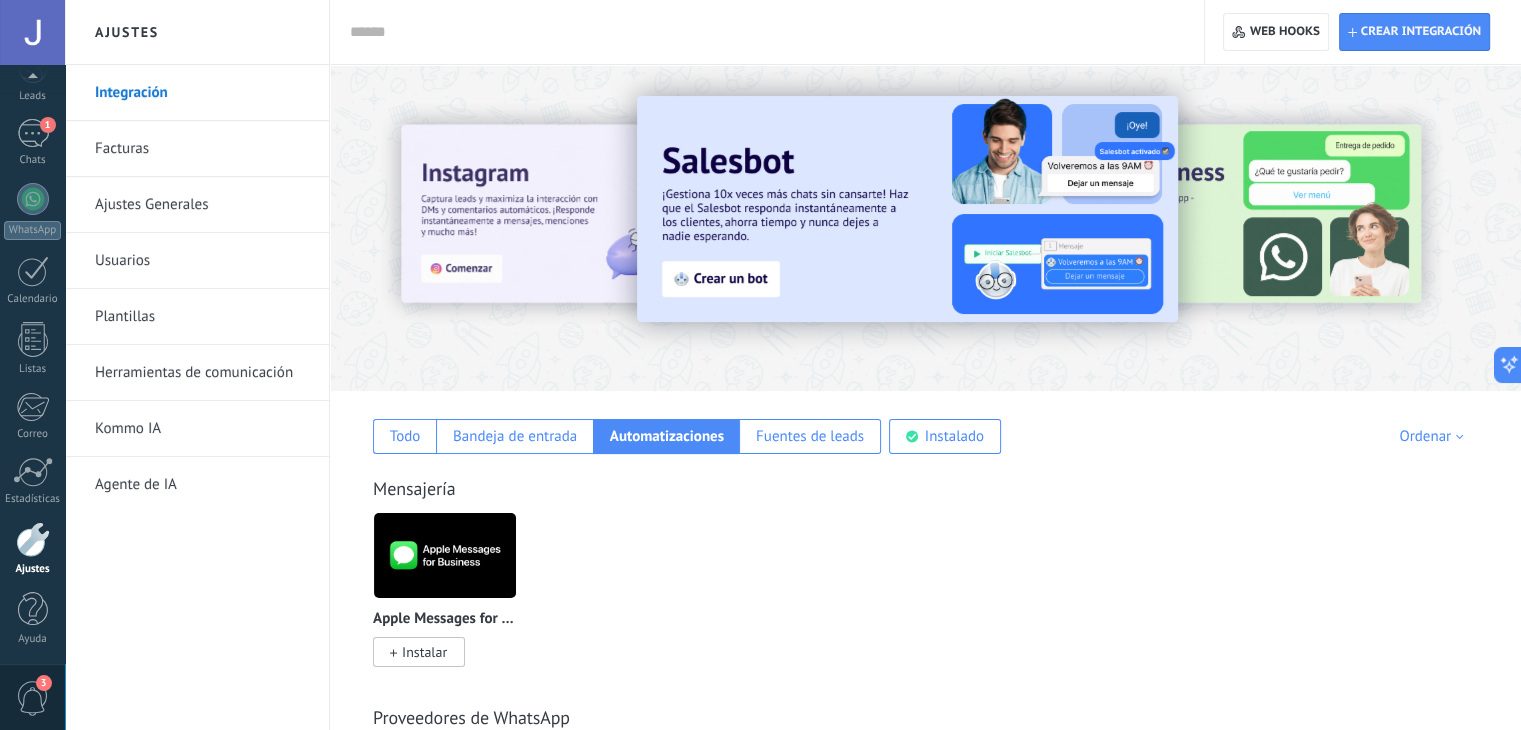 click on "Ajustes Generales" at bounding box center (202, 205) 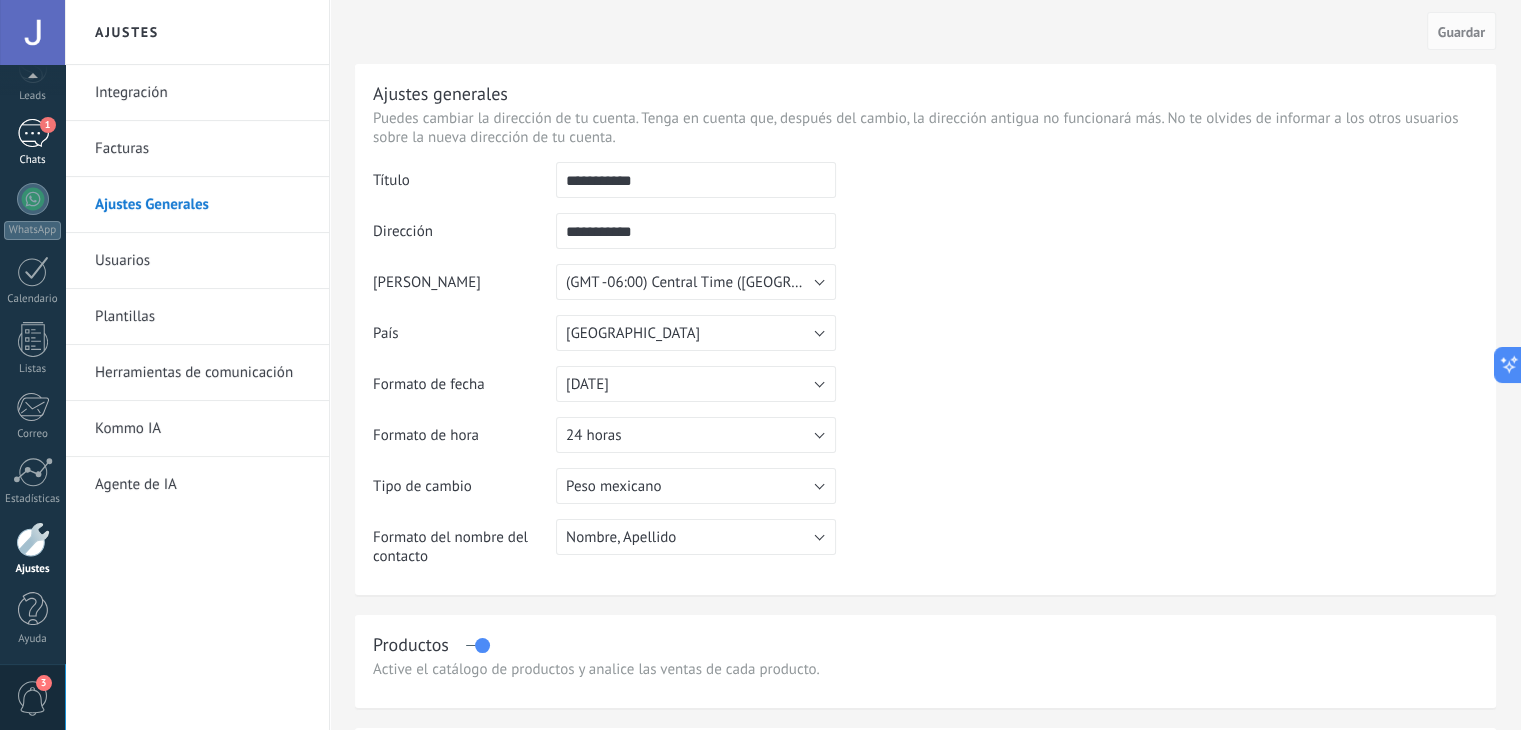 click on "1" at bounding box center [33, 133] 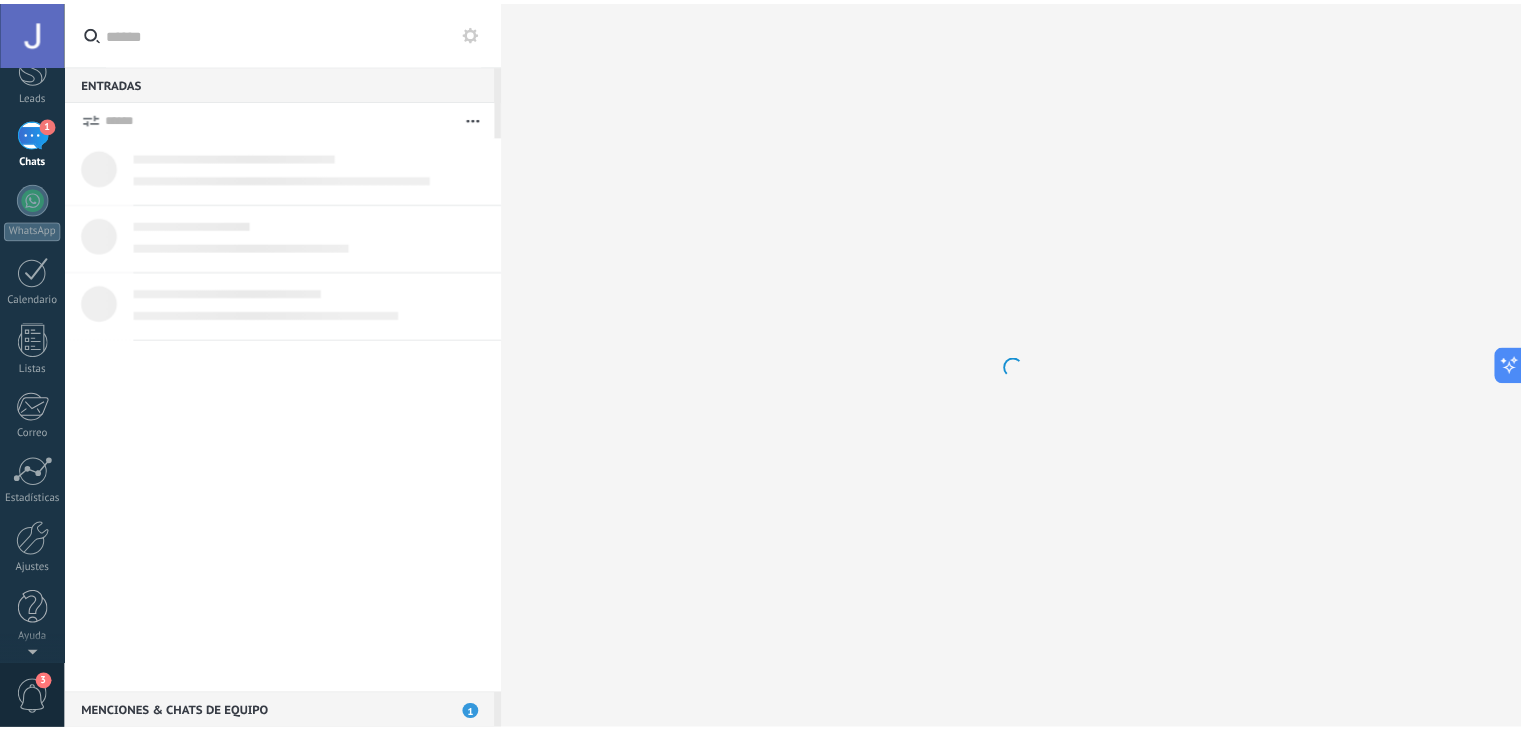 scroll, scrollTop: 0, scrollLeft: 0, axis: both 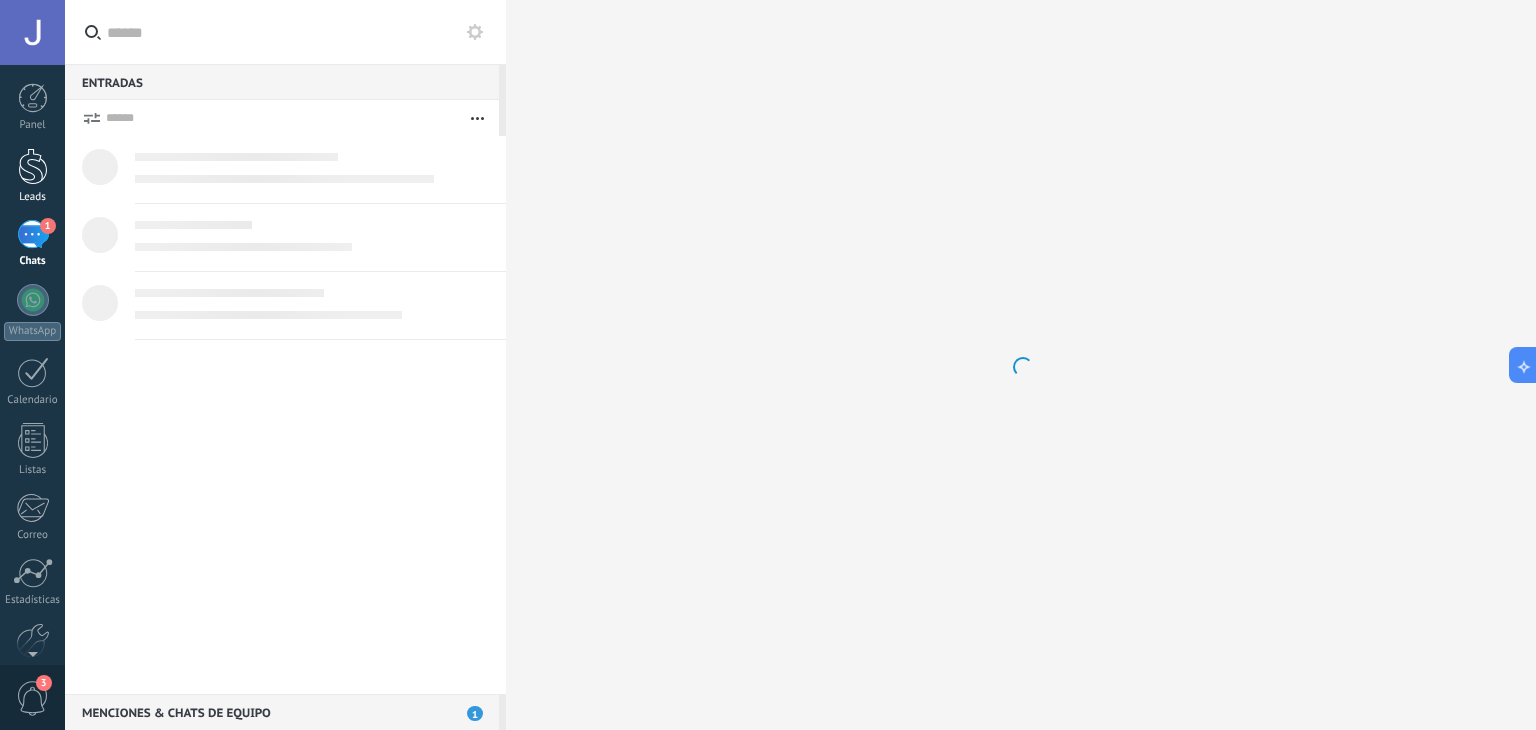 click at bounding box center [33, 166] 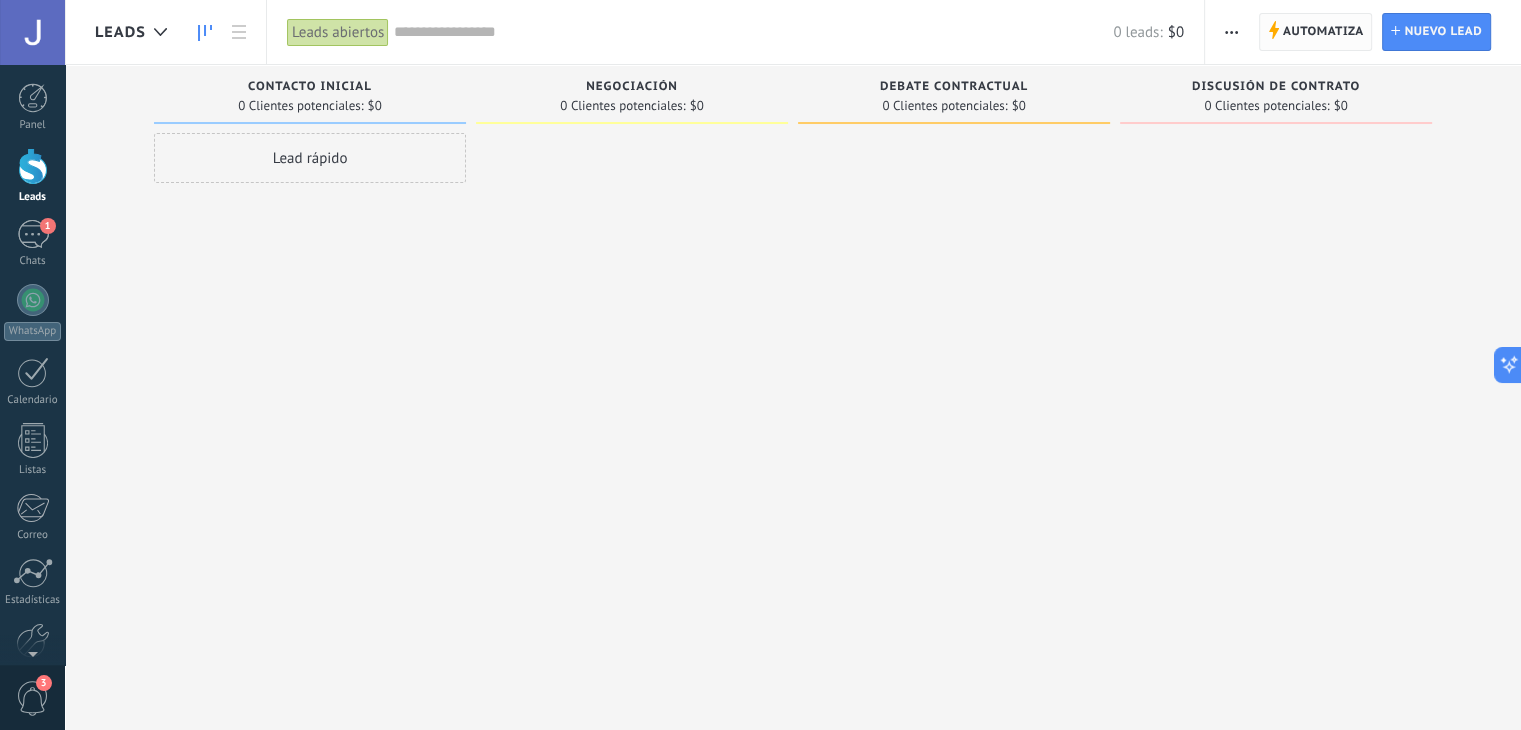 click on "Automatiza" at bounding box center [1323, 32] 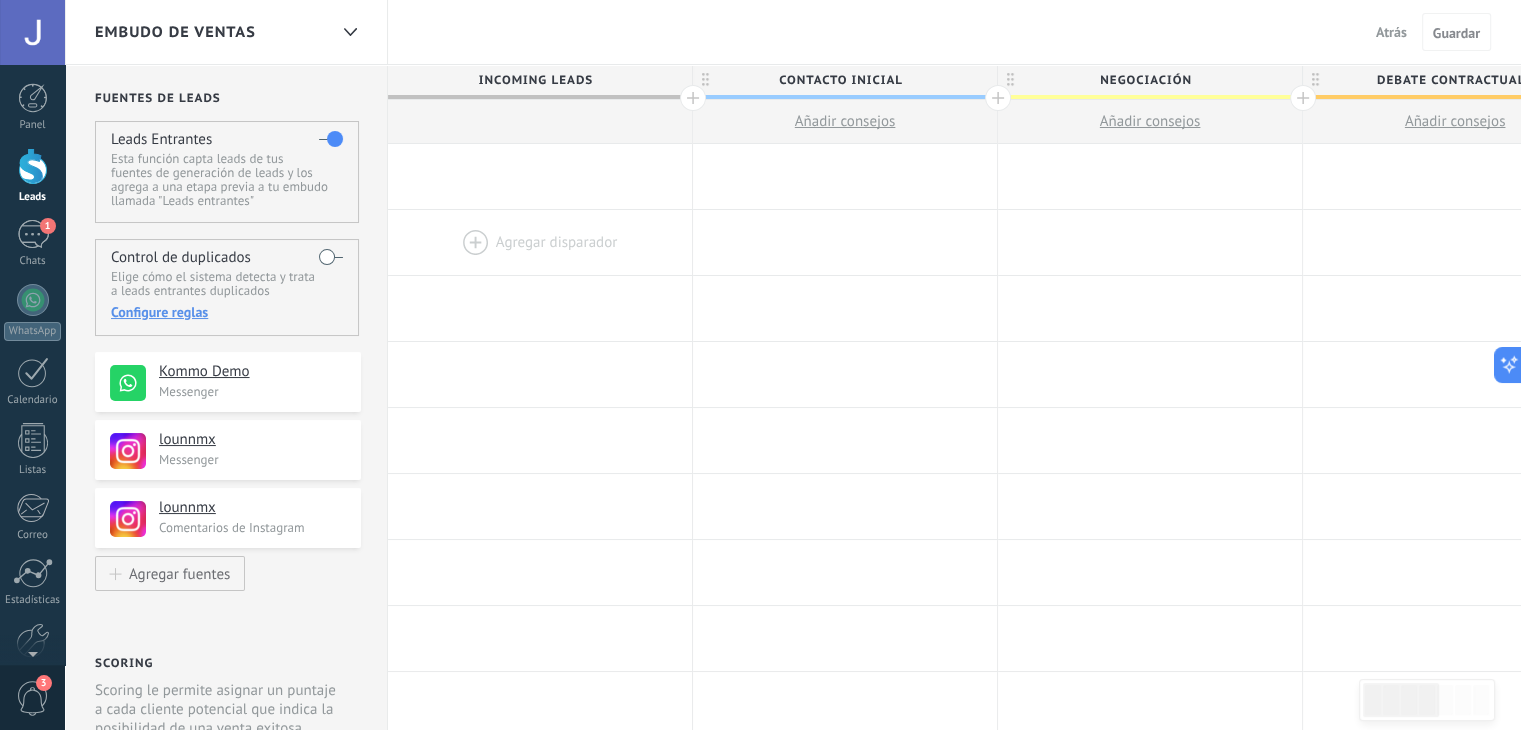 click at bounding box center (540, 242) 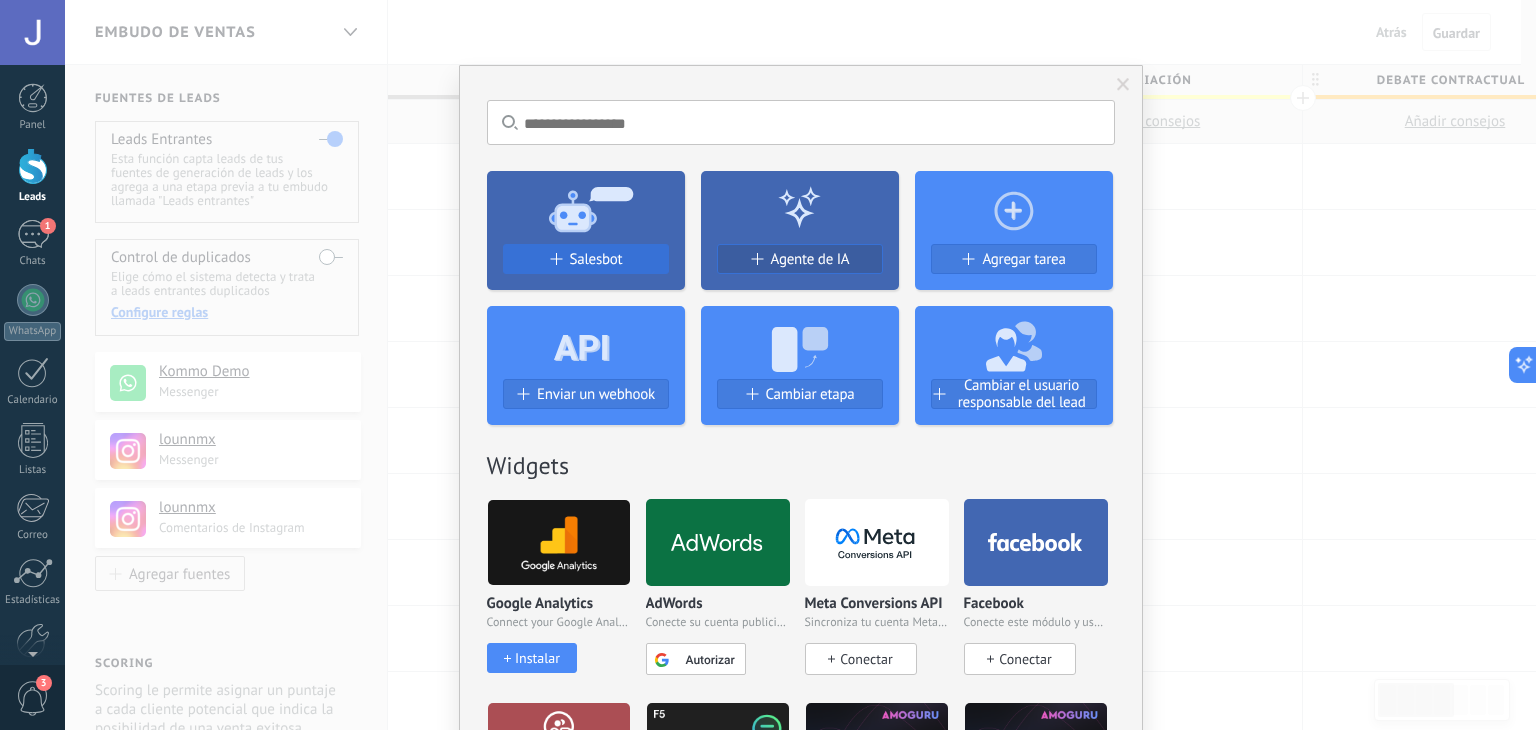 click on "Salesbot" at bounding box center (586, 259) 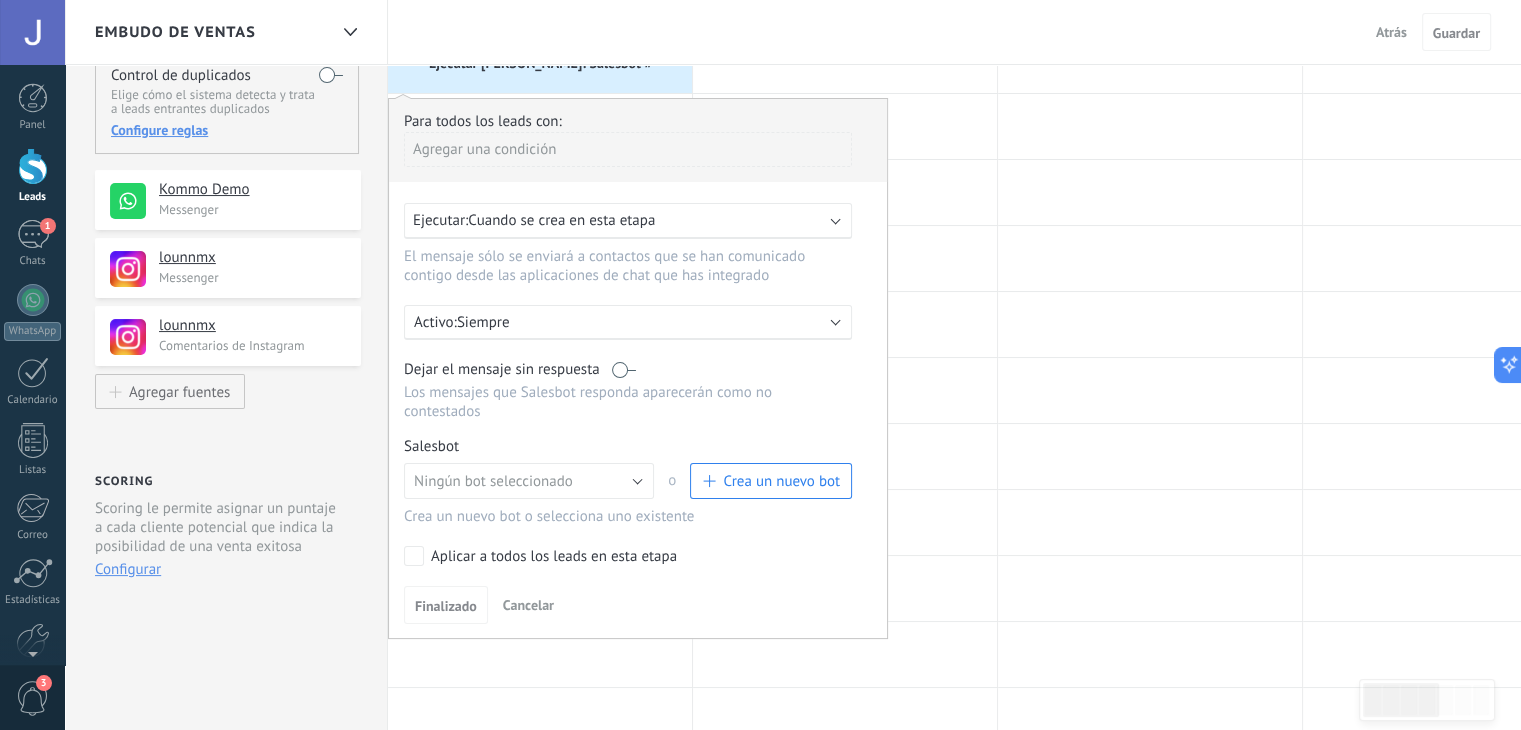 scroll, scrollTop: 200, scrollLeft: 0, axis: vertical 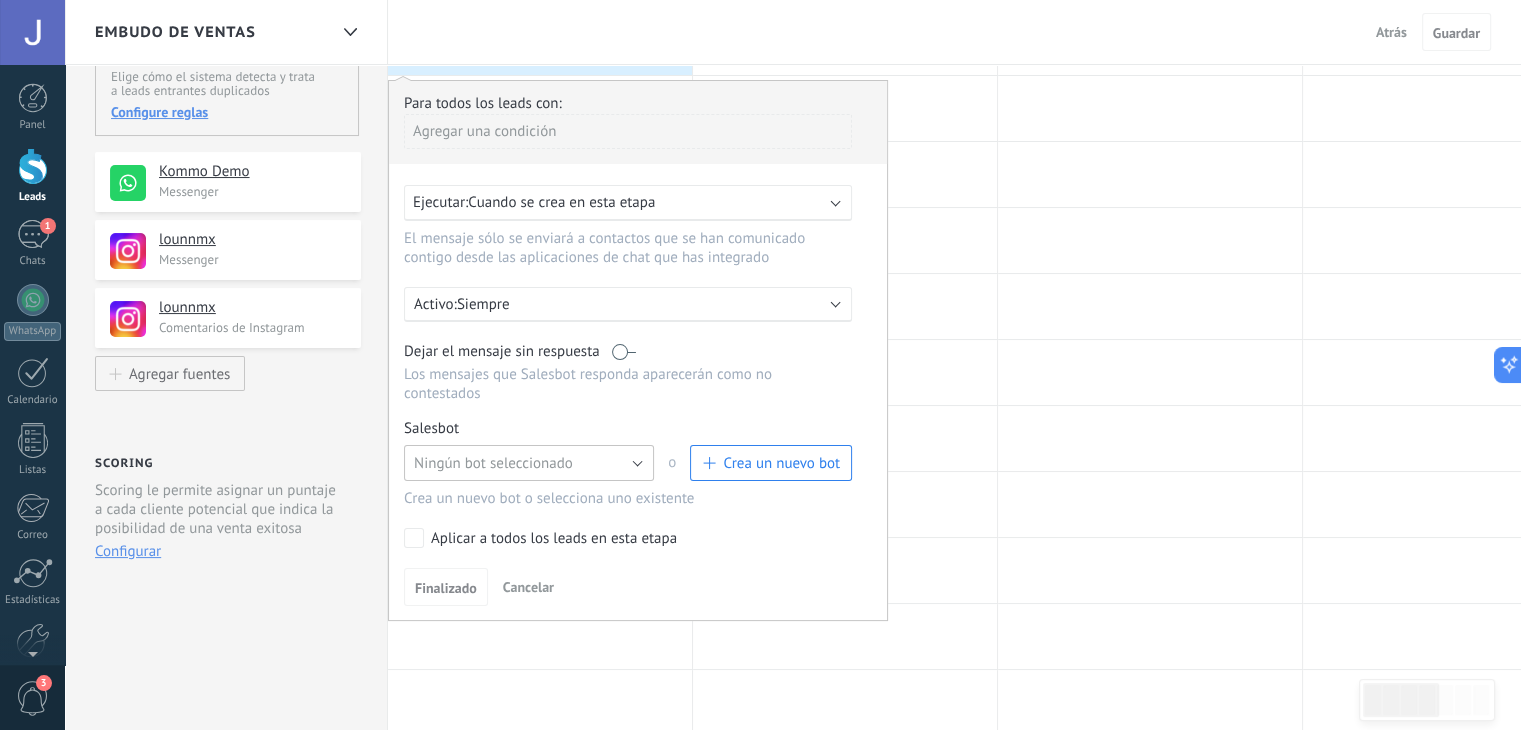 click on "Ningún bot seleccionado" at bounding box center [529, 463] 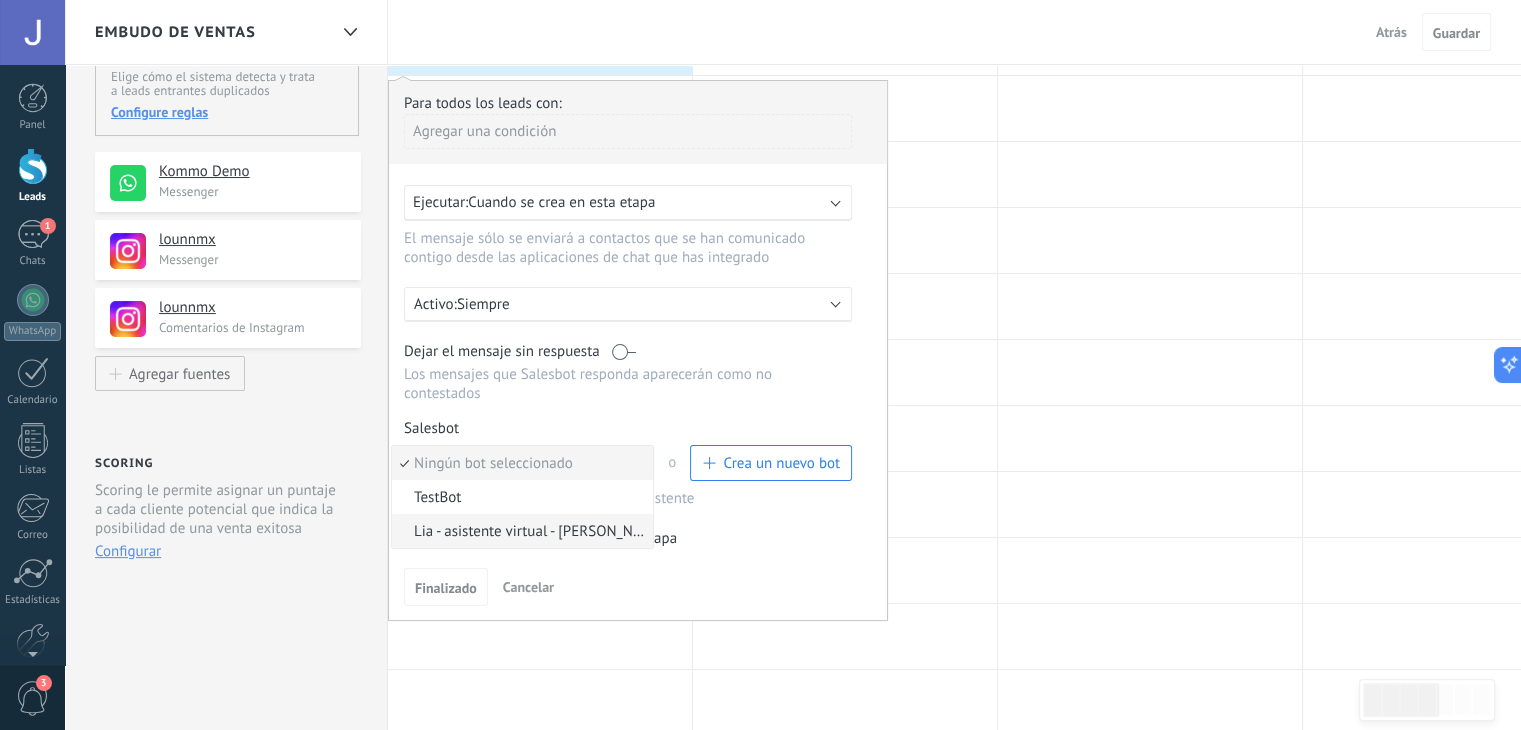 click on "Lia - asistente virtual - [PERSON_NAME]" at bounding box center [519, 531] 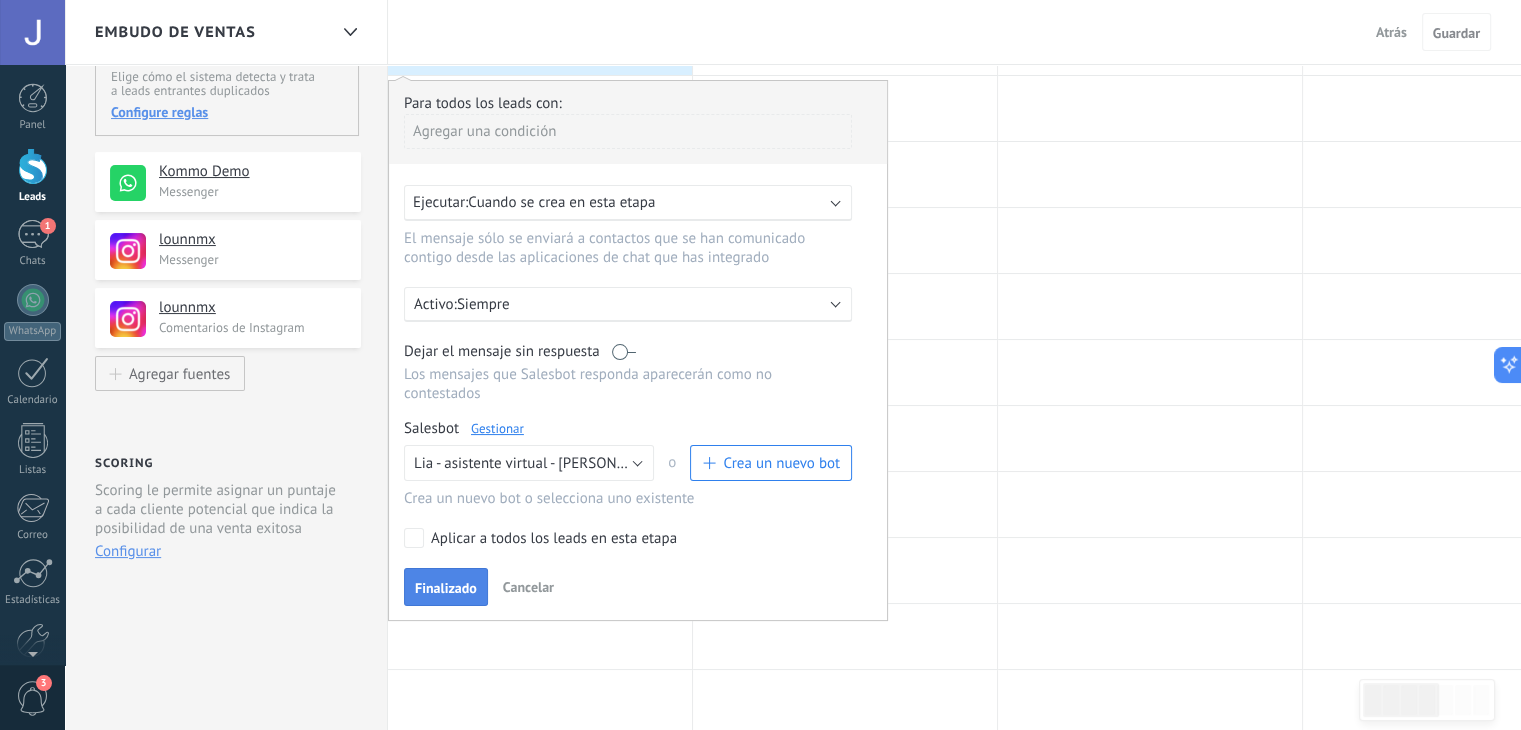 click on "Finalizado" at bounding box center (446, 588) 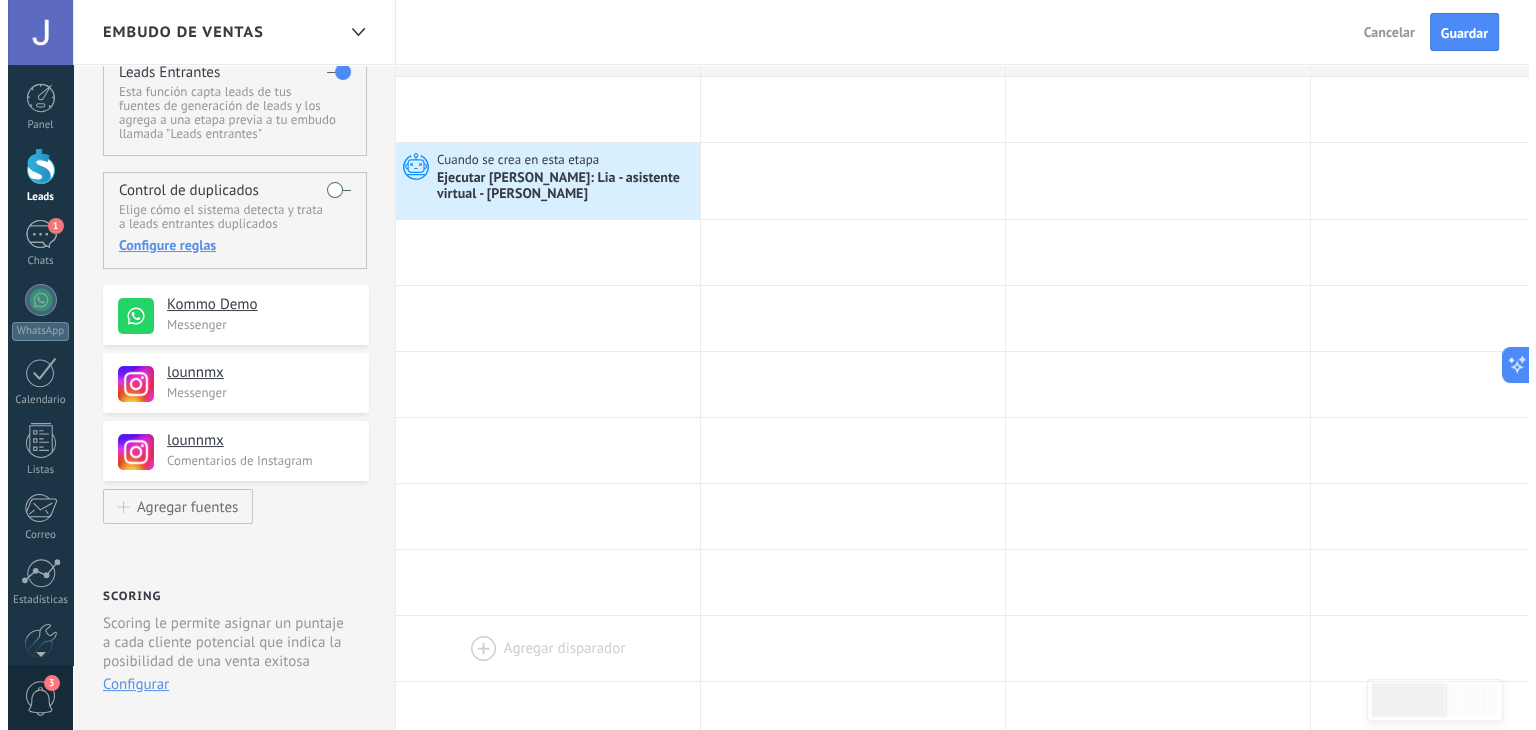 scroll, scrollTop: 0, scrollLeft: 0, axis: both 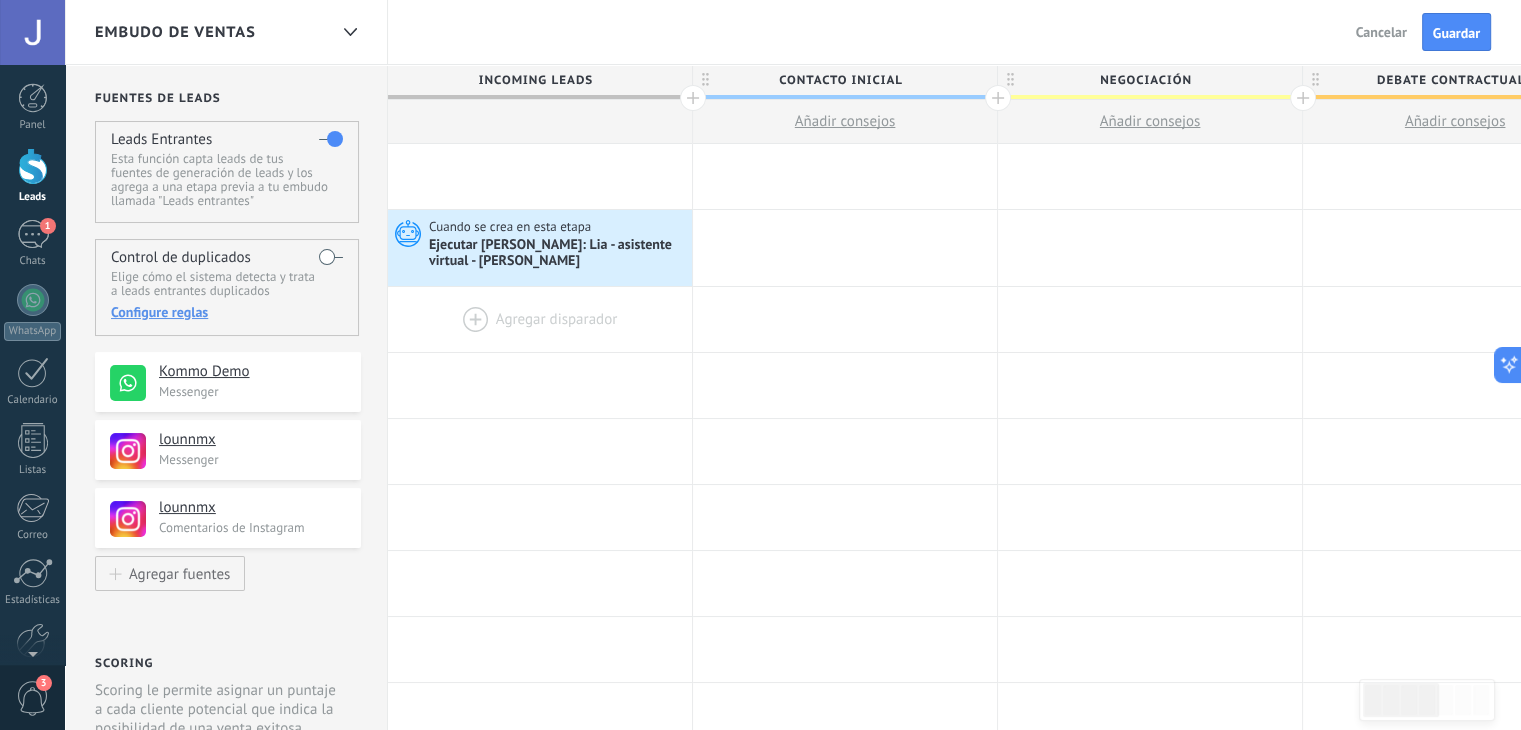 click at bounding box center (540, 319) 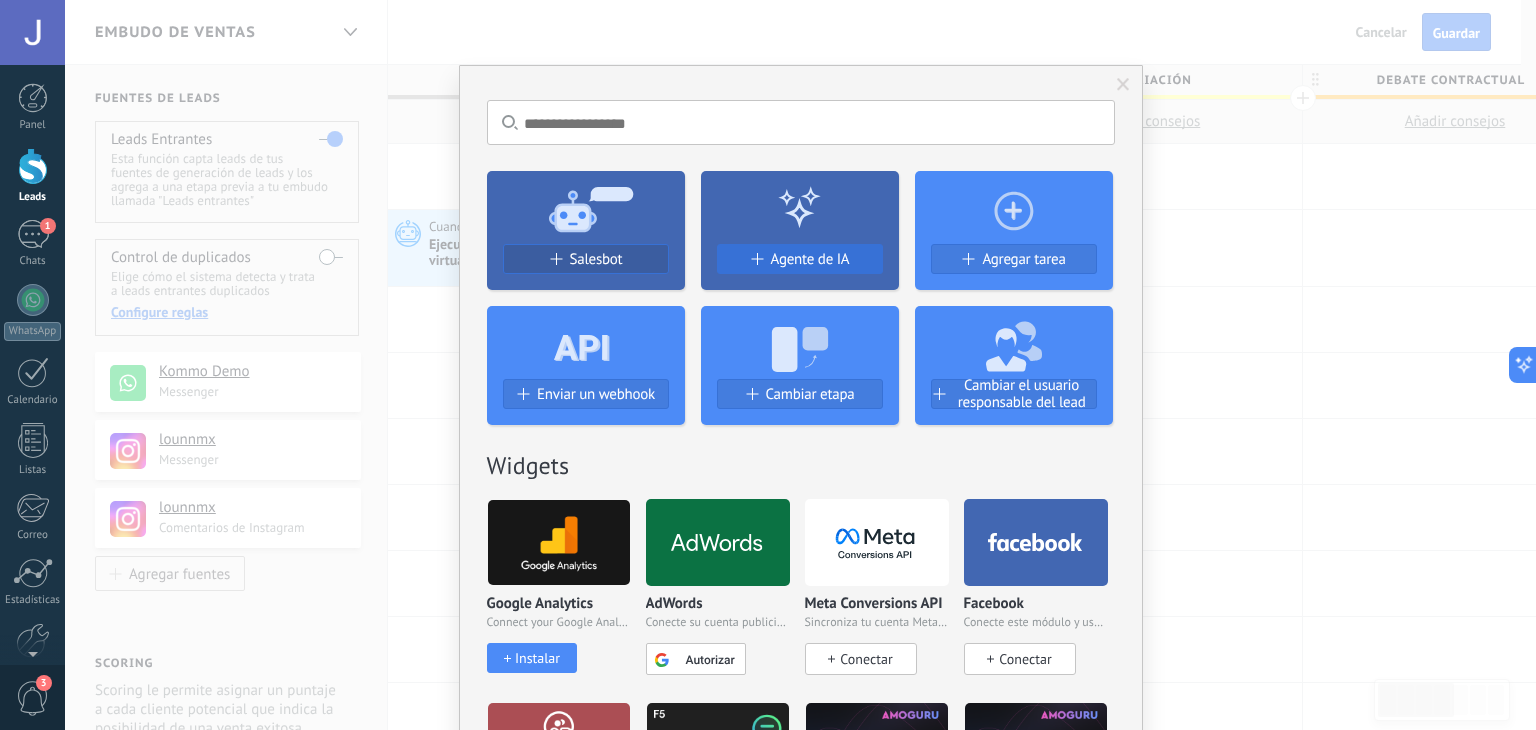 click on "Agente de IA" at bounding box center (800, 259) 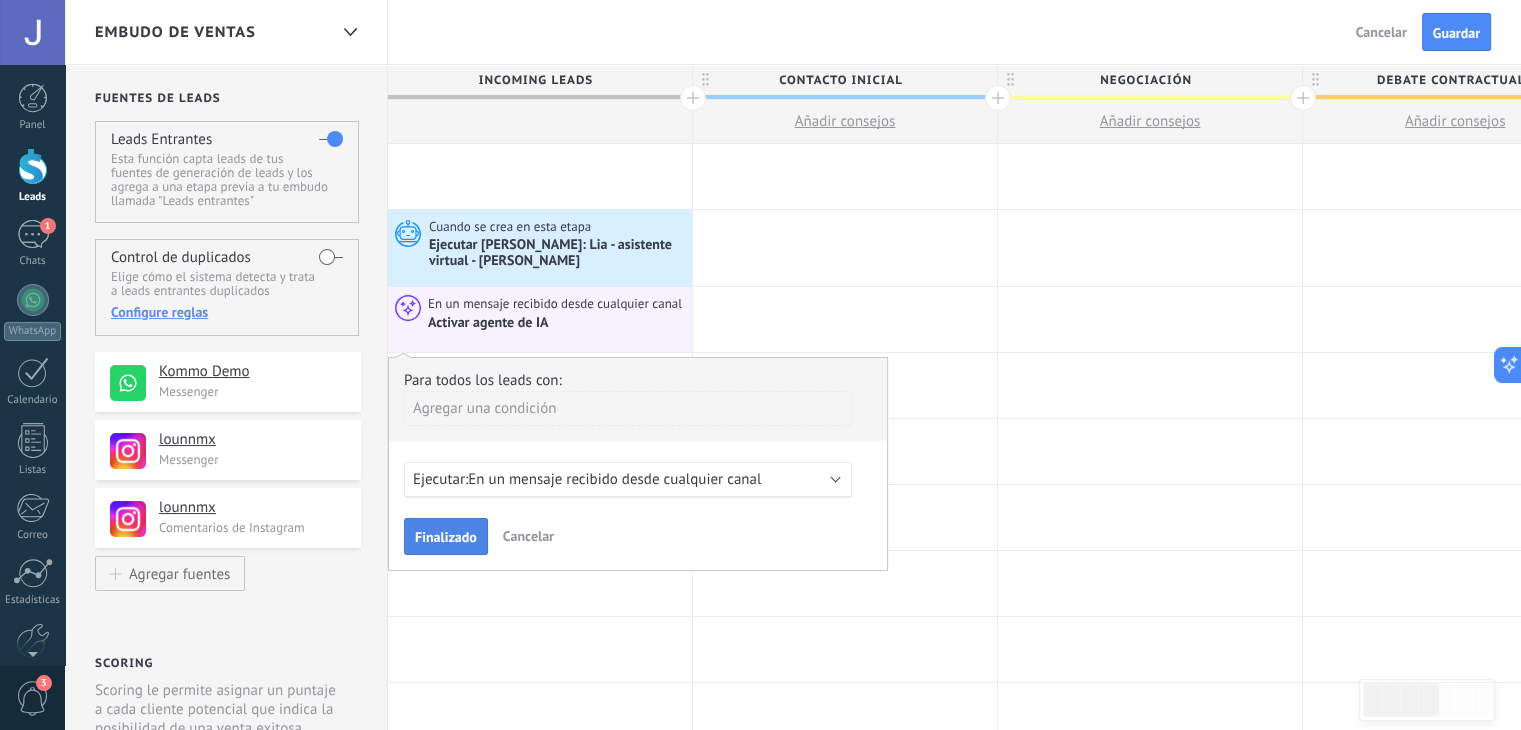 click on "Finalizado" at bounding box center (446, 537) 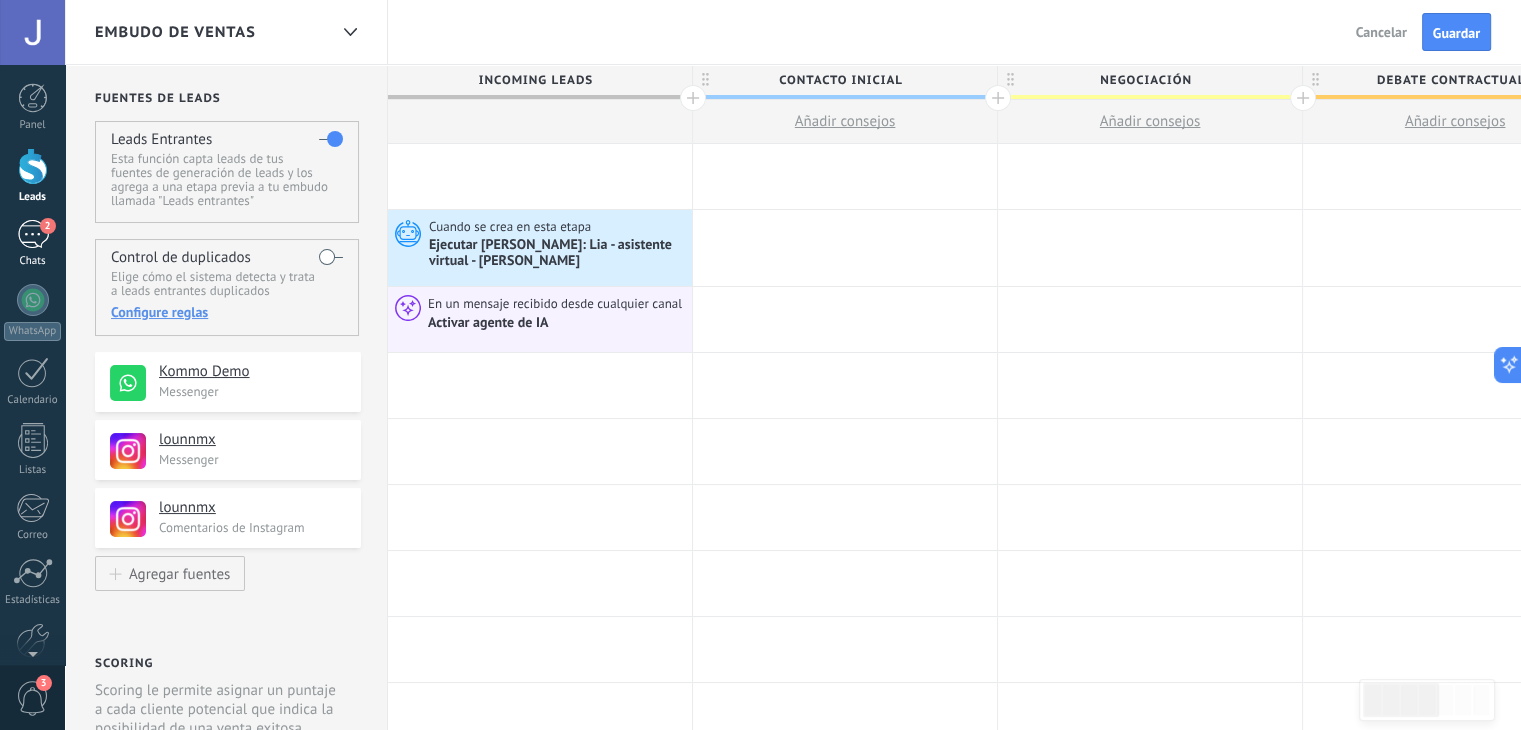 click on "Chats" at bounding box center (33, 261) 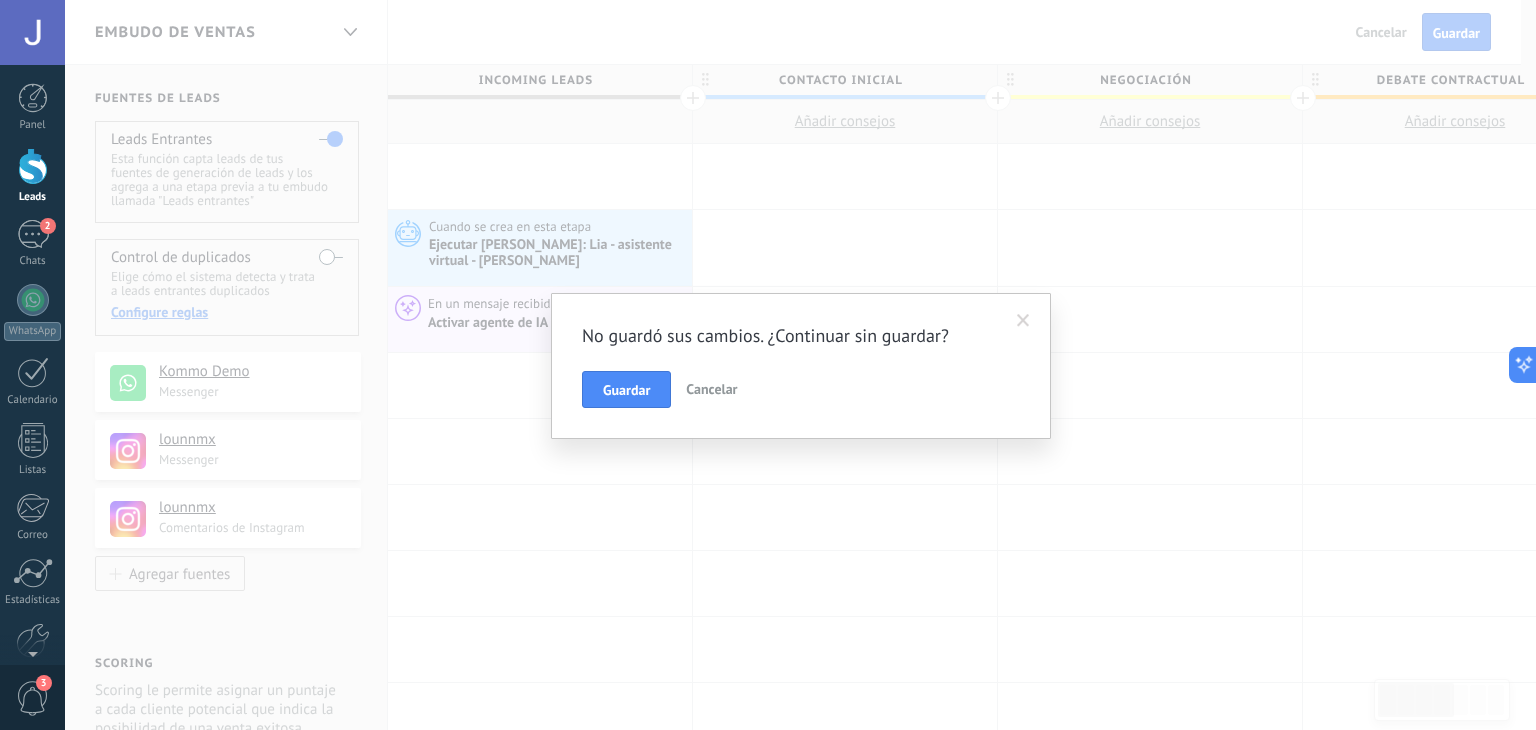 click at bounding box center [1023, 321] 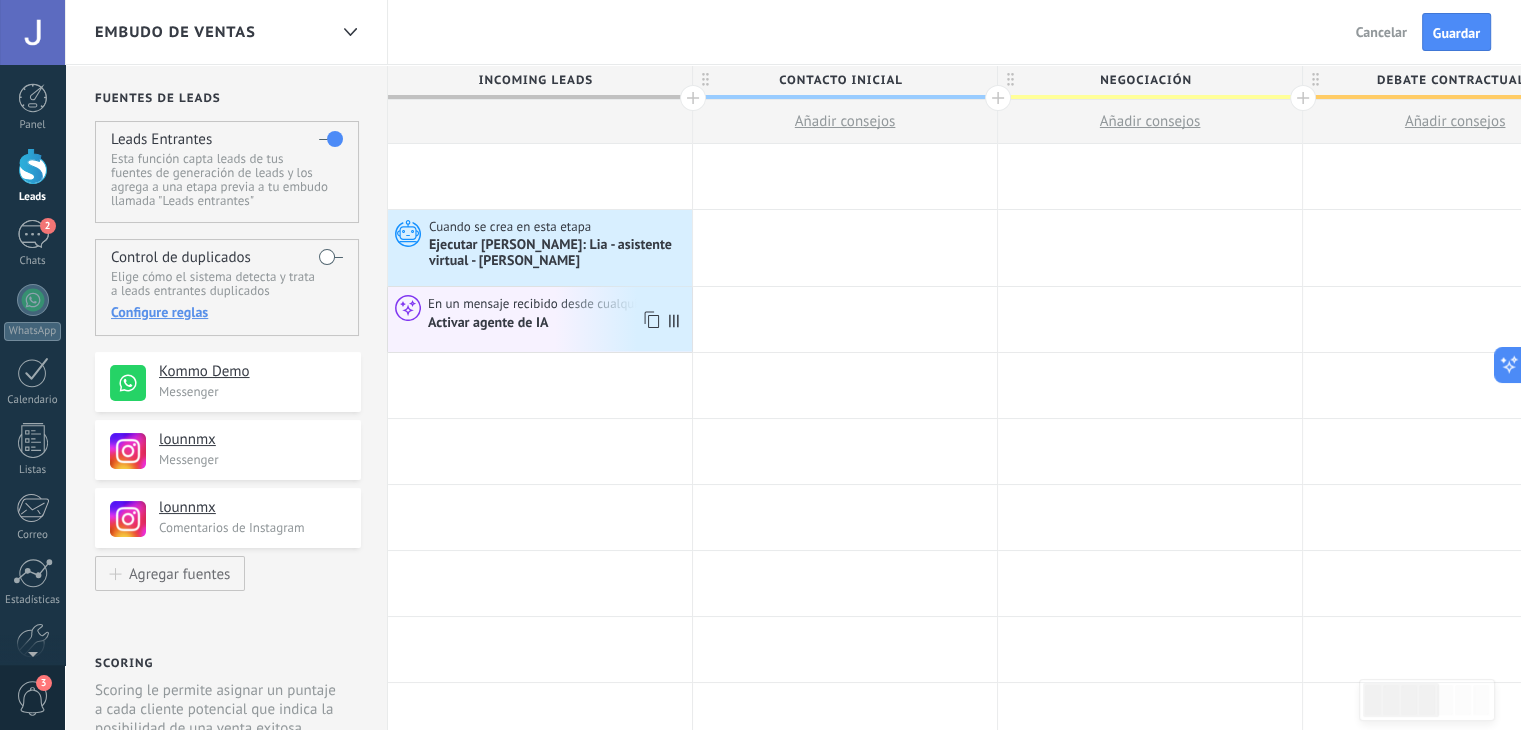 click on "Activar agente de IA" at bounding box center (557, 322) 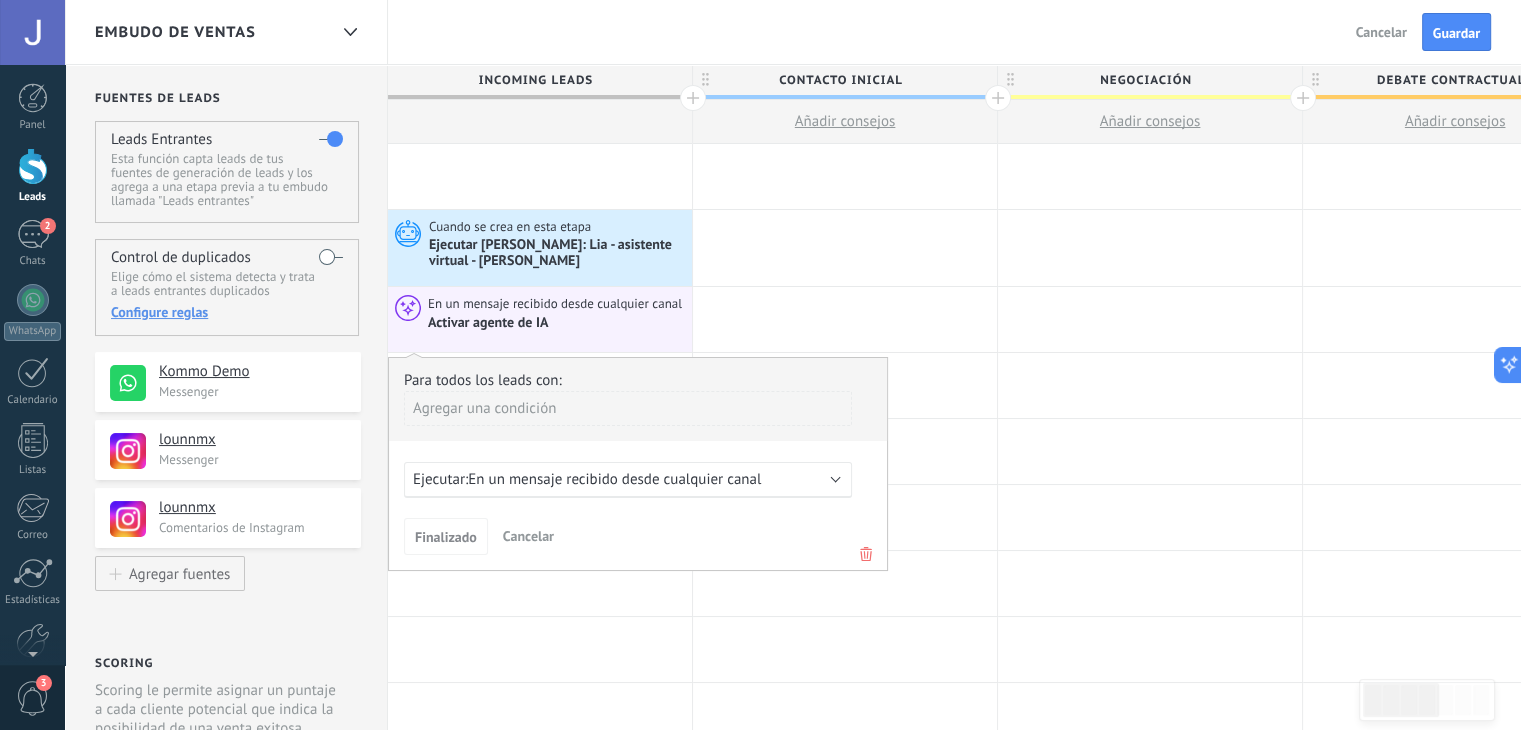 click on "Para todos los leads con:" at bounding box center [638, 380] 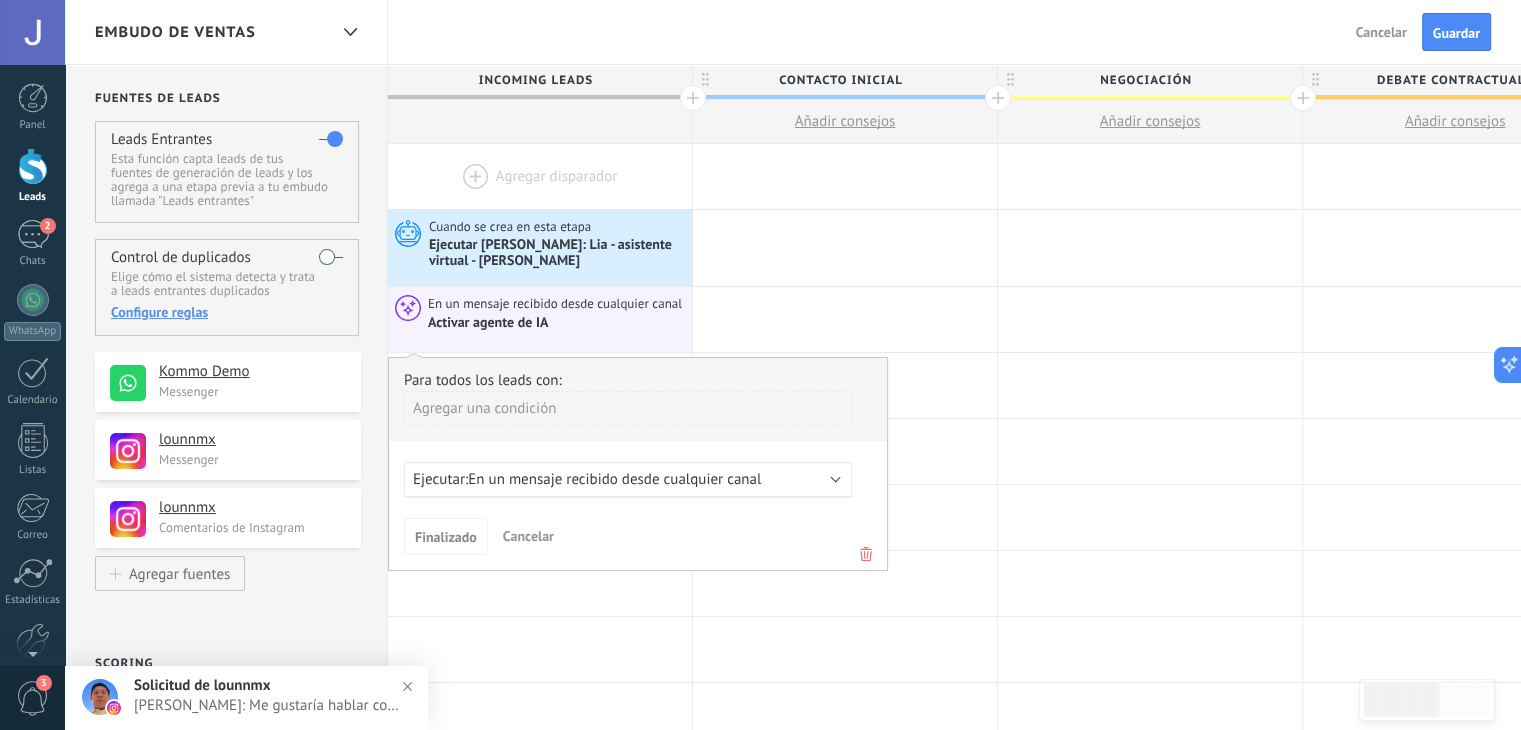 click on "Solicitud de lounnmx" at bounding box center [275, 685] 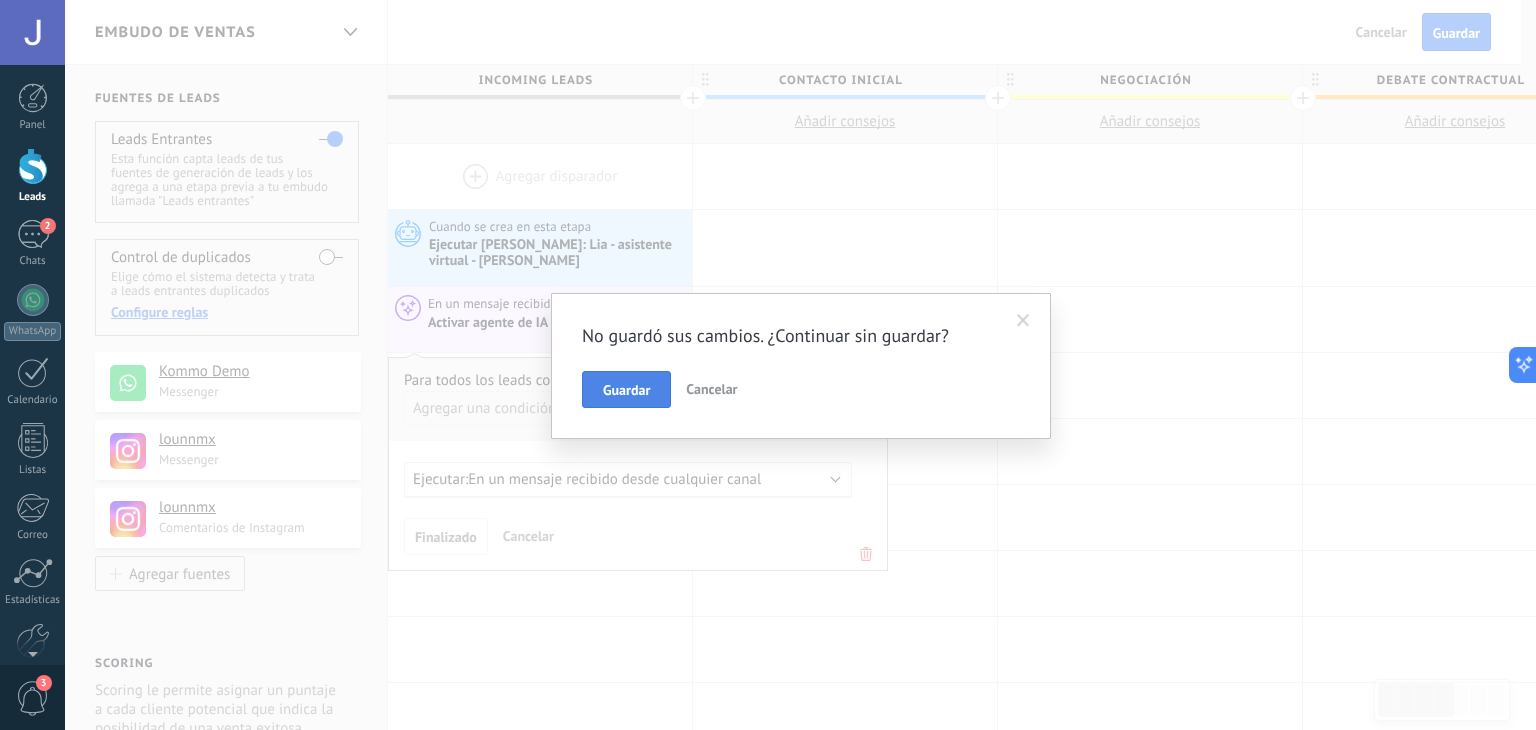click on "Guardar" at bounding box center (626, 390) 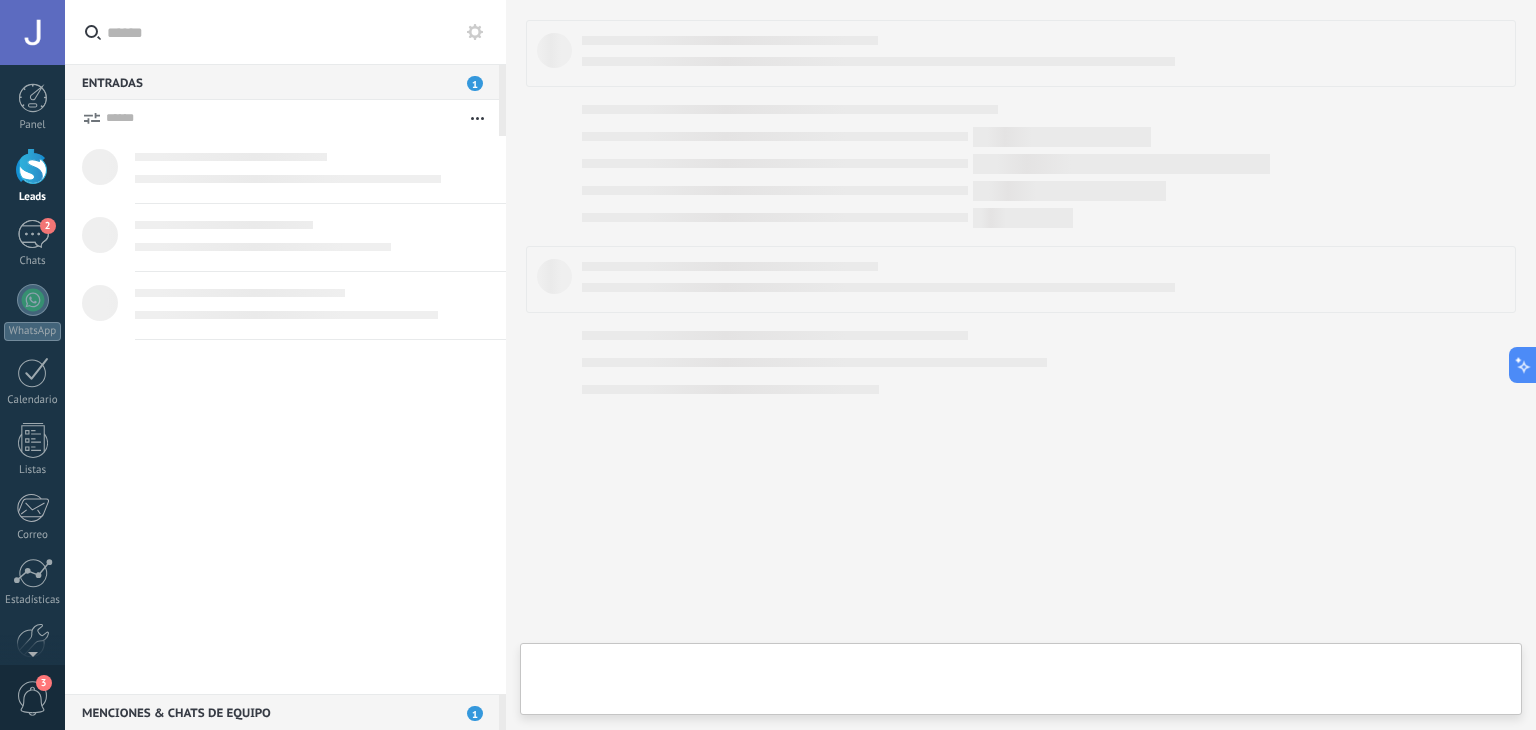 type on "**********" 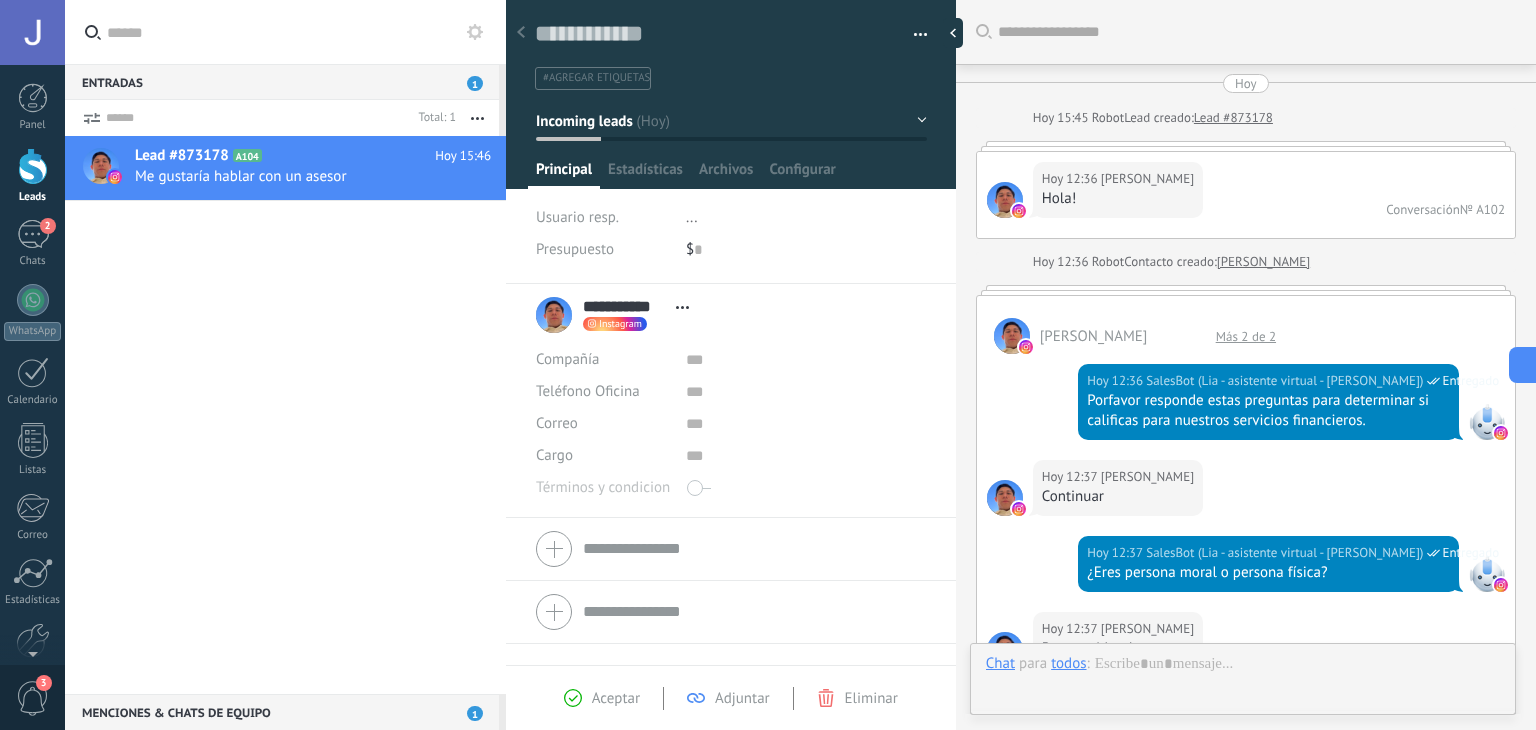 scroll, scrollTop: 29, scrollLeft: 0, axis: vertical 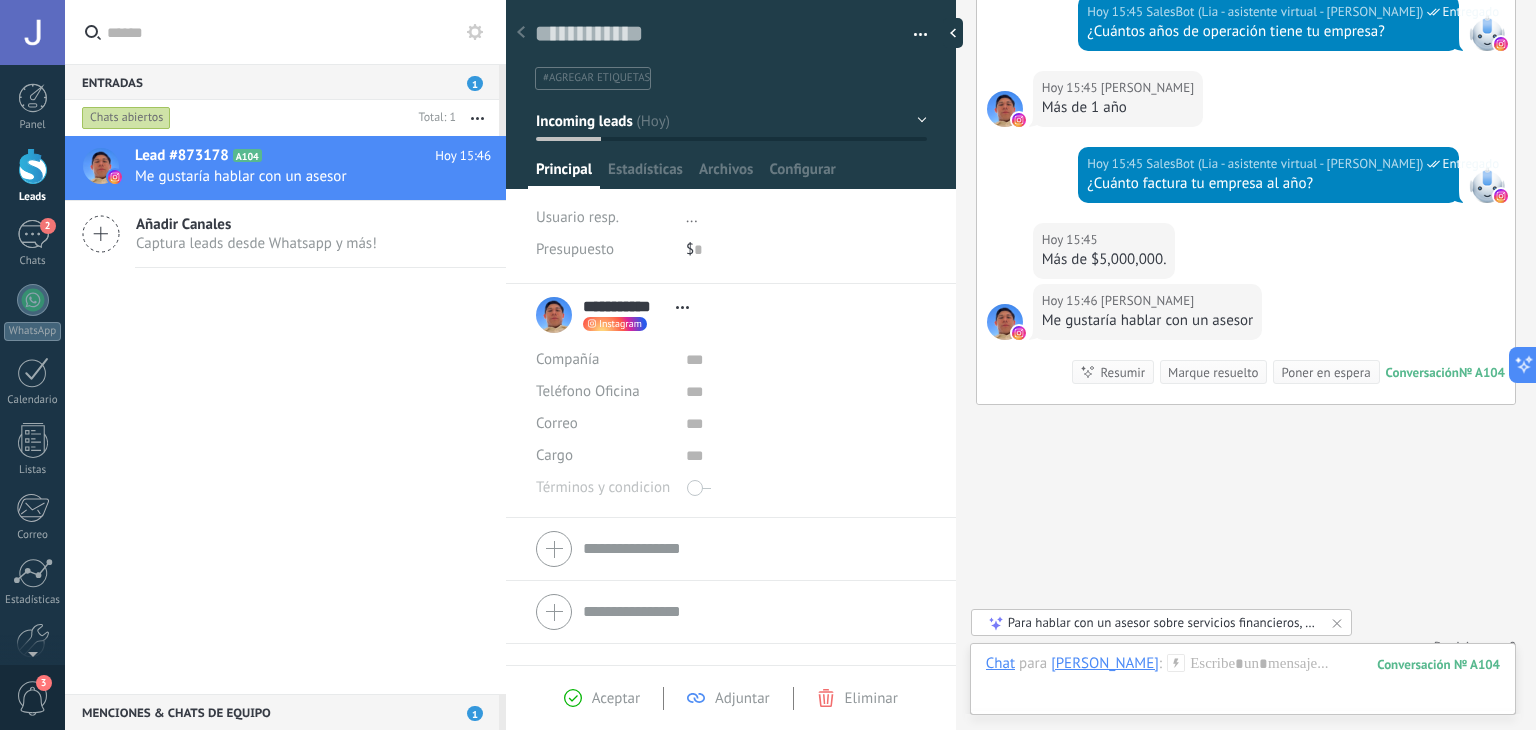 click on "Para hablar con un asesor sobre servicios financieros, puedes comenzar proporcionando información sobre tu empresa. Necesitarás responder algunas preguntas clave, como el giro de tu empresa, cuánto tiempo lleva operando y cuáles son tus ventas promedio mensuales.
Una vez que compartas estos datos, el equipo de Lounn podrá evaluar si calificas para los servicios y se pondrán en contacto contigo. ¡Déjame saber si necesitas ayuda con algo más!" at bounding box center [1162, 622] 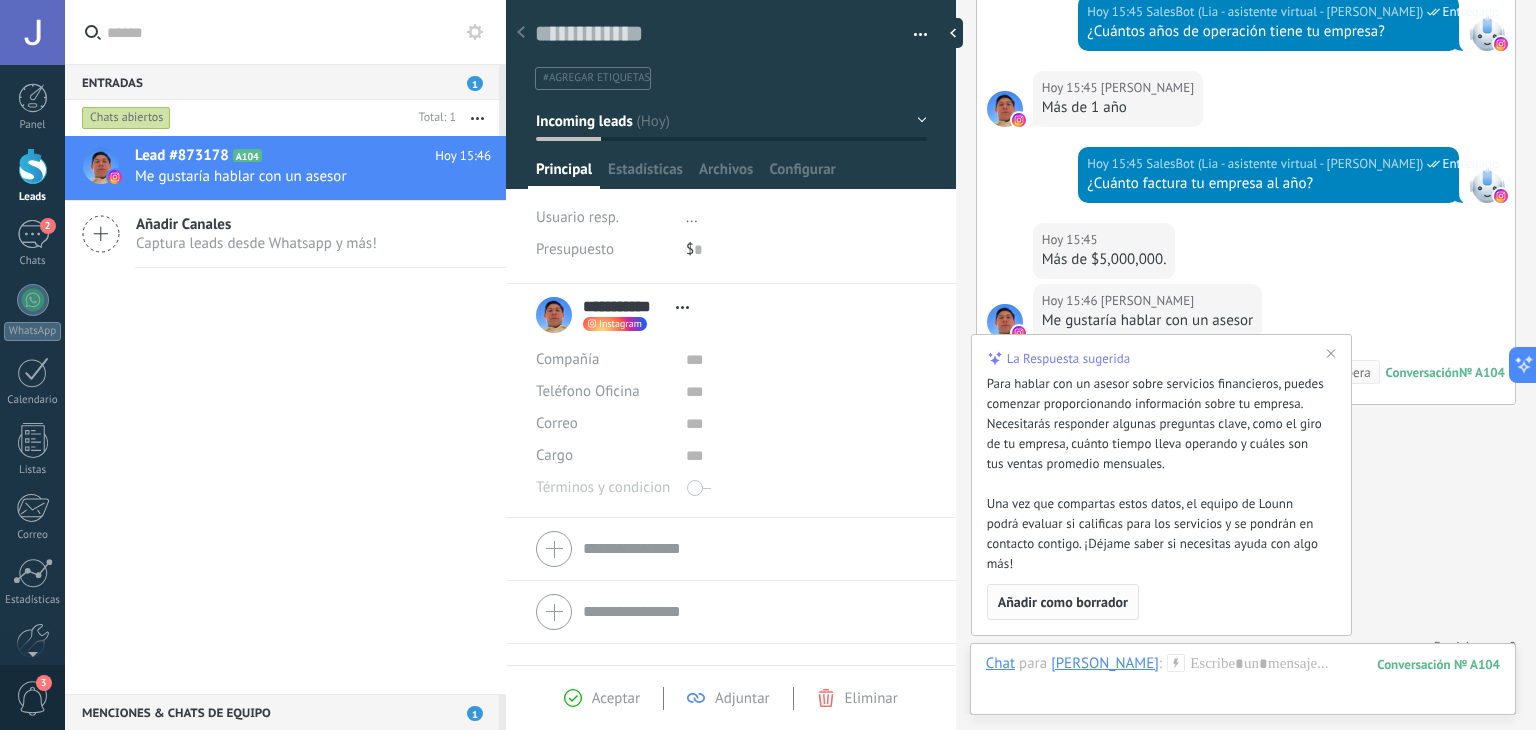 click on "Añadir como borrador" at bounding box center [1063, 602] 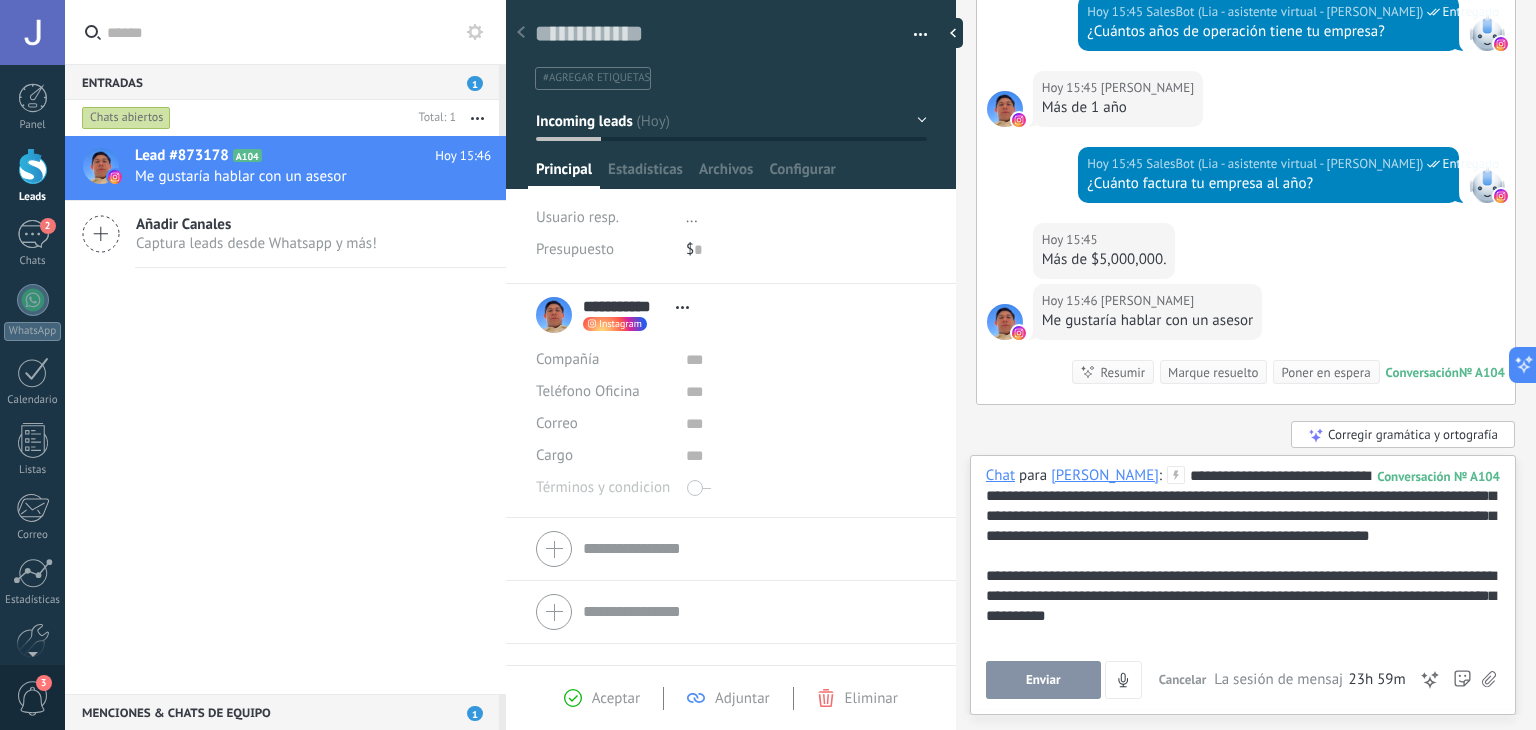 click on "Enviar" at bounding box center (1043, 680) 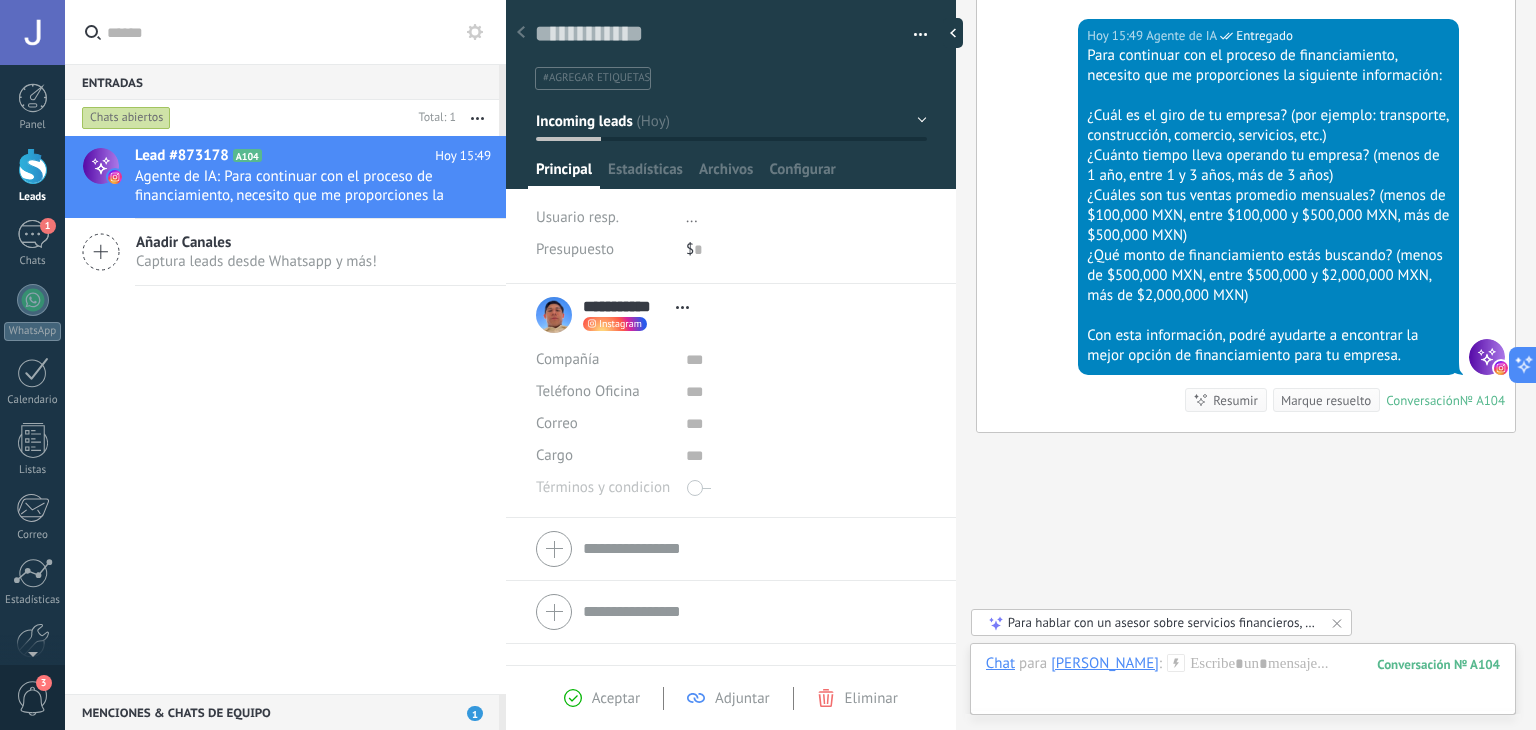 scroll, scrollTop: 4153, scrollLeft: 0, axis: vertical 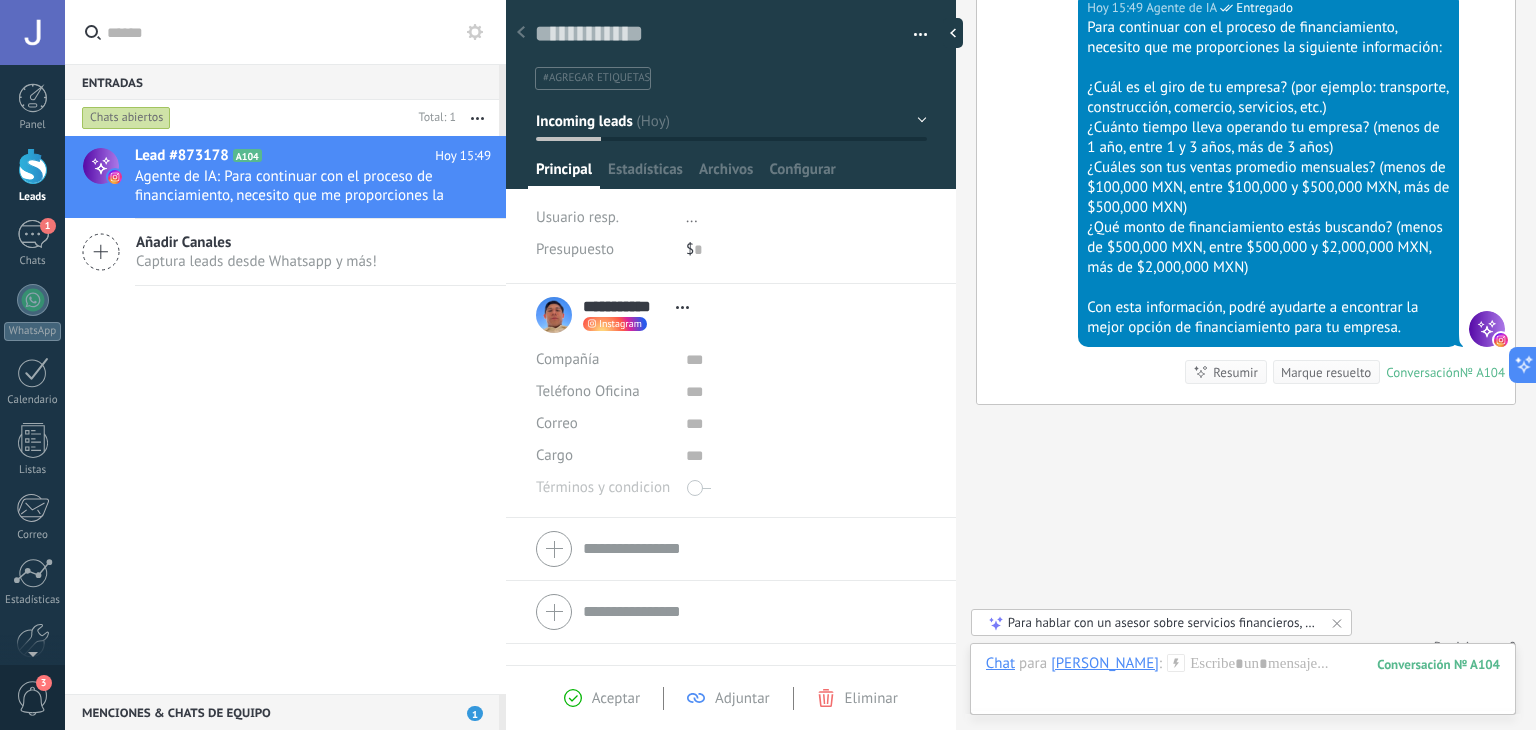 drag, startPoint x: 1231, startPoint y: 350, endPoint x: 1160, endPoint y: 427, distance: 104.73777 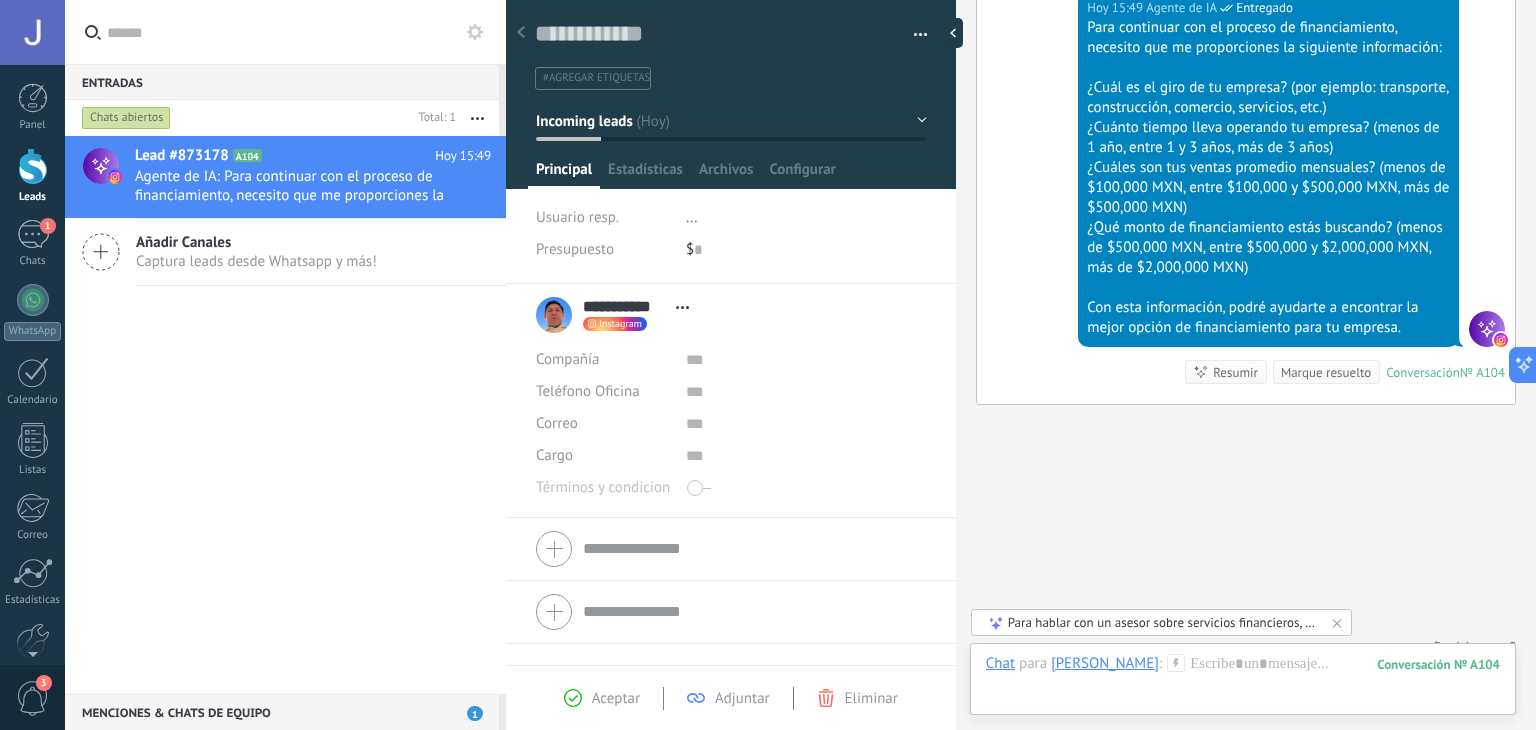 click on "Resumir" at bounding box center [1235, 372] 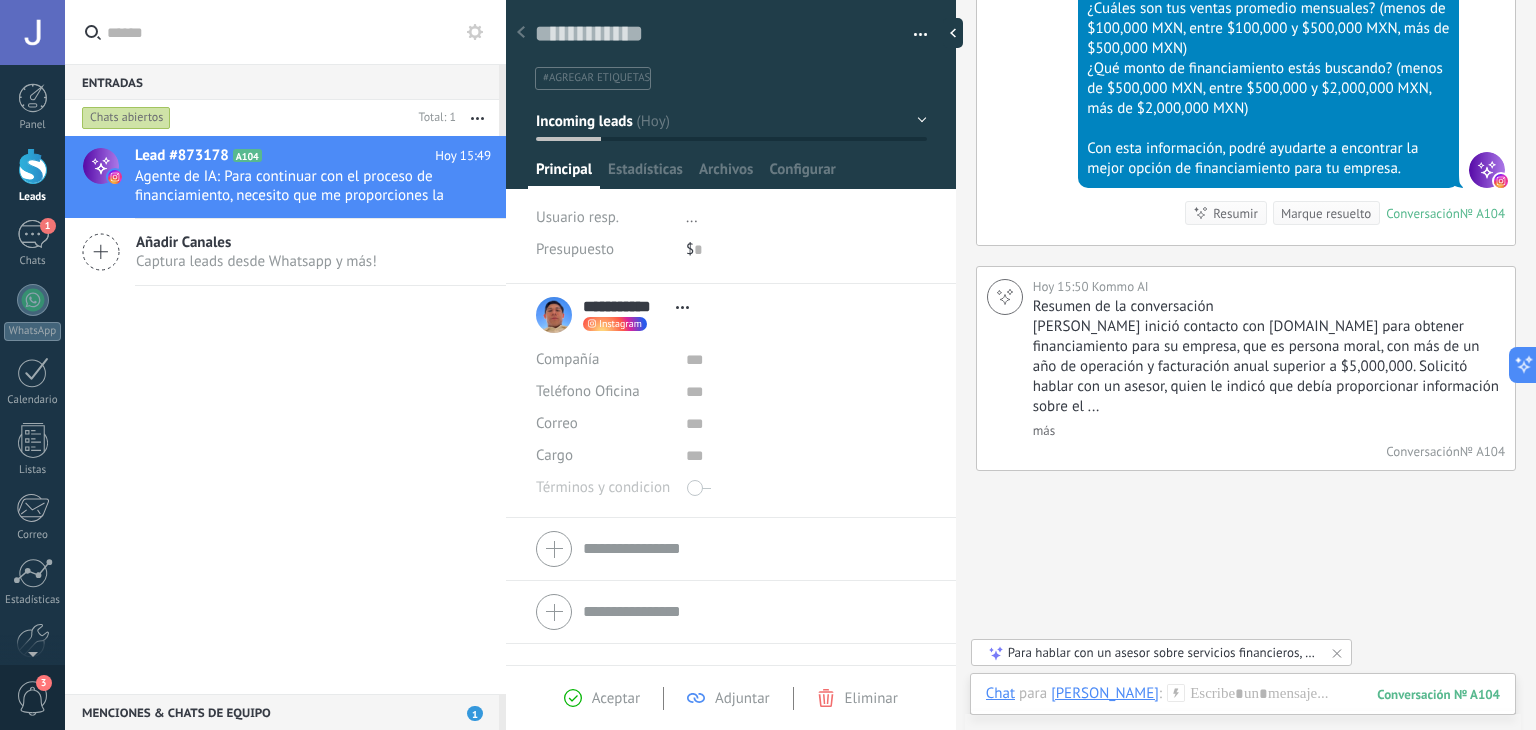scroll, scrollTop: 4344, scrollLeft: 0, axis: vertical 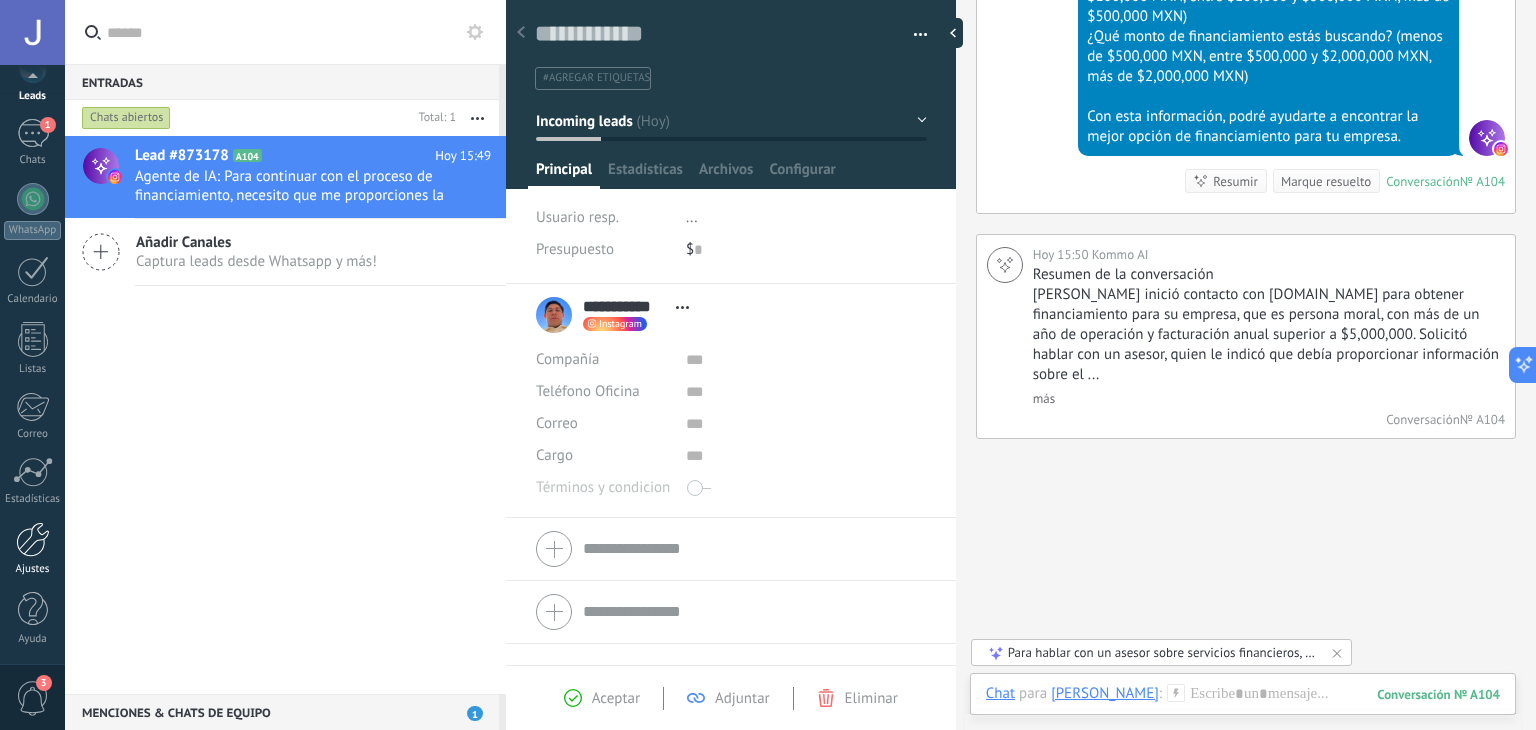 click at bounding box center [33, 539] 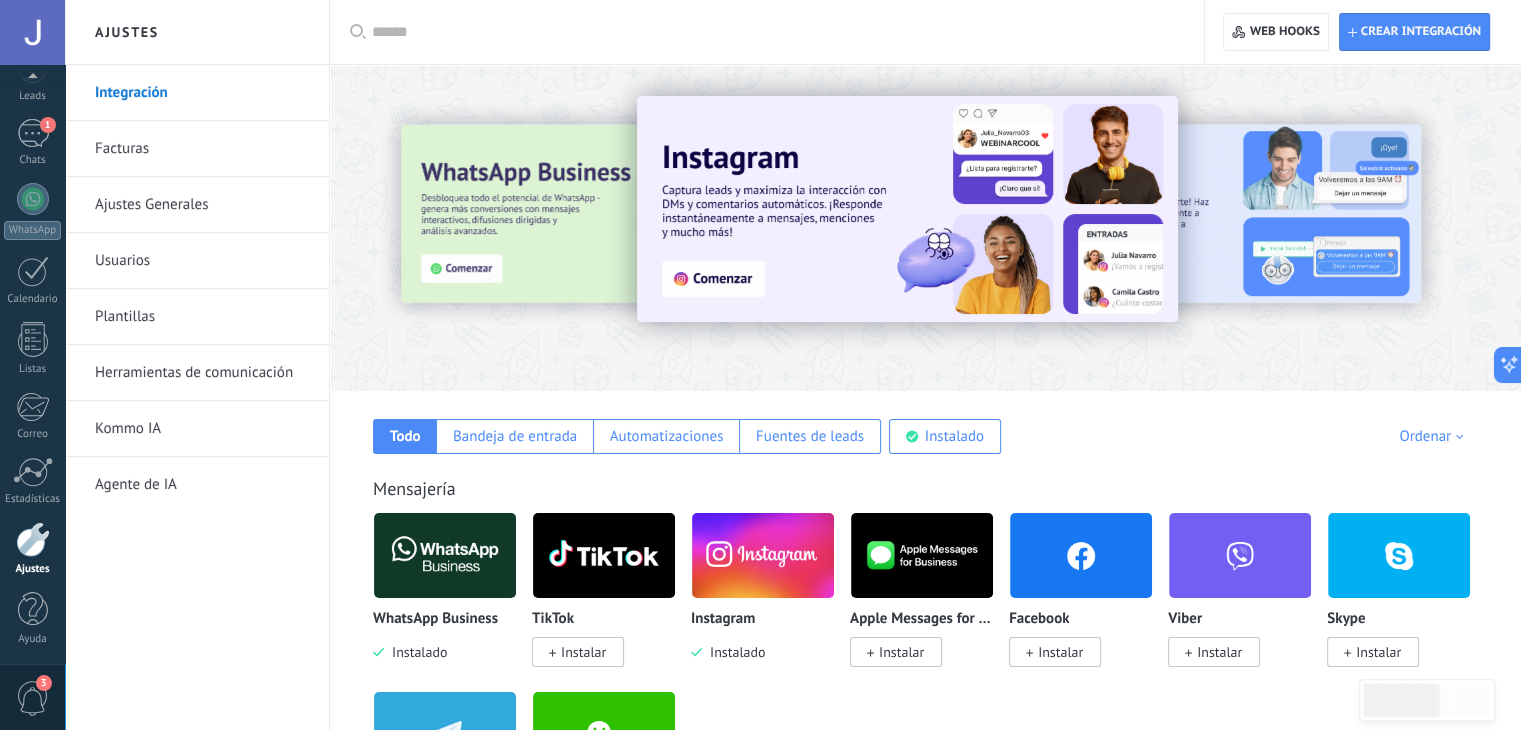 click on "Herramientas de comunicación" at bounding box center (202, 373) 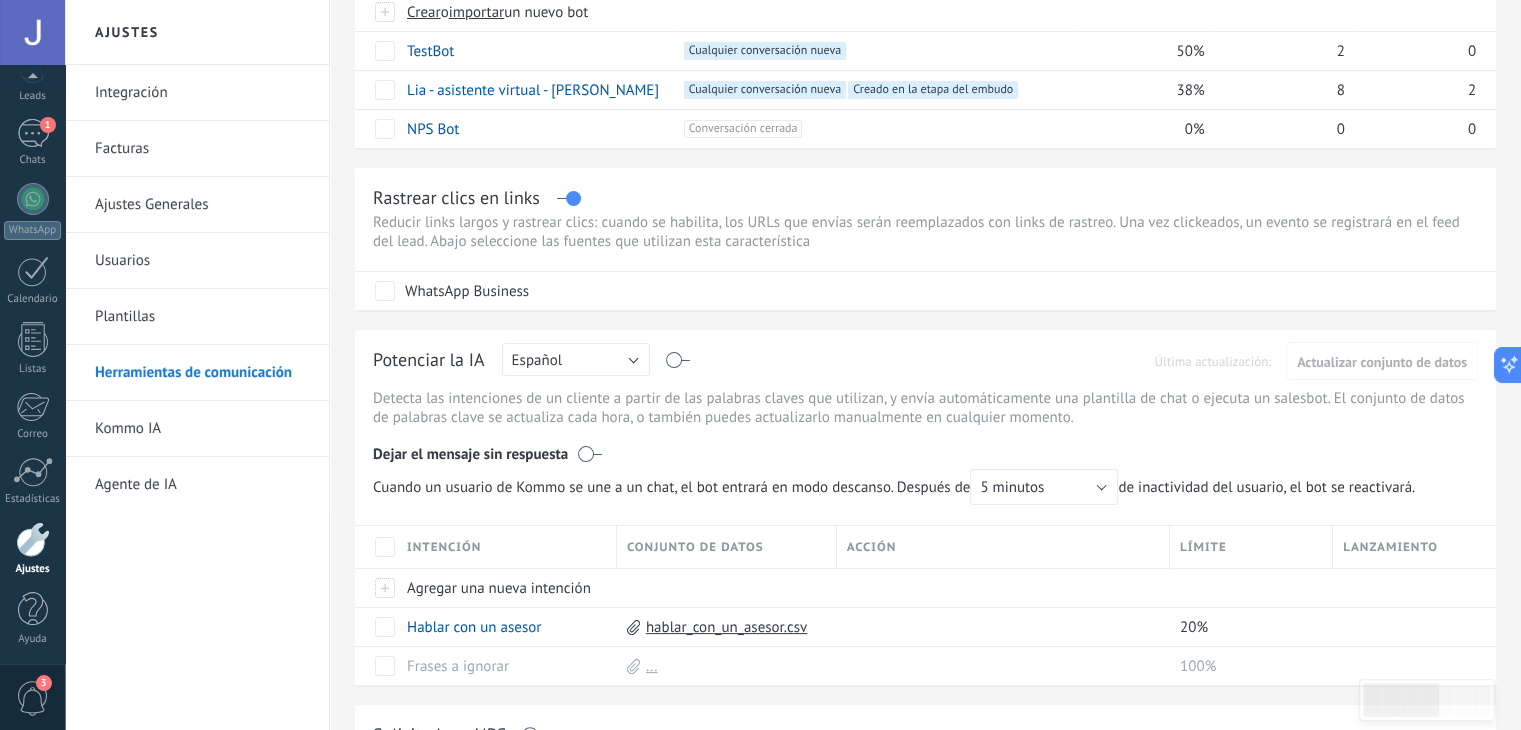 scroll, scrollTop: 300, scrollLeft: 0, axis: vertical 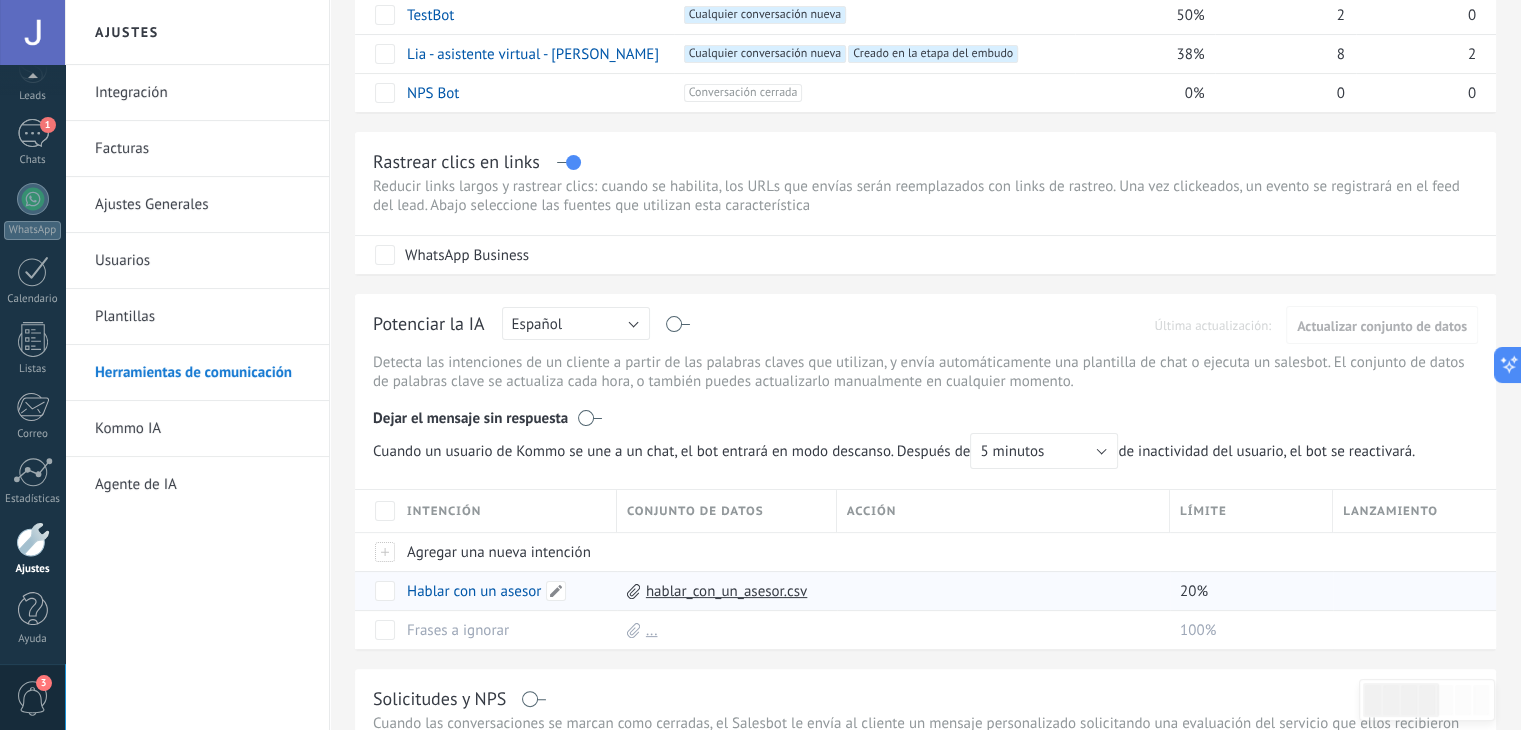 click on "Hablar con un asesor" at bounding box center [474, 591] 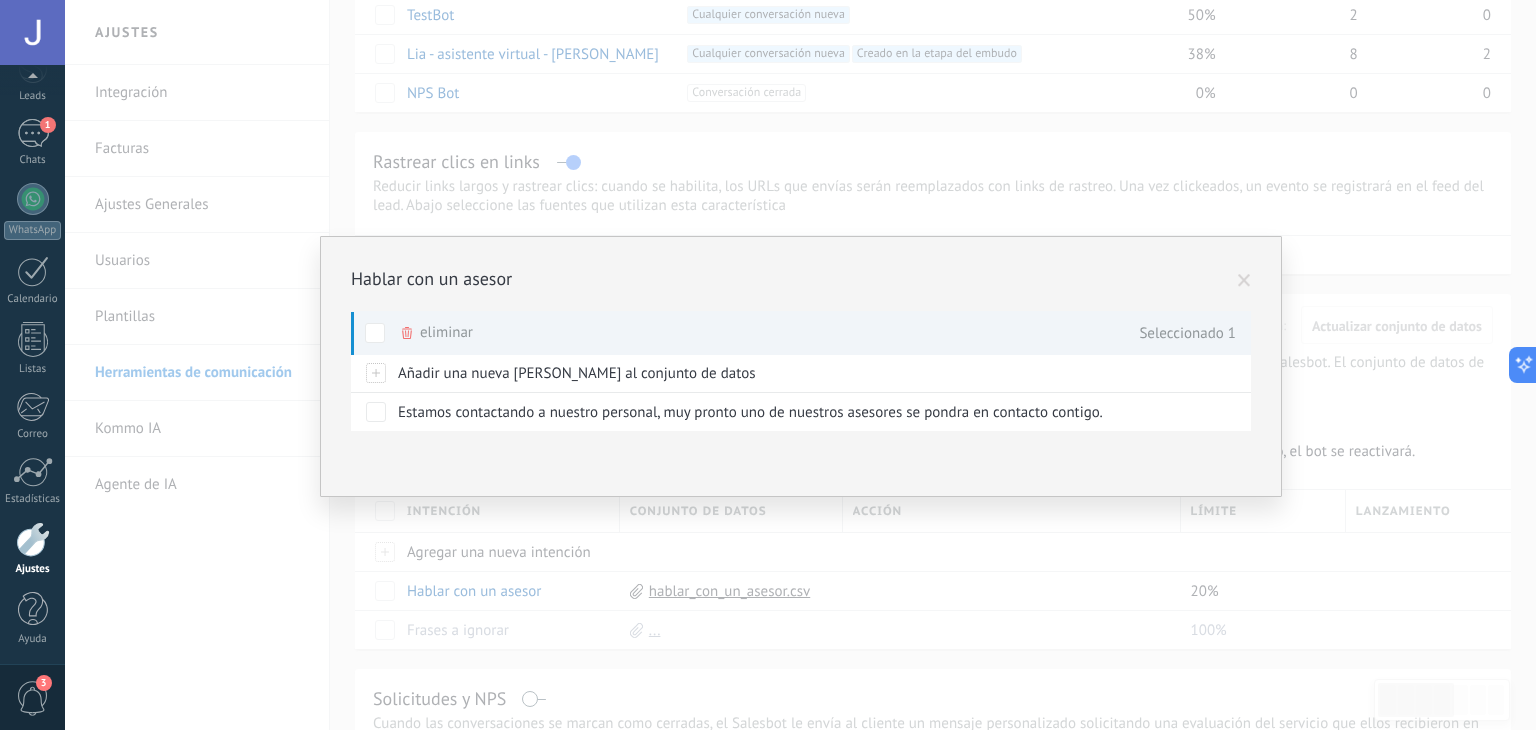 click on "Hablar con un asesor Conjunto de datos    Añadir una nueva frase al conjunto de datos    Estamos contactando a nuestro personal, muy pronto uno de nuestros asesores se pondra en contacto contigo. eliminar màs Seleccionado 1" at bounding box center [800, 365] 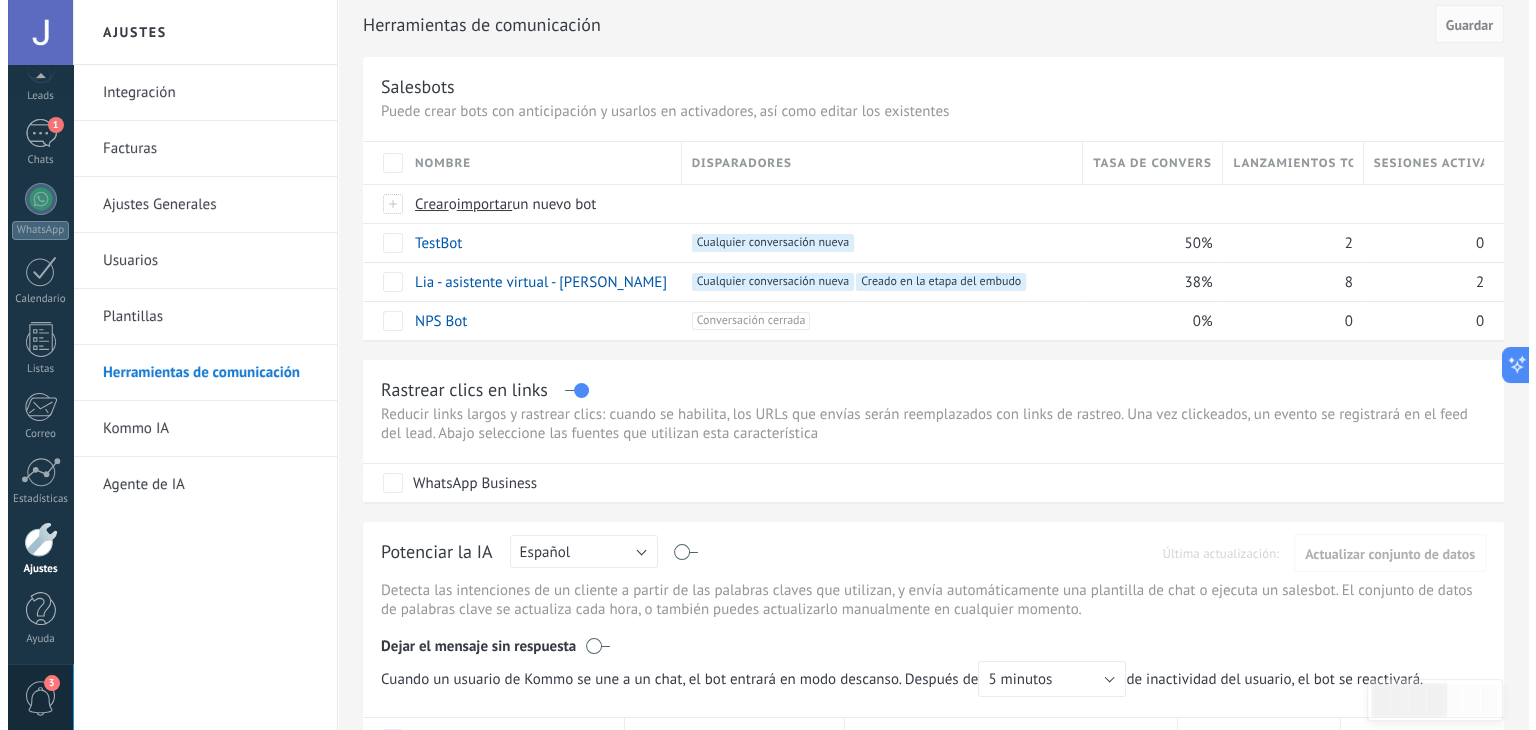 scroll, scrollTop: 0, scrollLeft: 0, axis: both 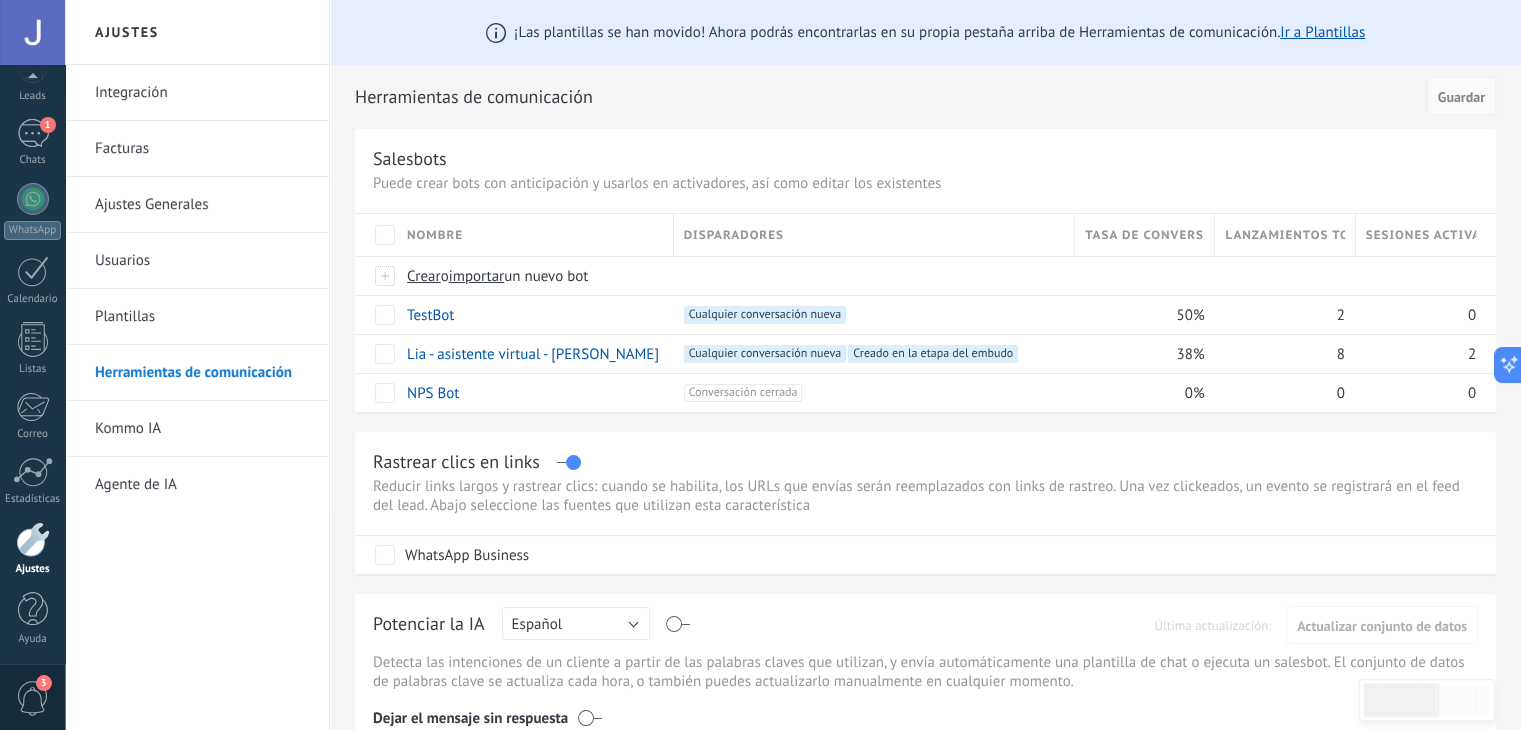 click on "Kommo IA" at bounding box center [202, 429] 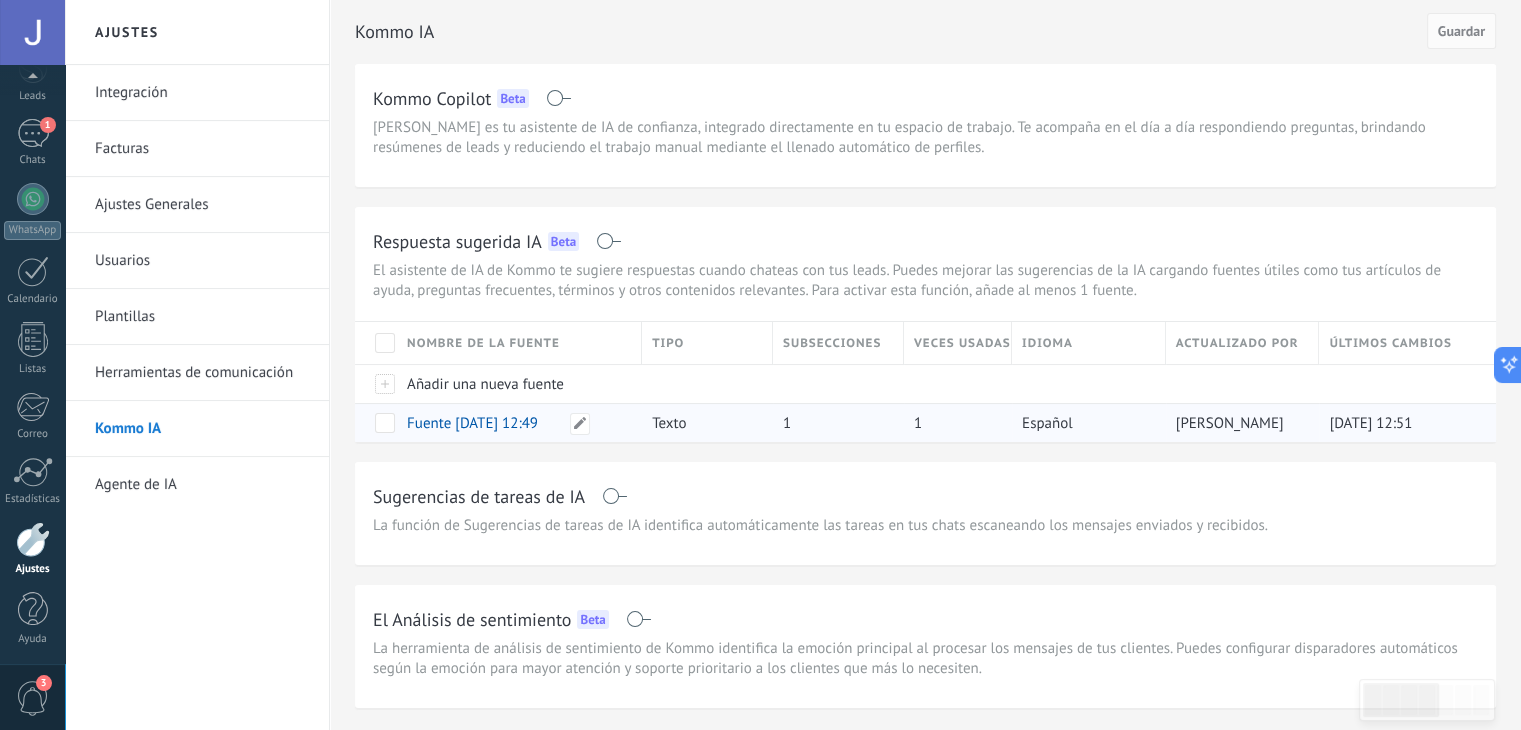 click on "Fuente [DATE] 12:49" at bounding box center (472, 423) 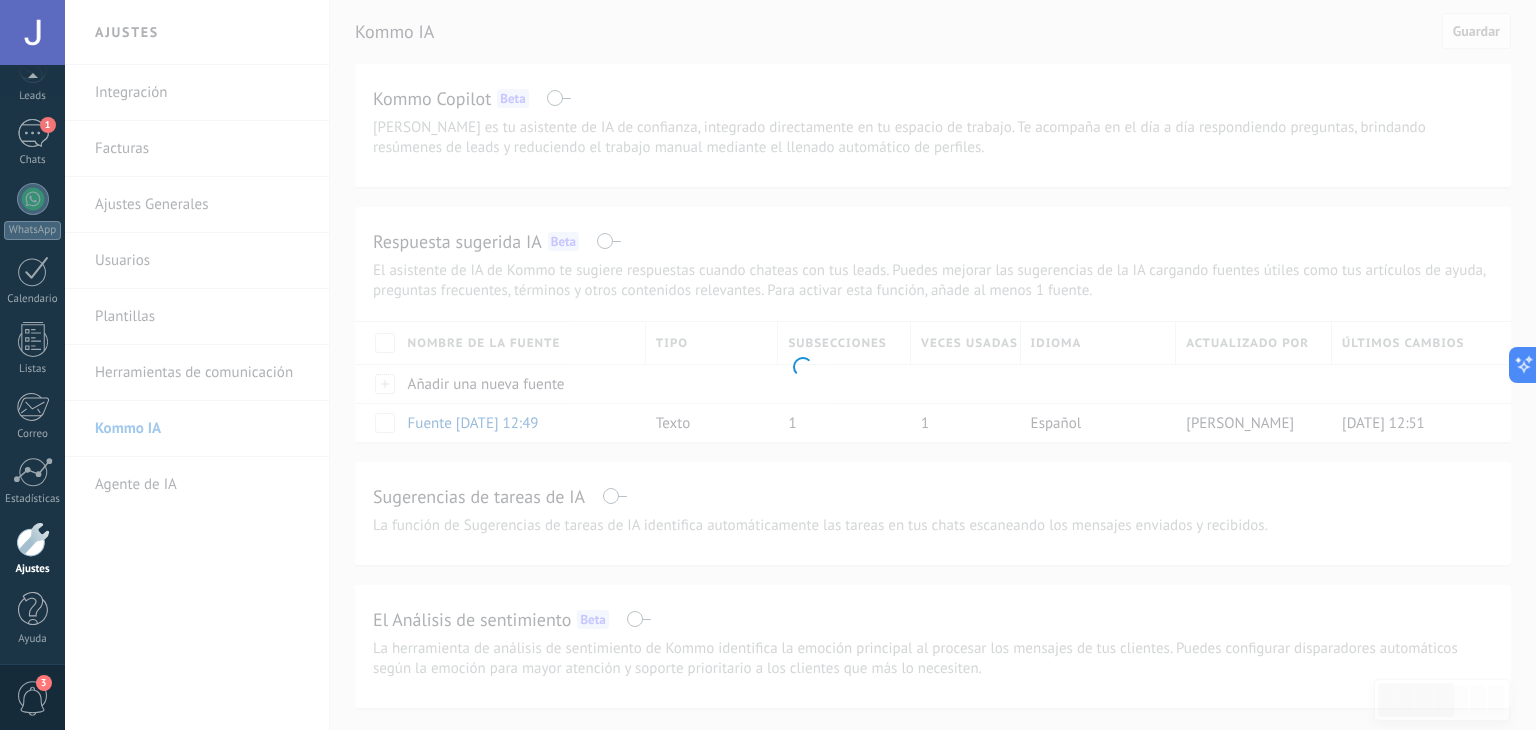 click on "**********" at bounding box center (800, 365) 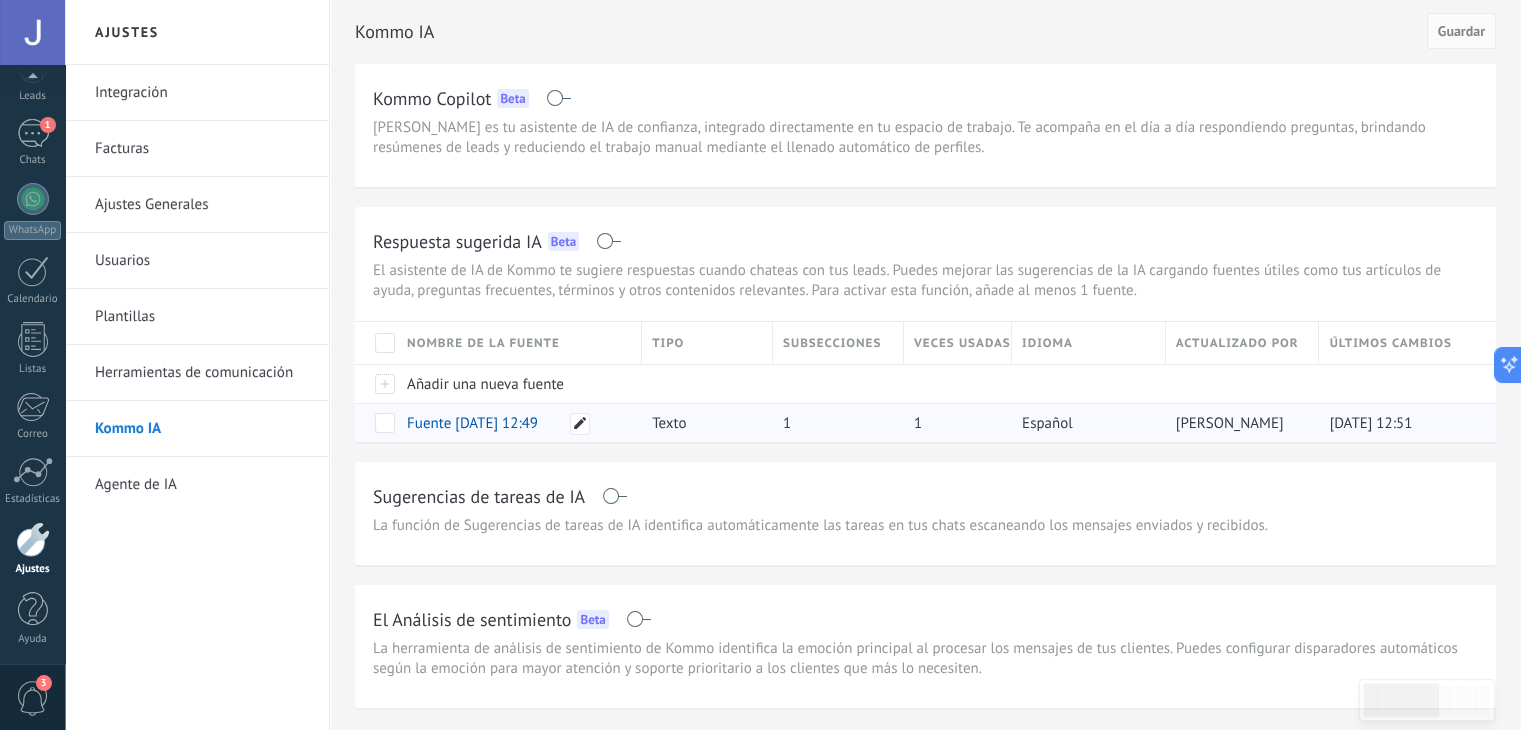 click at bounding box center [580, 424] 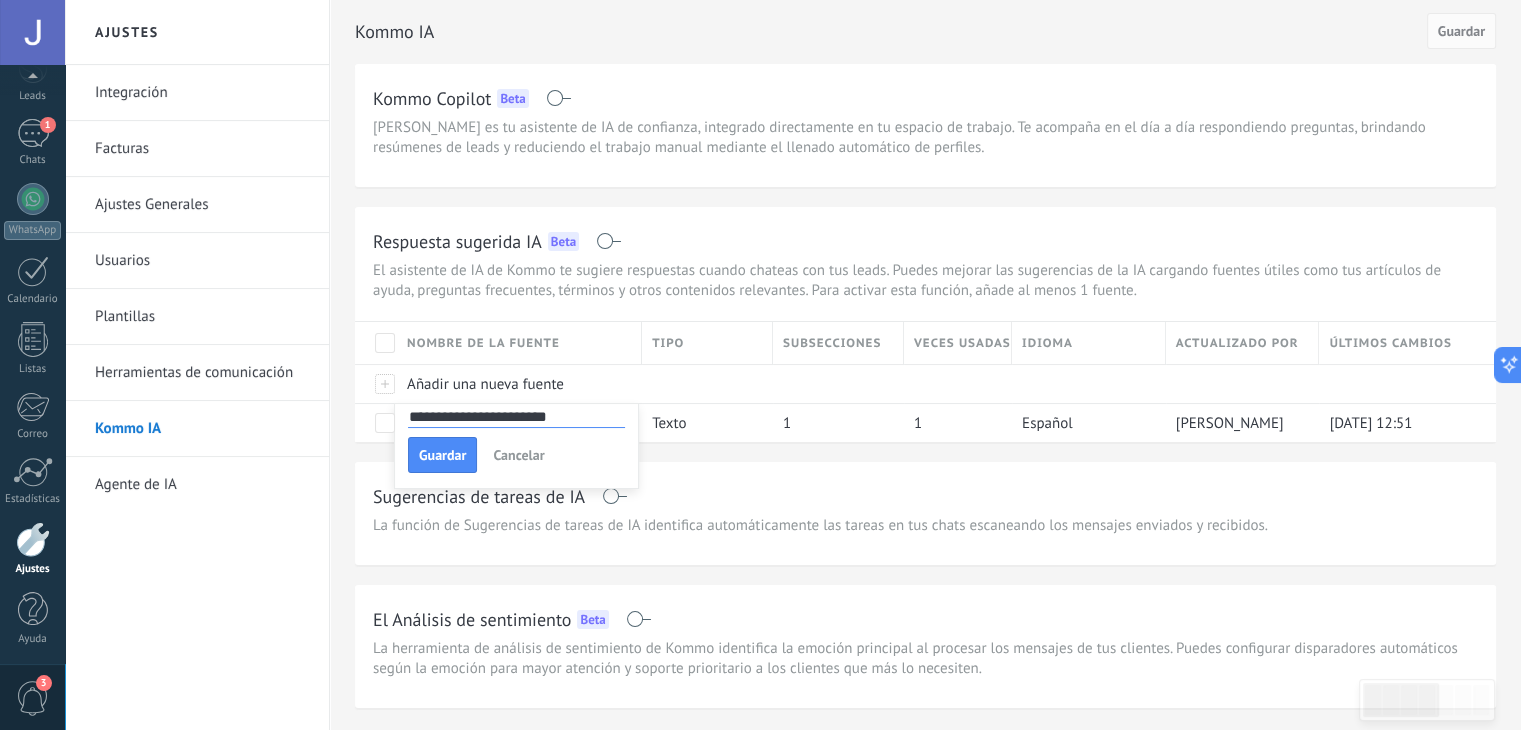 click on "Cancelar" at bounding box center [518, 455] 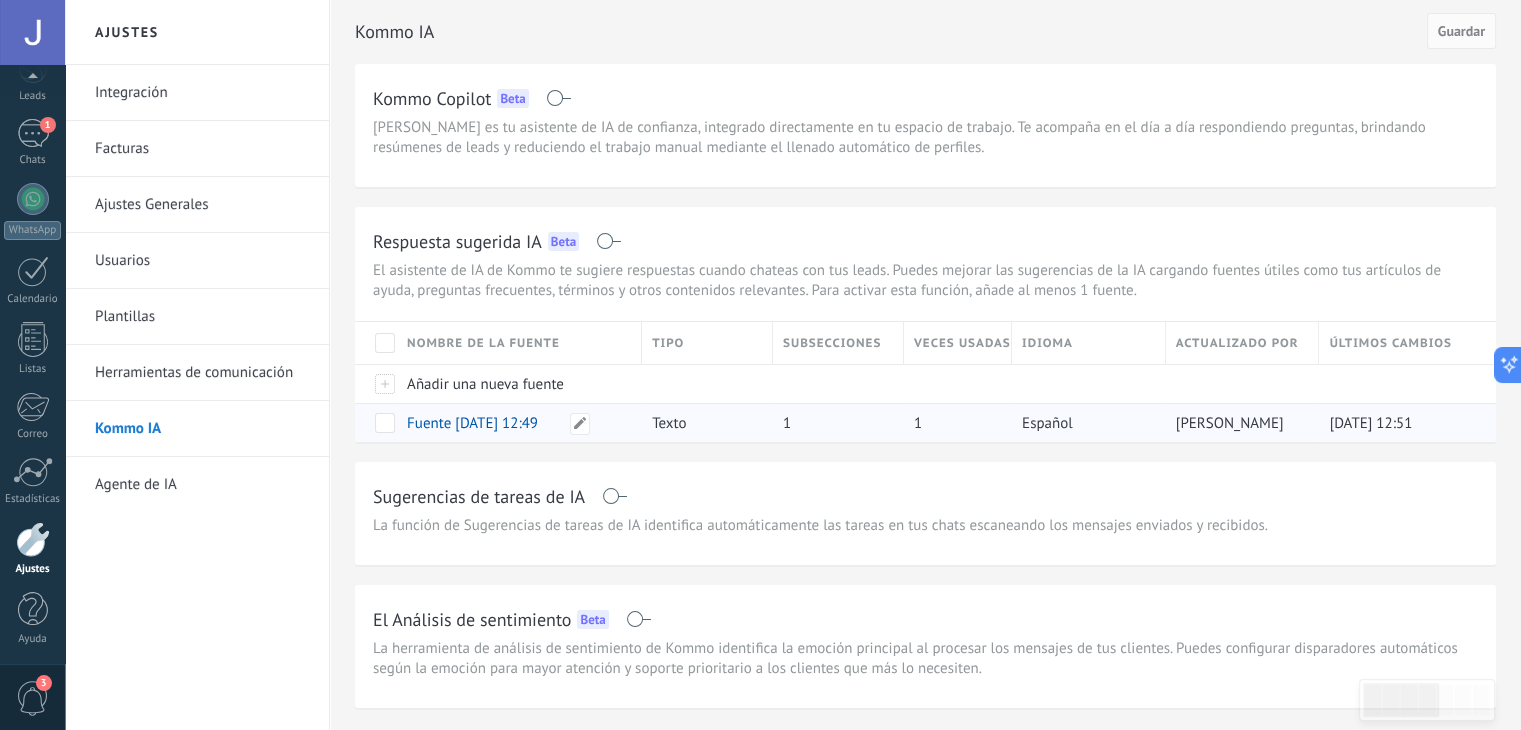 click on "Fuente [DATE] 12:49" at bounding box center (472, 423) 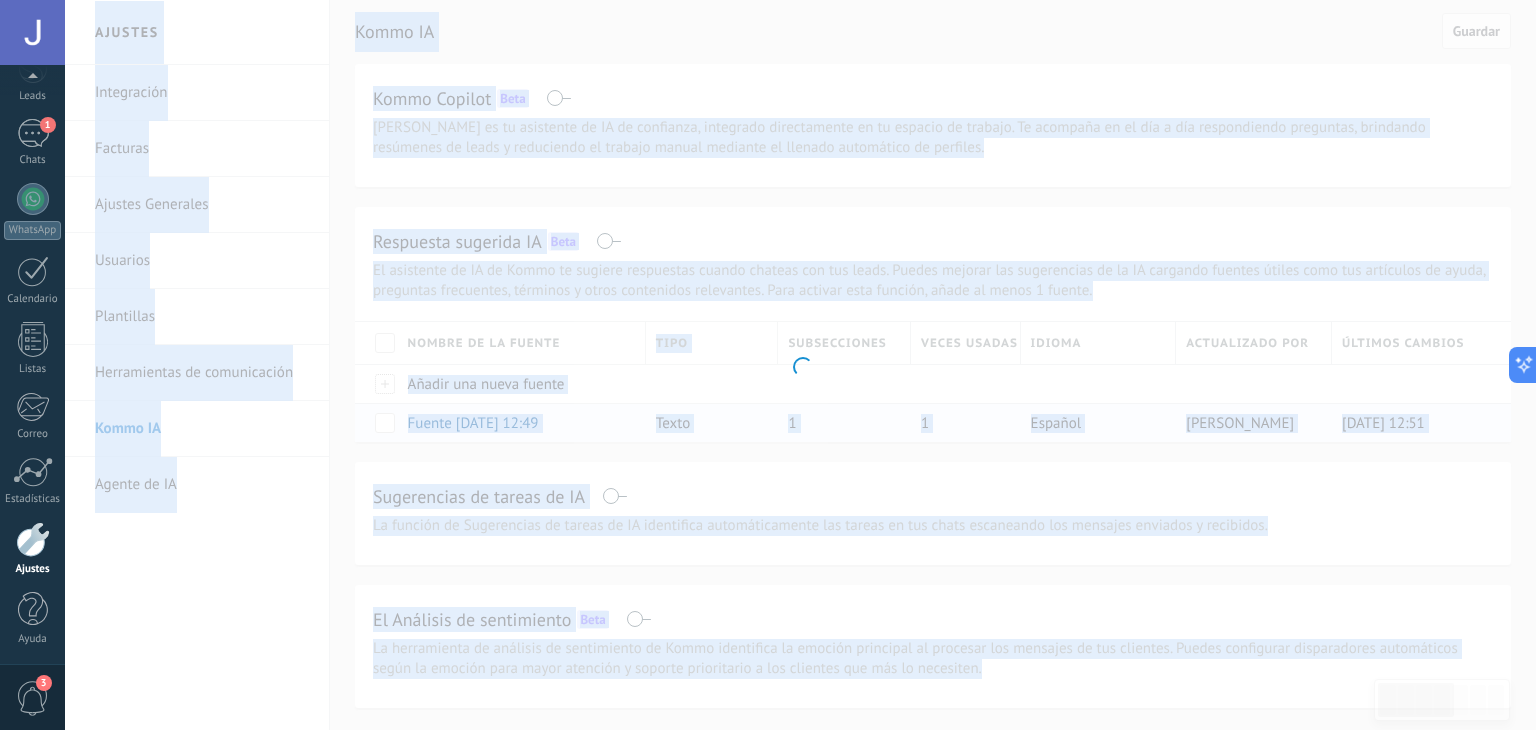 click on "**********" at bounding box center (800, 365) 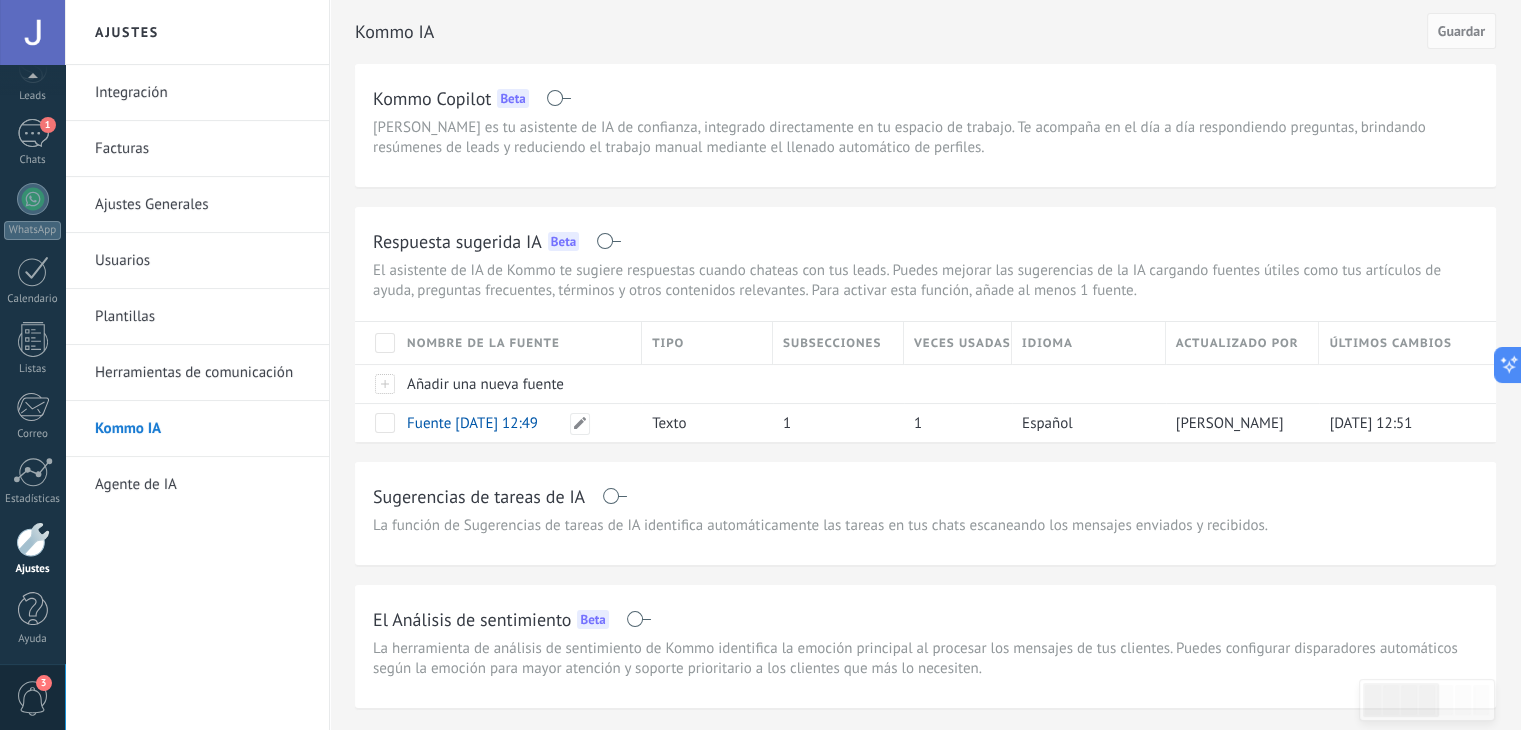 click on "Fuente [DATE] 12:49" at bounding box center (472, 423) 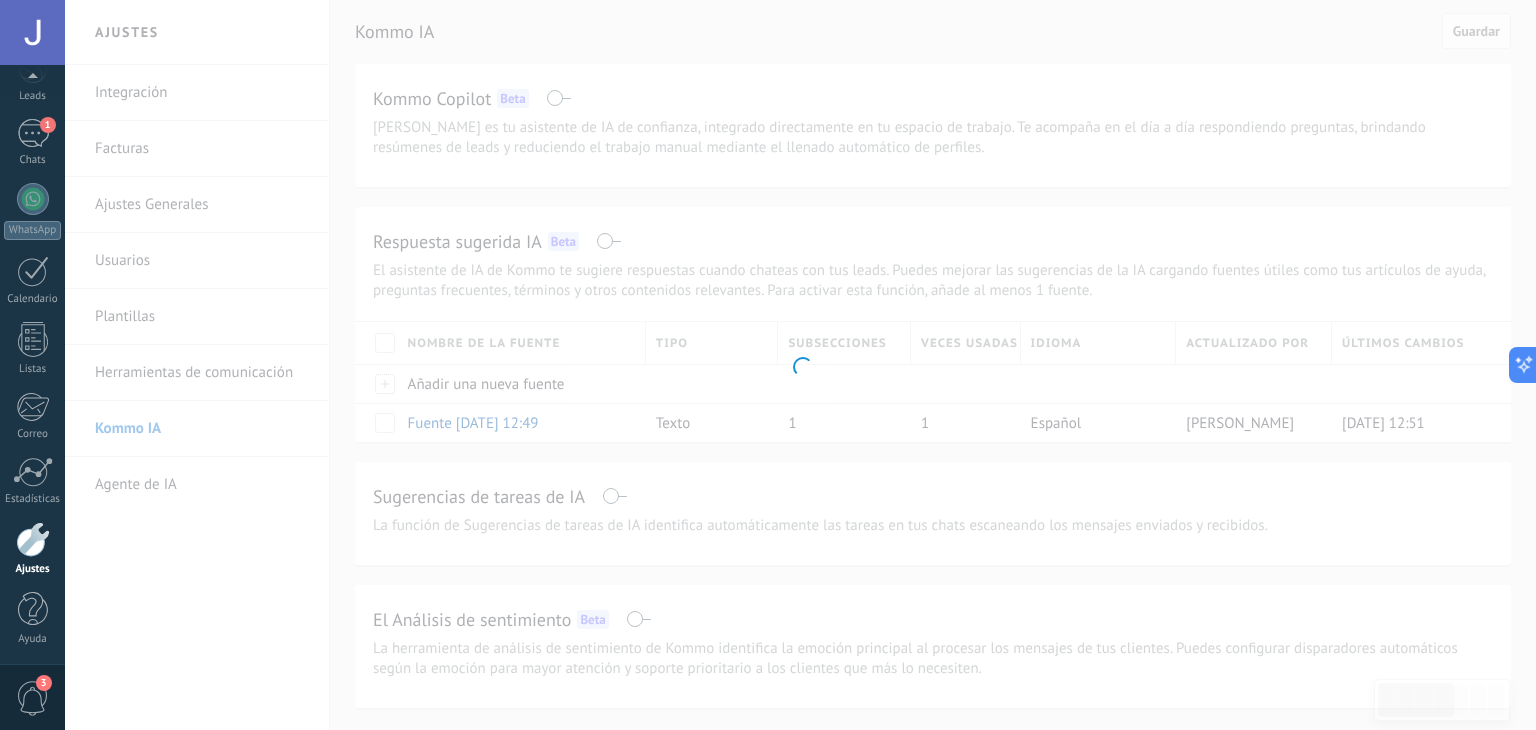 type on "**********" 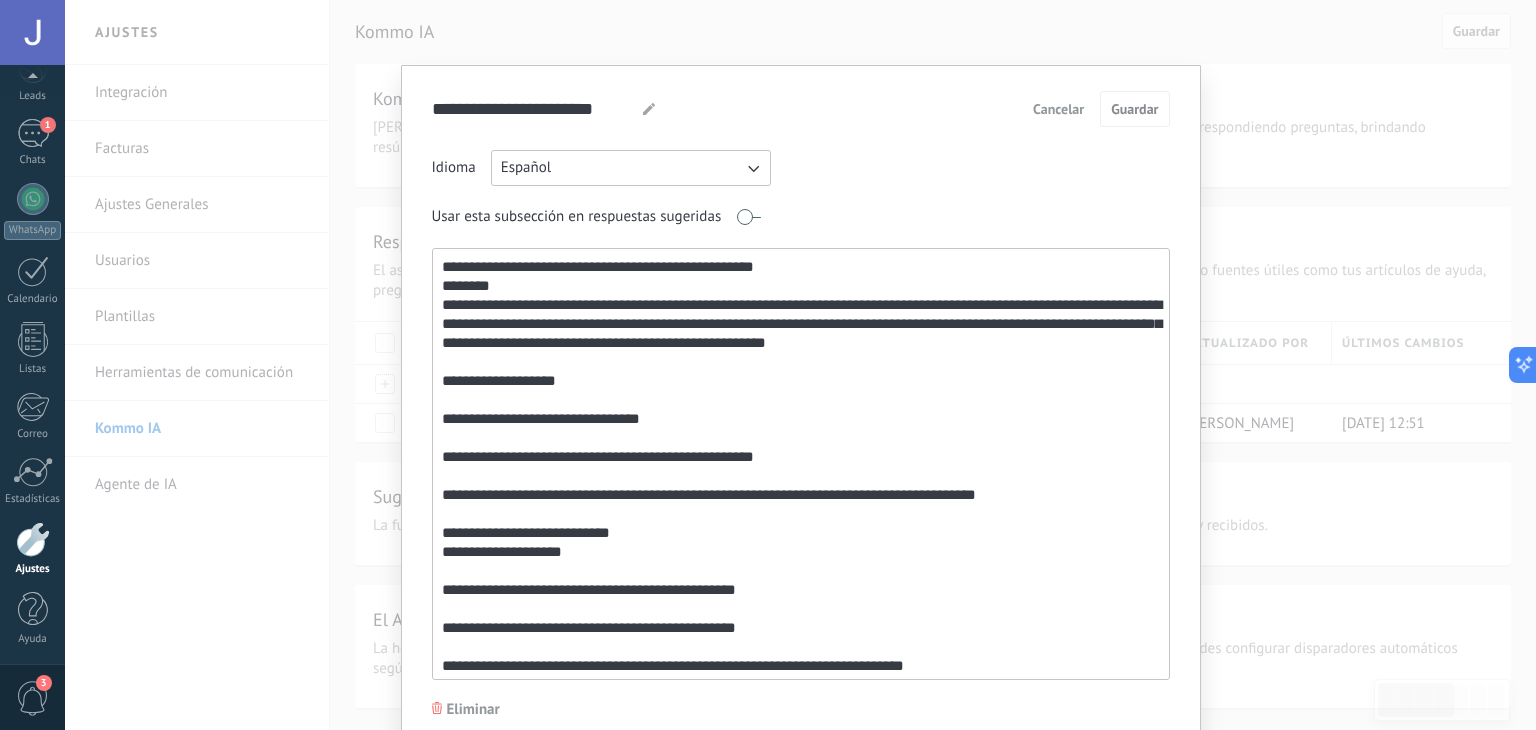 click at bounding box center [799, 464] 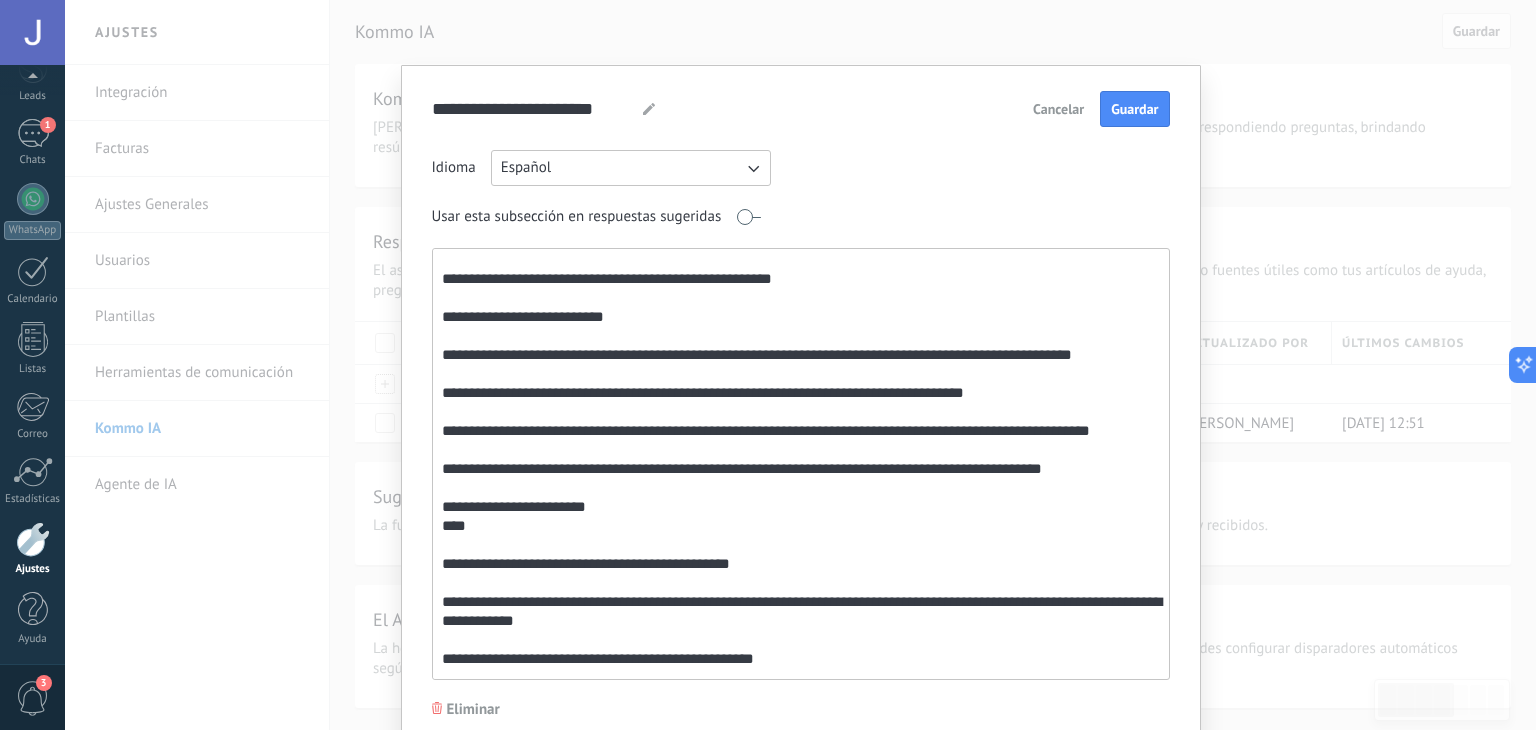 scroll, scrollTop: 3000, scrollLeft: 0, axis: vertical 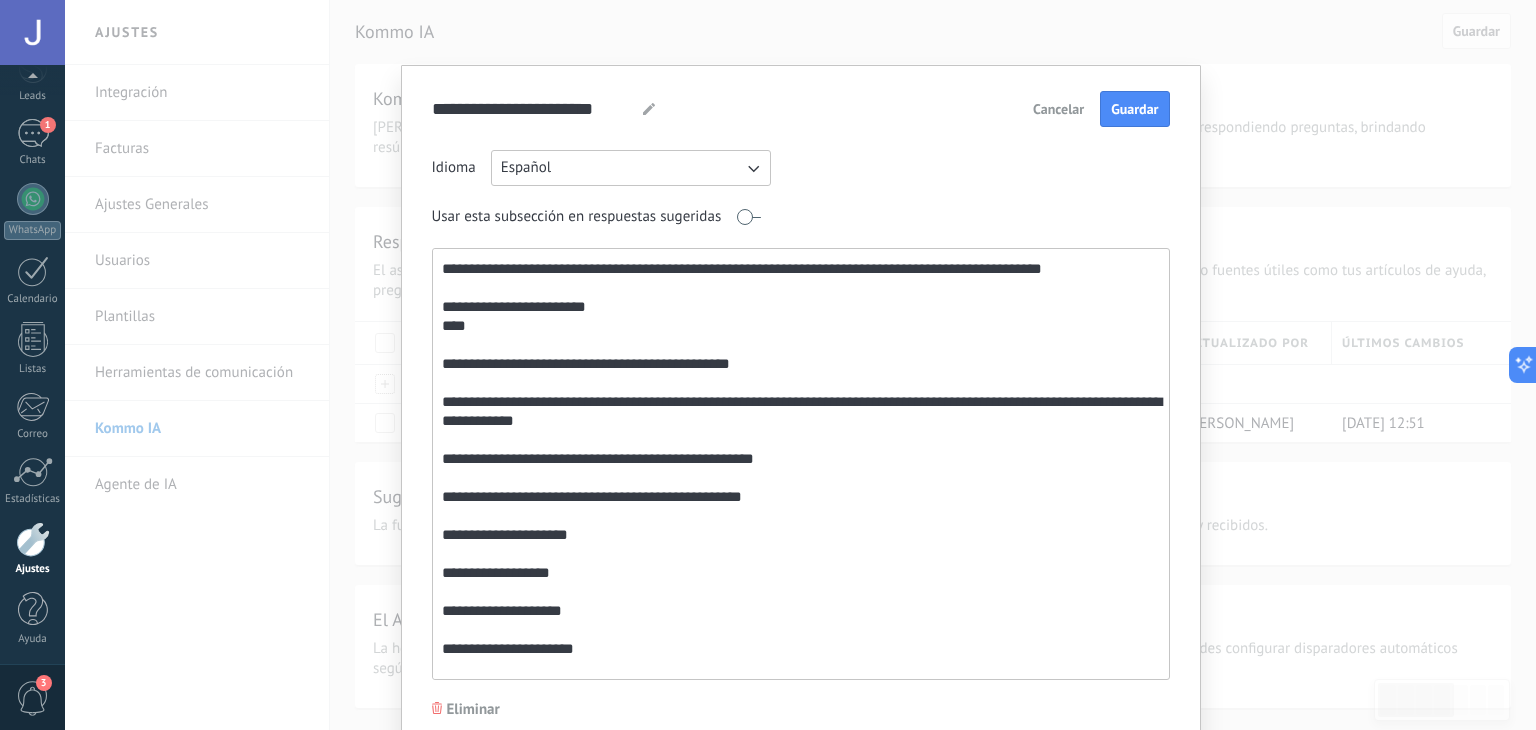 type on "**********" 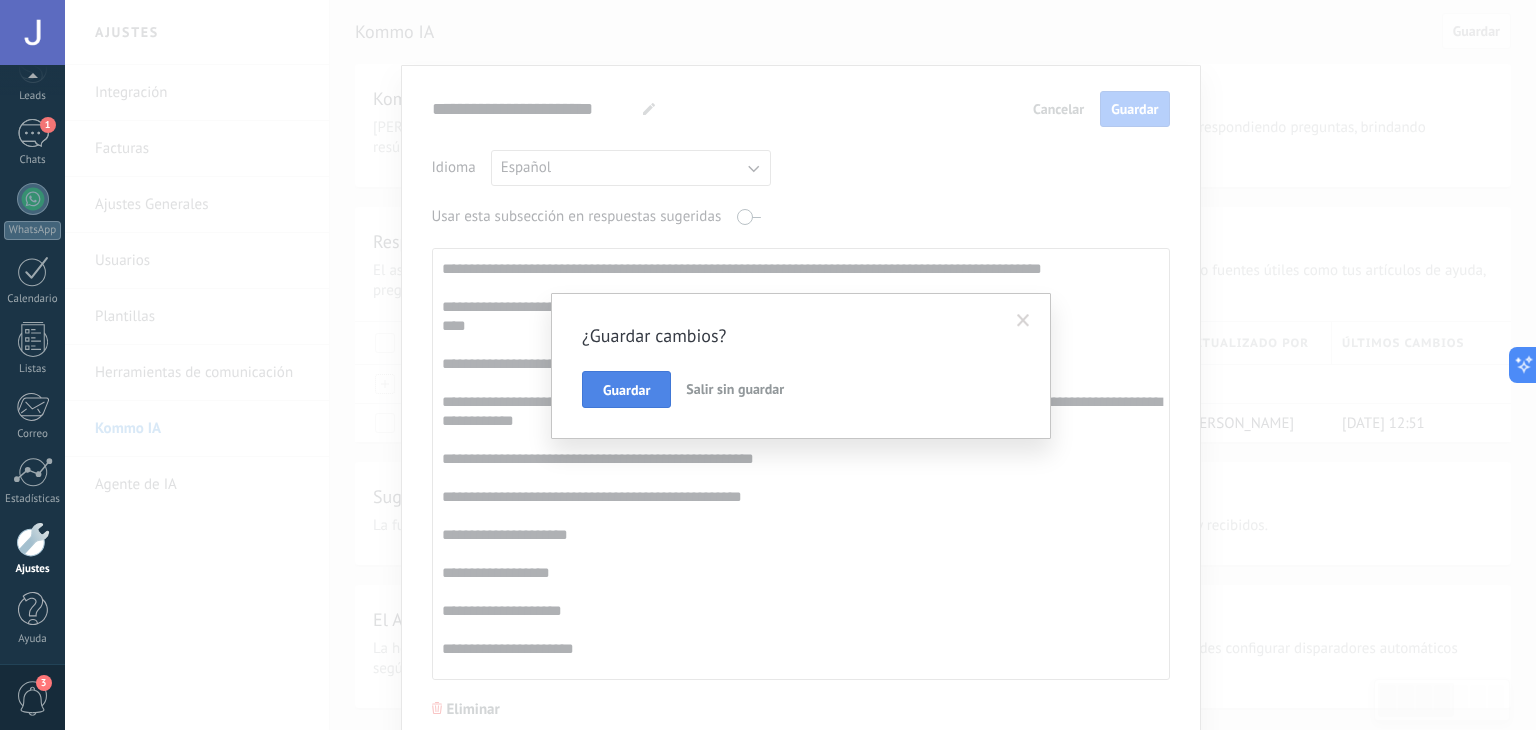 click on "Guardar" at bounding box center [626, 390] 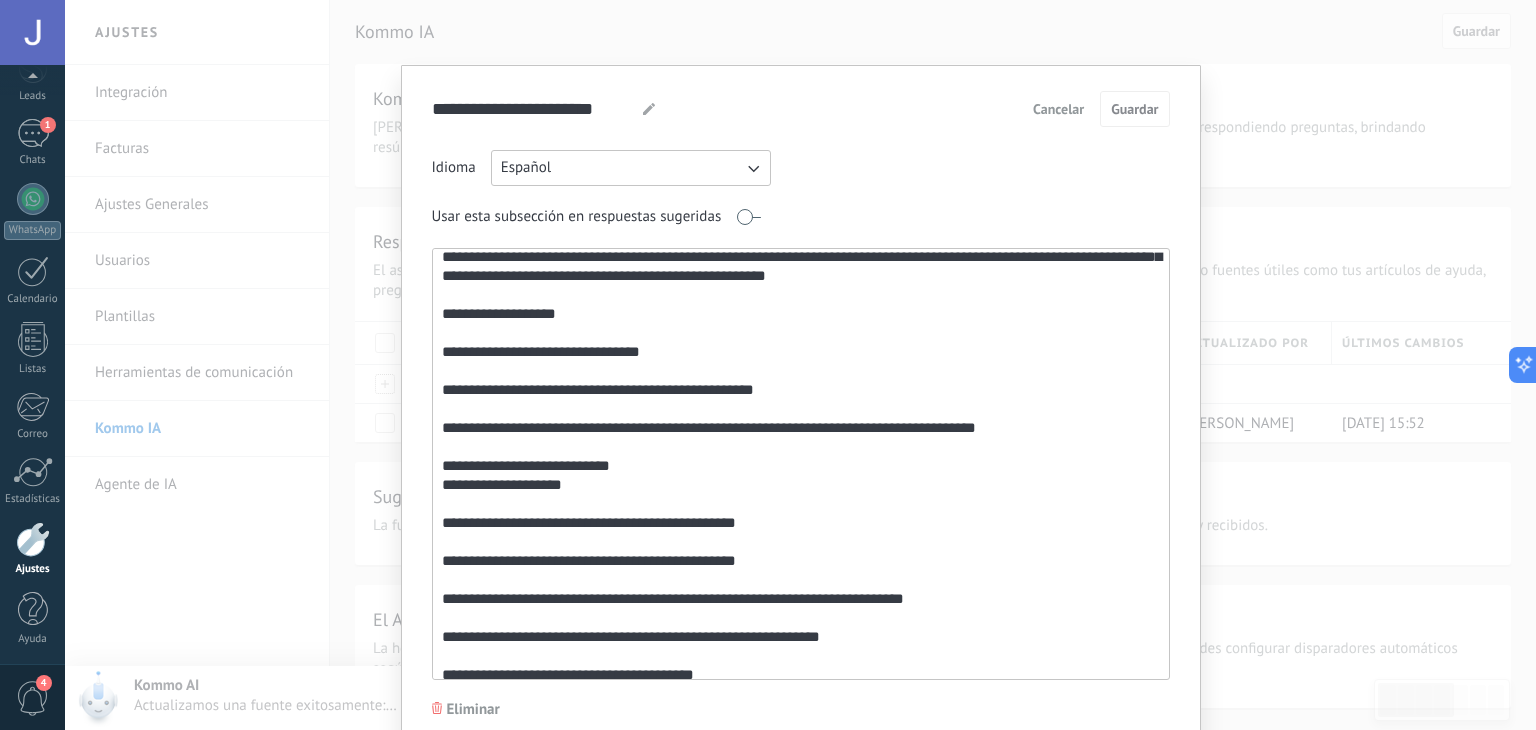 scroll, scrollTop: 0, scrollLeft: 0, axis: both 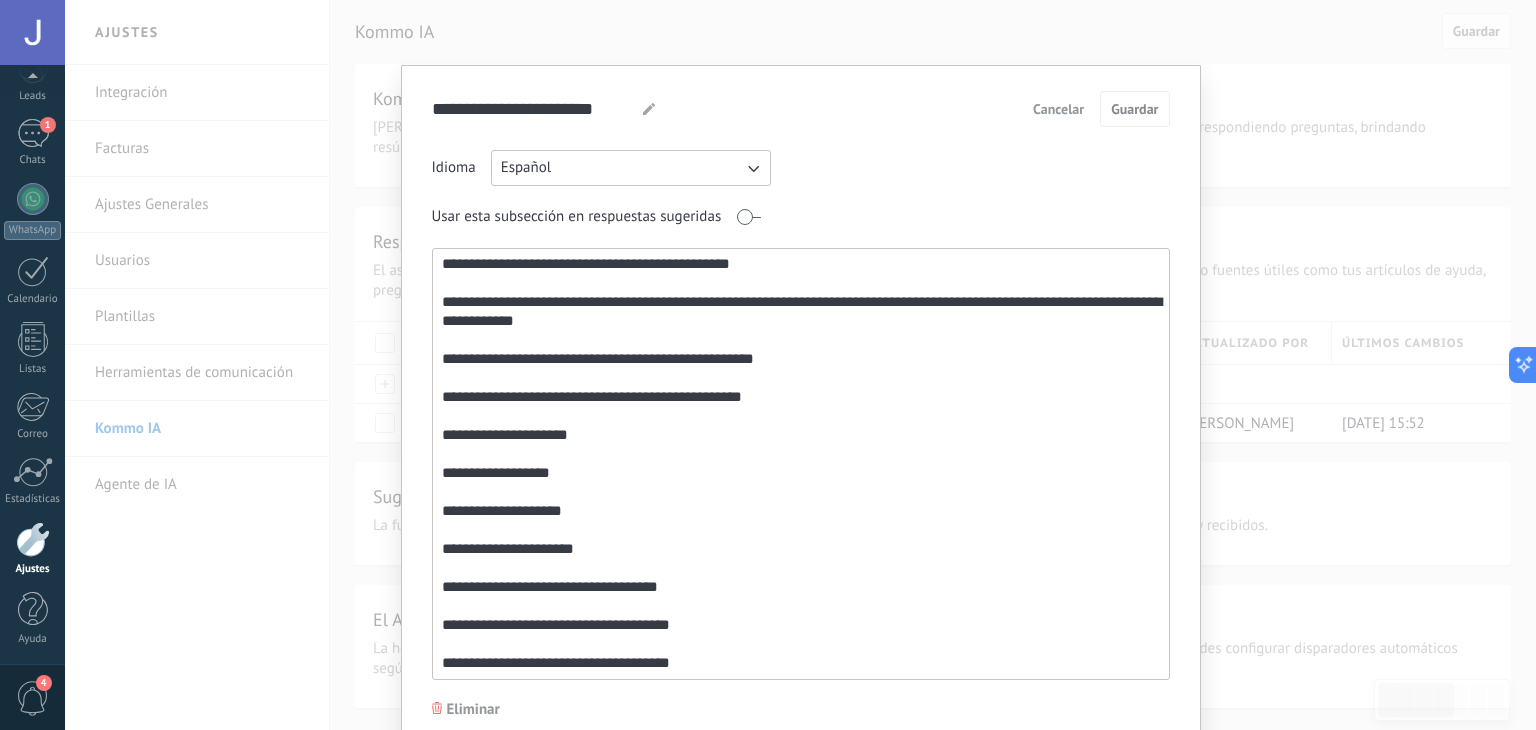 drag, startPoint x: 433, startPoint y: 264, endPoint x: 858, endPoint y: 699, distance: 608.15295 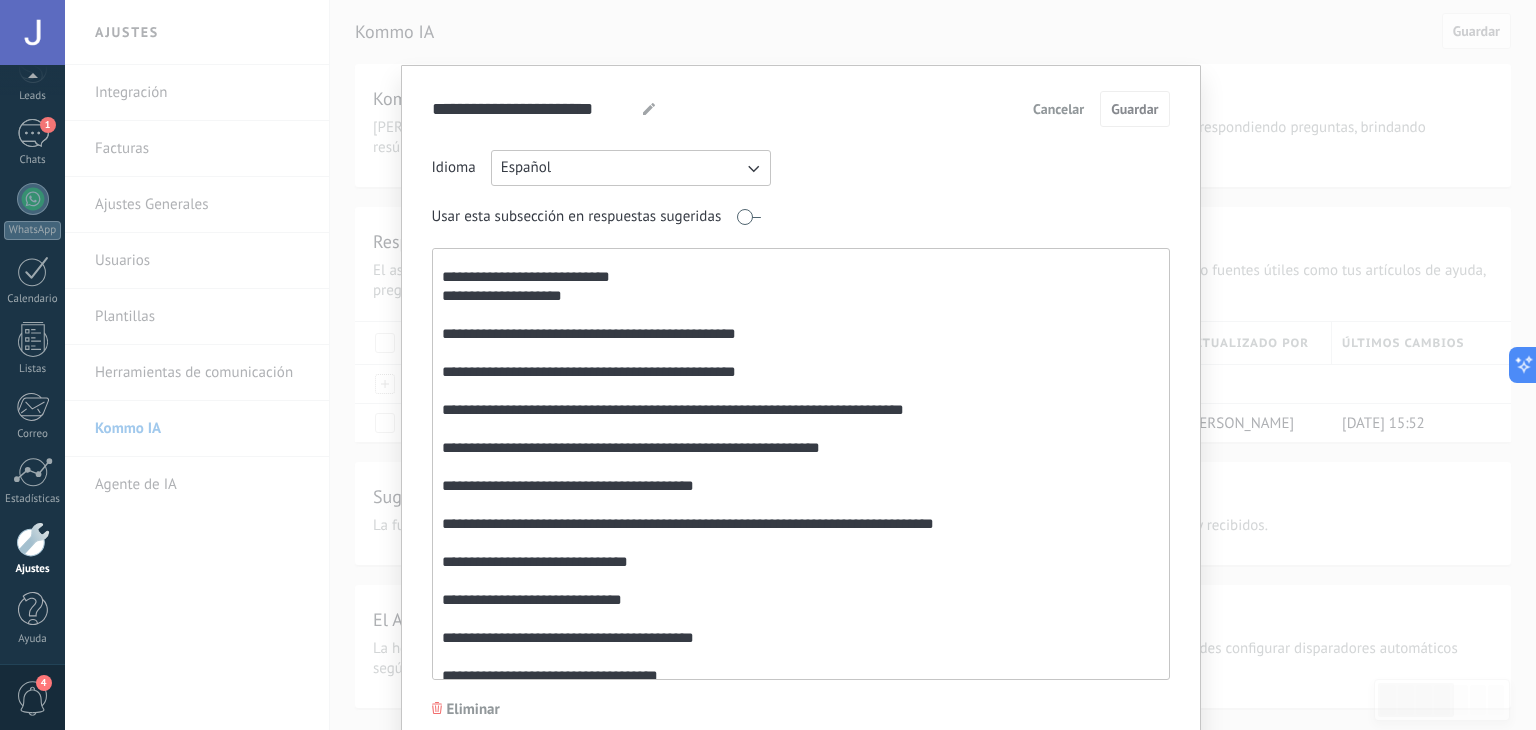 scroll, scrollTop: 0, scrollLeft: 0, axis: both 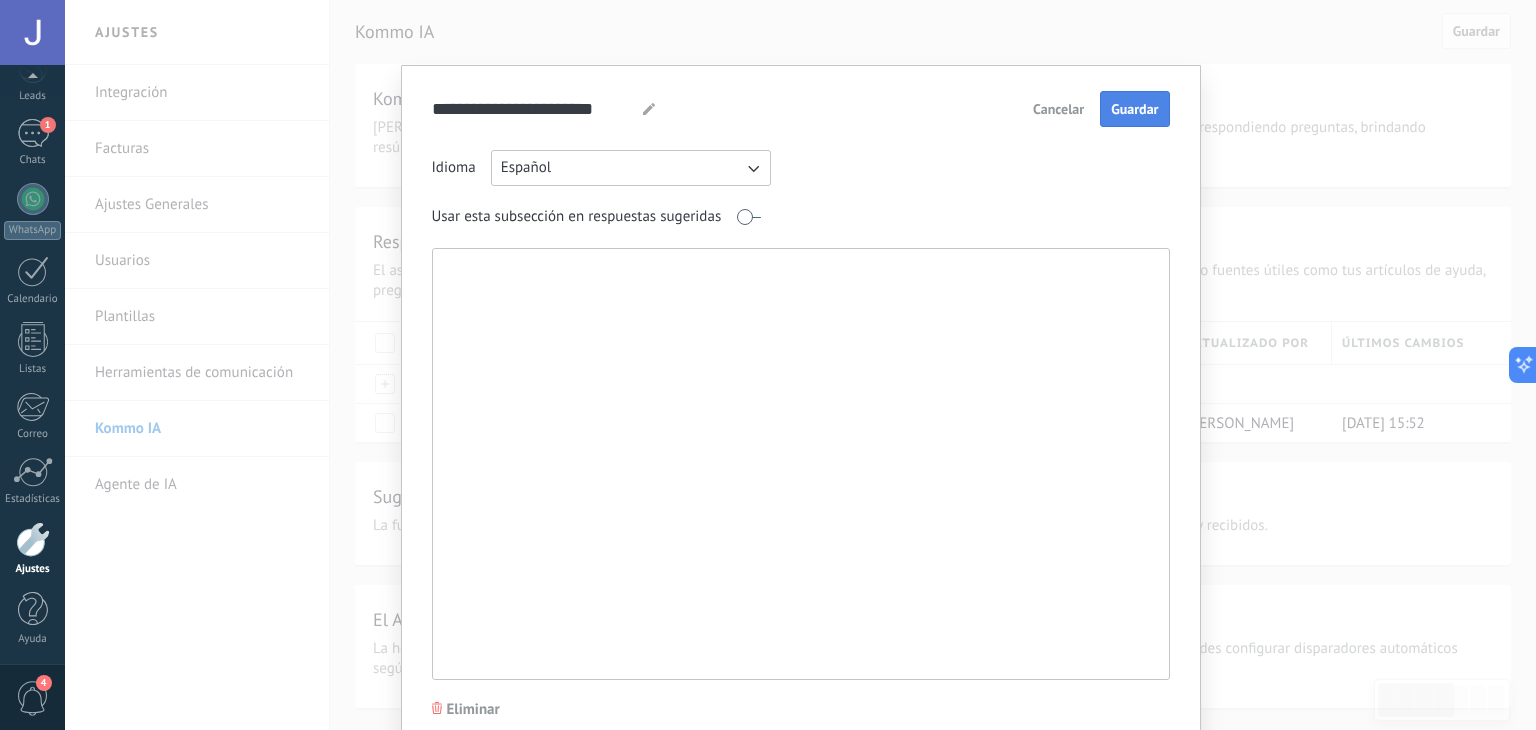 type 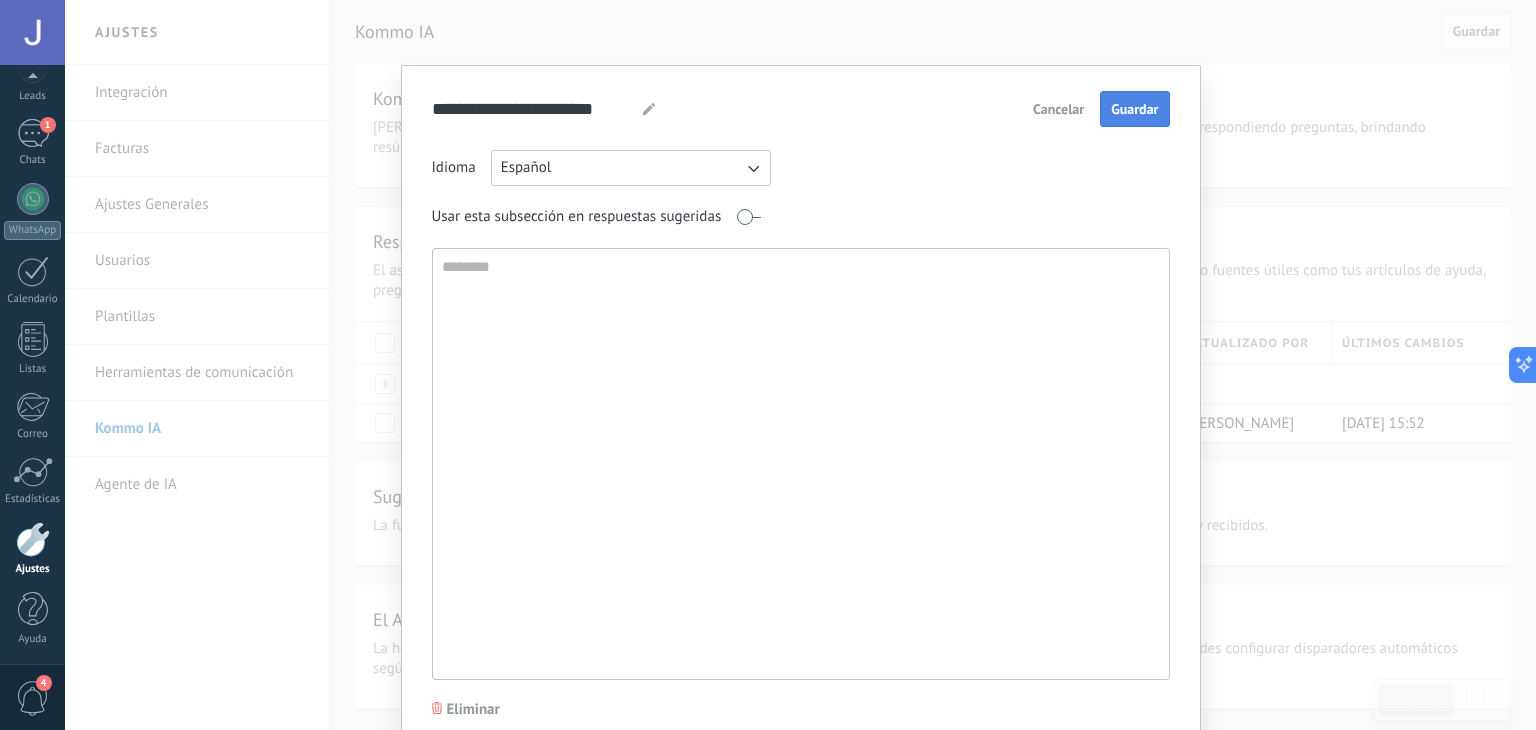 click on "Guardar" at bounding box center (1134, 109) 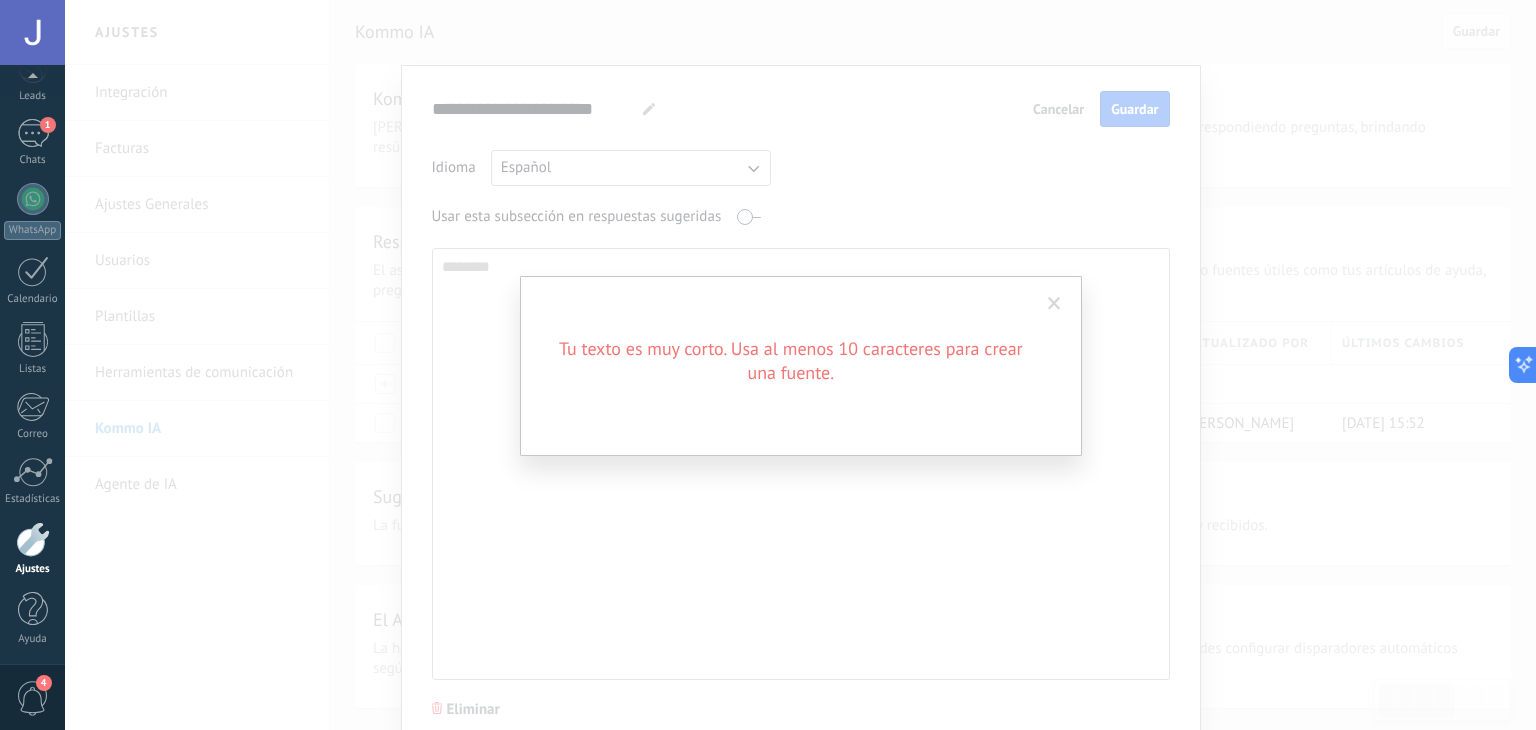 click at bounding box center [1054, 304] 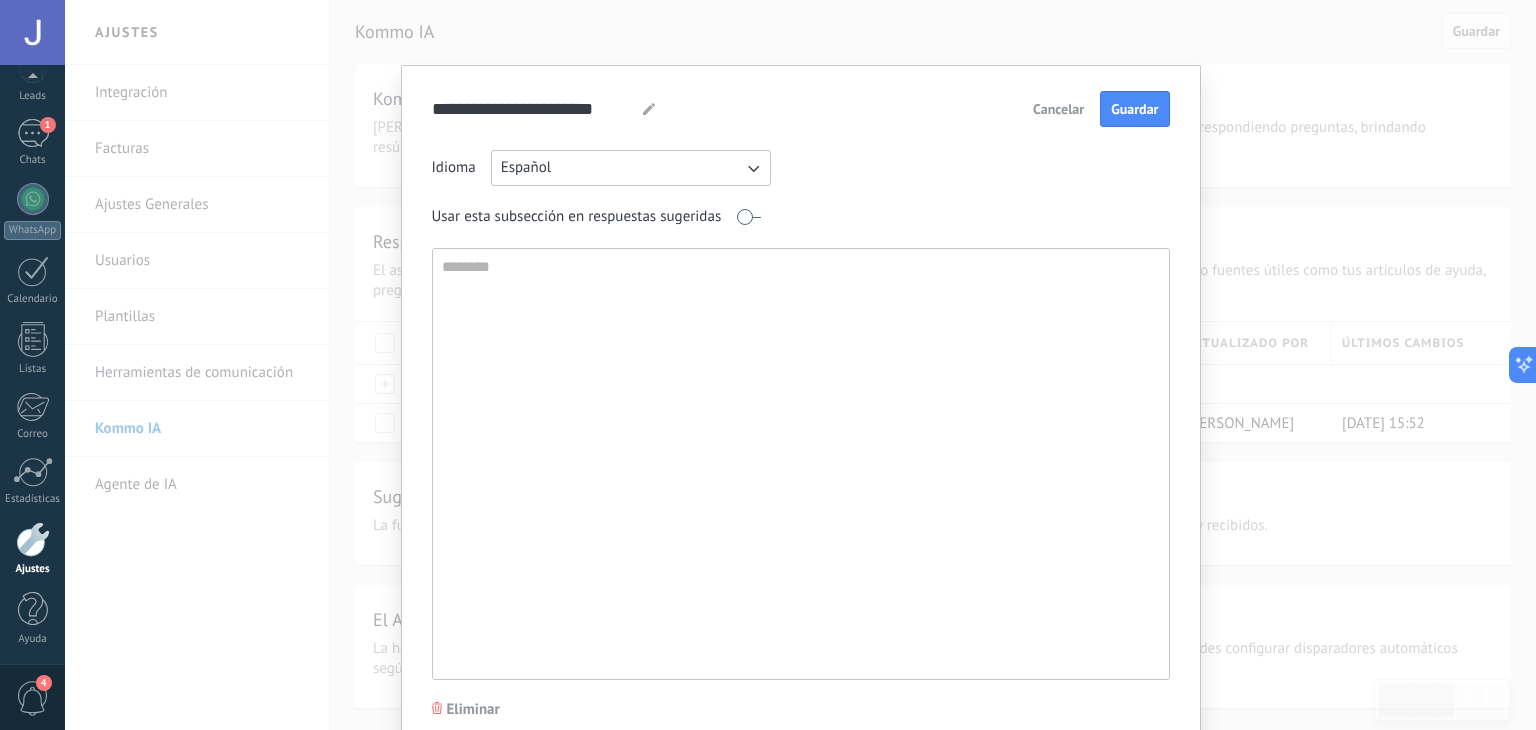 click on "Cancelar" at bounding box center [1058, 109] 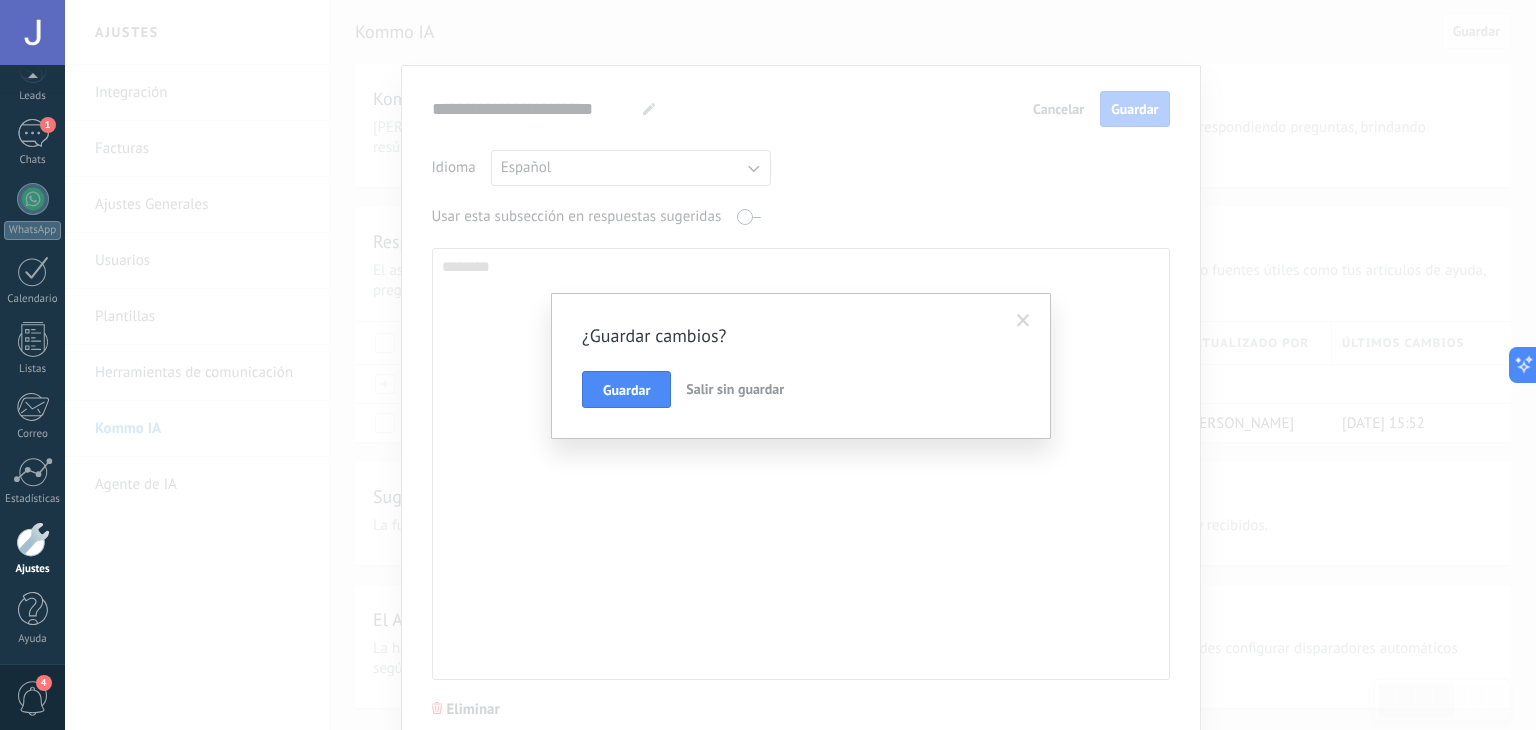 click on "Salir sin guardar" at bounding box center [735, 389] 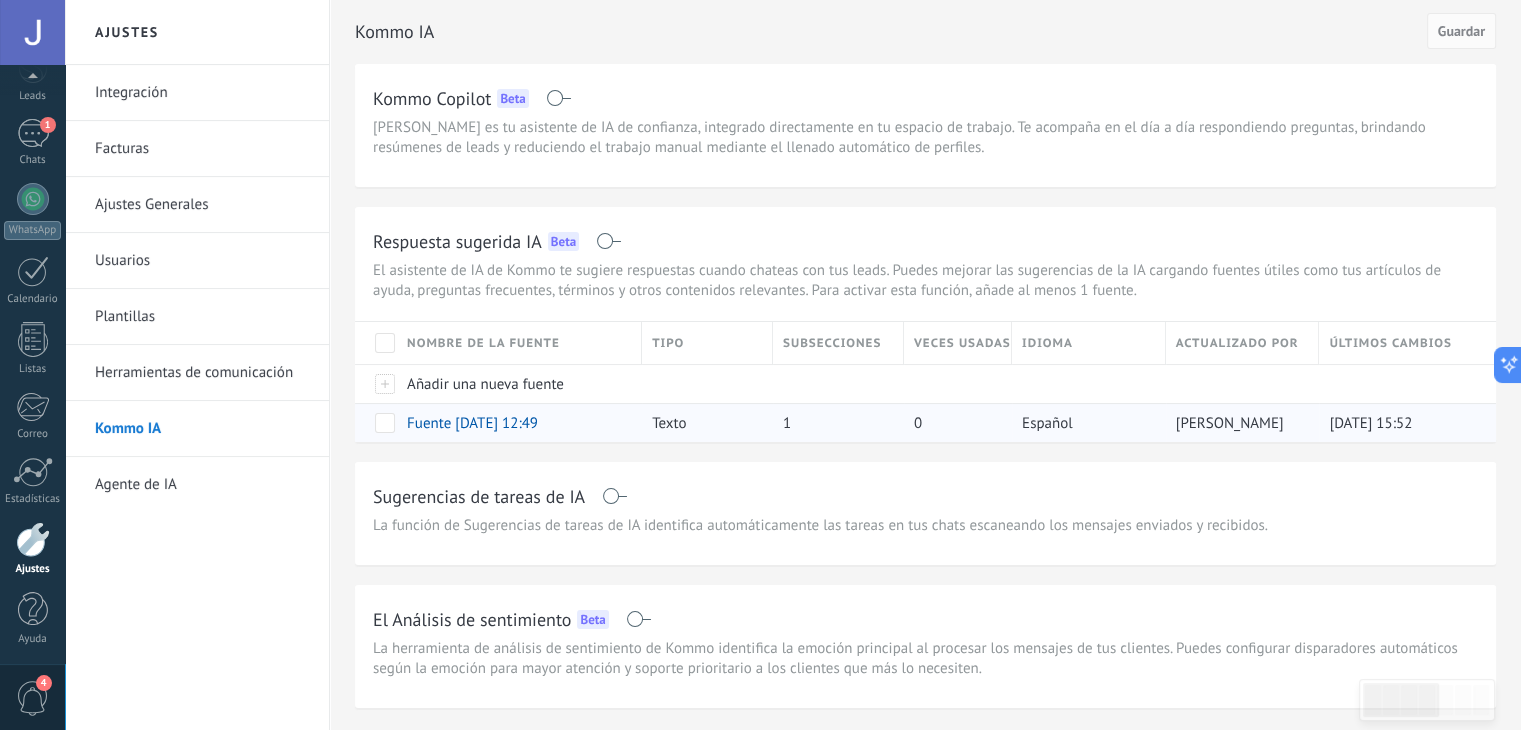 click at bounding box center [385, 423] 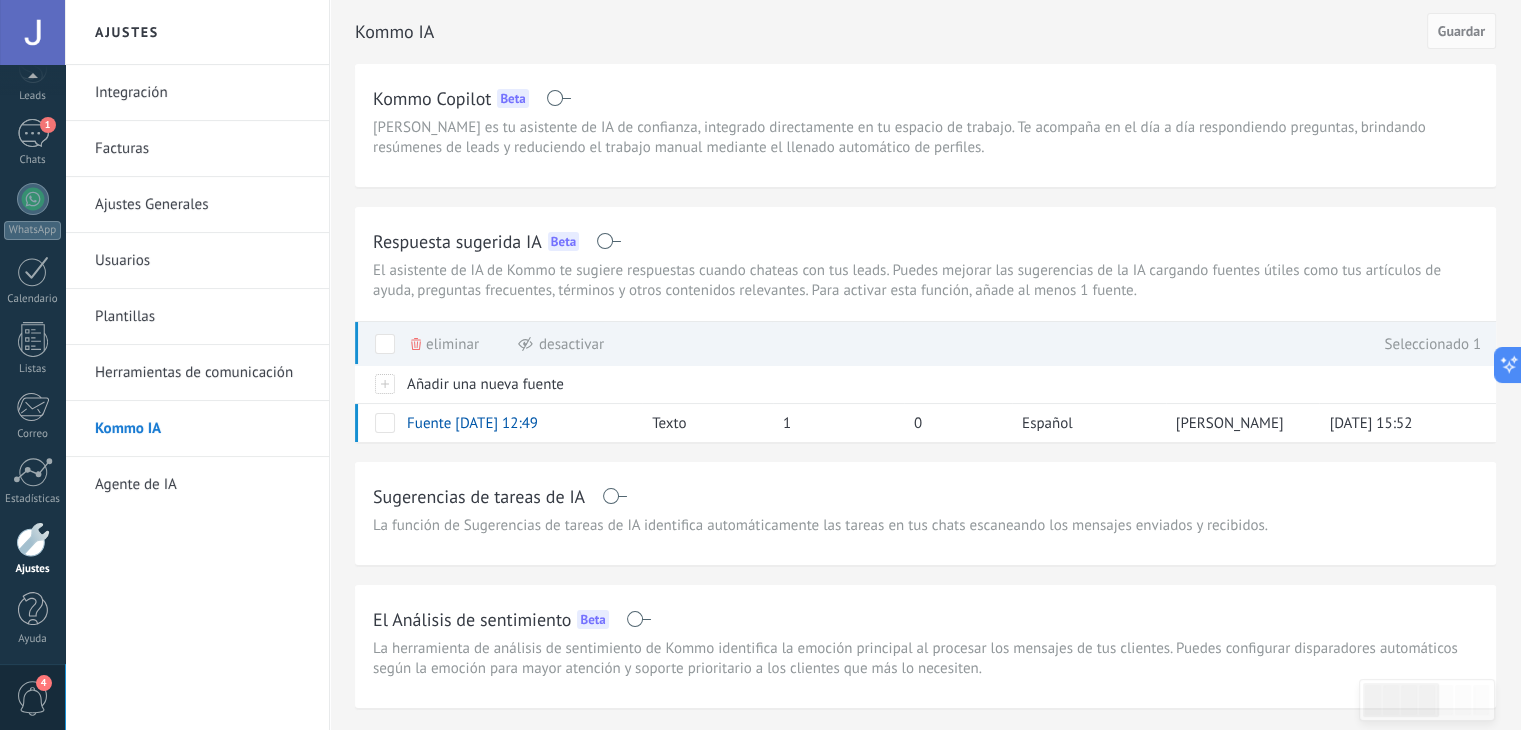 click 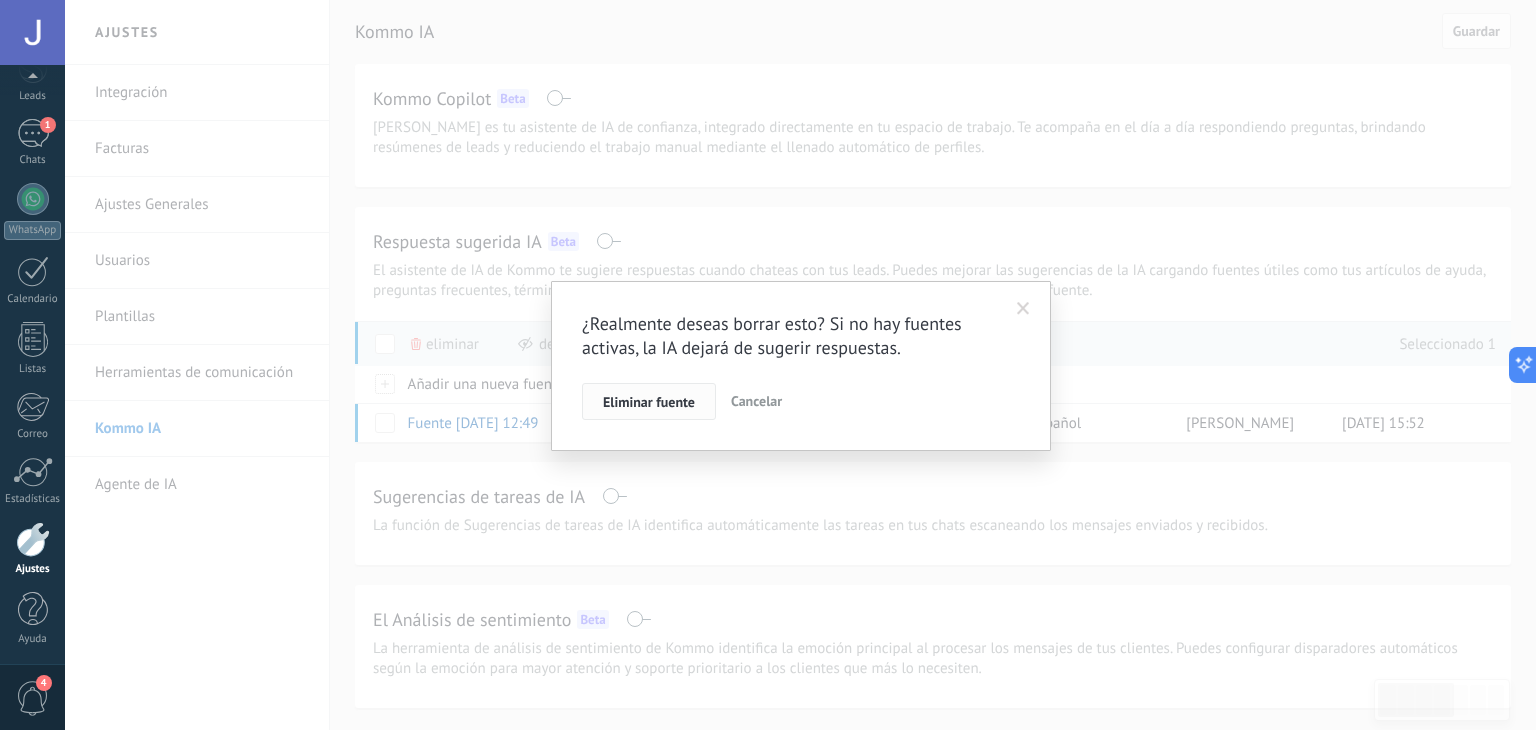 click on "Eliminar fuente" at bounding box center (649, 402) 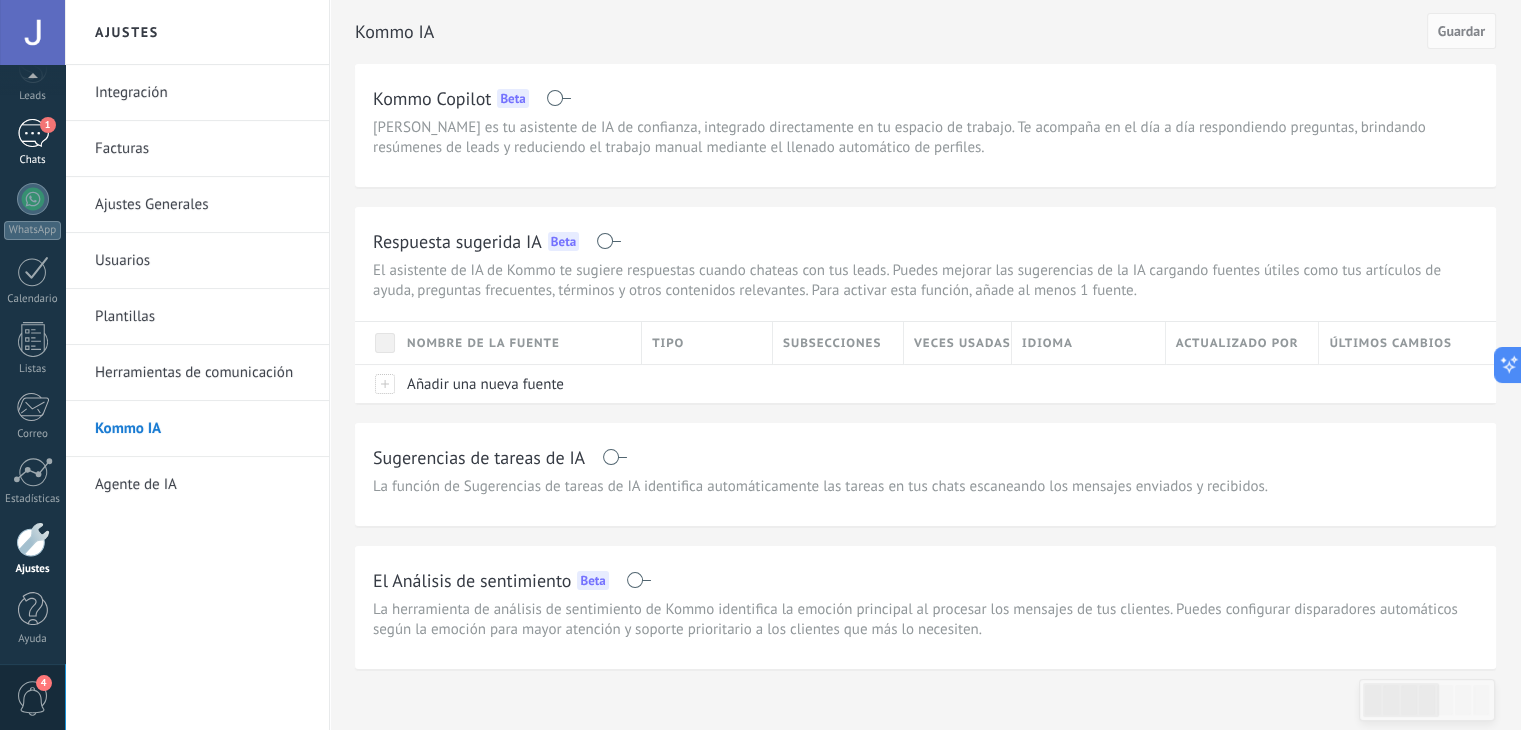 click on "1" at bounding box center (33, 133) 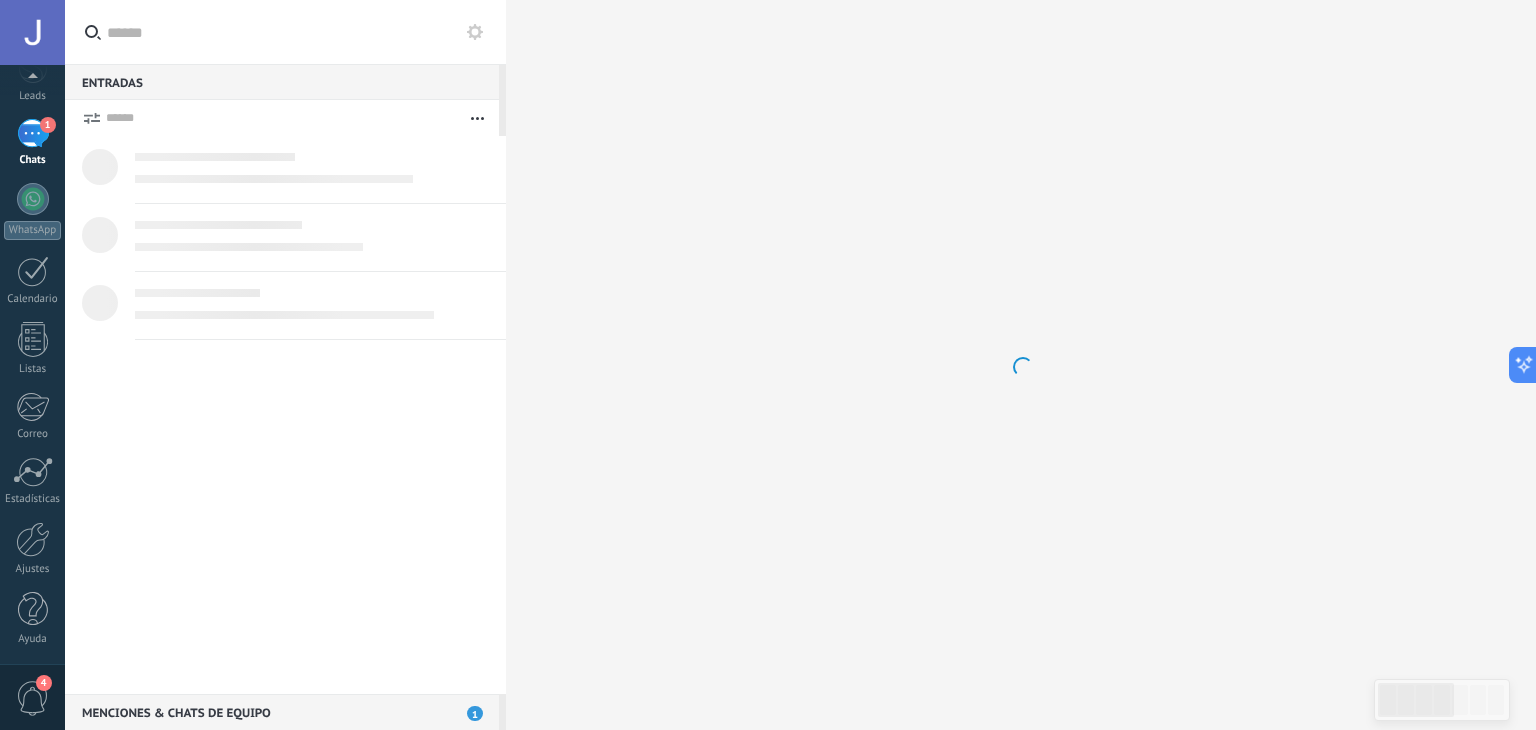 scroll, scrollTop: 0, scrollLeft: 0, axis: both 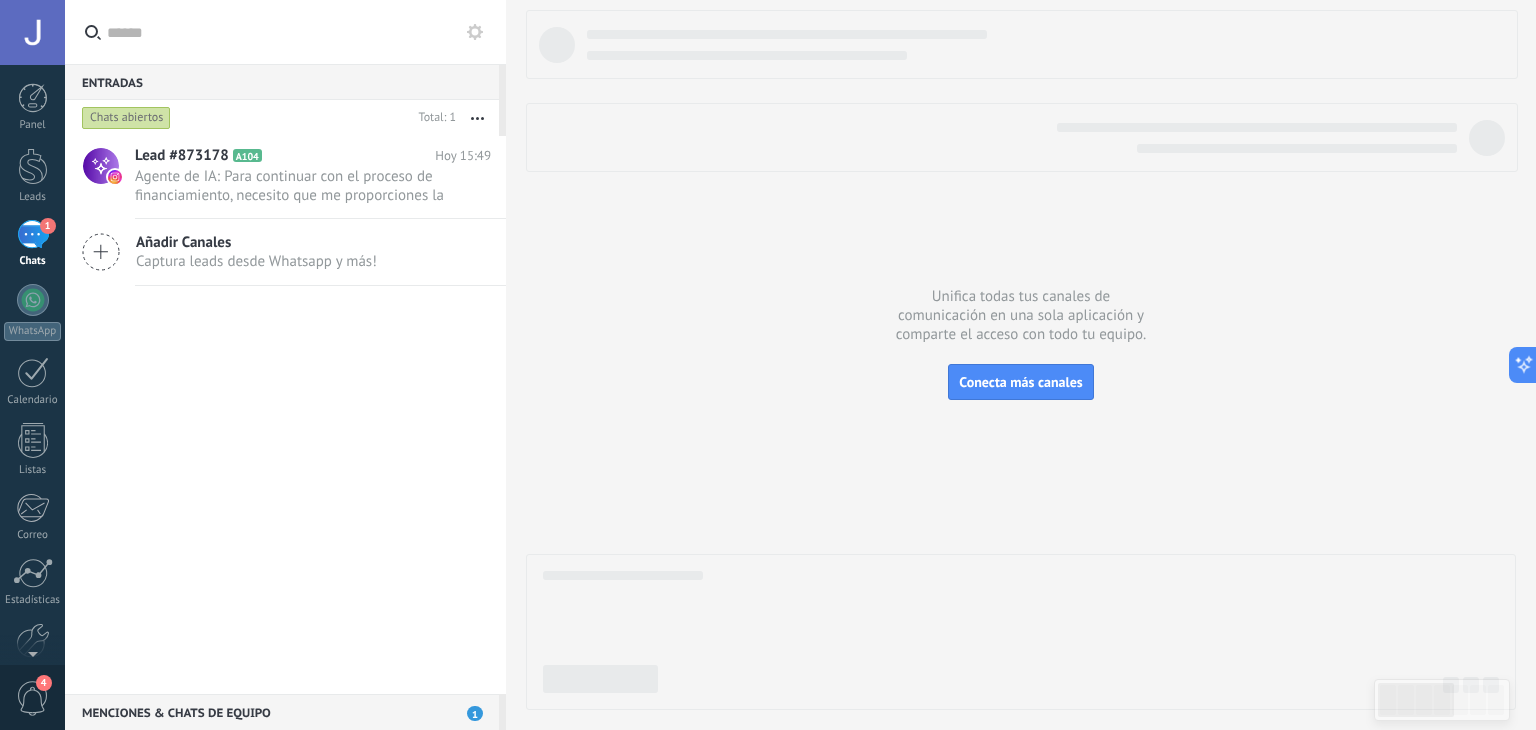 click on "1" at bounding box center [33, 234] 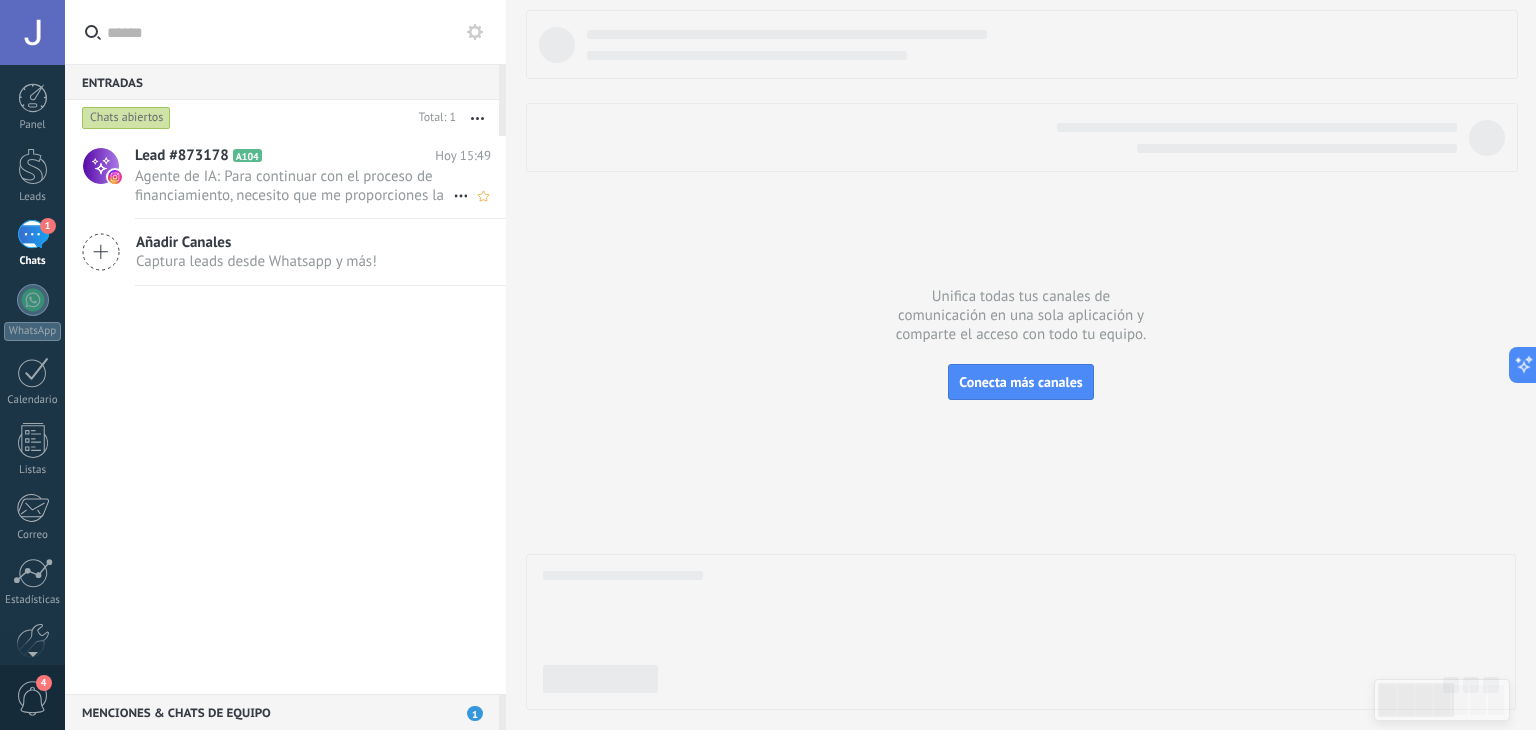 click on "Agente de IA: Para continuar con el proceso de financiamiento, necesito que me proporciones la siguiente información:
¿Cuál..." at bounding box center [294, 186] 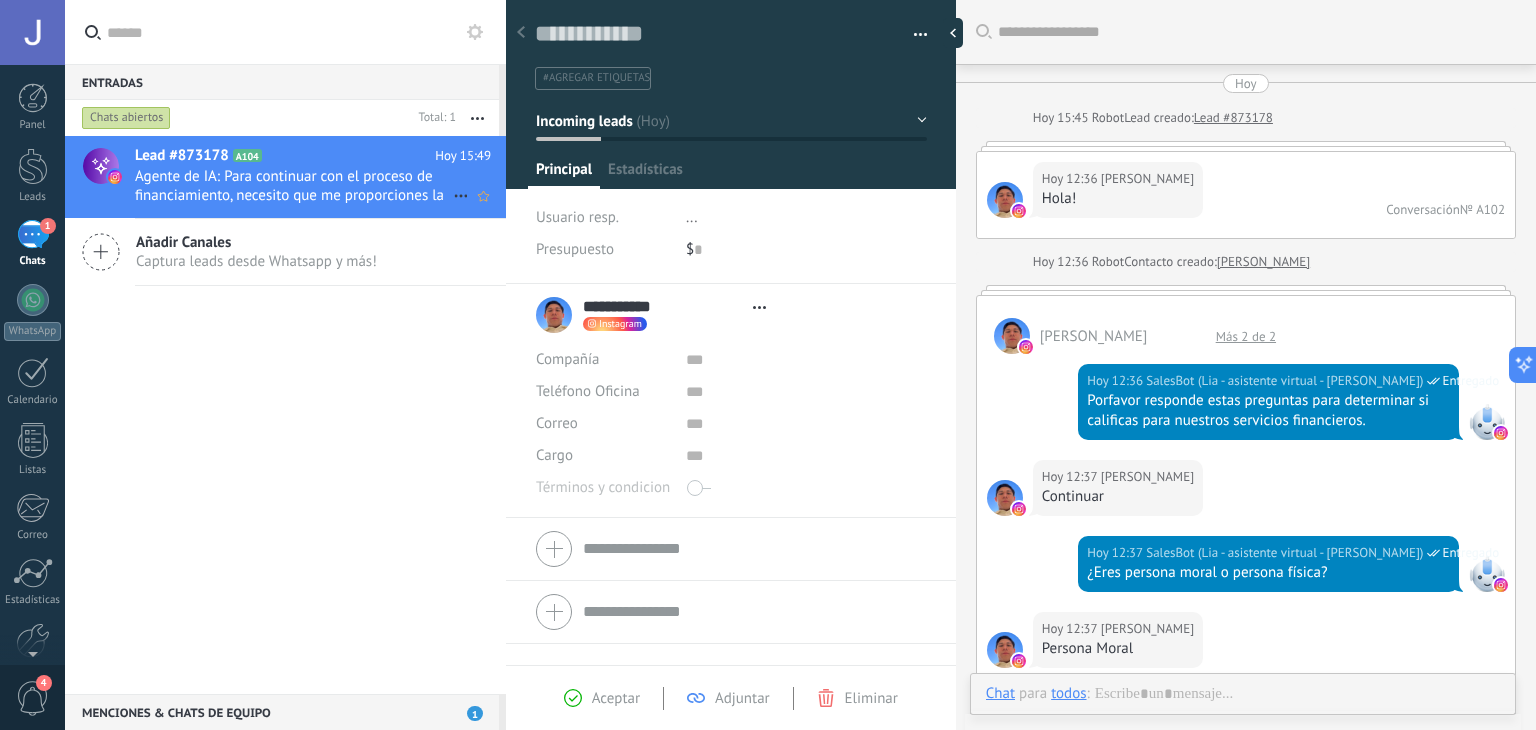 type on "**********" 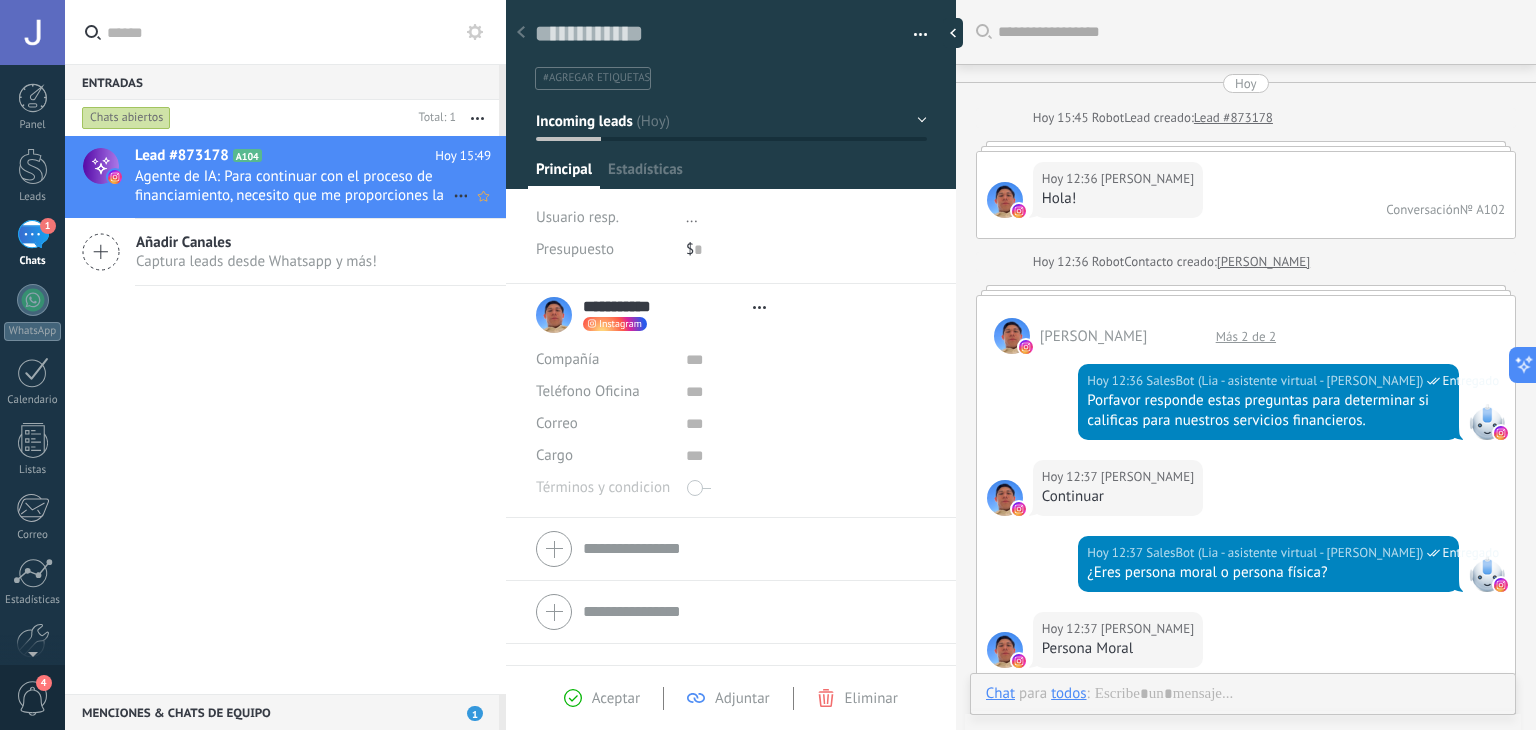 scroll, scrollTop: 29, scrollLeft: 0, axis: vertical 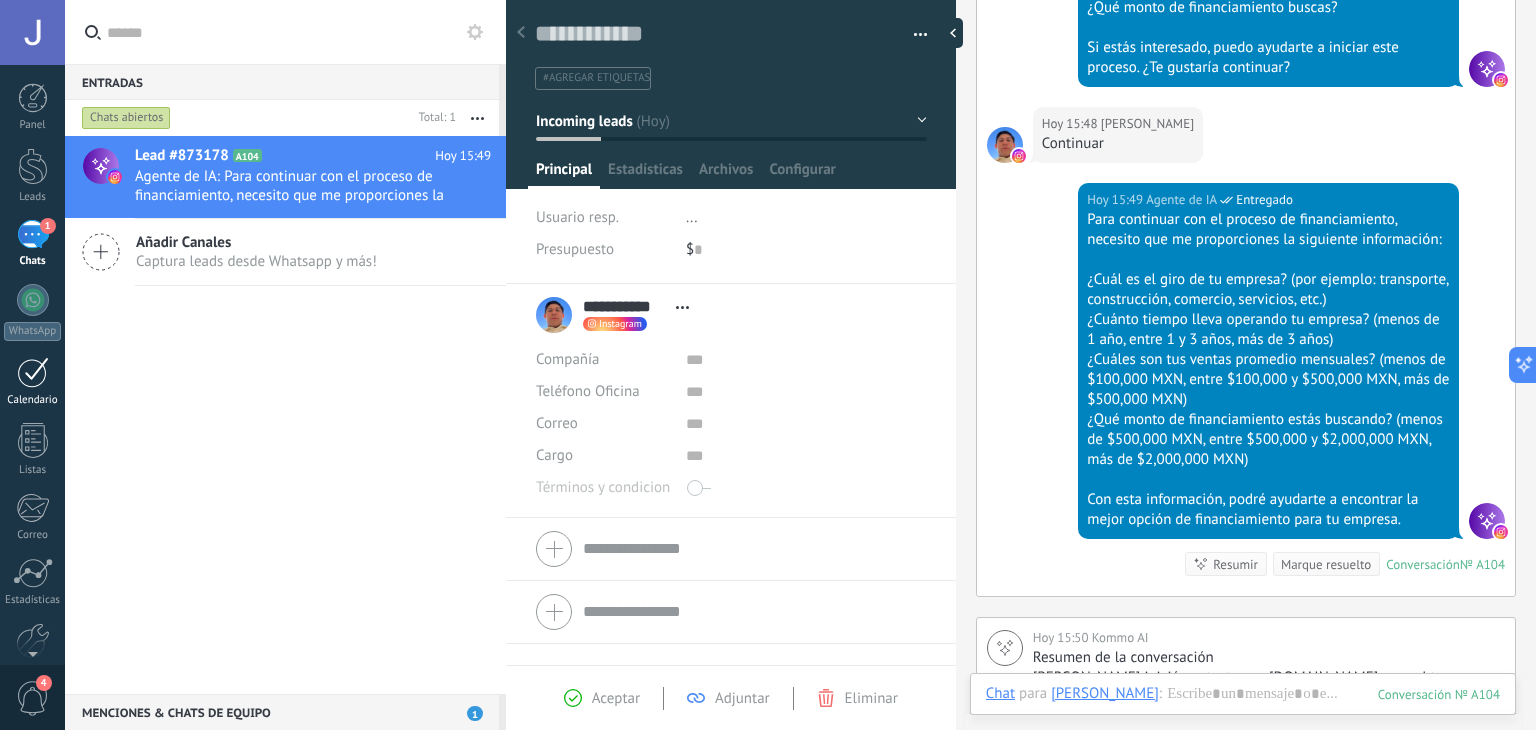 click at bounding box center [33, 372] 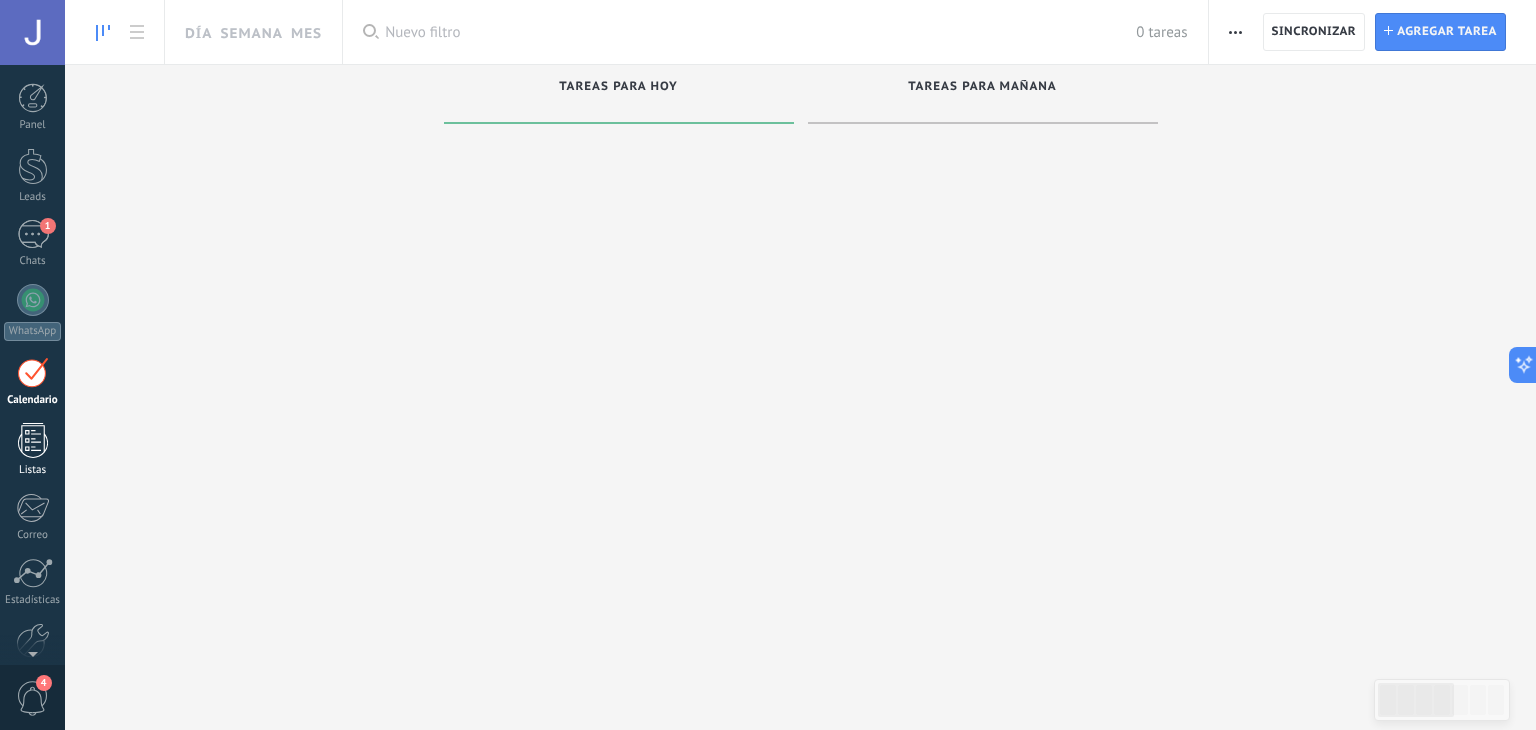 click at bounding box center [33, 440] 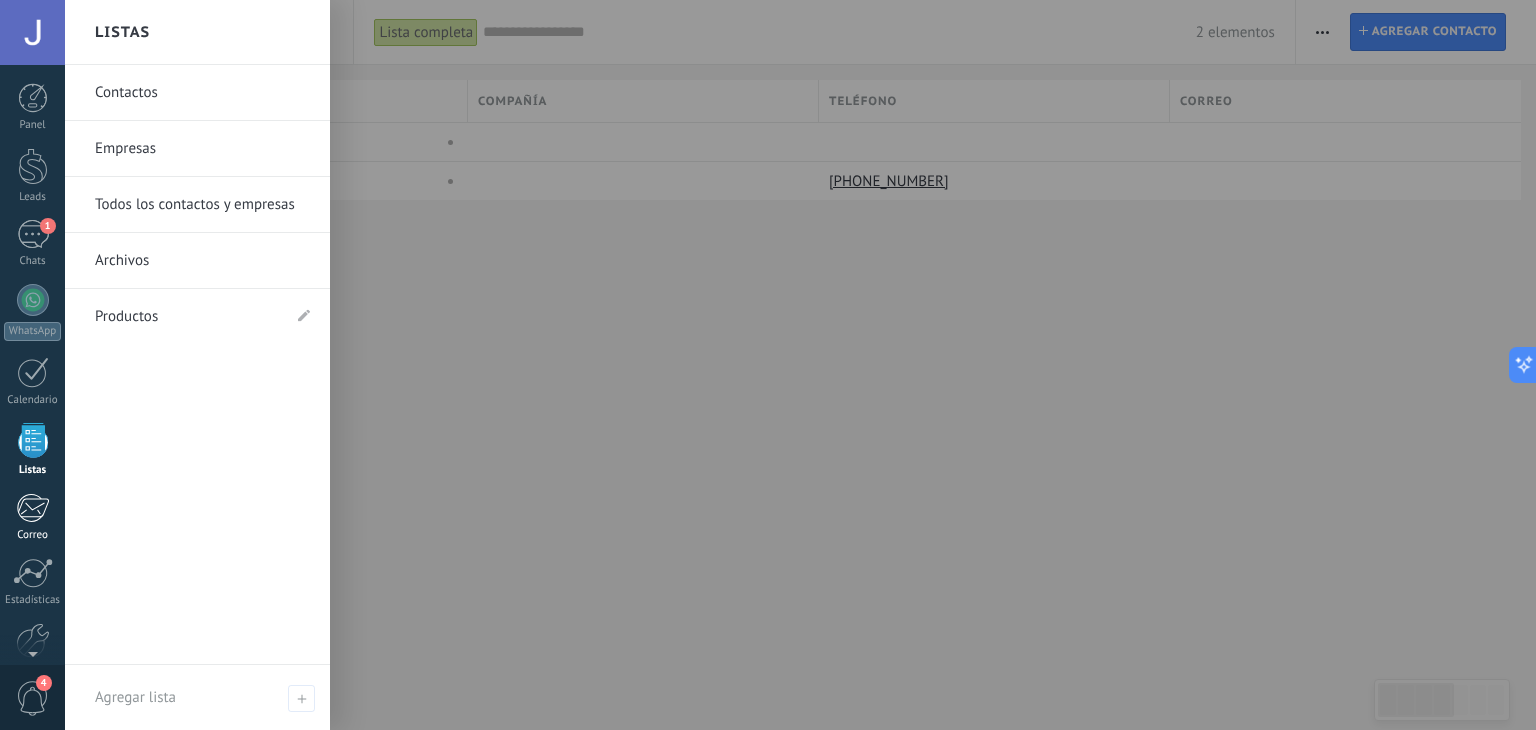 click at bounding box center [32, 508] 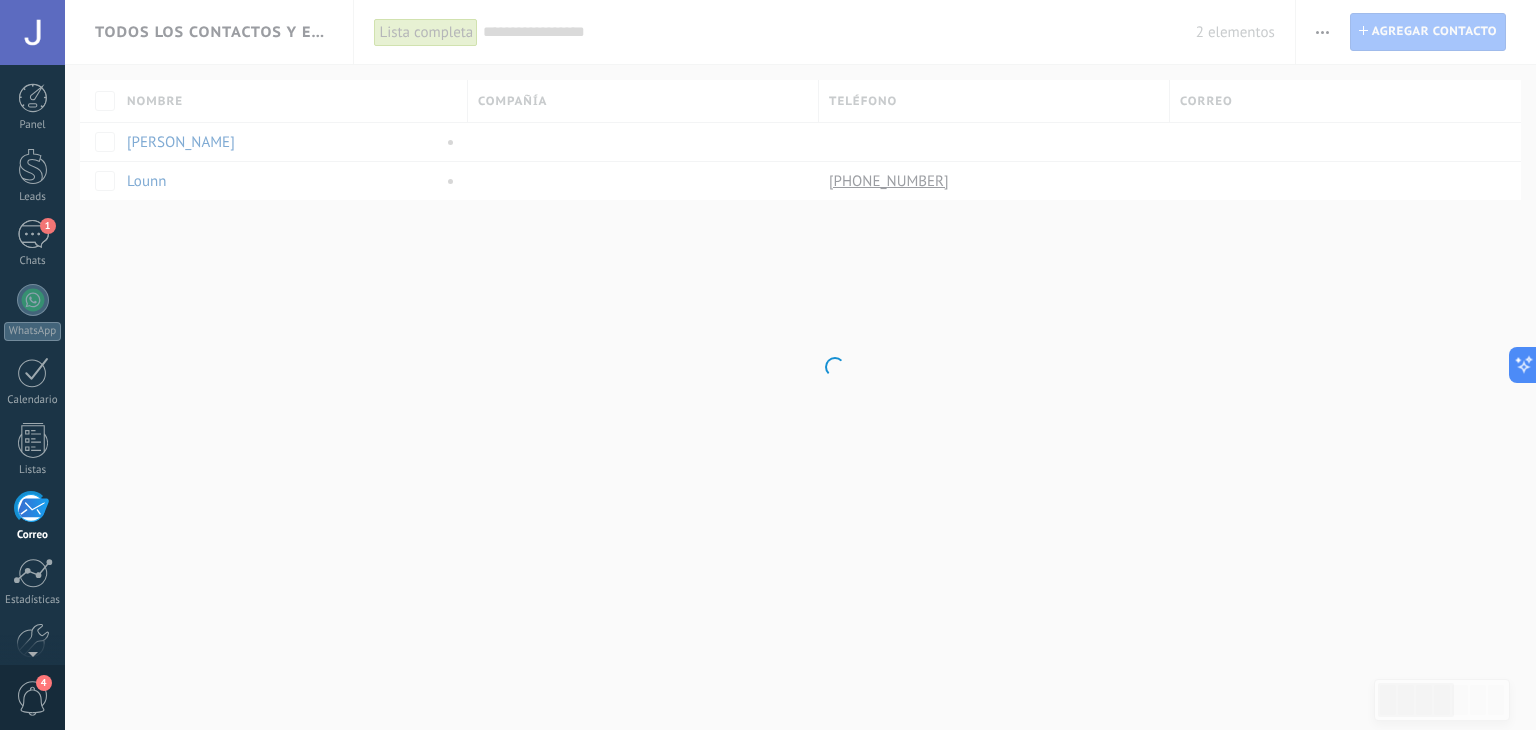 scroll, scrollTop: 101, scrollLeft: 0, axis: vertical 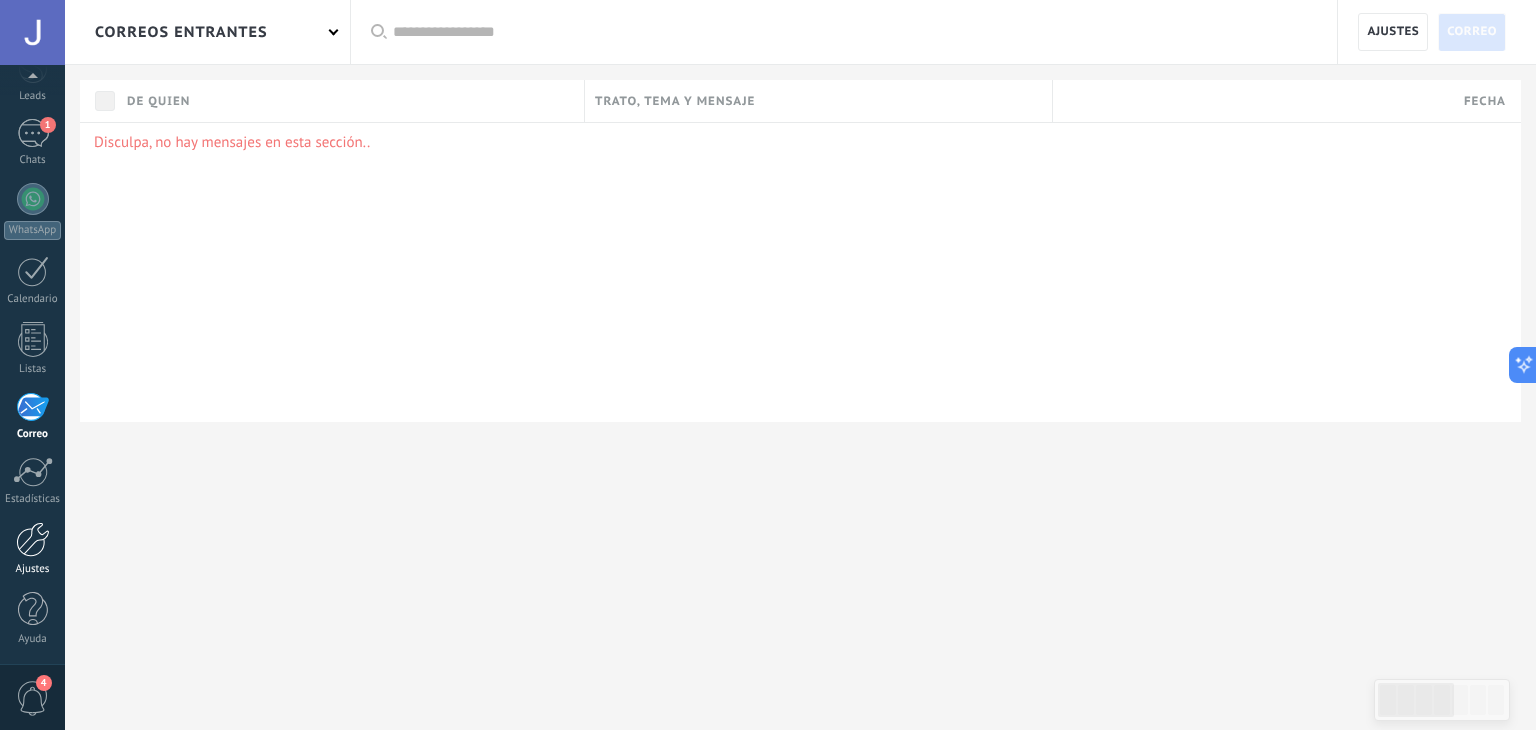 click at bounding box center (33, 539) 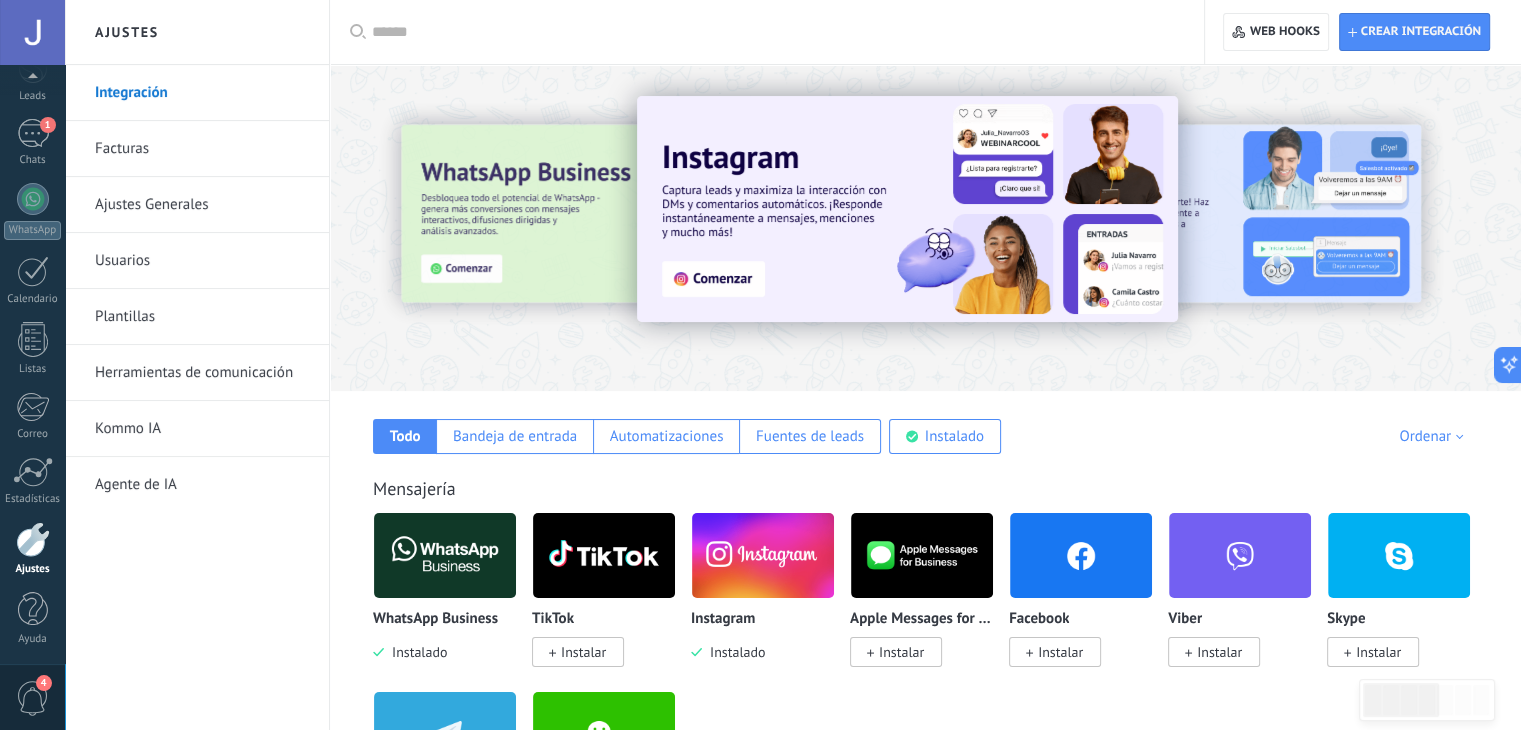 click on "Ajustes Generales" at bounding box center (202, 205) 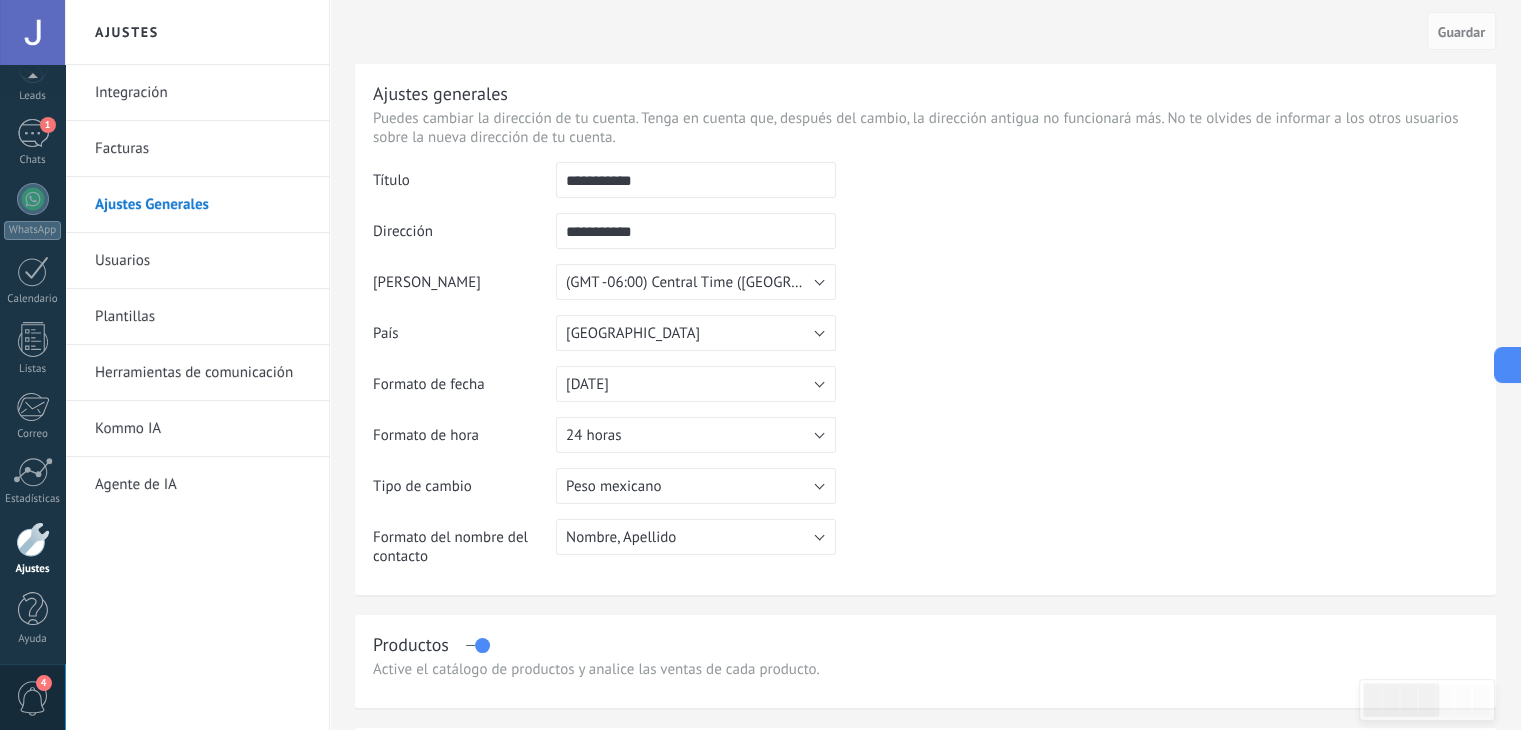 click on "Usuarios" at bounding box center (202, 261) 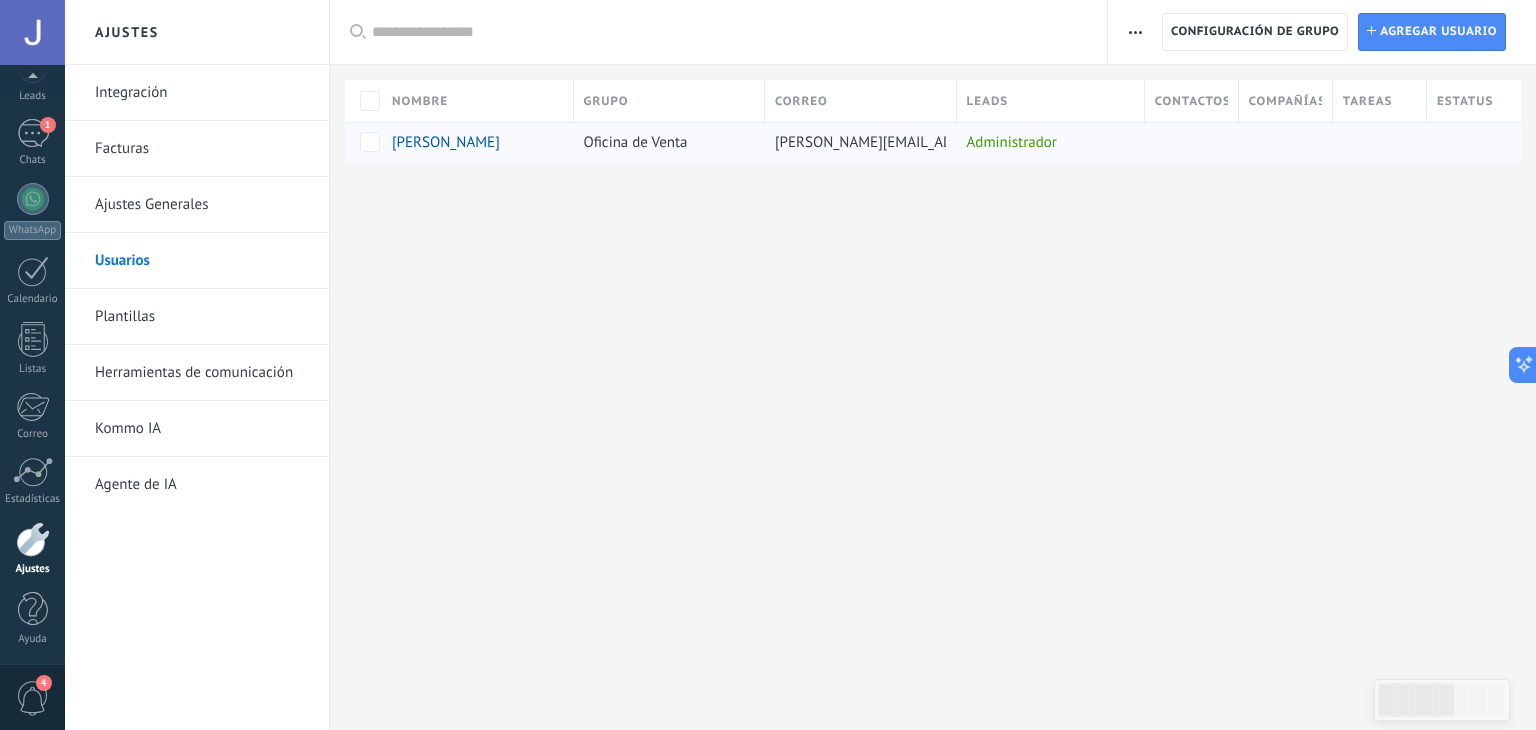 click on "Oficina de Venta" at bounding box center (665, 142) 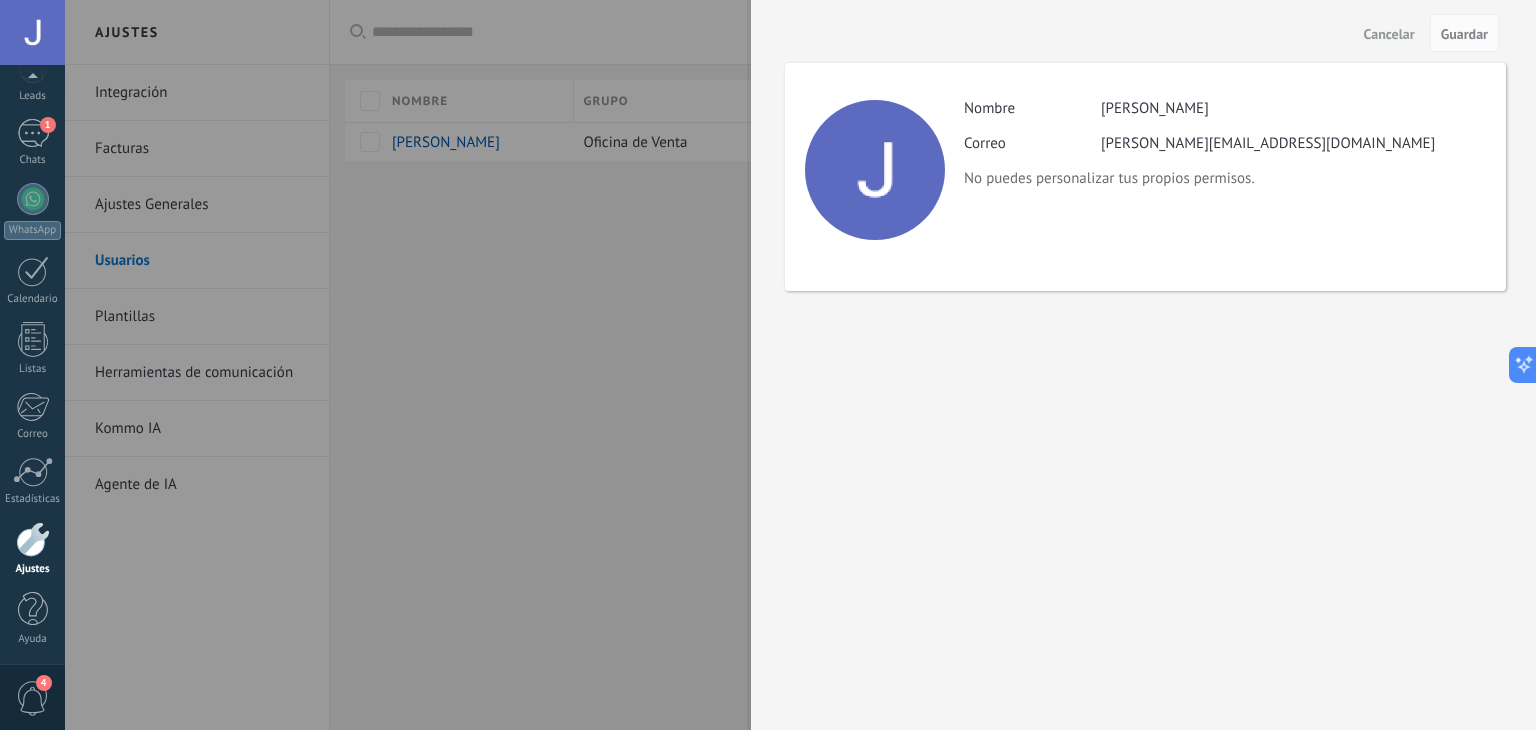 click at bounding box center (768, 365) 